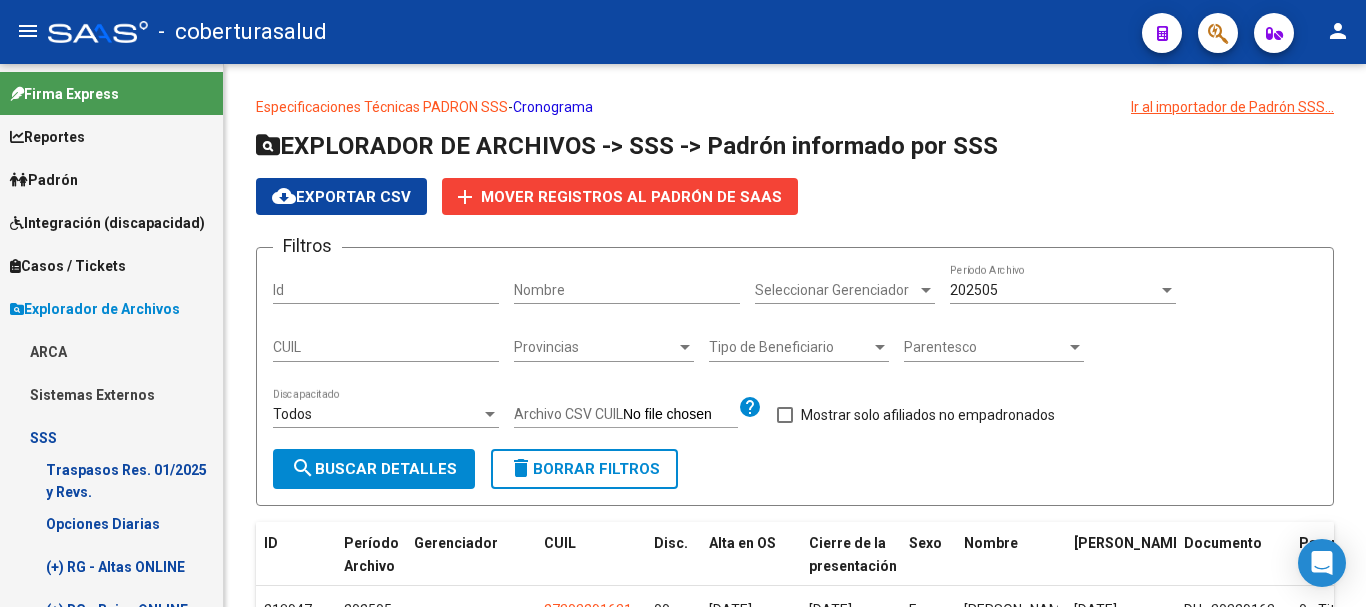 scroll, scrollTop: 0, scrollLeft: 0, axis: both 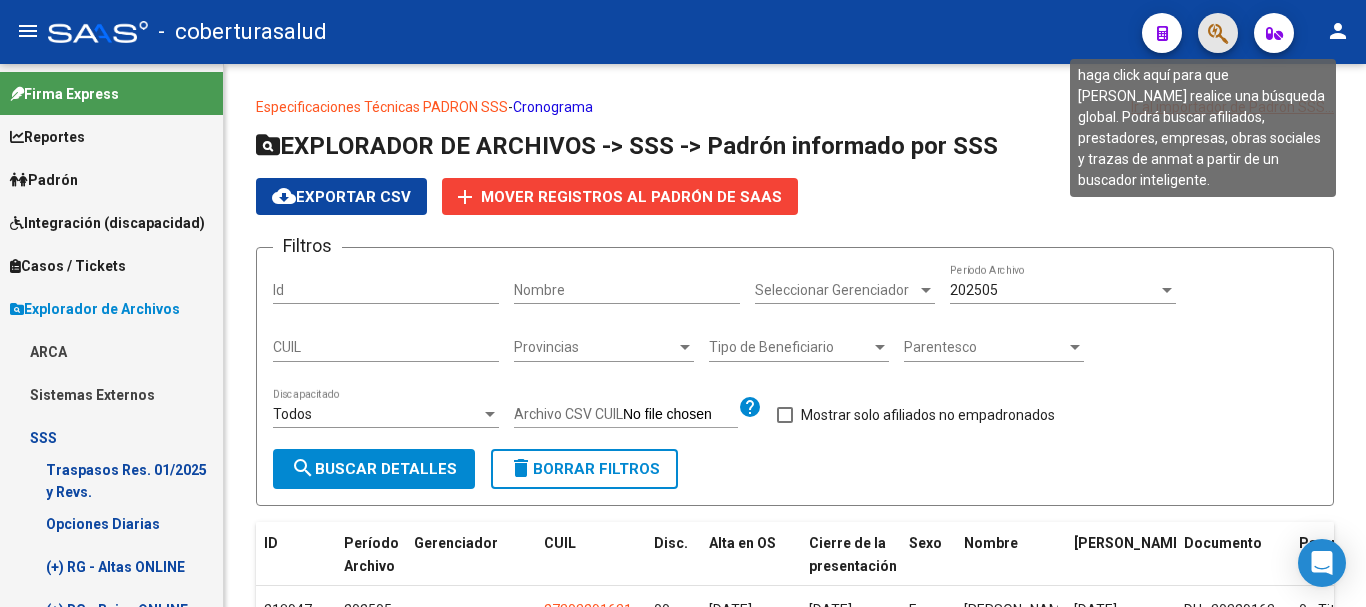 click 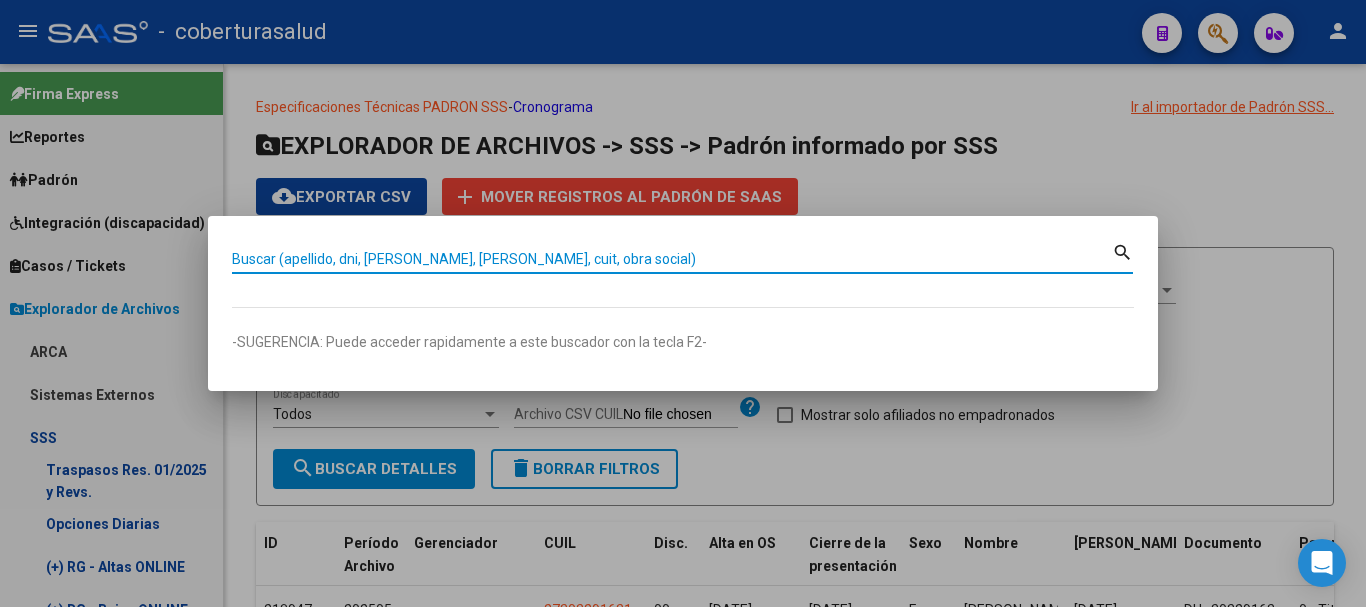paste on "20457642238" 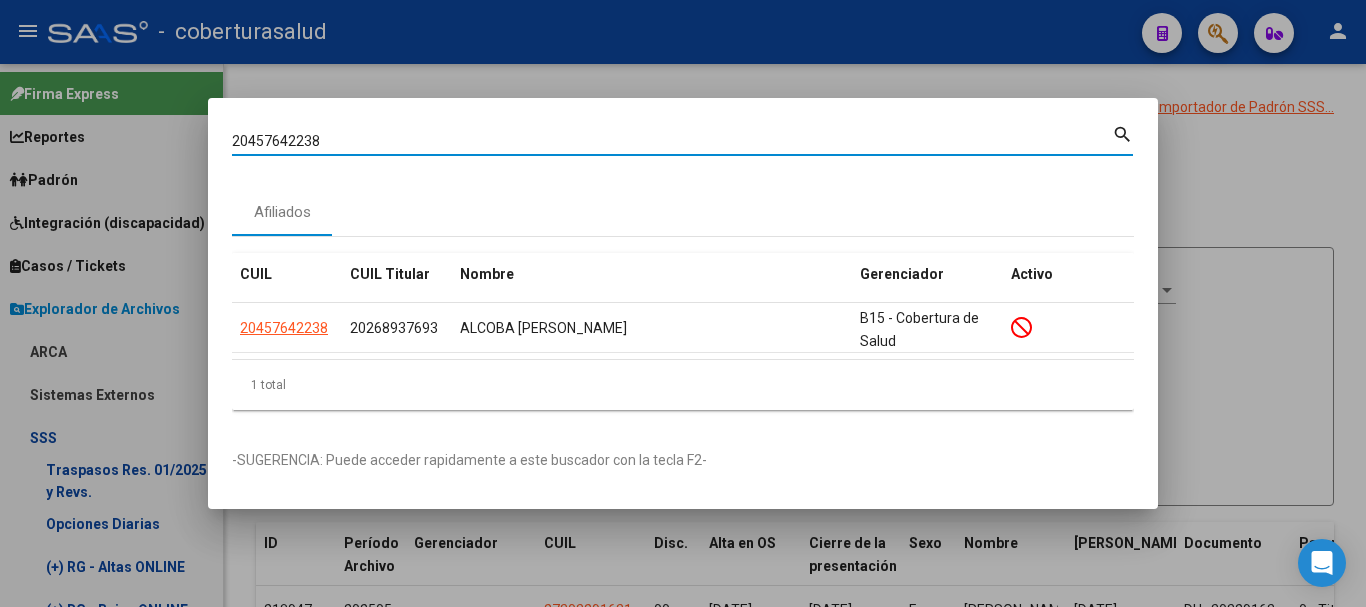 paste on "306054385" 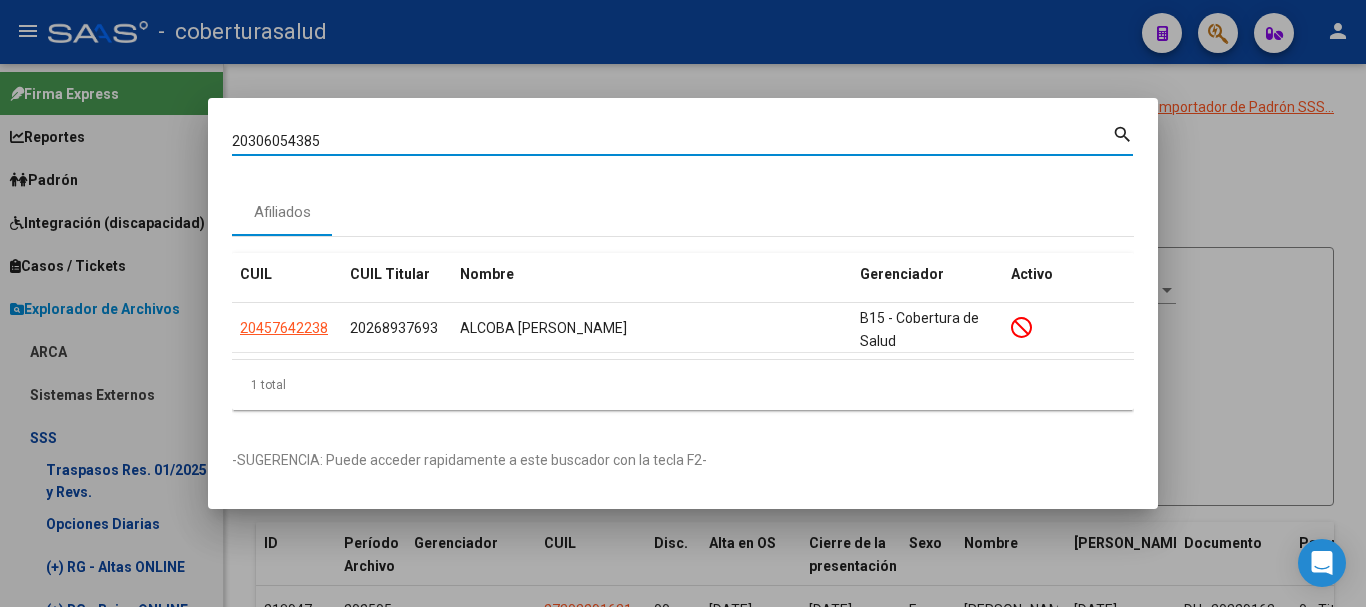 type on "20306054385" 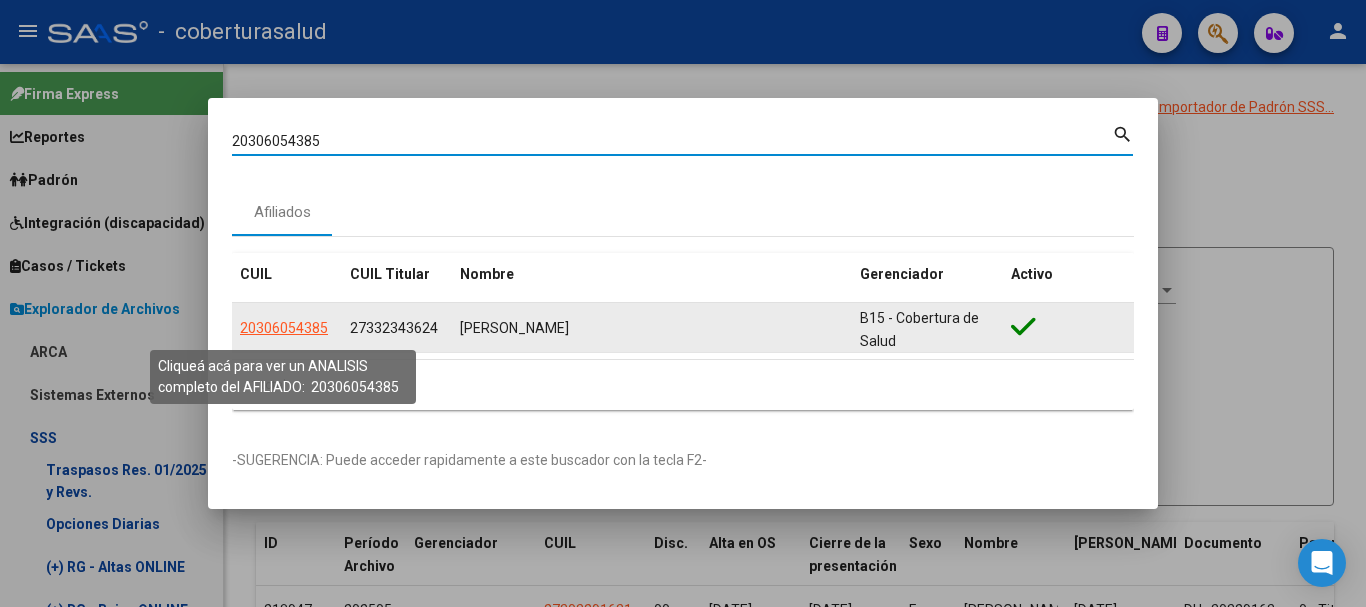 click on "20306054385" 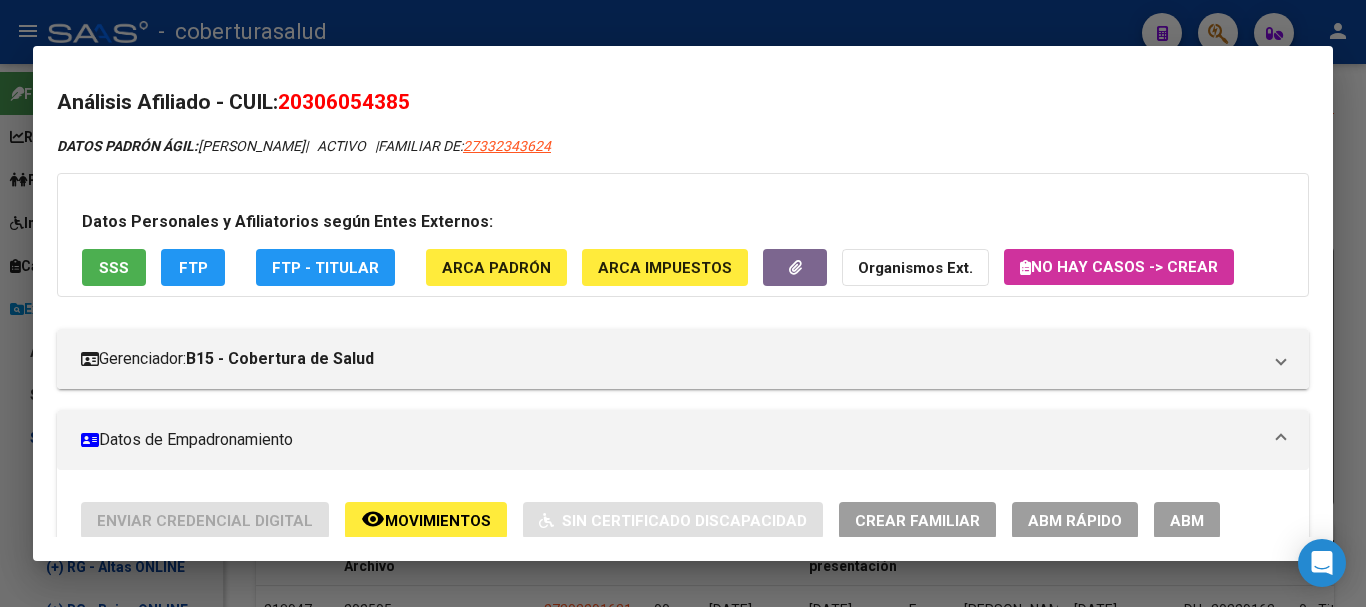 click on "ABM" at bounding box center (1187, 521) 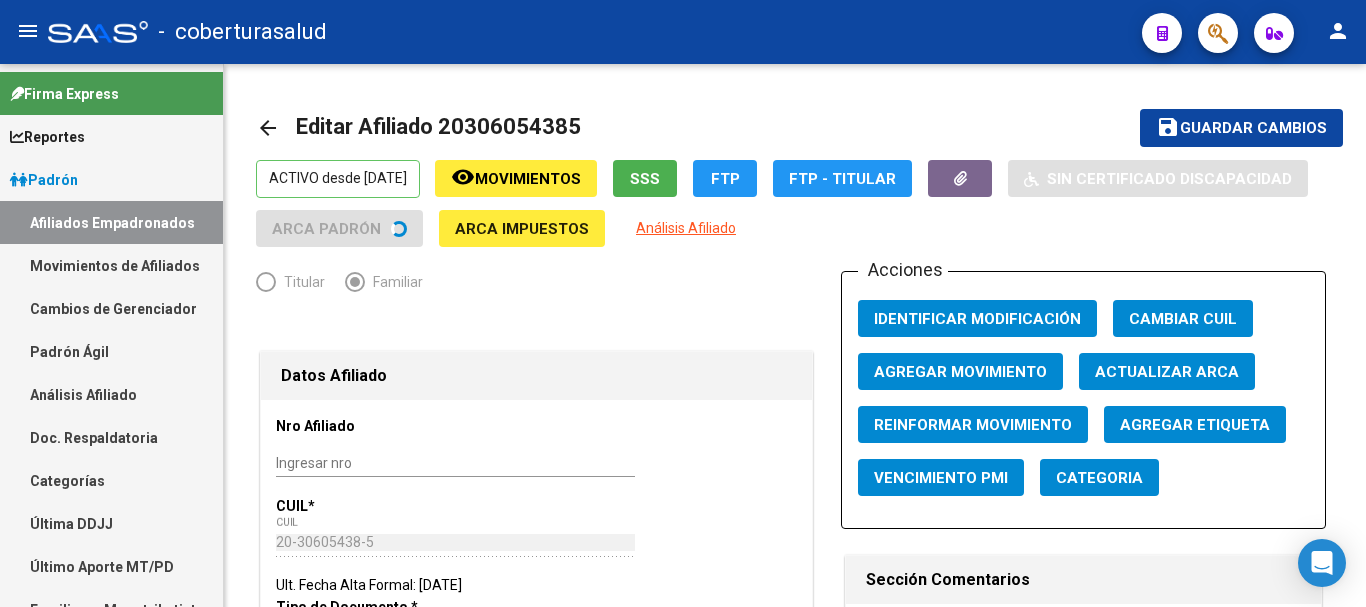 radio on "true" 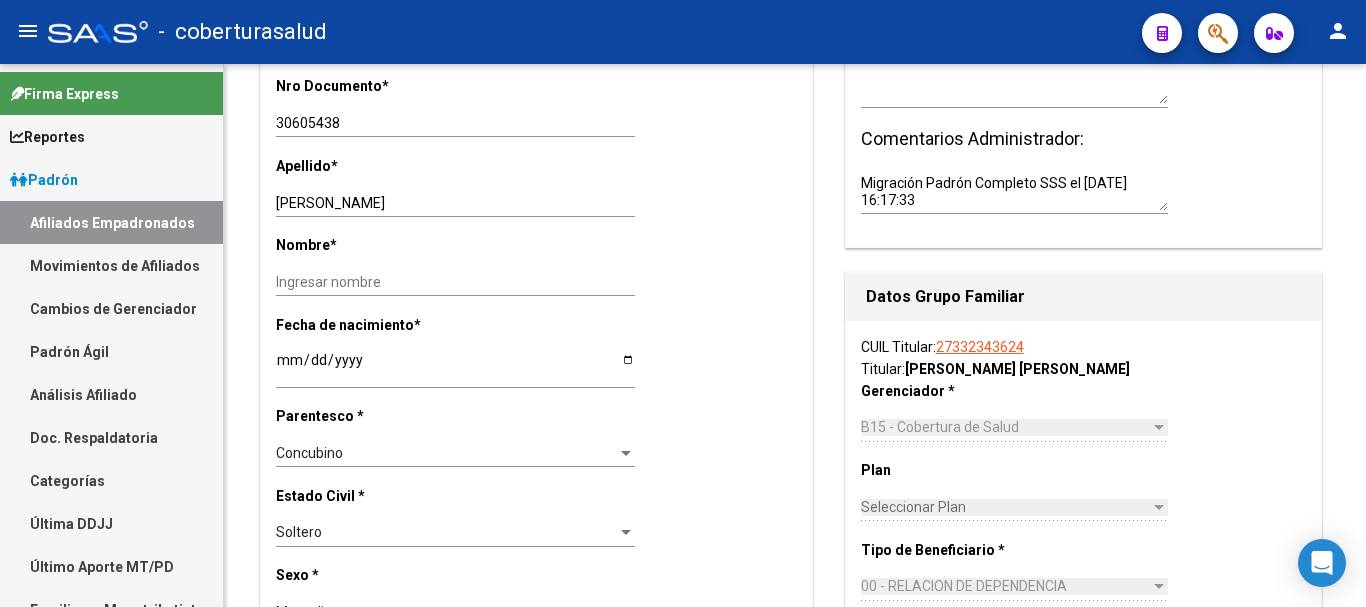 scroll, scrollTop: 400, scrollLeft: 0, axis: vertical 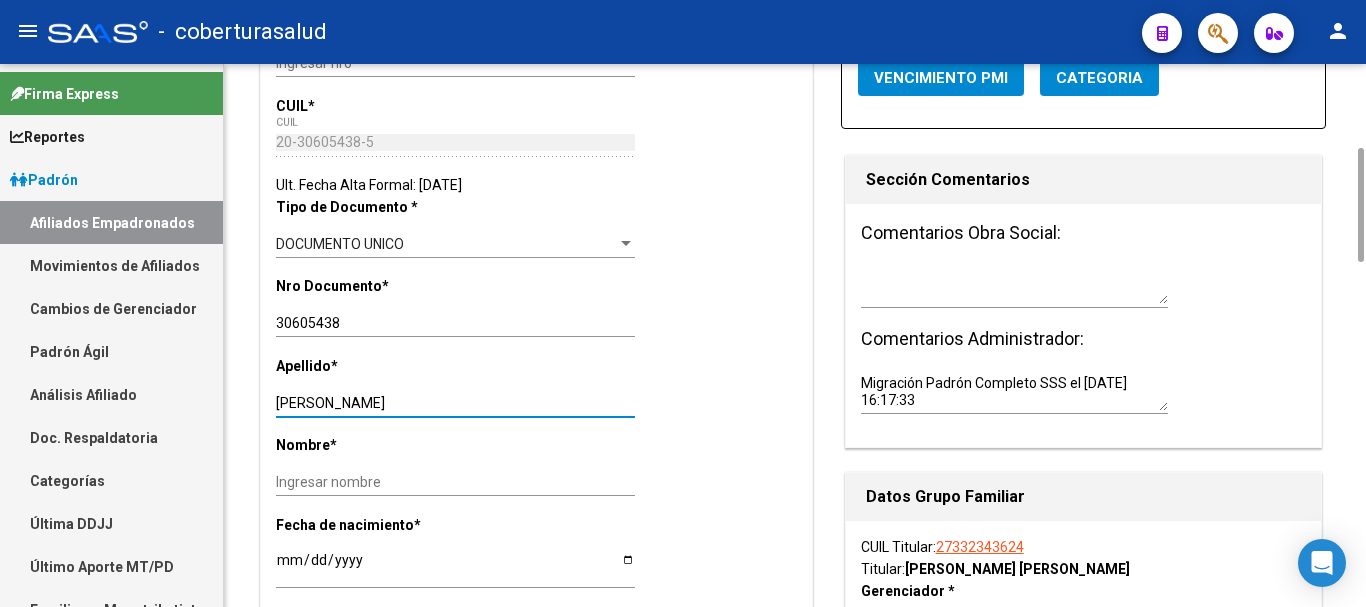 drag, startPoint x: 350, startPoint y: 400, endPoint x: 496, endPoint y: 404, distance: 146.05478 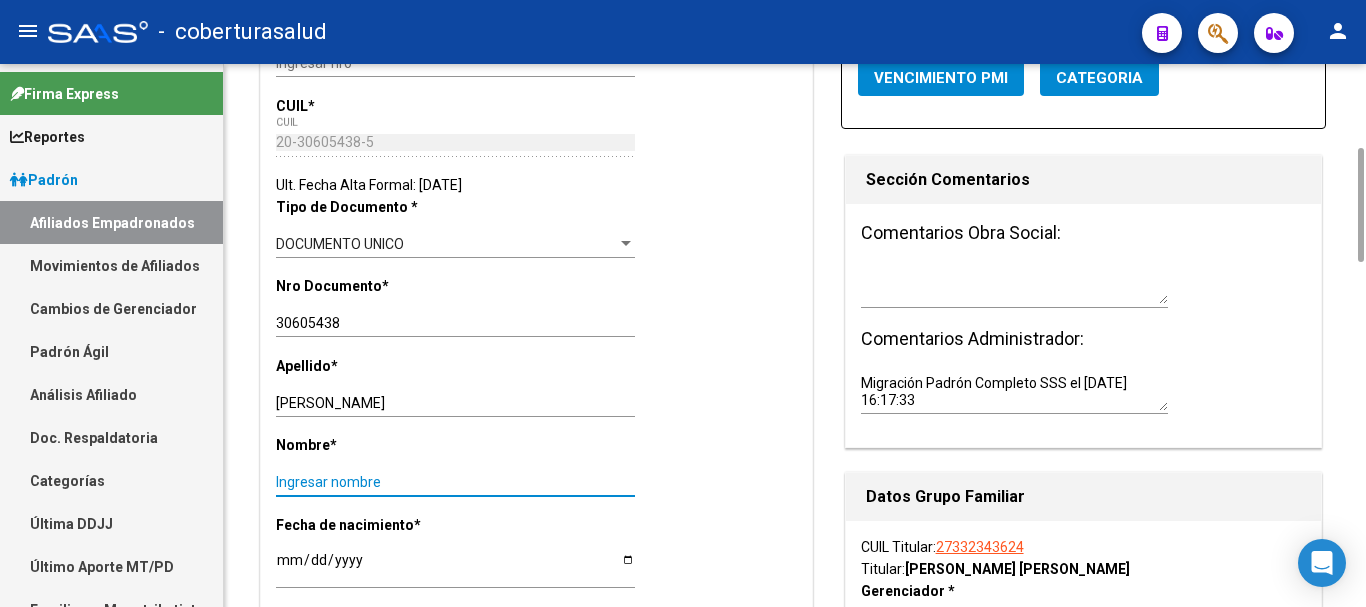 paste on "[PERSON_NAME]" 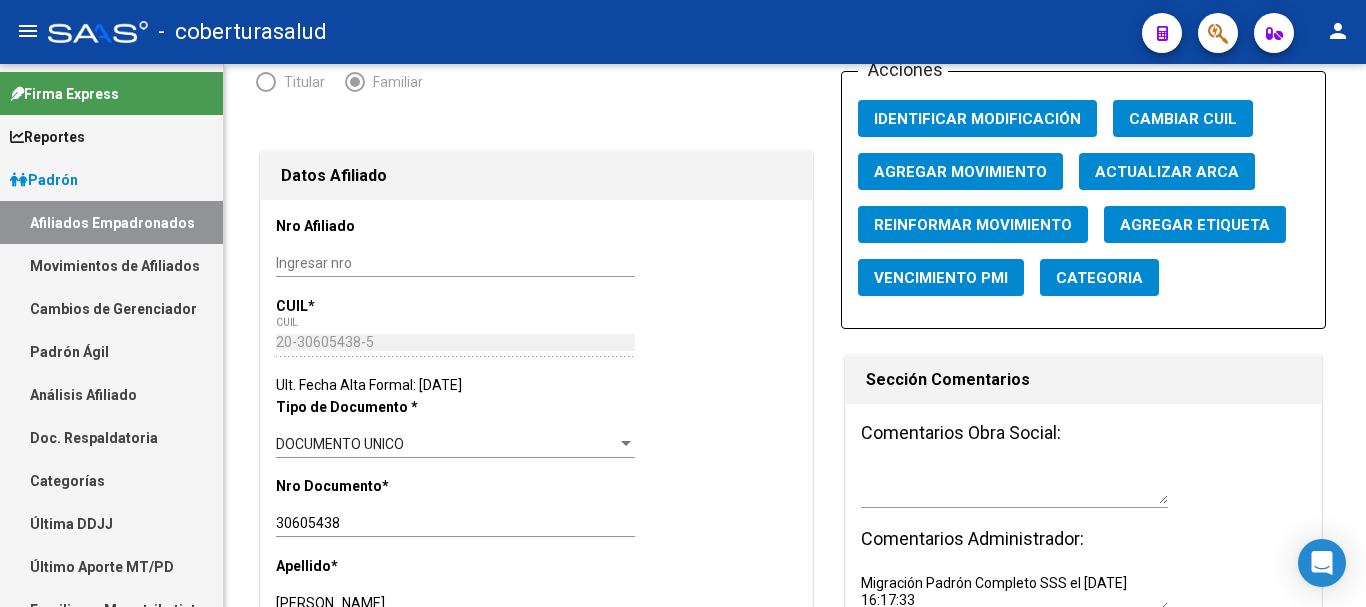 scroll, scrollTop: 0, scrollLeft: 0, axis: both 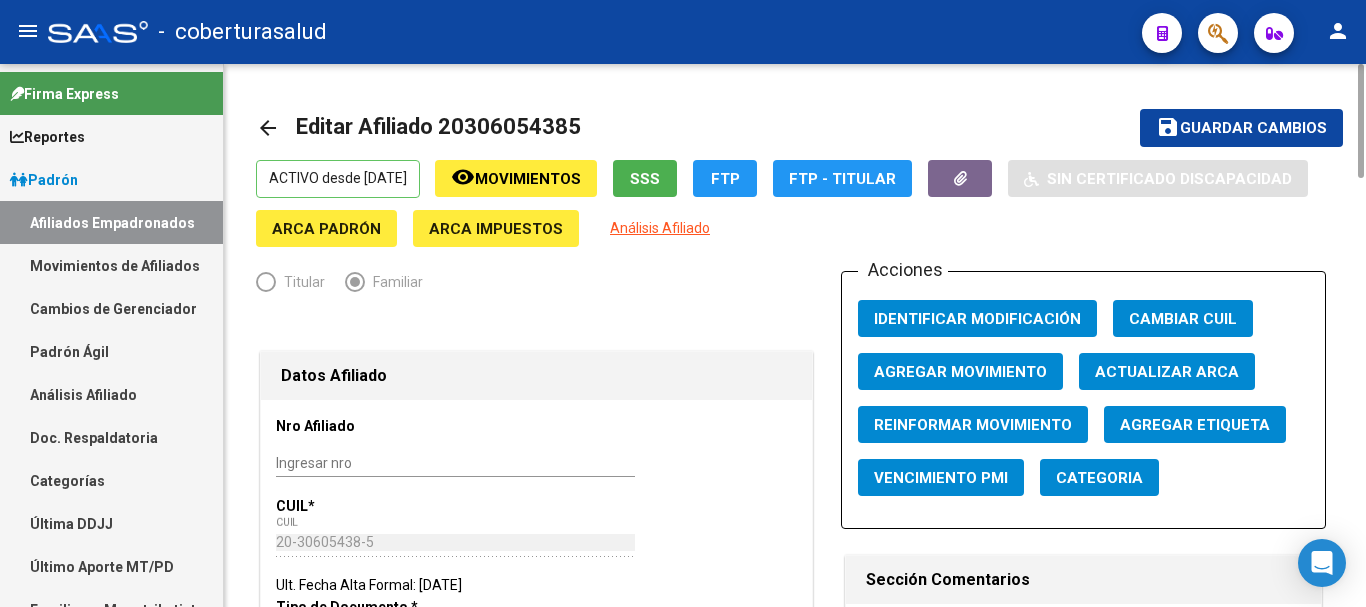 type on "[PERSON_NAME]" 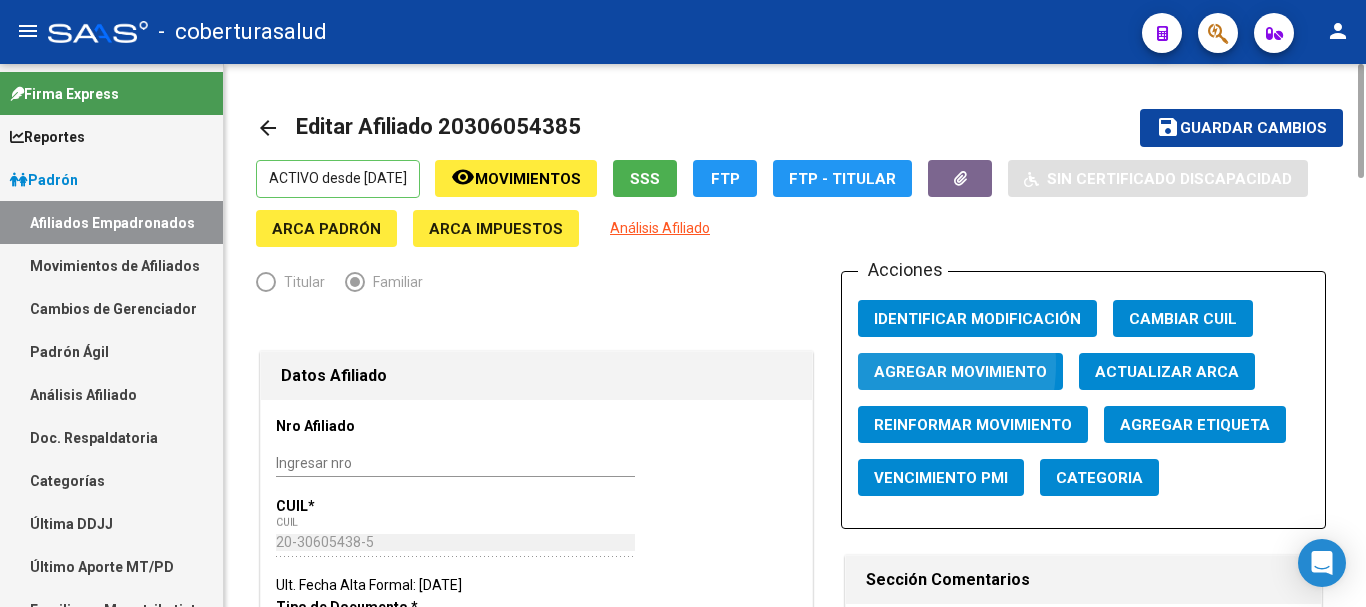 click on "Agregar Movimiento" 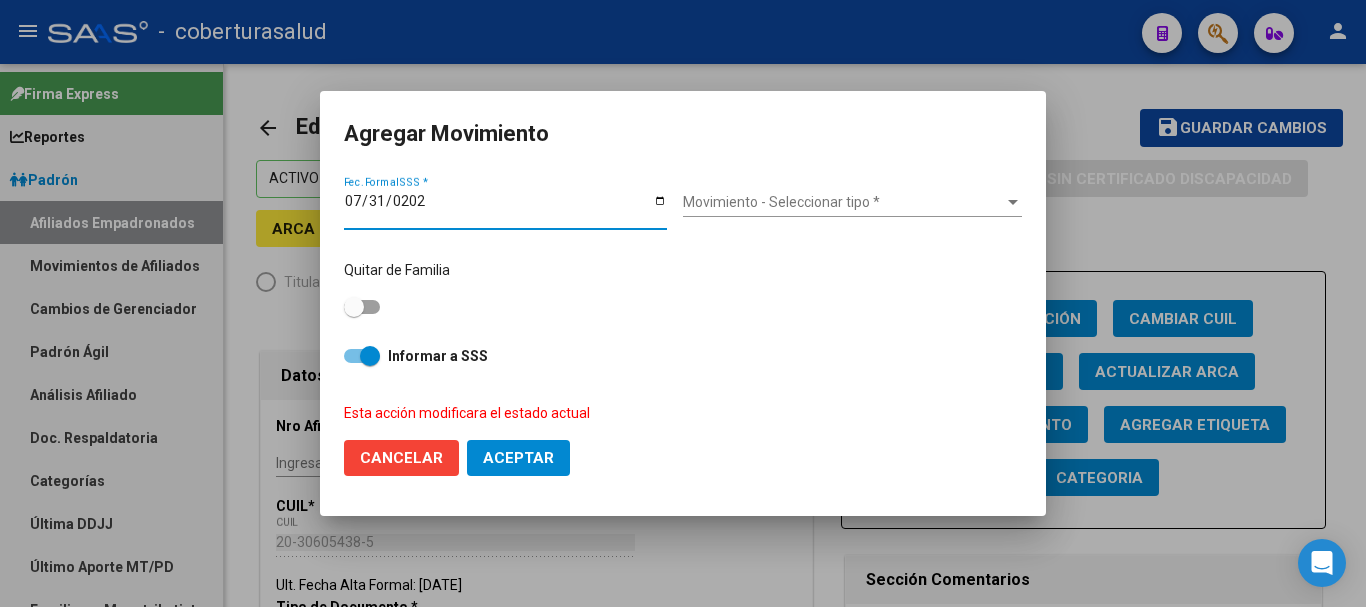 type on "[DATE]" 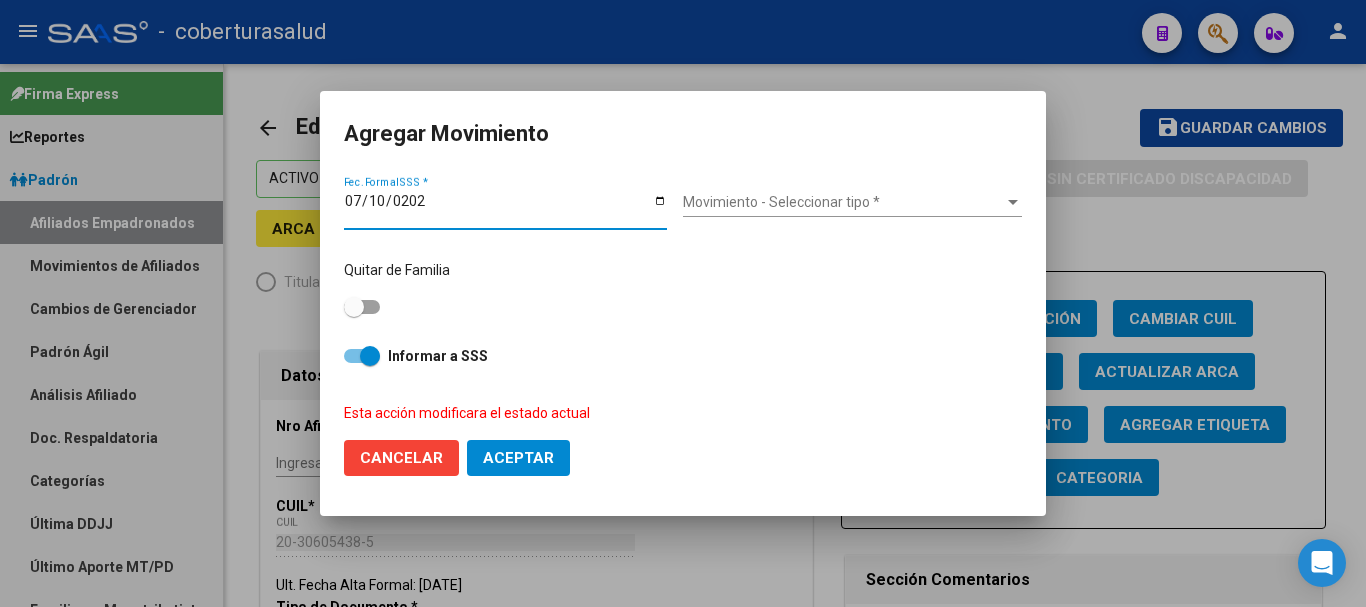 type on "[DATE]" 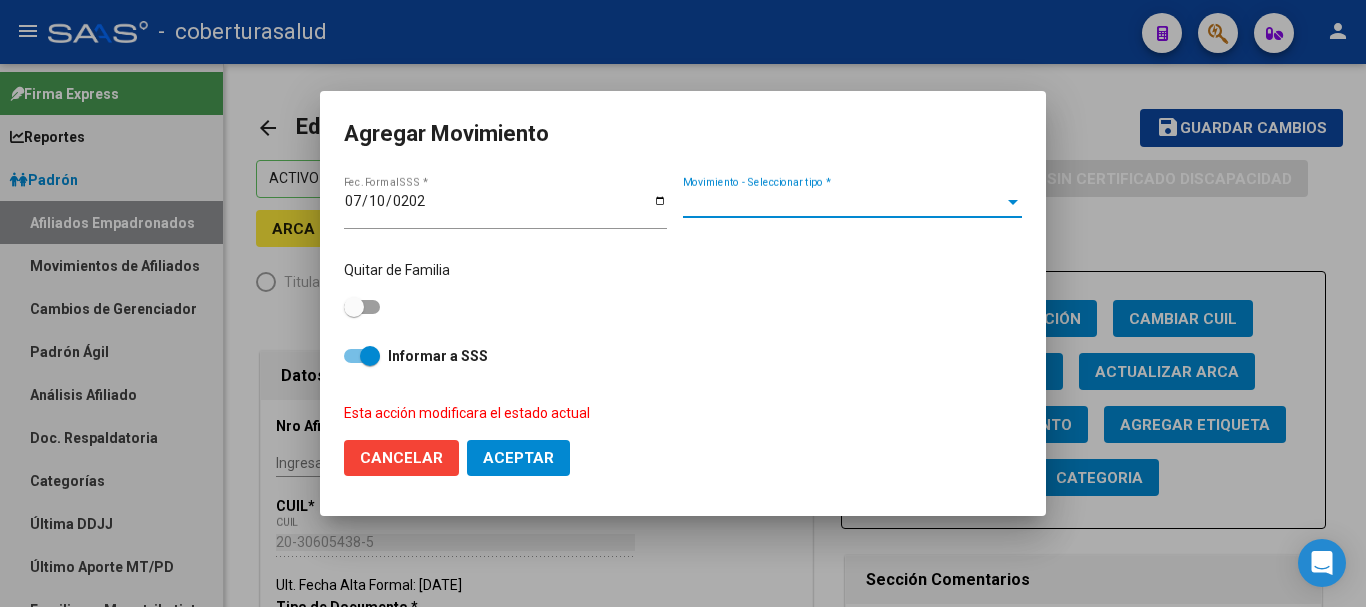 click on "Movimiento - Seleccionar tipo *" at bounding box center [843, 202] 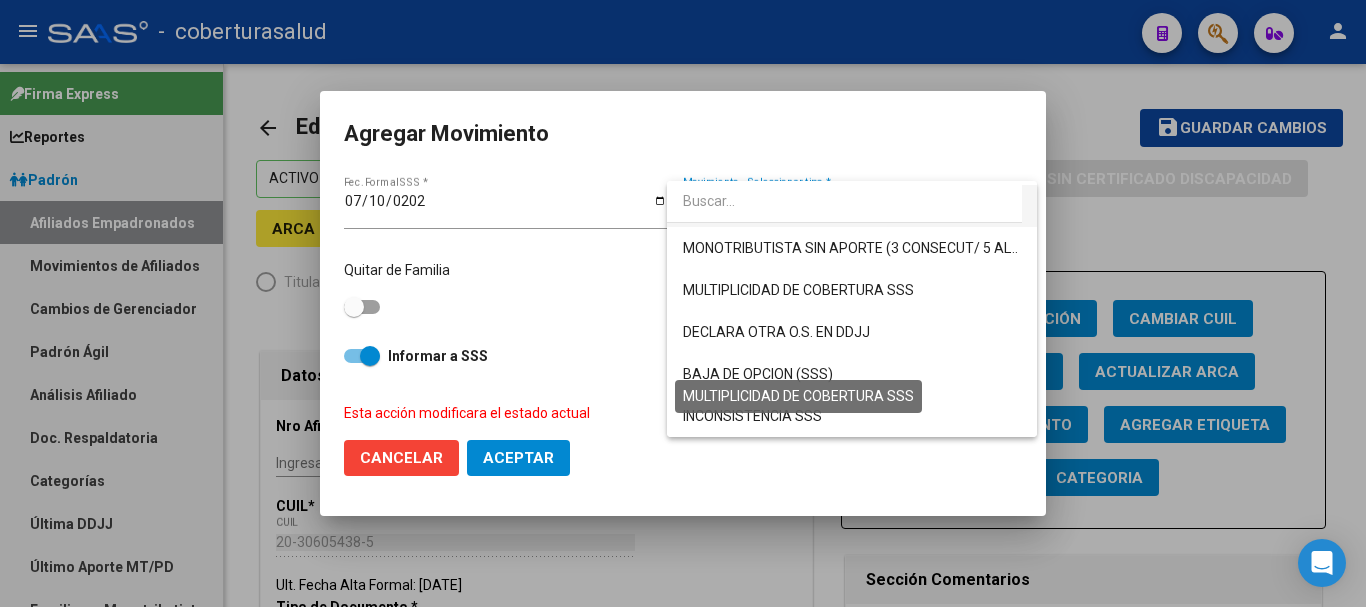 scroll, scrollTop: 700, scrollLeft: 0, axis: vertical 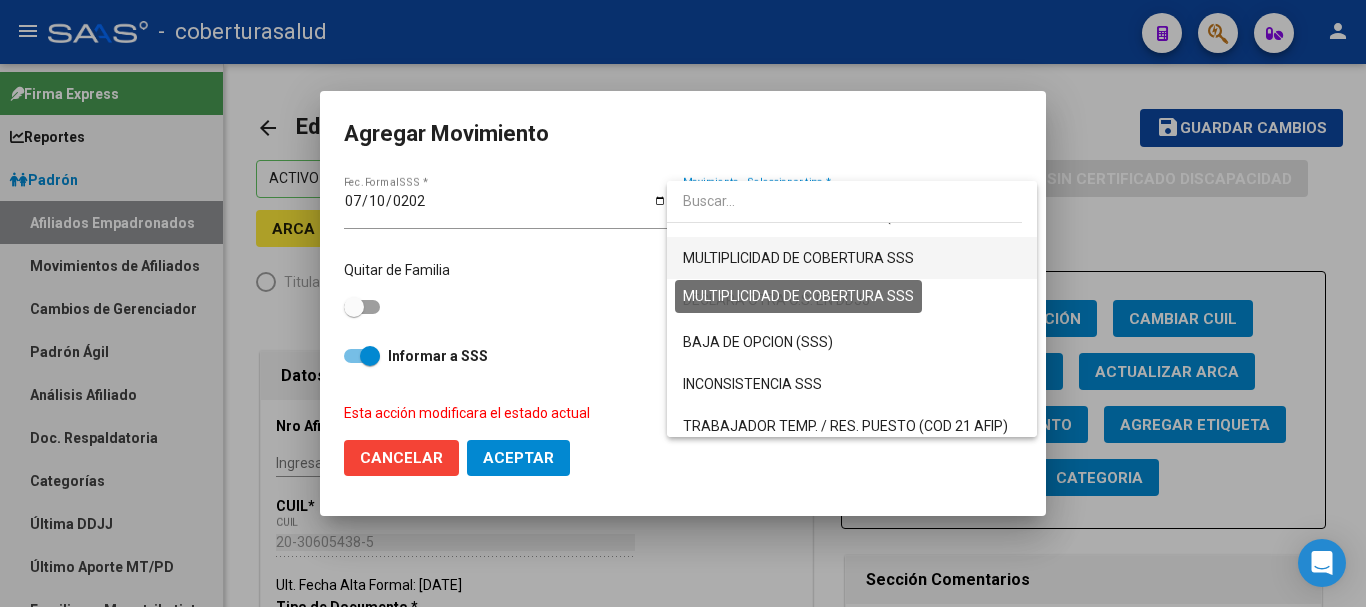 click on "MULTIPLICIDAD DE COBERTURA SSS" at bounding box center [798, 258] 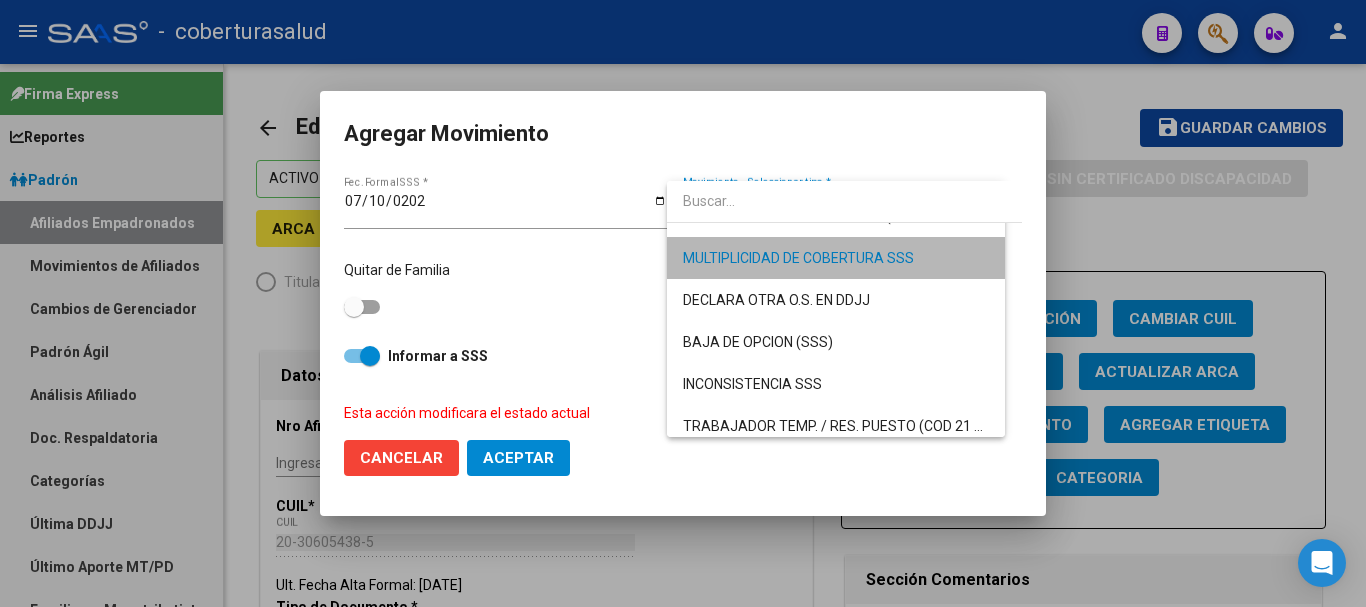 scroll, scrollTop: 714, scrollLeft: 0, axis: vertical 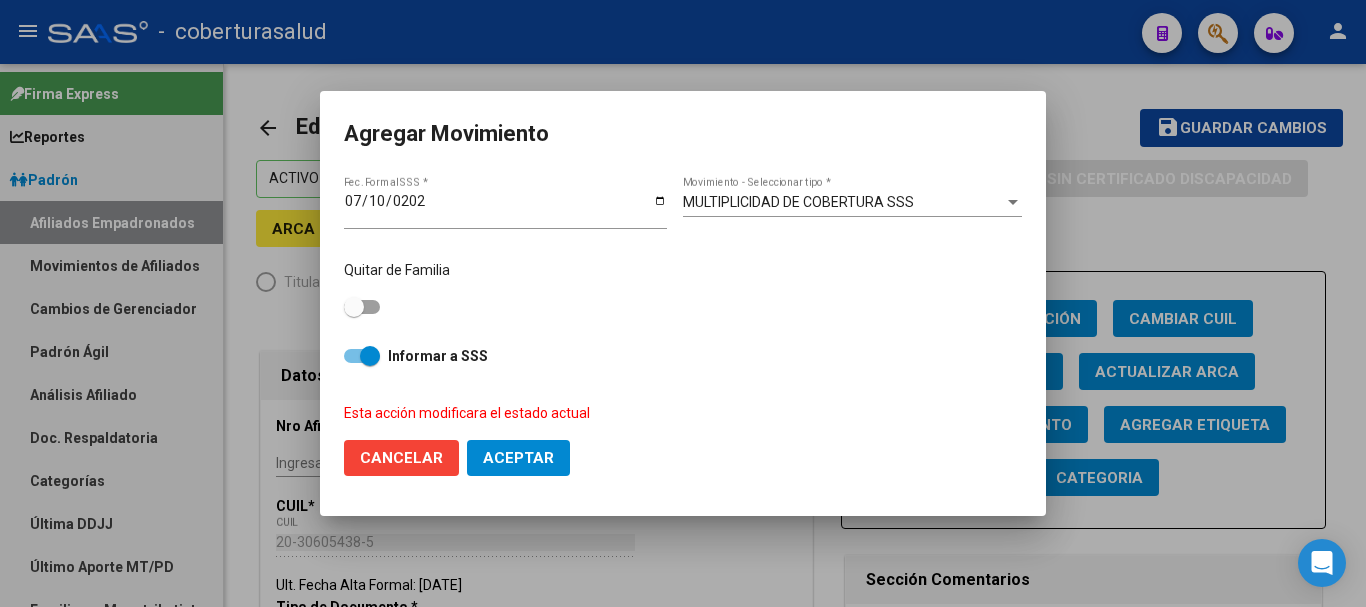 click on "Quitar de Familia" at bounding box center (683, 290) 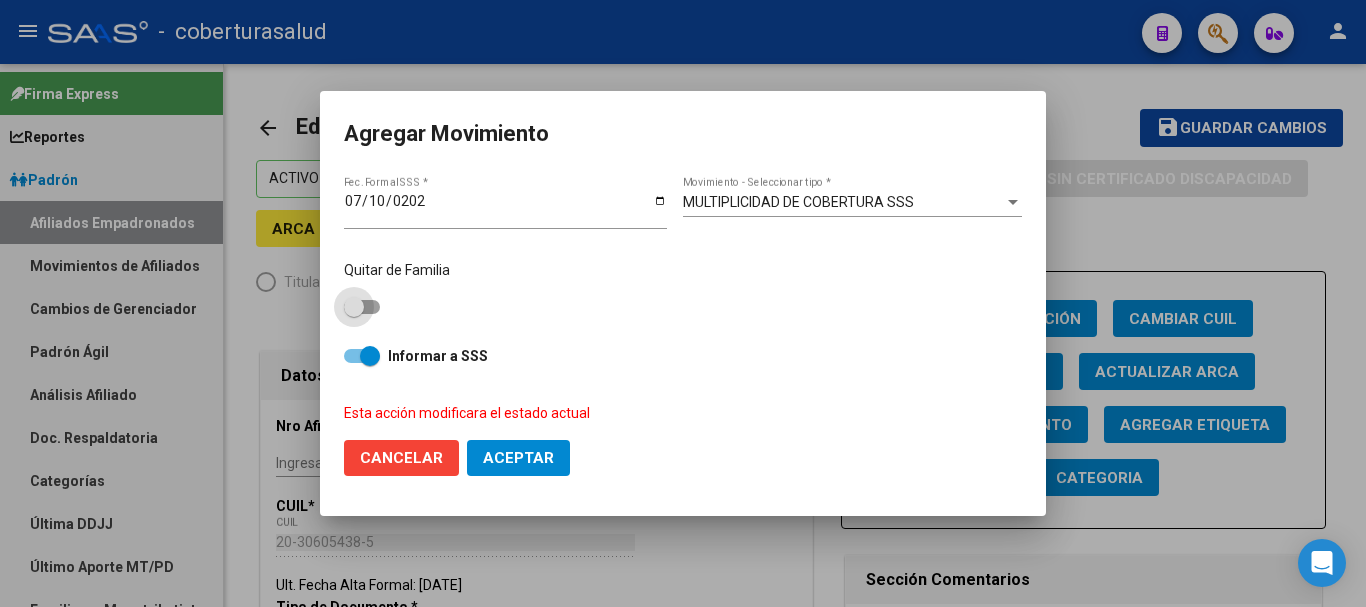 click at bounding box center (362, 307) 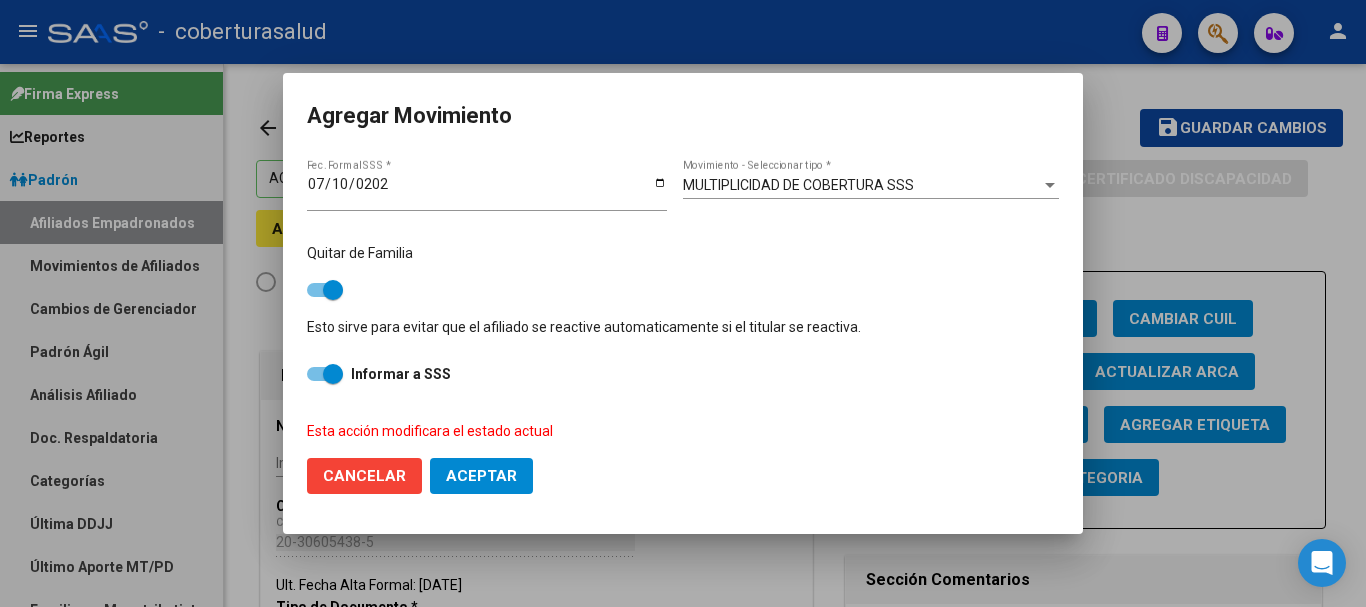 click on "Aceptar" 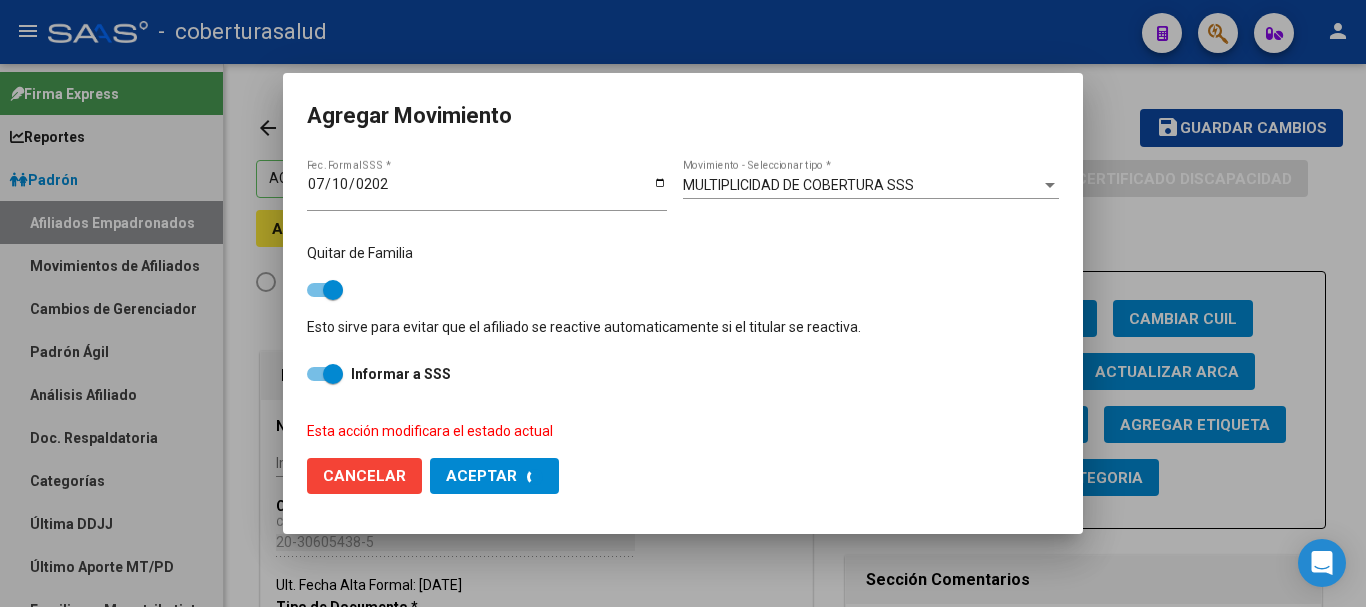 checkbox on "false" 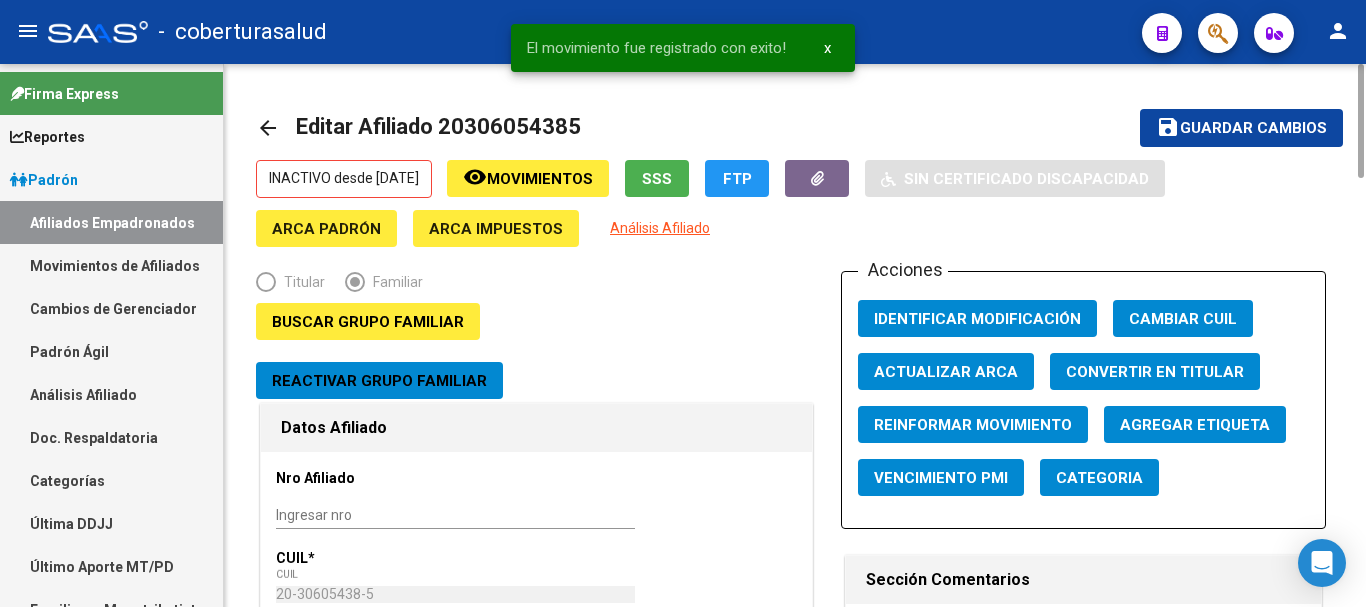 click on "Guardar cambios" 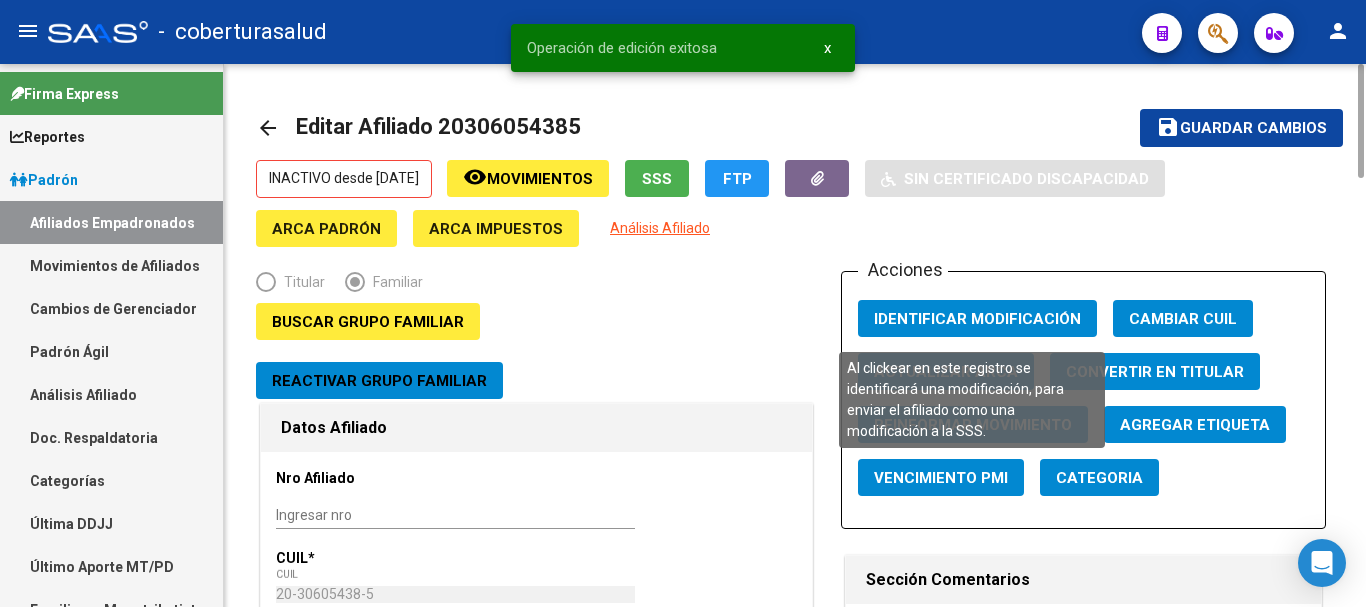 click on "Identificar Modificación" 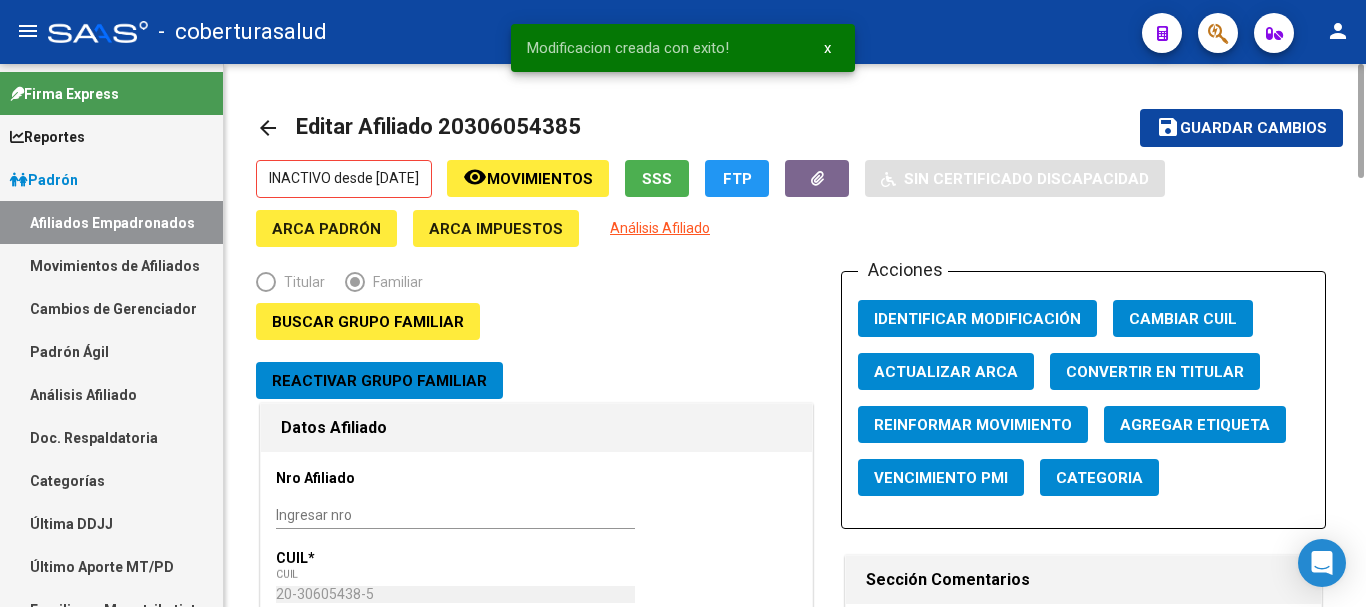 click on "Identificar Modificación" 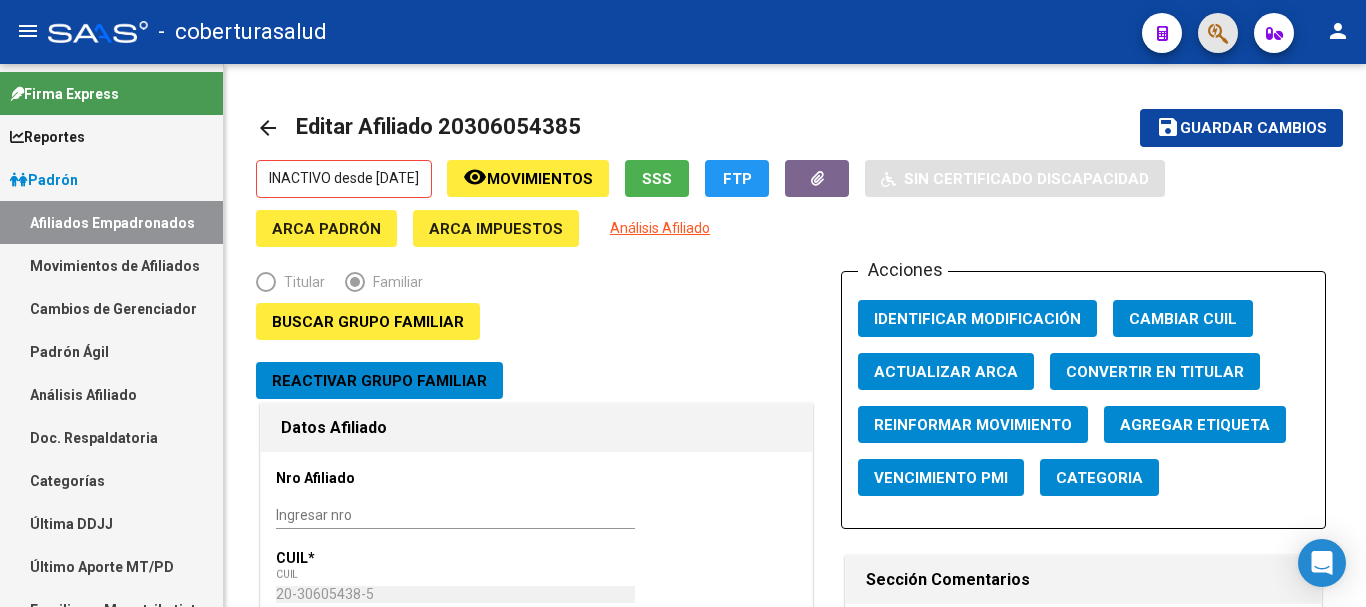 click 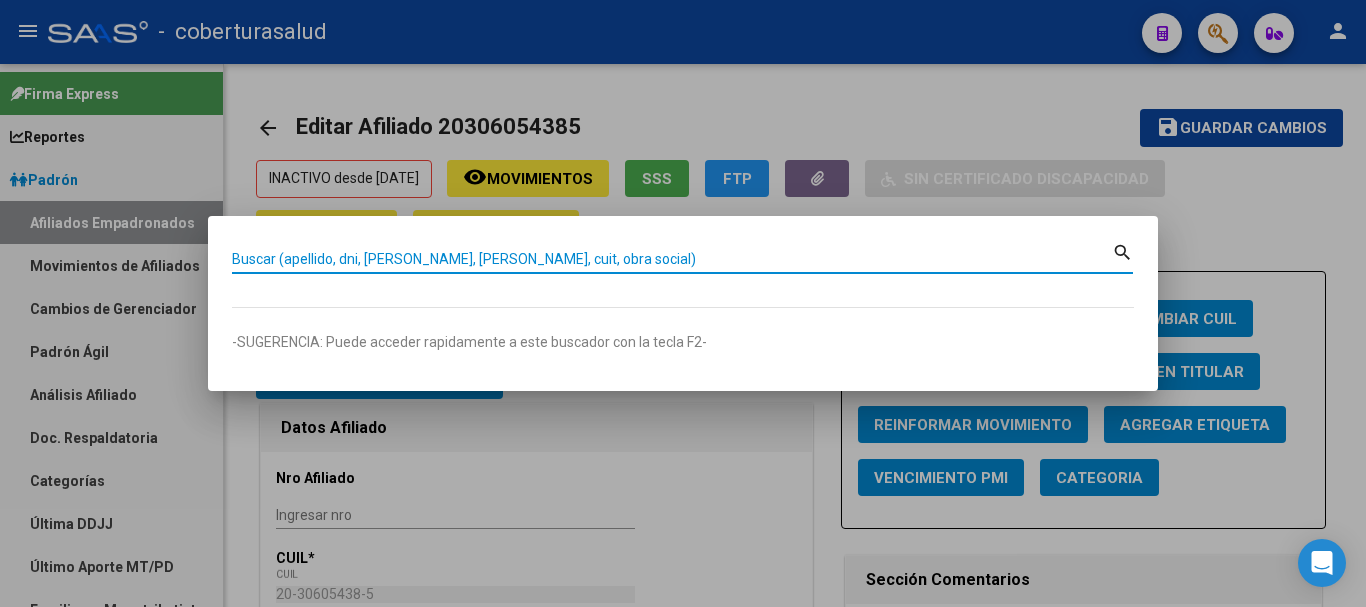 paste on "27213317682" 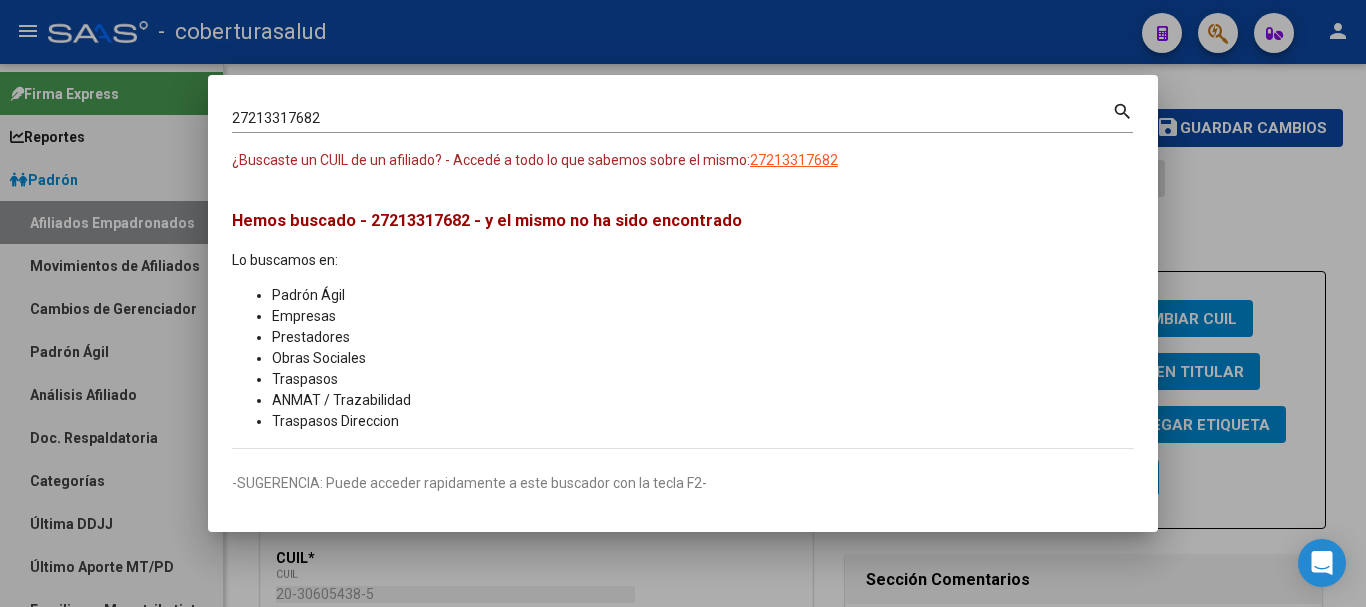 click on "27213317682 Buscar (apellido, dni, [PERSON_NAME], [PERSON_NAME], cuit, obra social)" at bounding box center [672, 119] 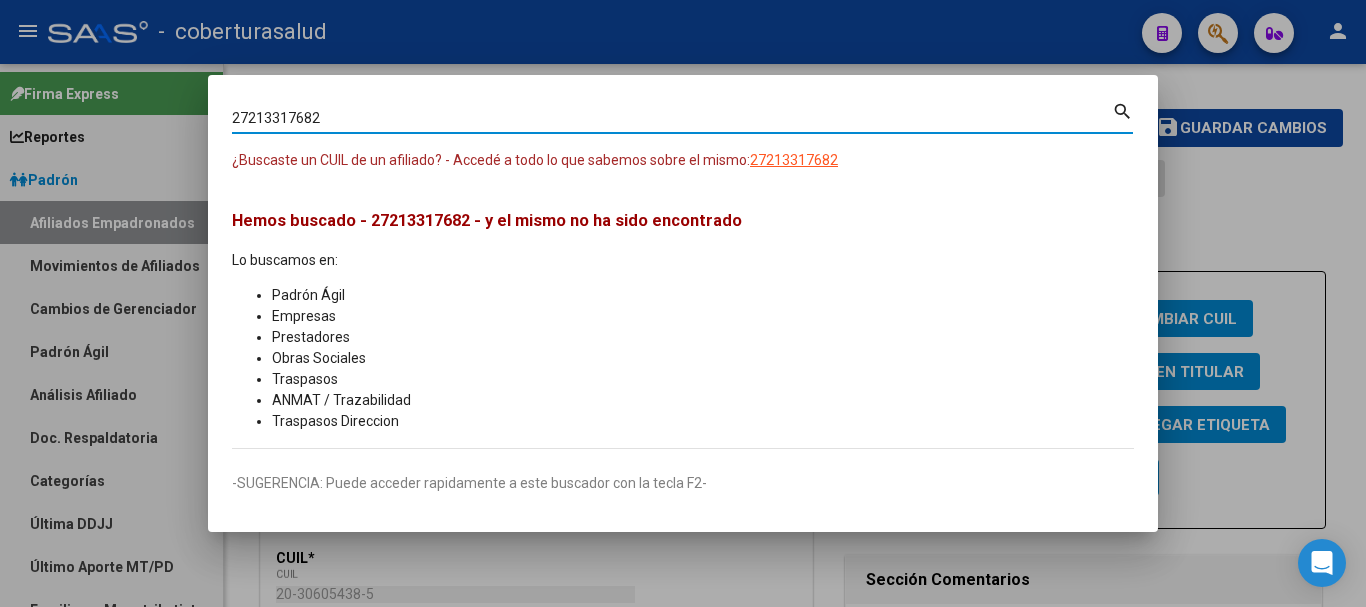 click on "27213317682" at bounding box center [672, 118] 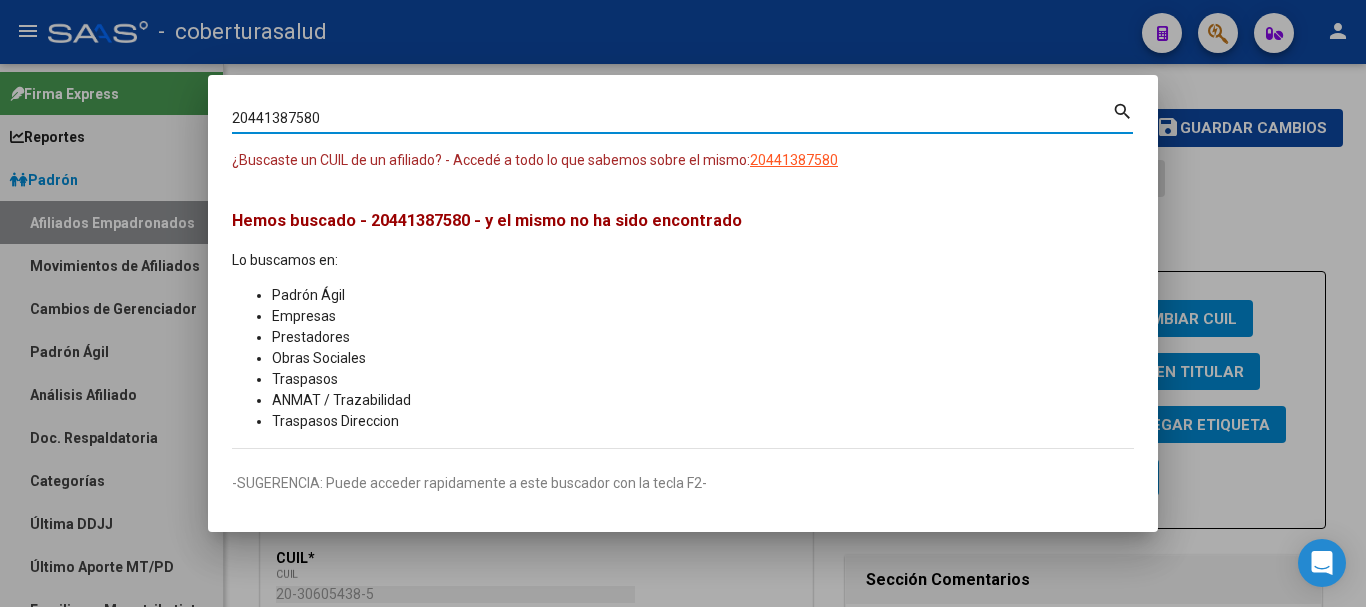 type on "20441387580" 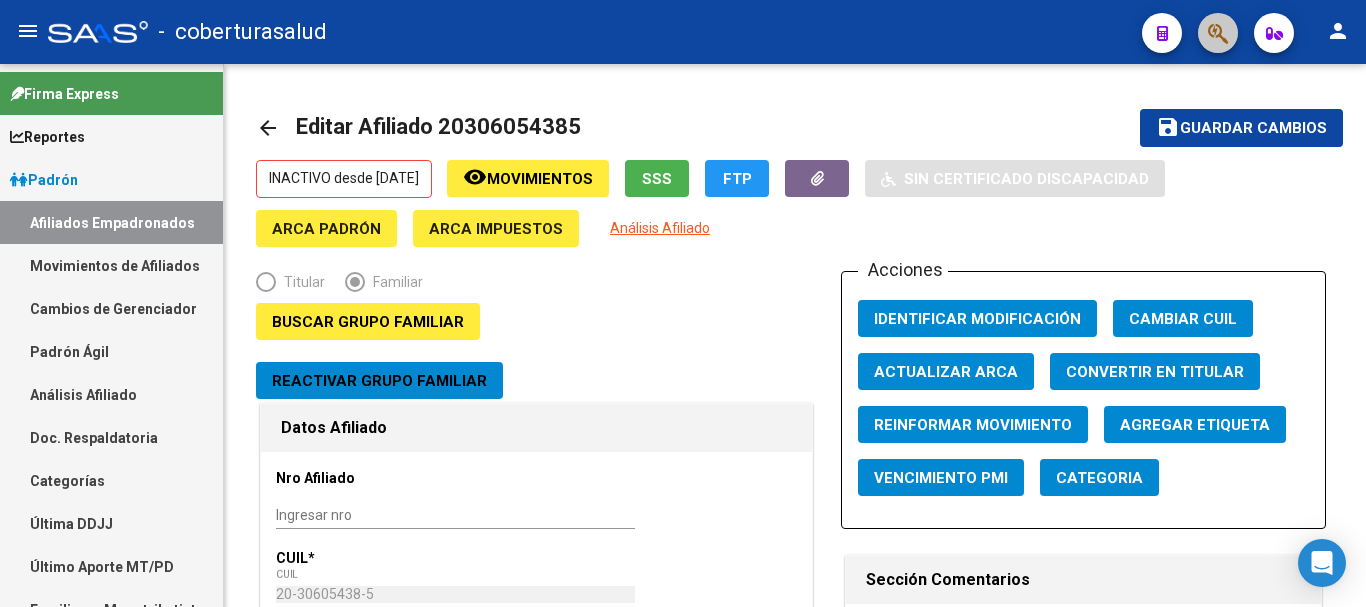 click 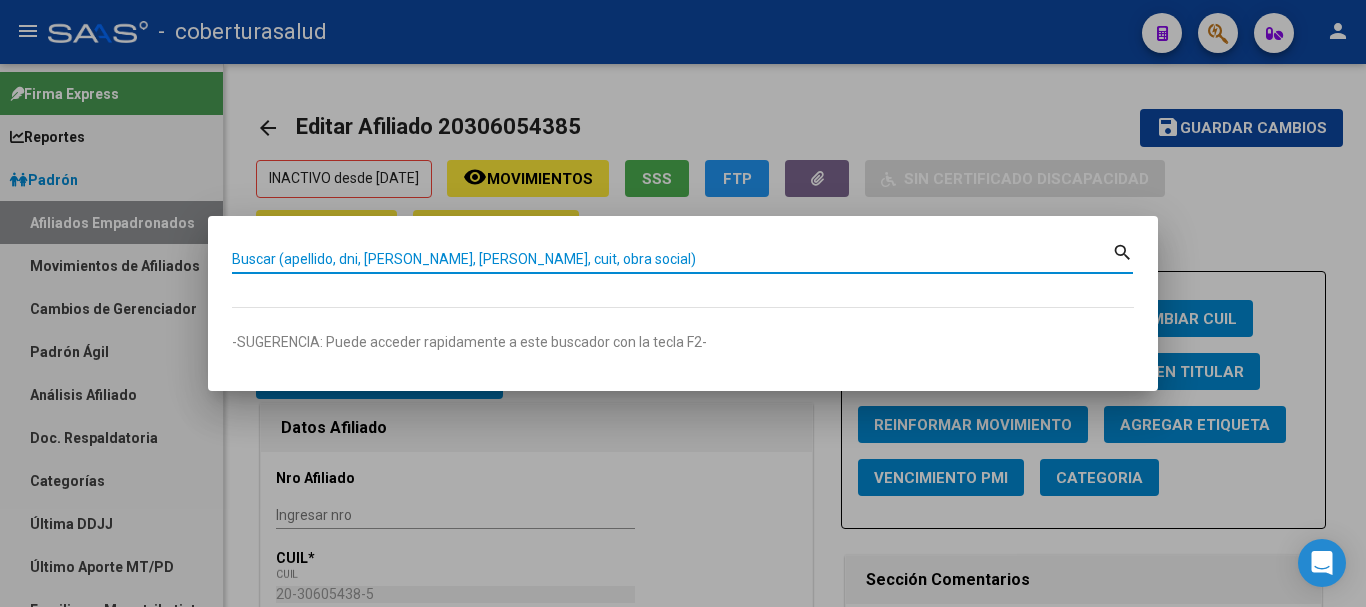 paste on "27418692478" 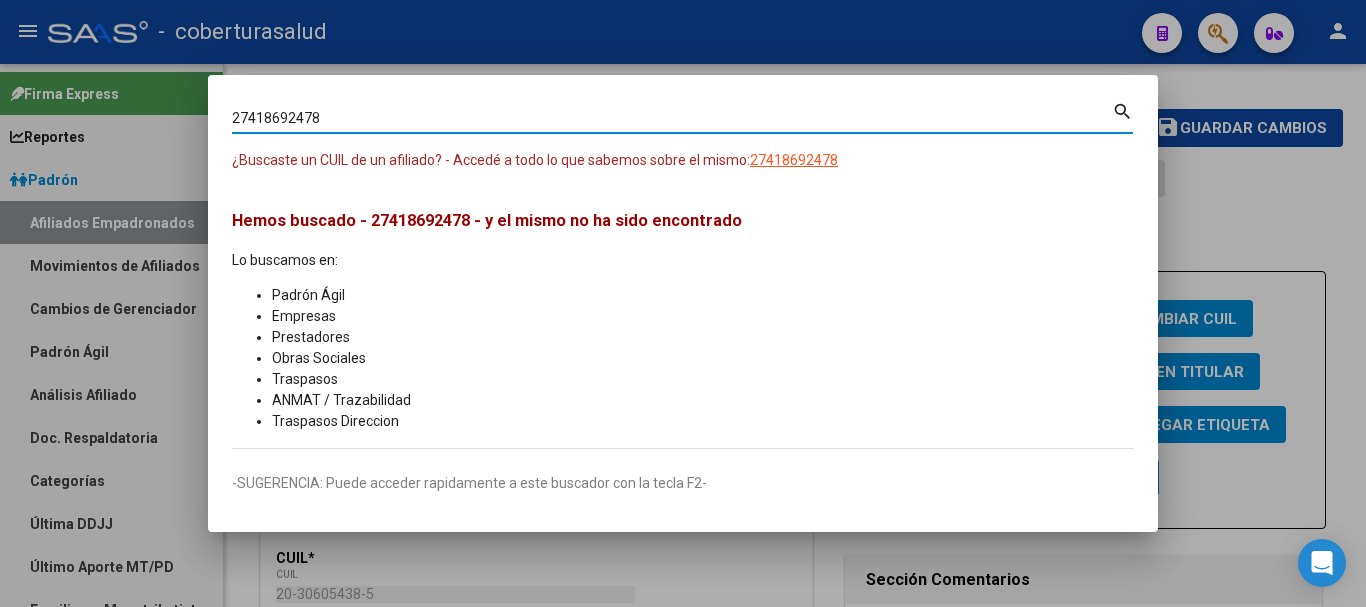 click on "27418692478" at bounding box center [672, 118] 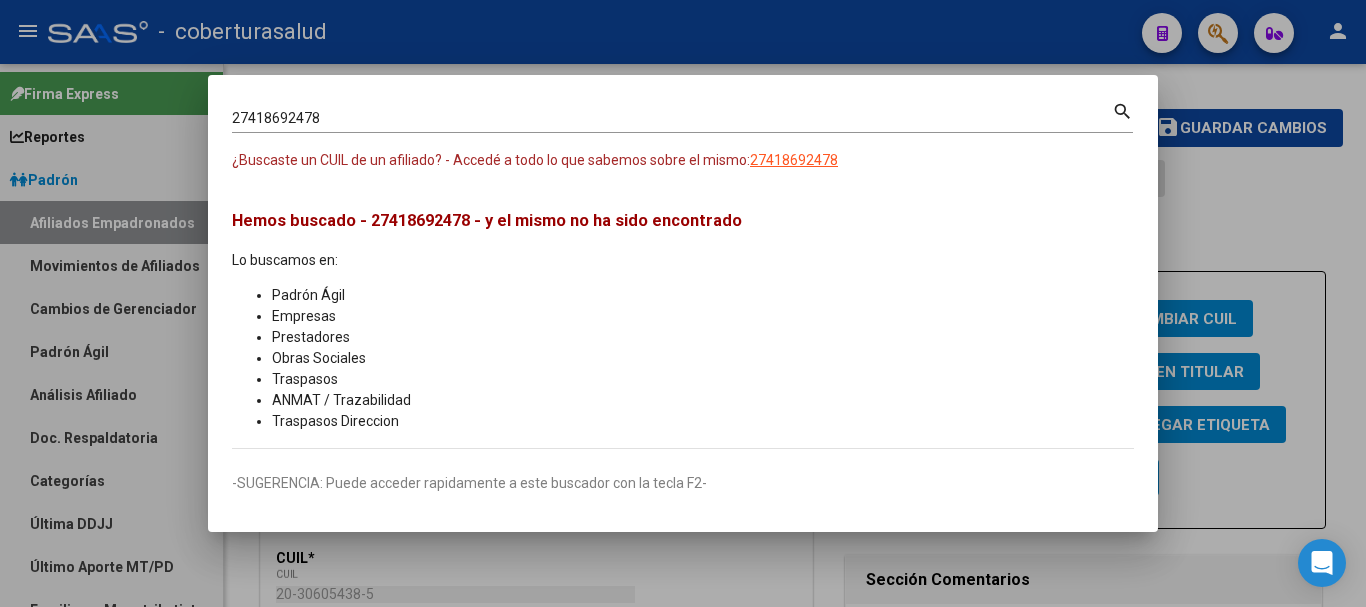 click on "27418692478 Buscar (apellido, dni, cuil, [PERSON_NAME], cuit, obra social)" at bounding box center (672, 119) 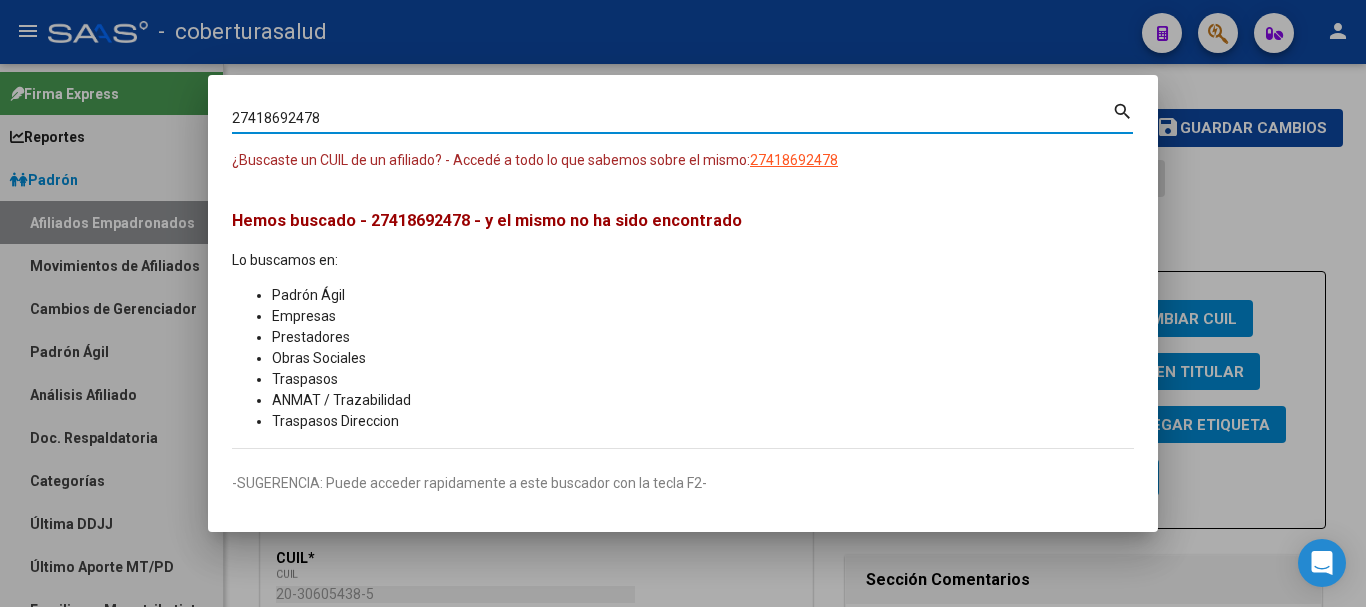 click on "27418692478 Buscar (apellido, dni, cuil, [PERSON_NAME], cuit, obra social)" at bounding box center [672, 119] 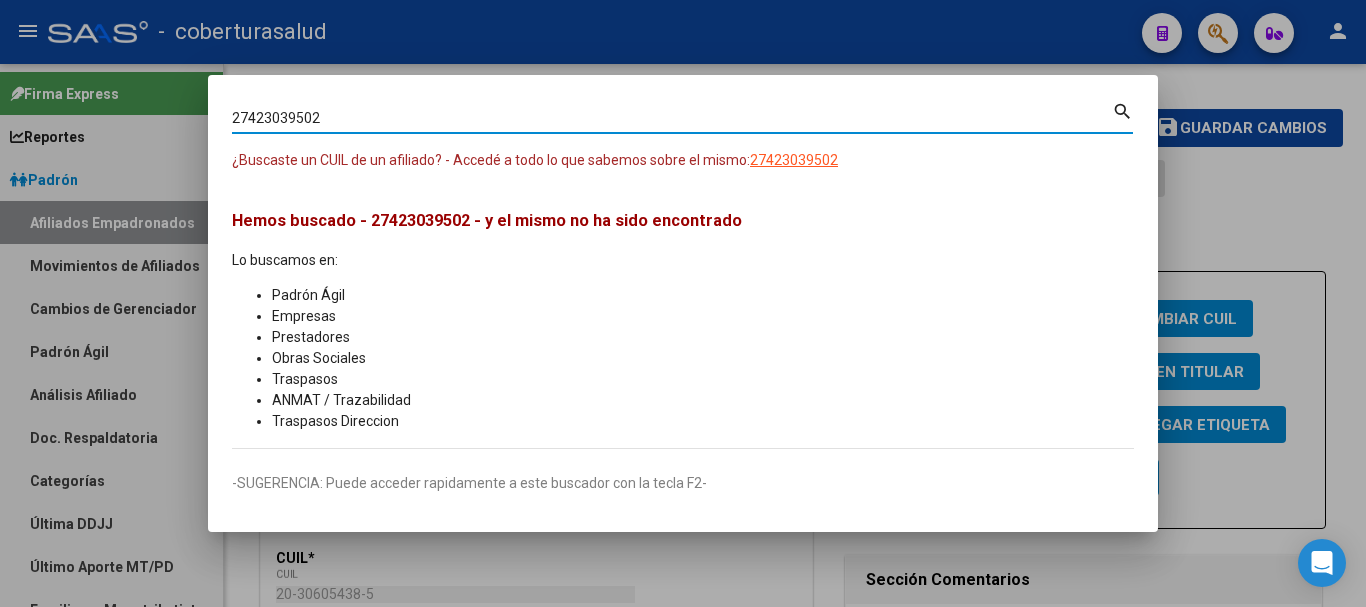 click on "27423039502" at bounding box center [672, 118] 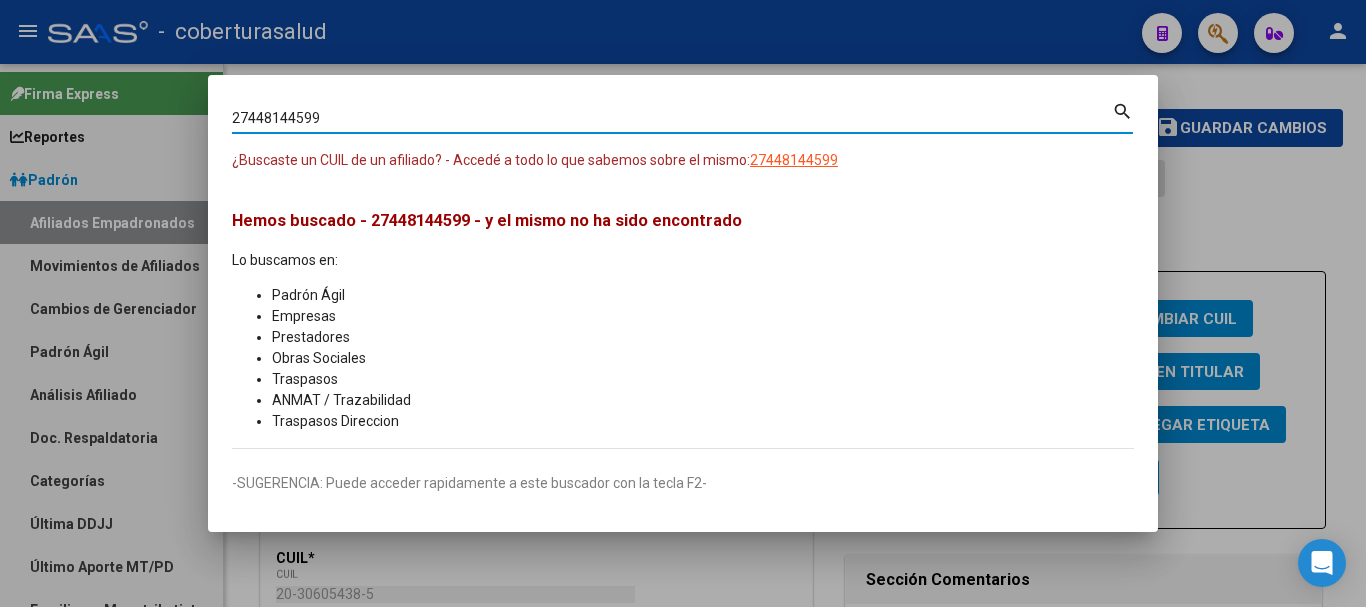click on "27448144599" at bounding box center [672, 118] 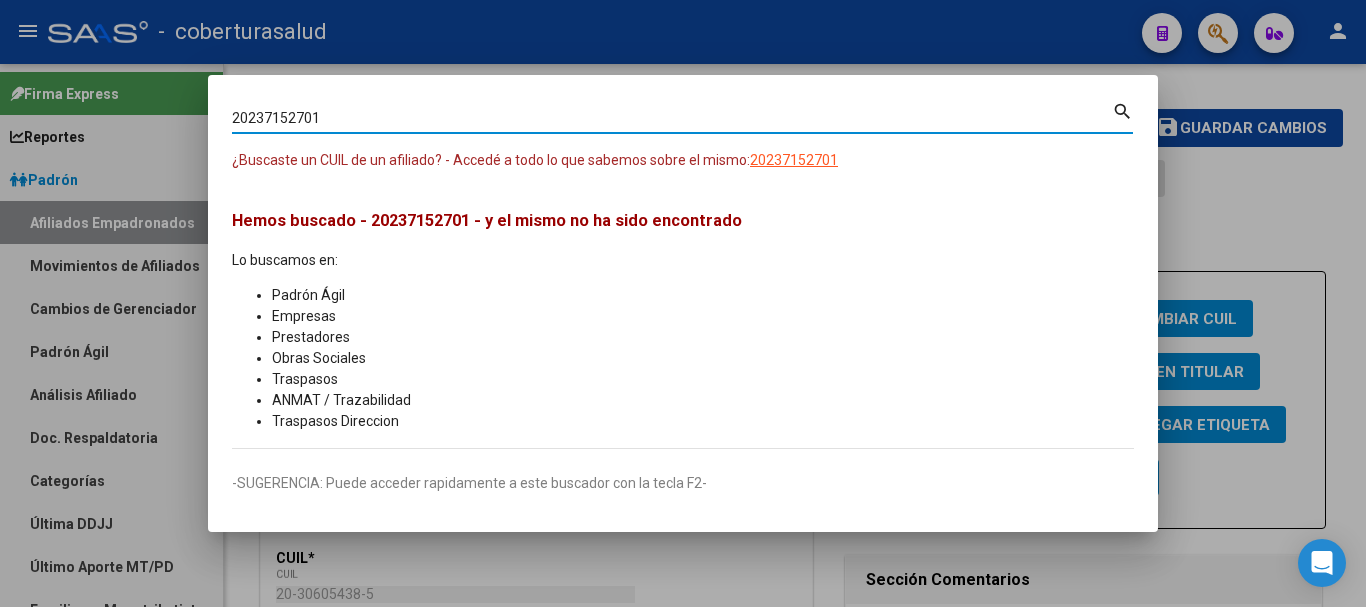 type on "20237152701" 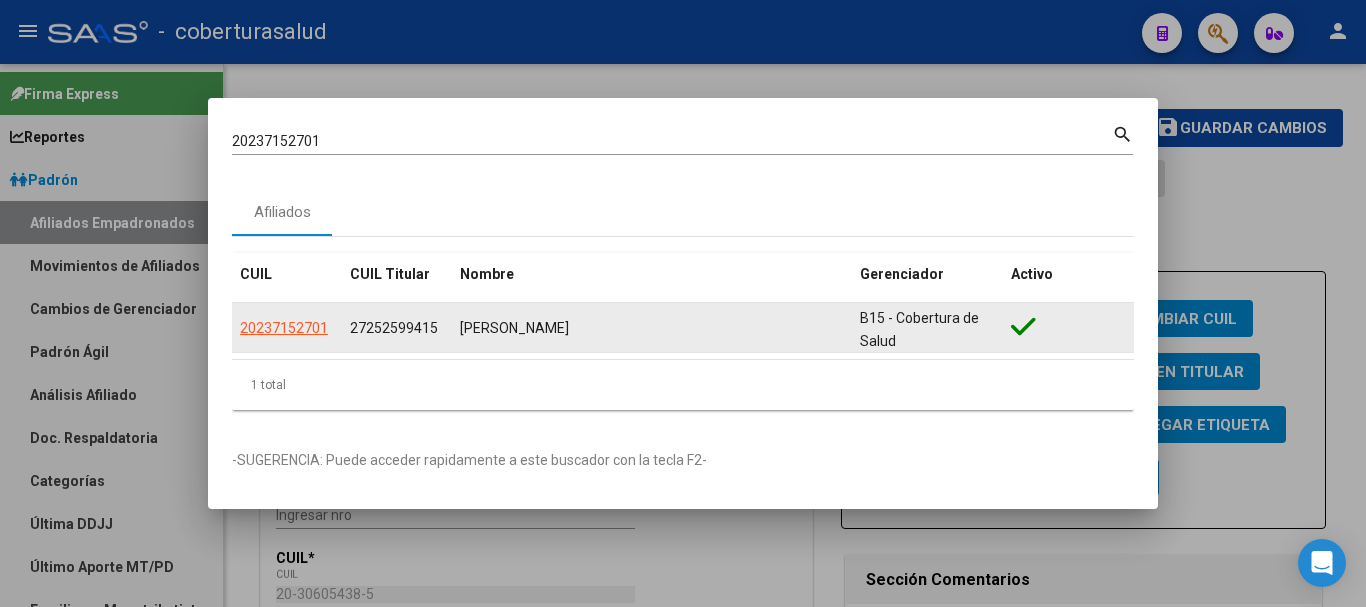 click on "20237152701" 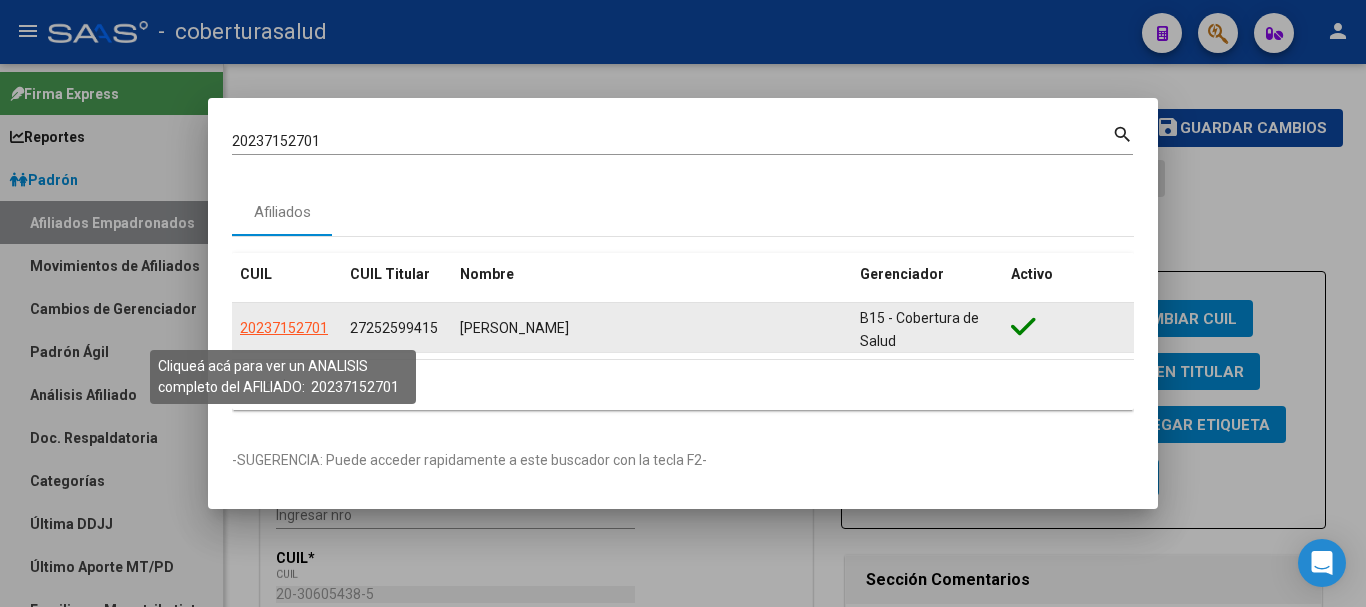 click on "20237152701" 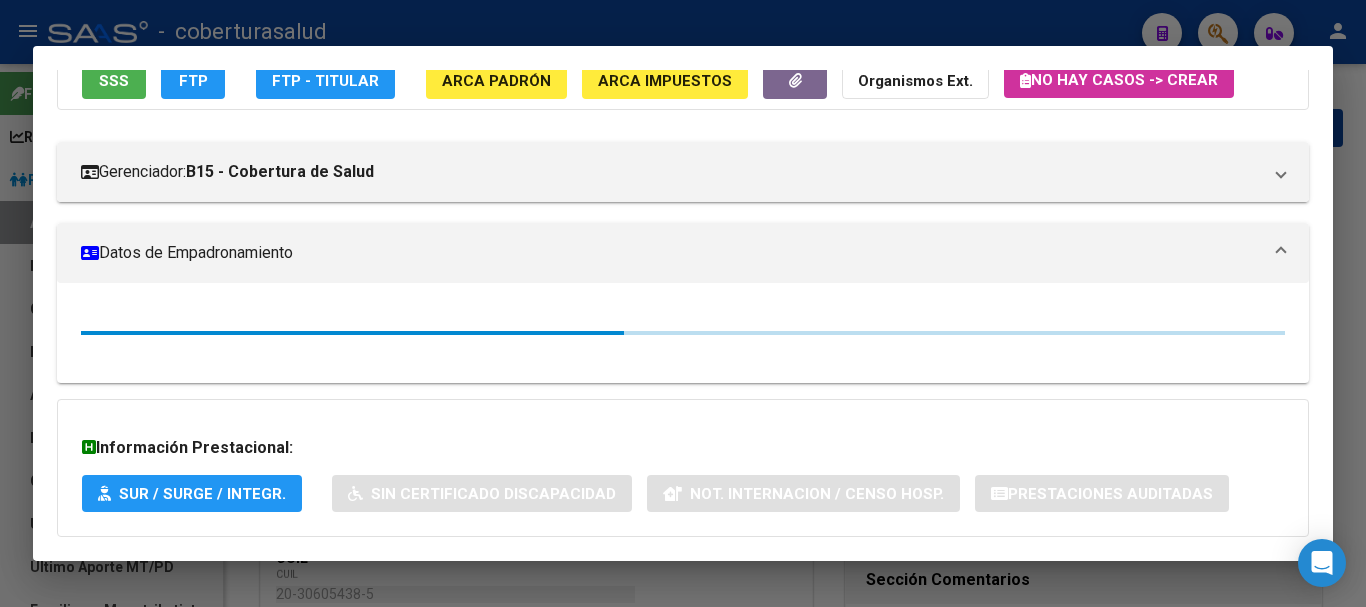 scroll, scrollTop: 200, scrollLeft: 0, axis: vertical 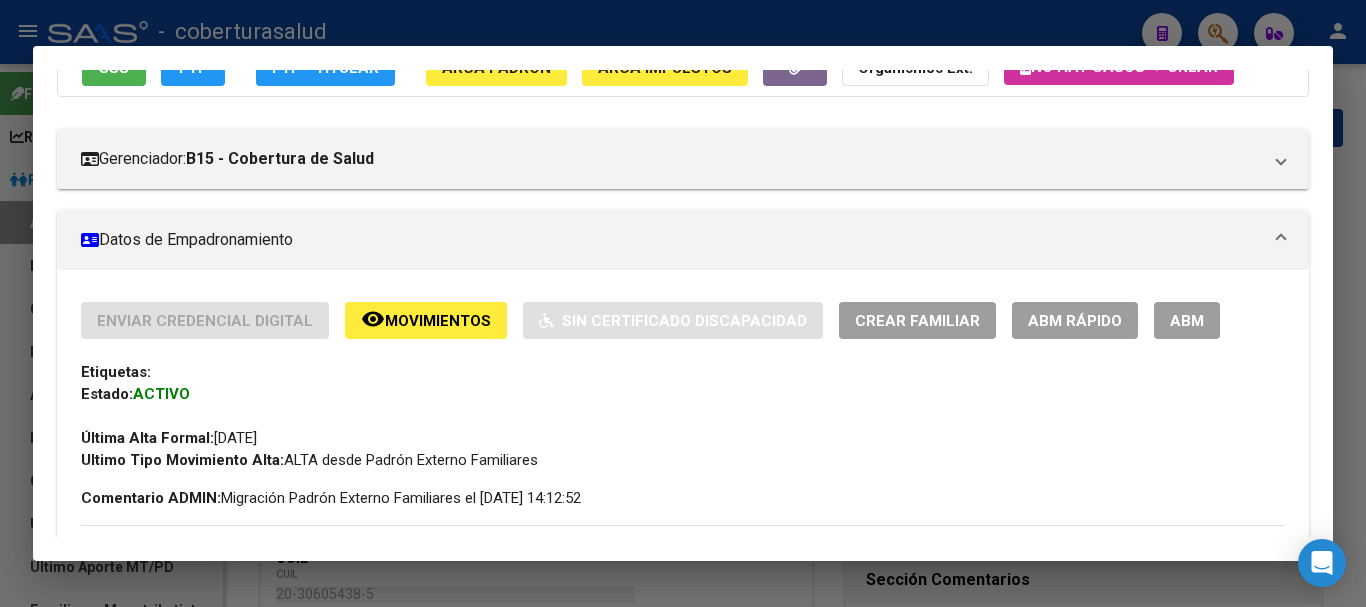 click on "ABM" at bounding box center [1187, 320] 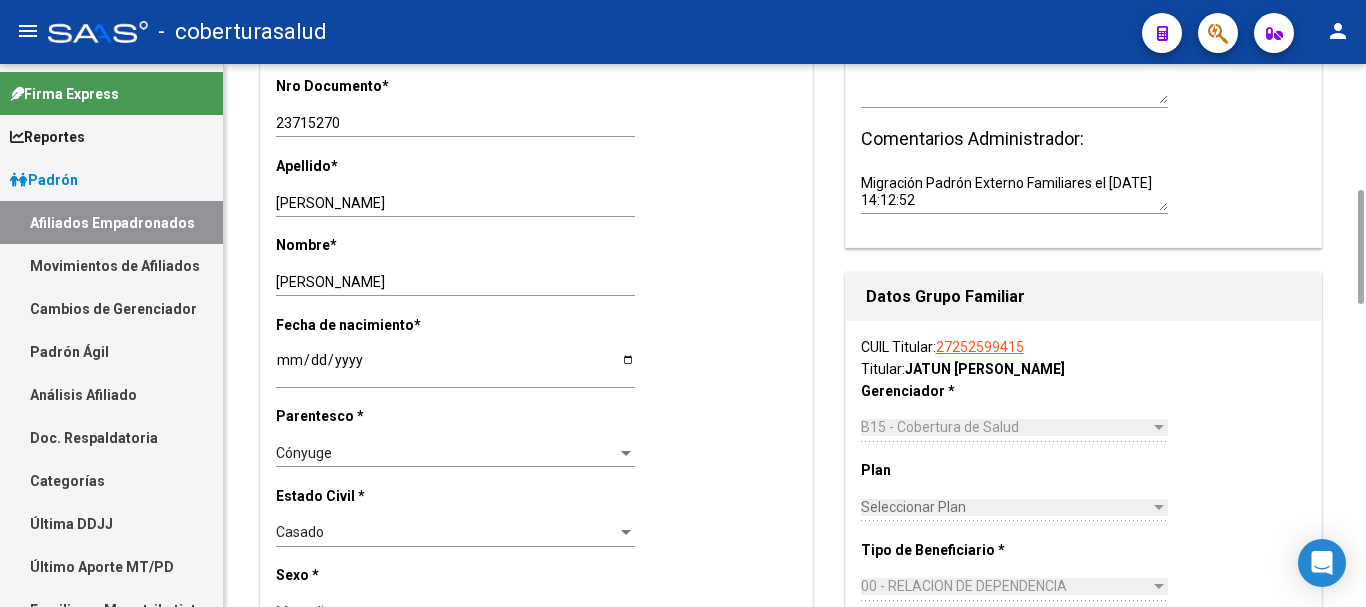 scroll, scrollTop: 0, scrollLeft: 0, axis: both 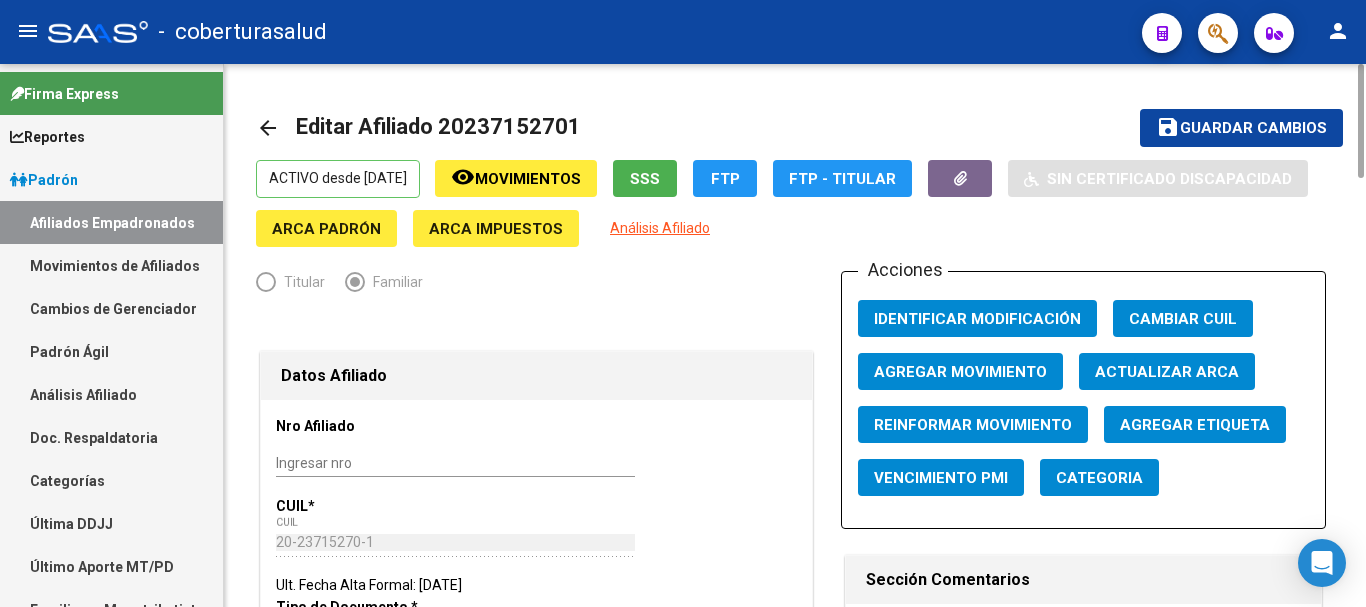 click on "Agregar Movimiento" 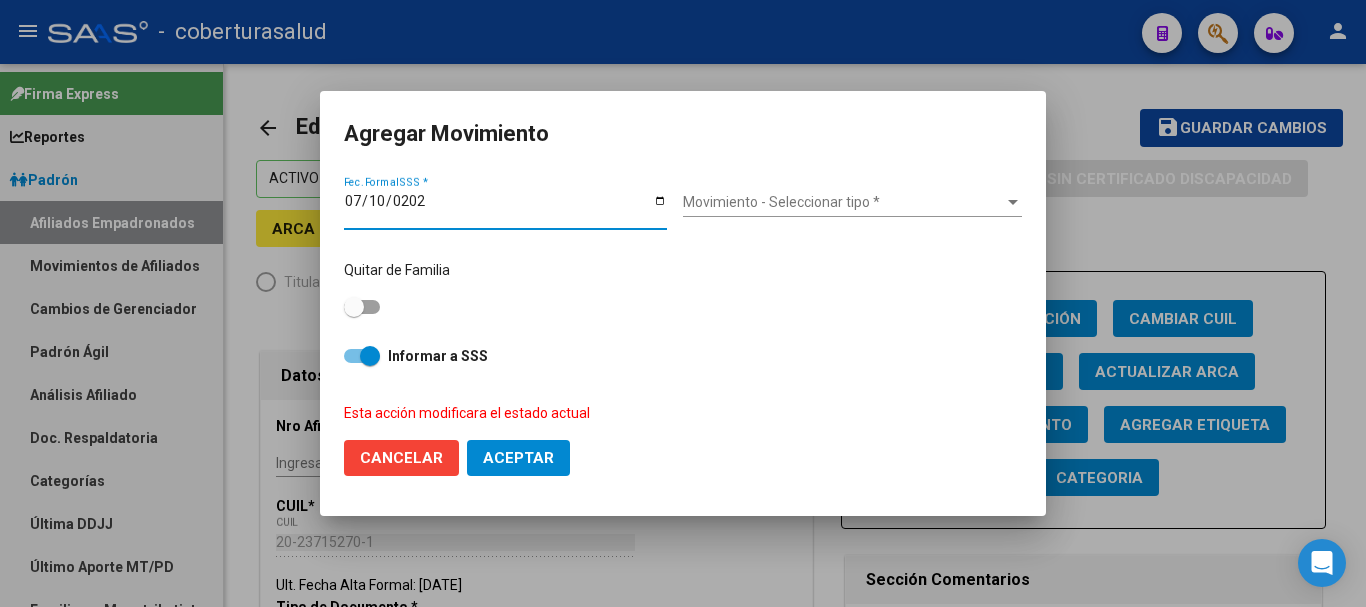 type on "[DATE]" 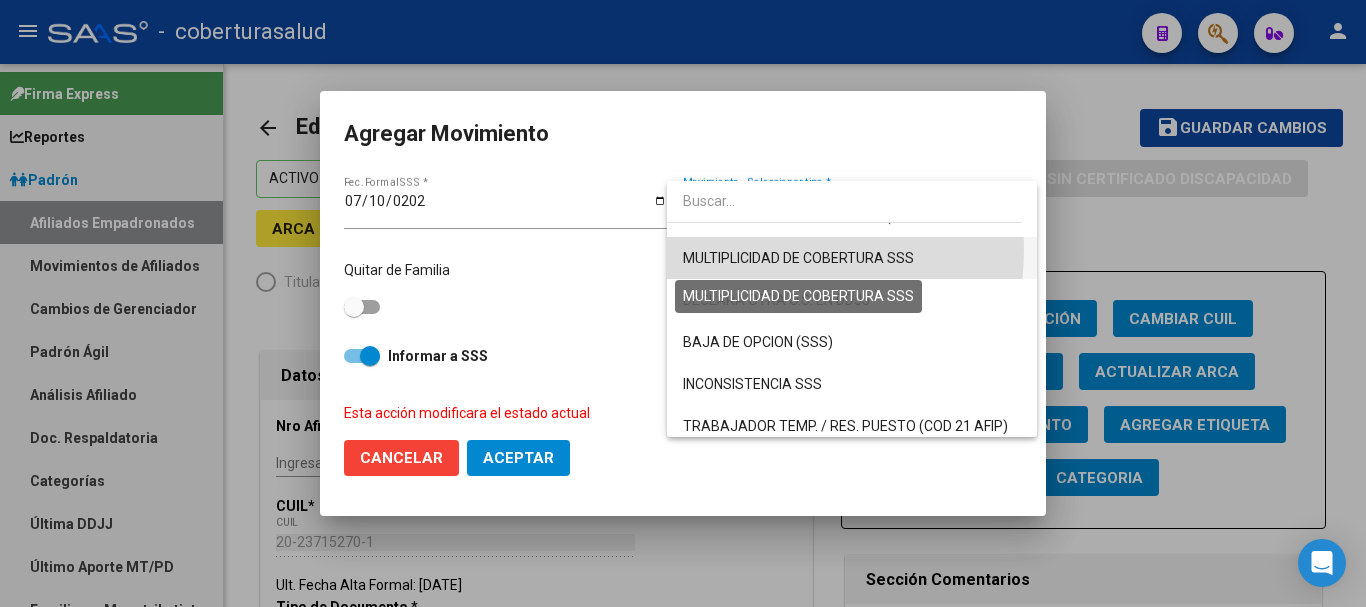 click on "MULTIPLICIDAD DE COBERTURA SSS" at bounding box center (798, 258) 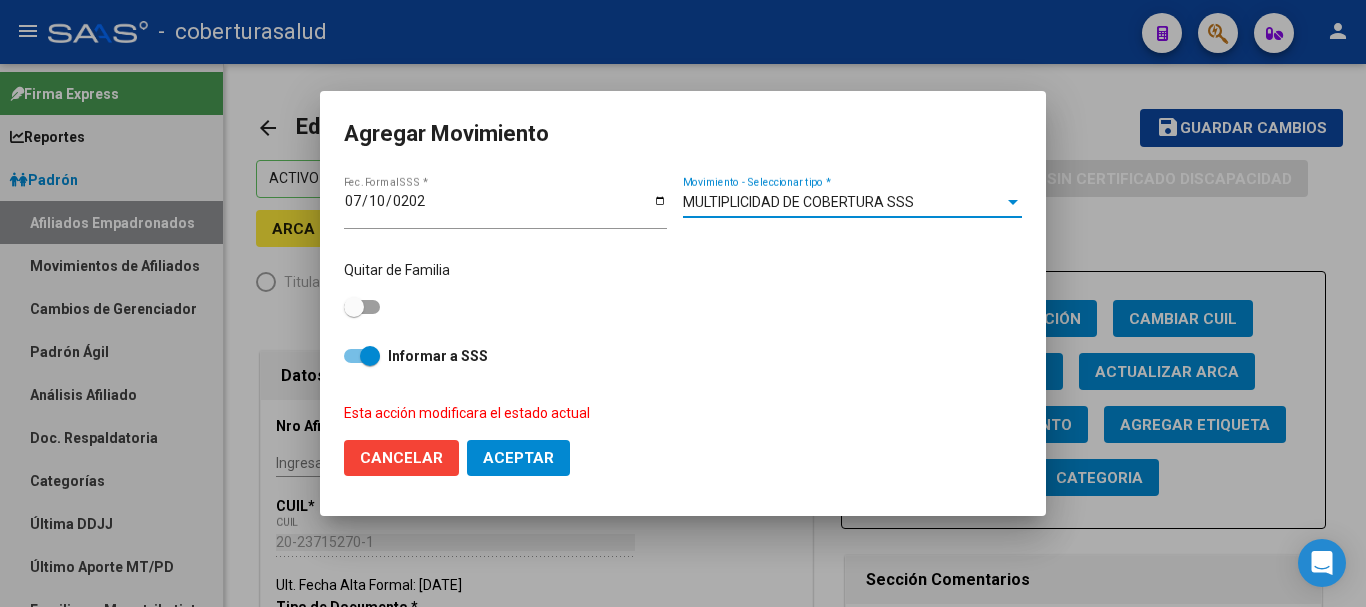 click at bounding box center [362, 307] 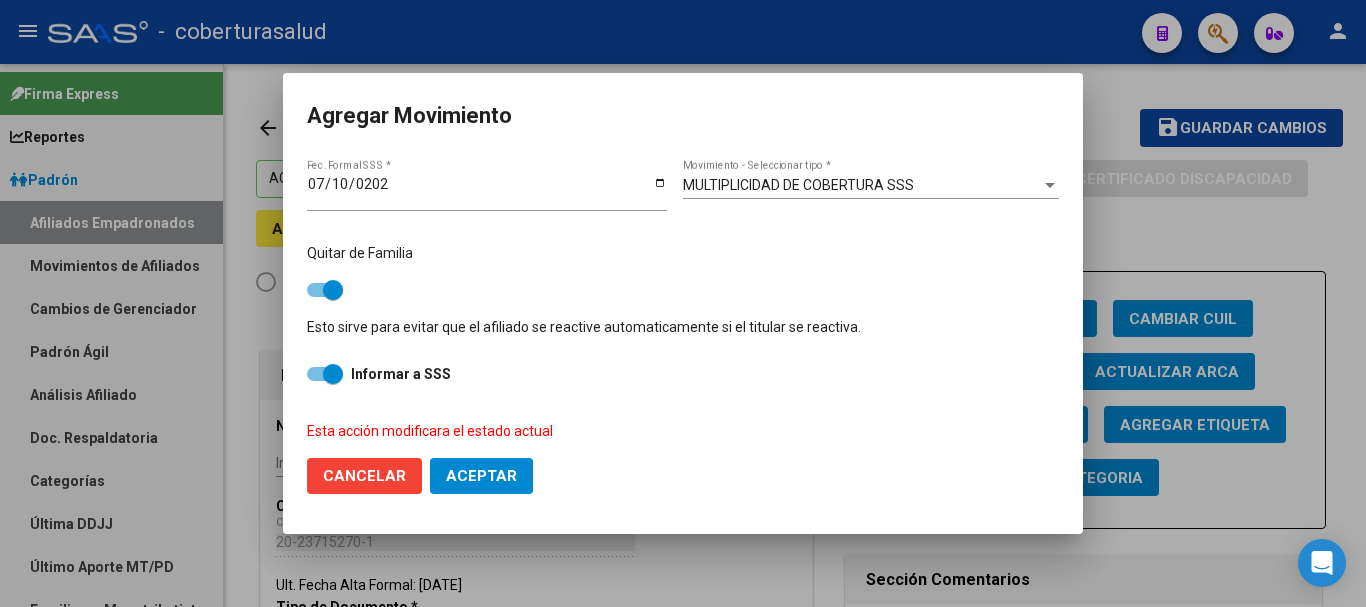 click on "Aceptar" 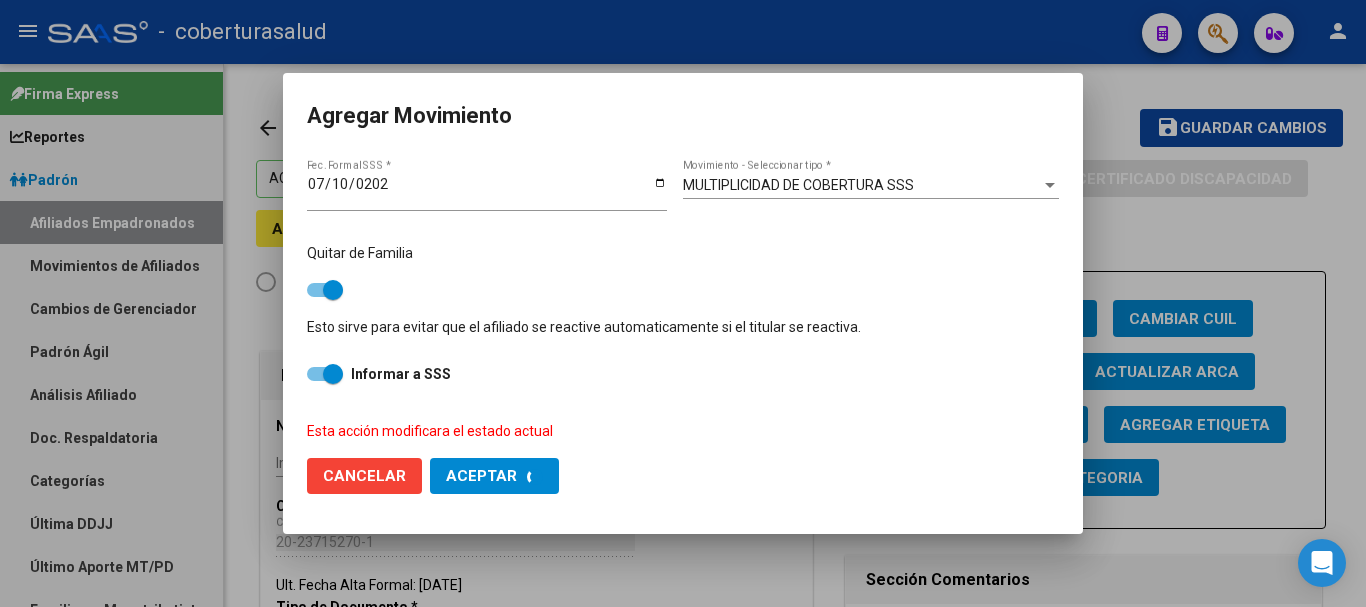 checkbox on "false" 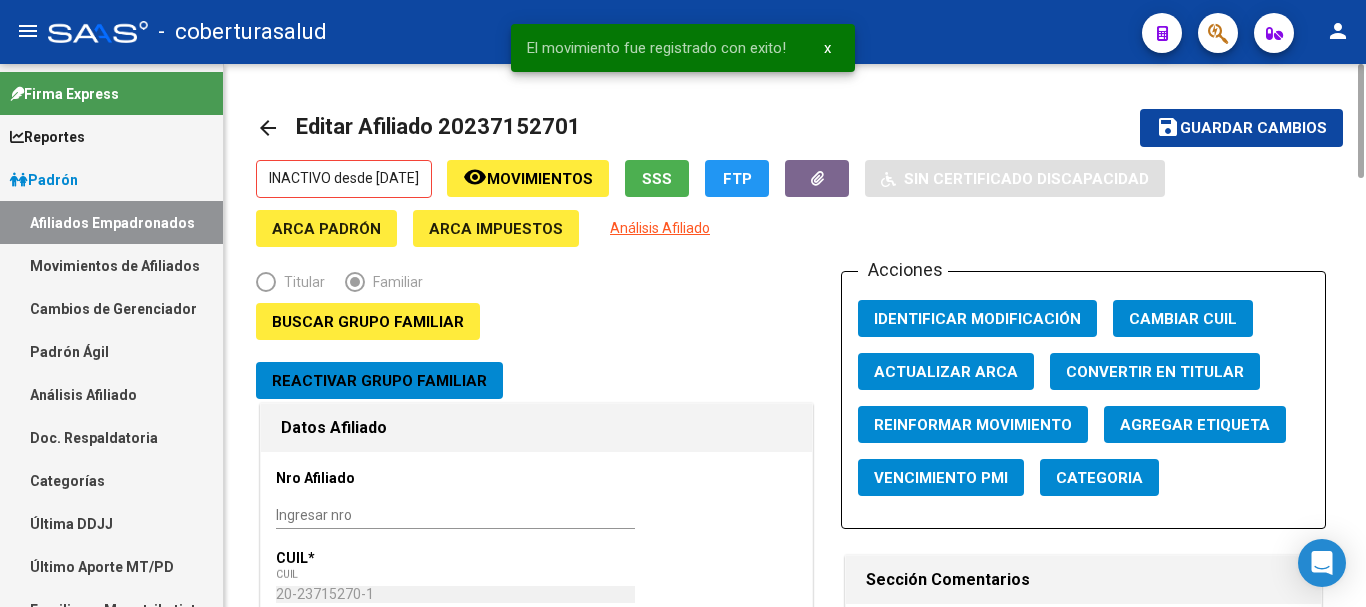 click on "save Guardar cambios" 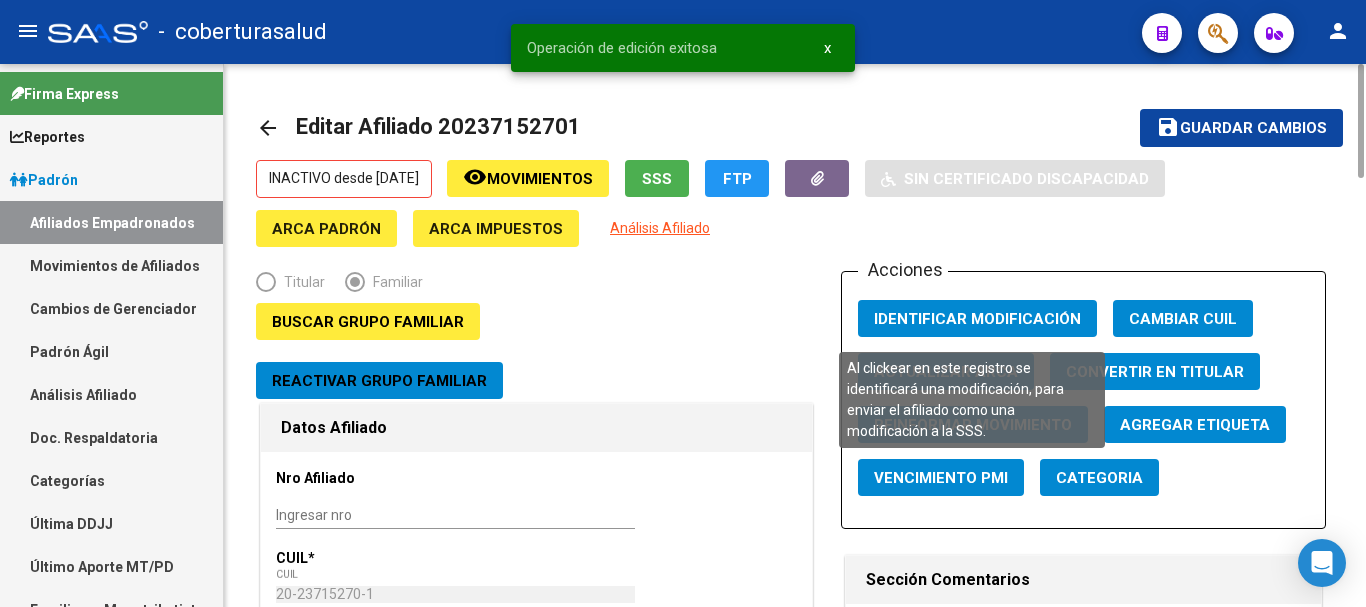 click on "Identificar Modificación" 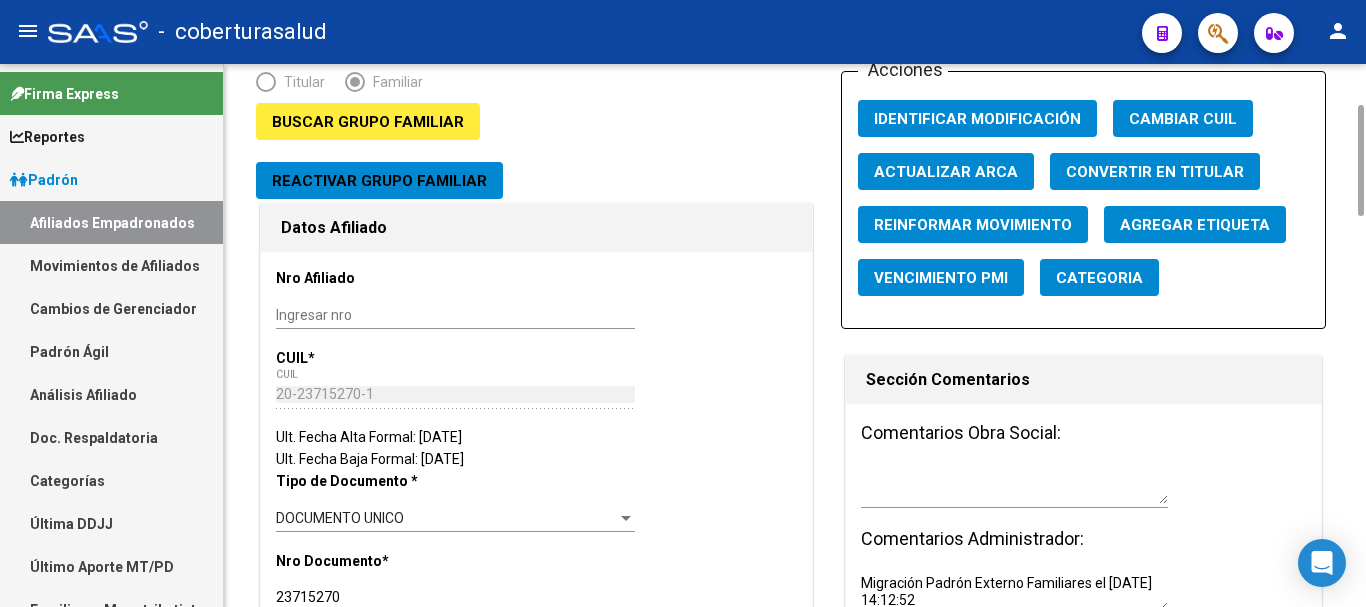scroll, scrollTop: 0, scrollLeft: 0, axis: both 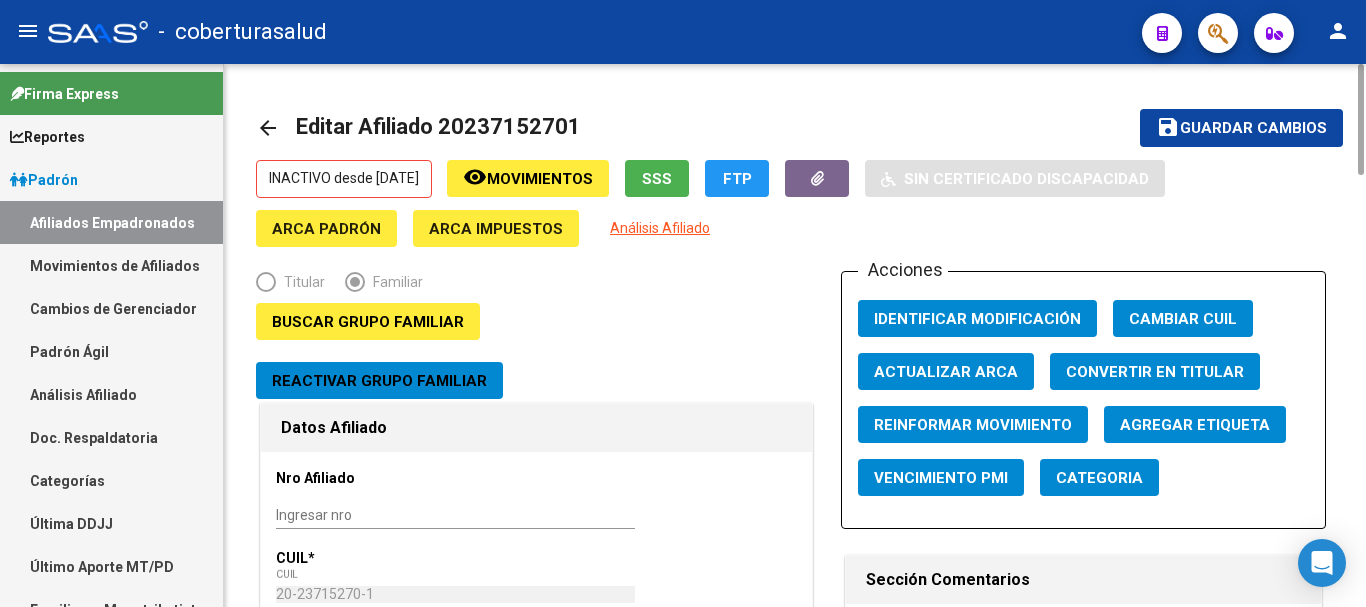 type 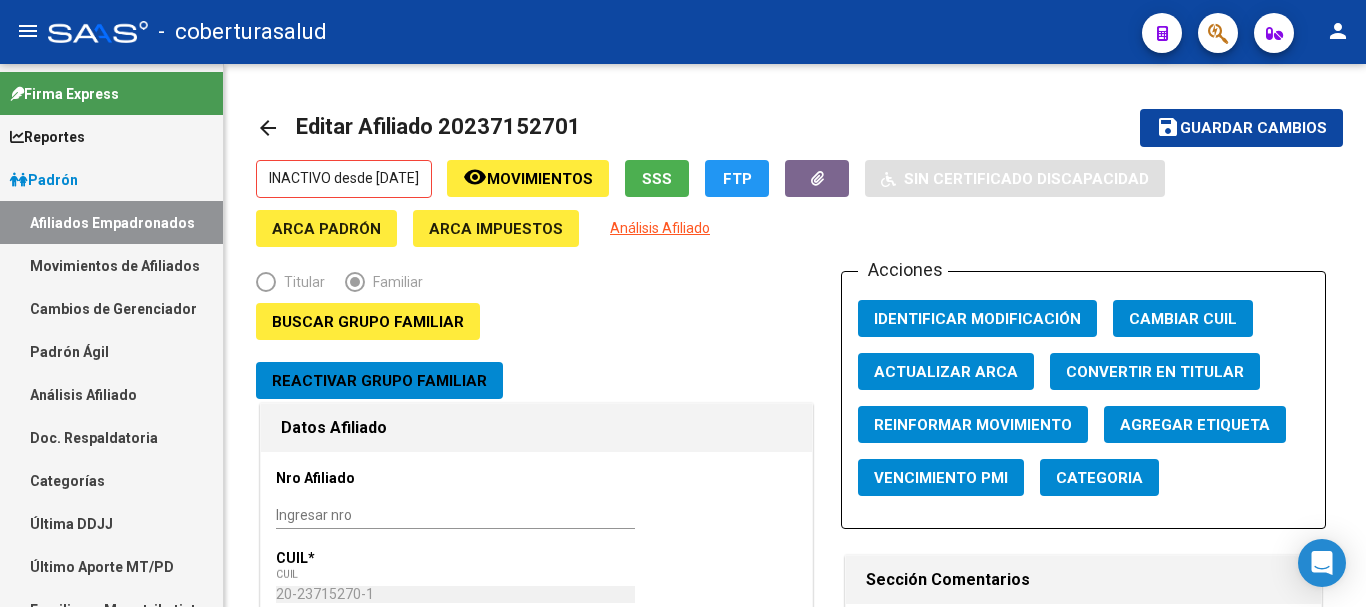click 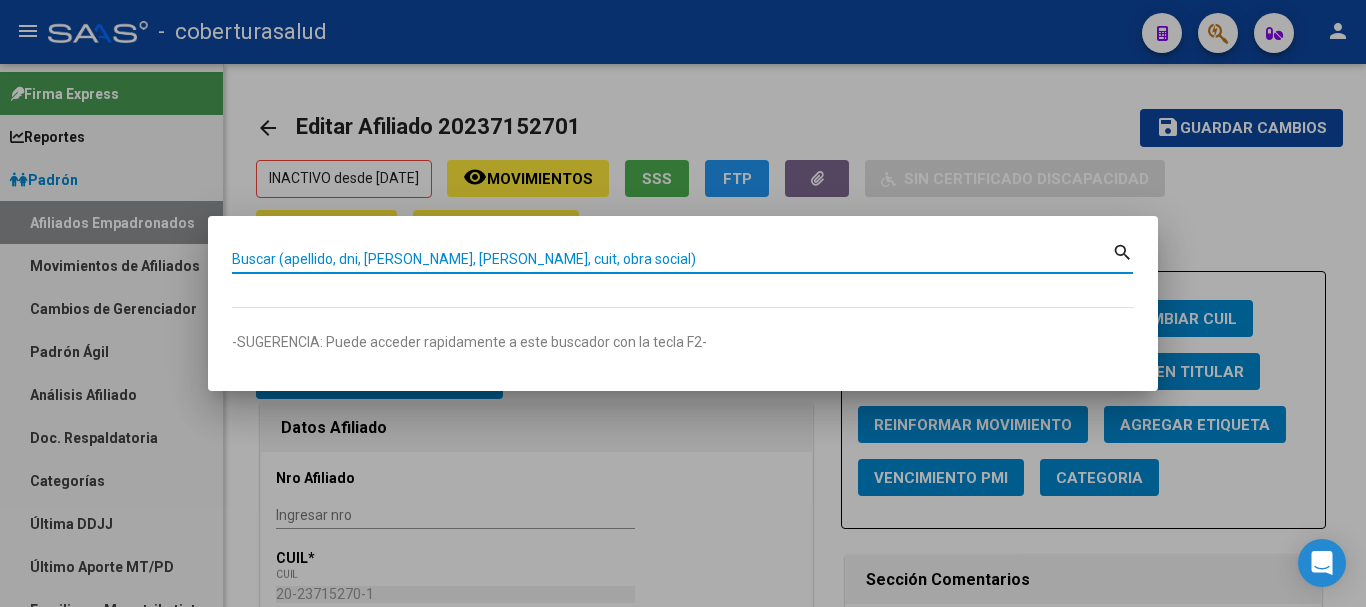 click on "Buscar (apellido, dni, [PERSON_NAME], [PERSON_NAME], cuit, obra social)" at bounding box center [672, 259] 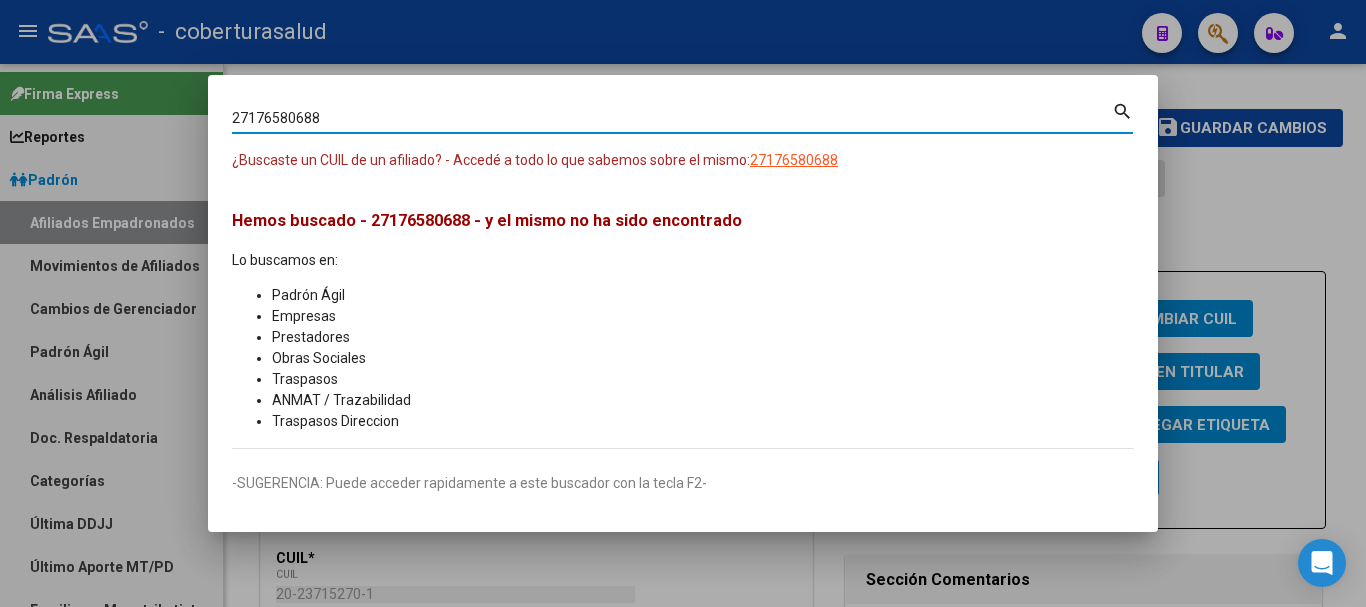 click on "27176580688 Buscar (apellido, dni, [PERSON_NAME], [PERSON_NAME], cuit, obra social)" at bounding box center [672, 119] 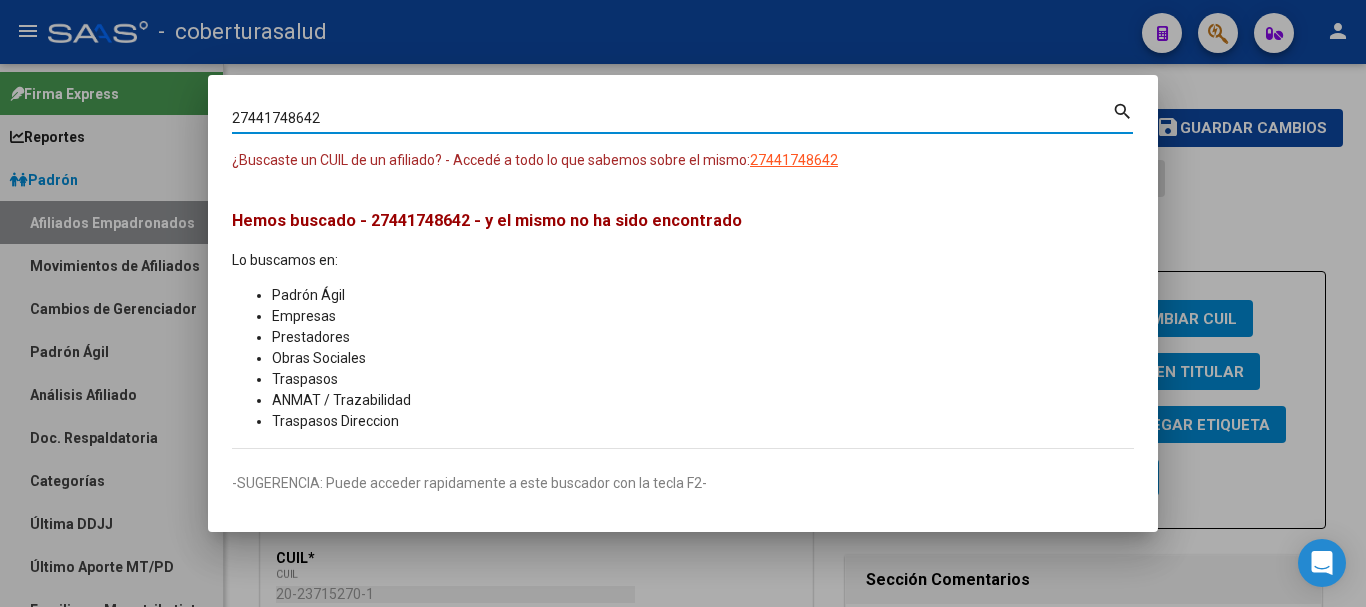 type on "27441748642" 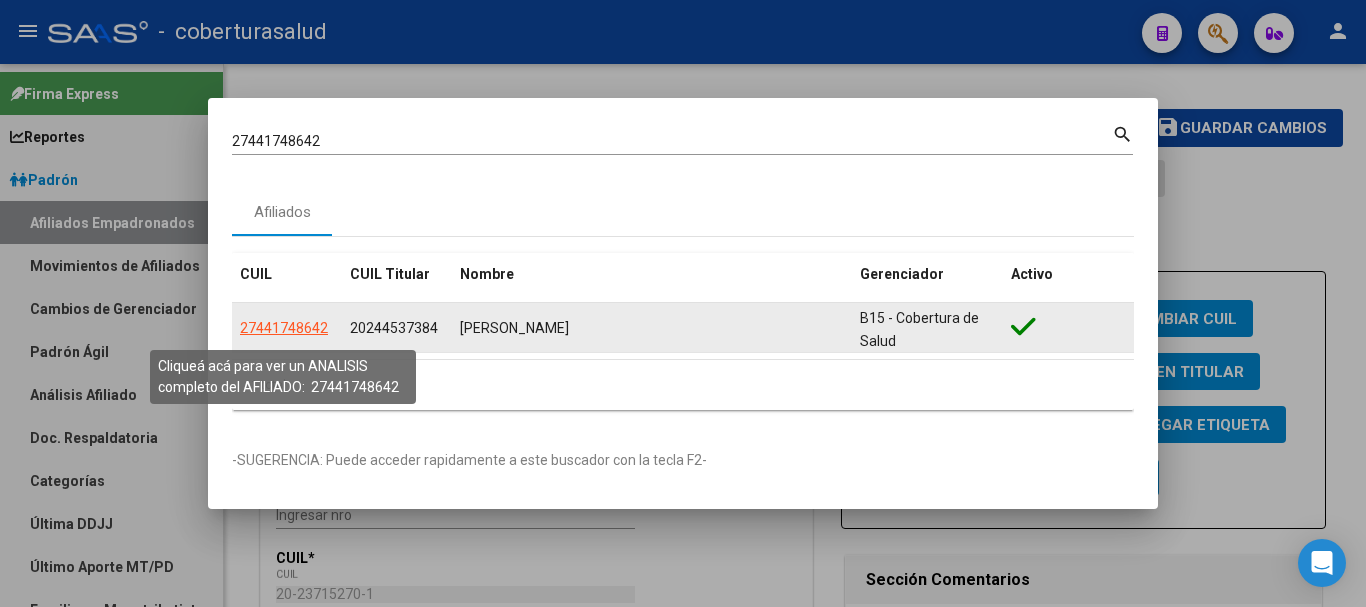 click on "27441748642" 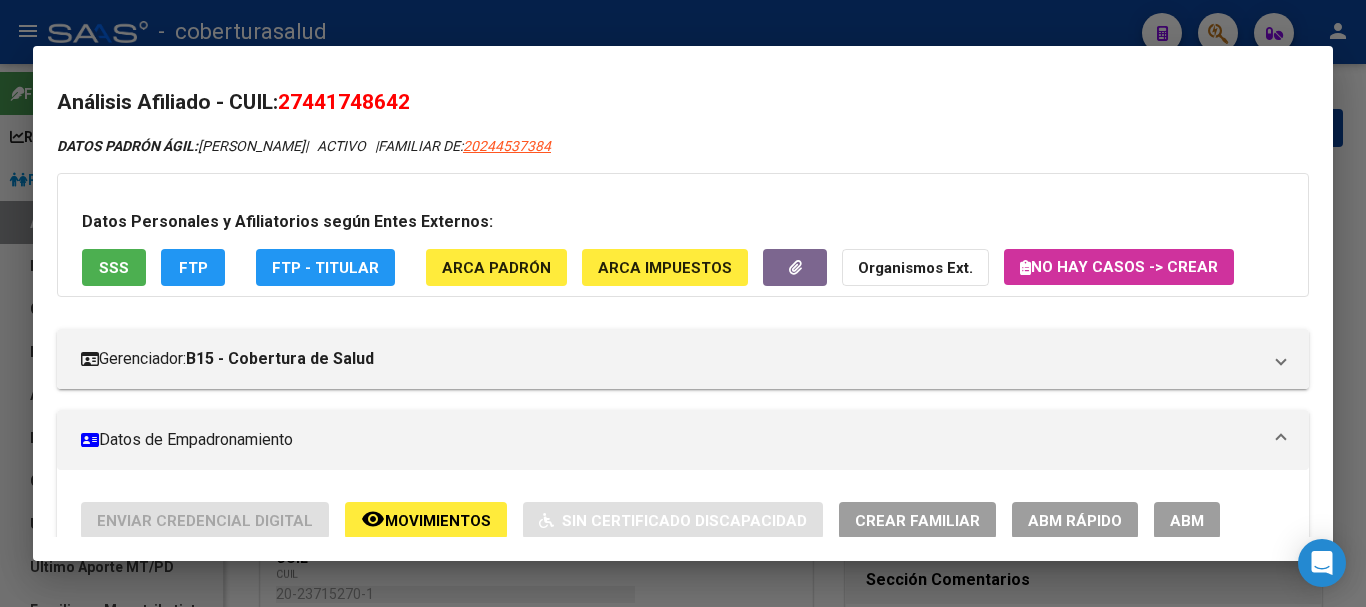 click on "Enviar Credencial Digital remove_red_eye Movimientos    Sin Certificado Discapacidad Crear Familiar ABM Rápido ABM Etiquetas: Estado: ACTIVO Última Alta Formal:  [DATE] Comentario ADMIN:  Migración Padrón Completo SSS el [DATE] 16:17:33 DATOS DEL AFILIADO Apellido:   [PERSON_NAME] VAL CUIL:  27441748642 Documento:  DU - DOCUMENTO UNICO 44174864  Nacionalidad:  [DEMOGRAPHIC_DATA] Parentesco:  4 - Hijo e/ 21-25 estudiando Estado Civil:  [DEMOGRAPHIC_DATA] Discapacitado:    NO (00) Sexo:  F Nacimiento:  [DEMOGRAPHIC_DATA] Edad:  23  Teléfono Particular:  [PHONE_NUMBER]       Provincia:  [GEOGRAPHIC_DATA] Localidad:  [GEOGRAPHIC_DATA]                Código Postal:  4400 Calle:  B? INTERSINDICAL- DI 3044  Piso:        Departamento:       DATOS GRUPO FAMILIAR Gerenciador / Plan:  B15 - Cobertura de Salud / Sin Plan CUIL Titular:  20244537384  Empleador:    30594358119 Tipo Beneficiario Titular:   00 - RELACION DE DEPENDENCIA  Situacion de Revista Titular:  0 - Recibe haberes regularmente  CUIL Nombre Nacimiento Parentesco Activo Id  )" at bounding box center [683, 1067] 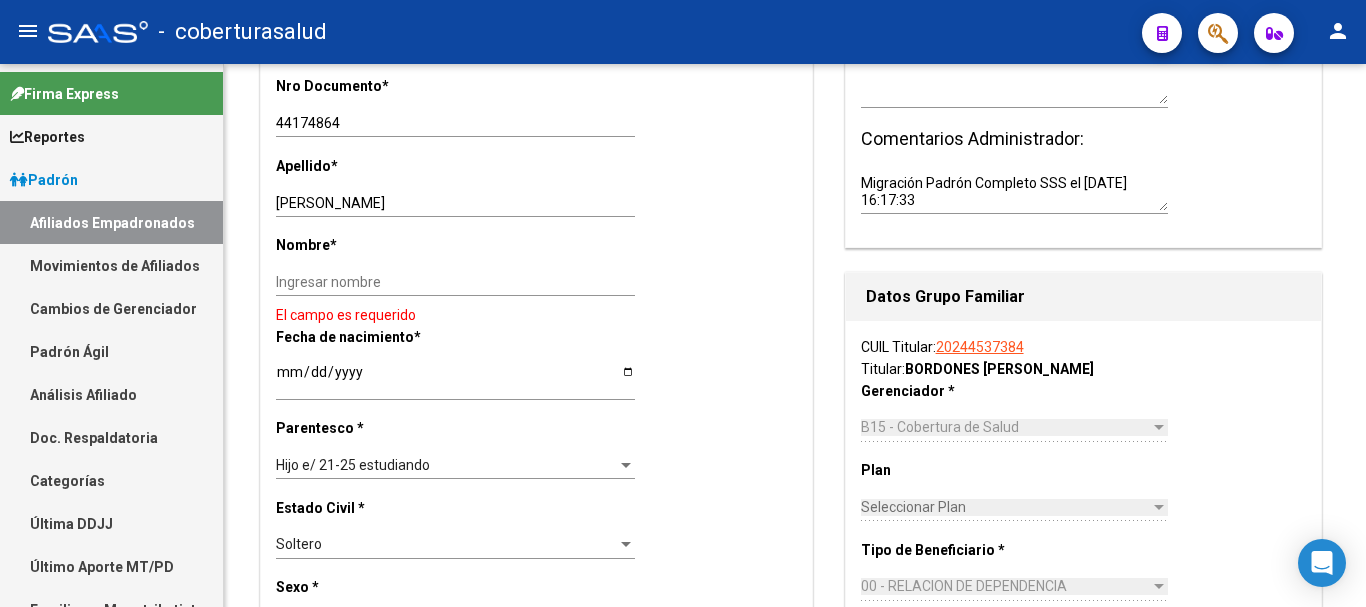 scroll, scrollTop: 400, scrollLeft: 0, axis: vertical 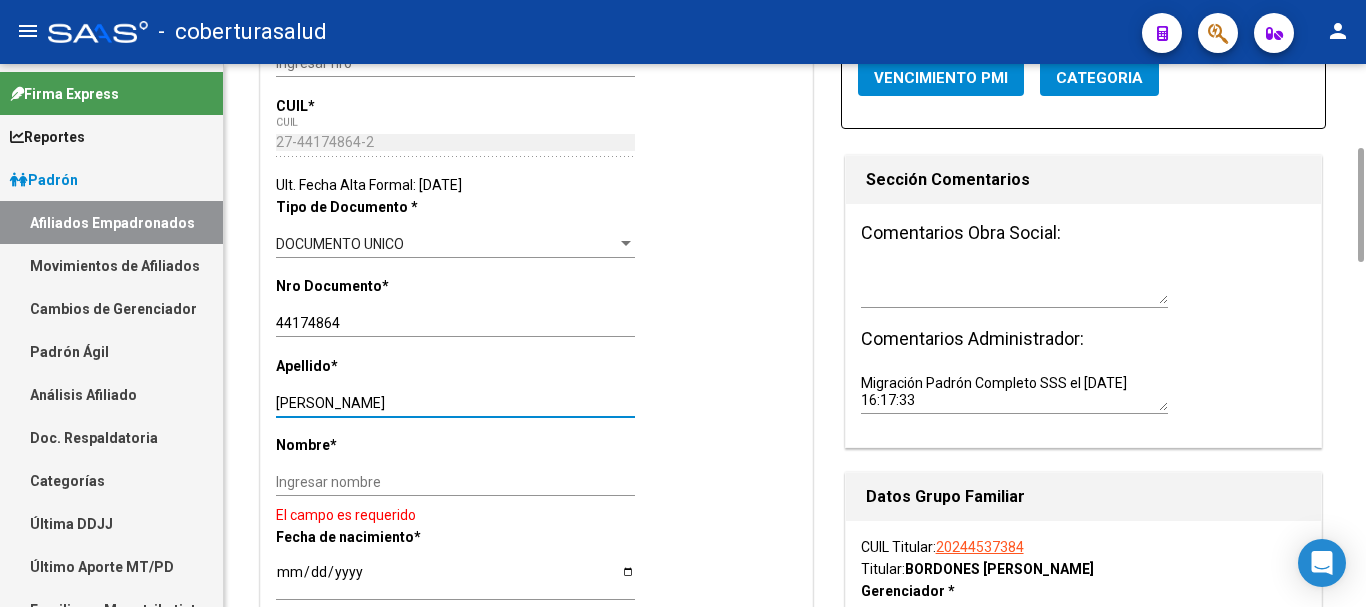 drag, startPoint x: 422, startPoint y: 402, endPoint x: 542, endPoint y: 402, distance: 120 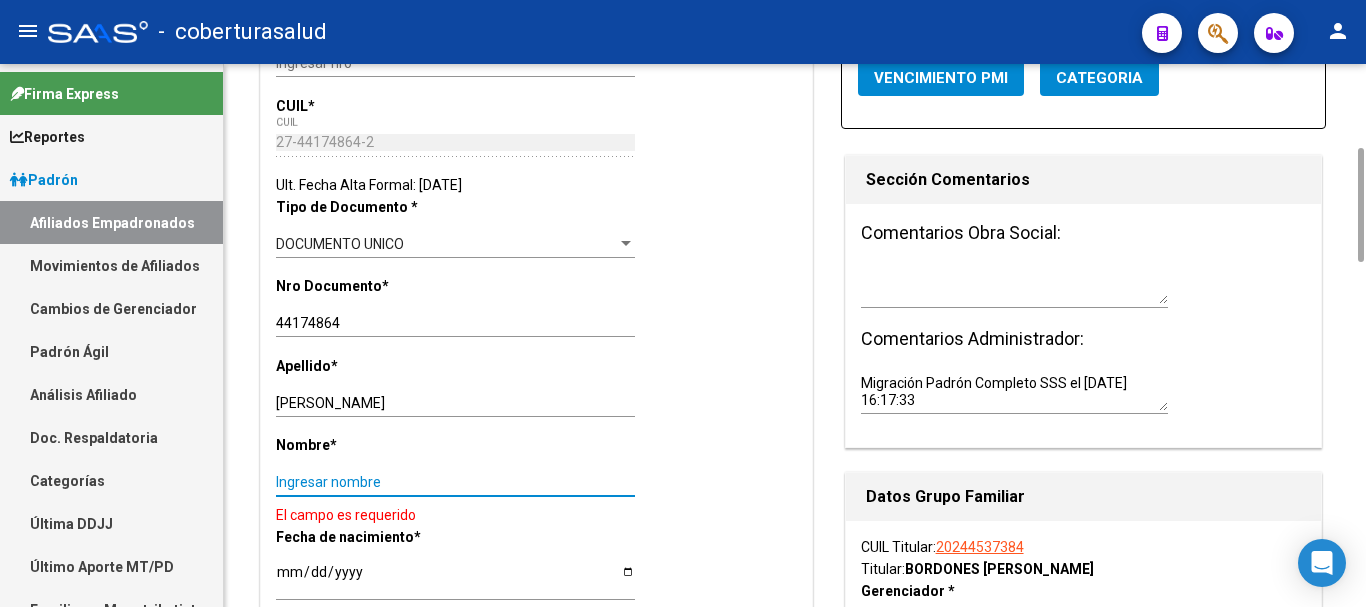 click on "Ingresar nombre" at bounding box center [455, 482] 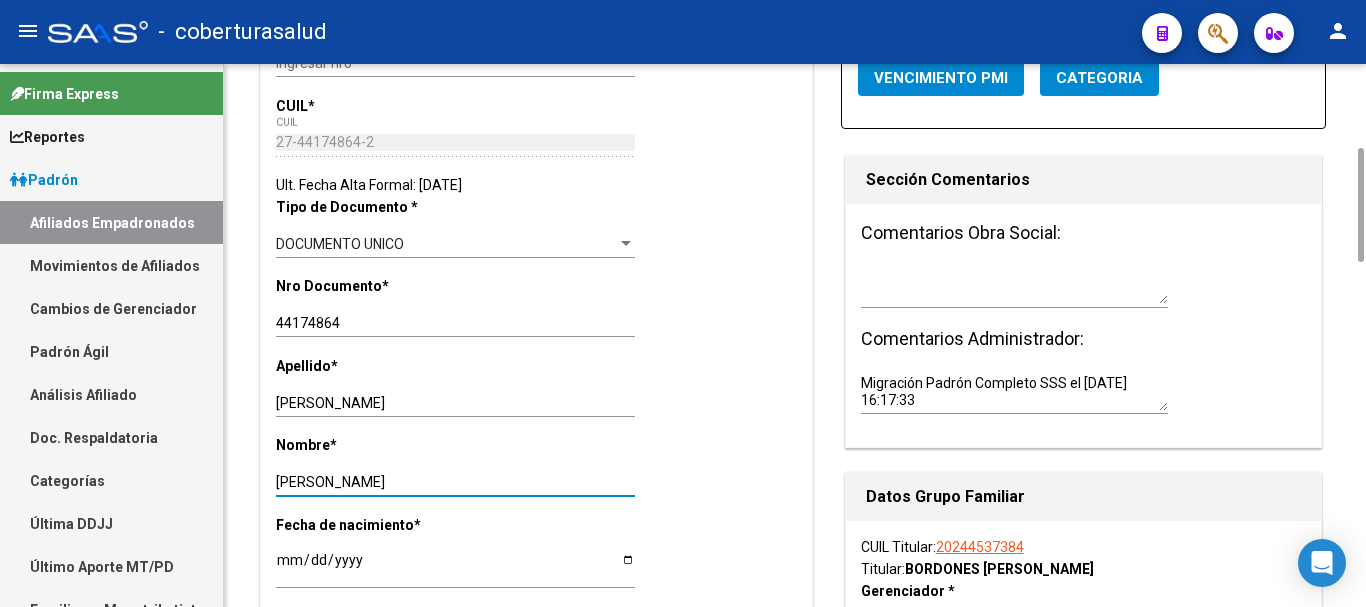 type on "[PERSON_NAME]" 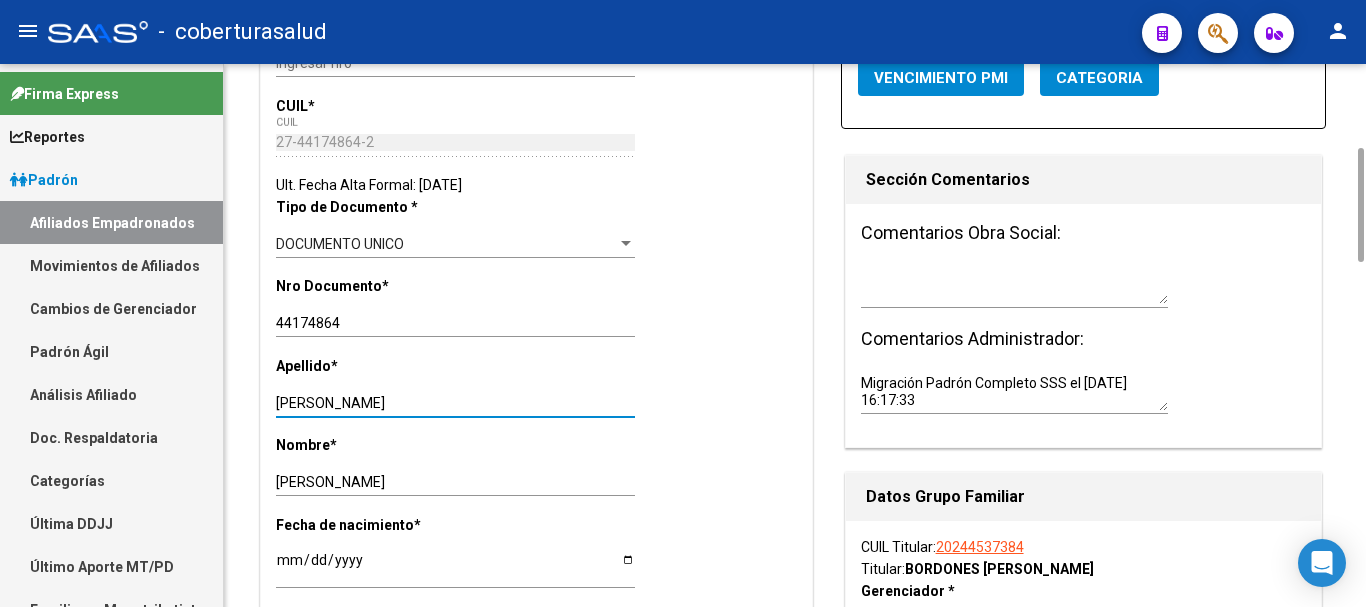 click on "[PERSON_NAME]" at bounding box center [455, 403] 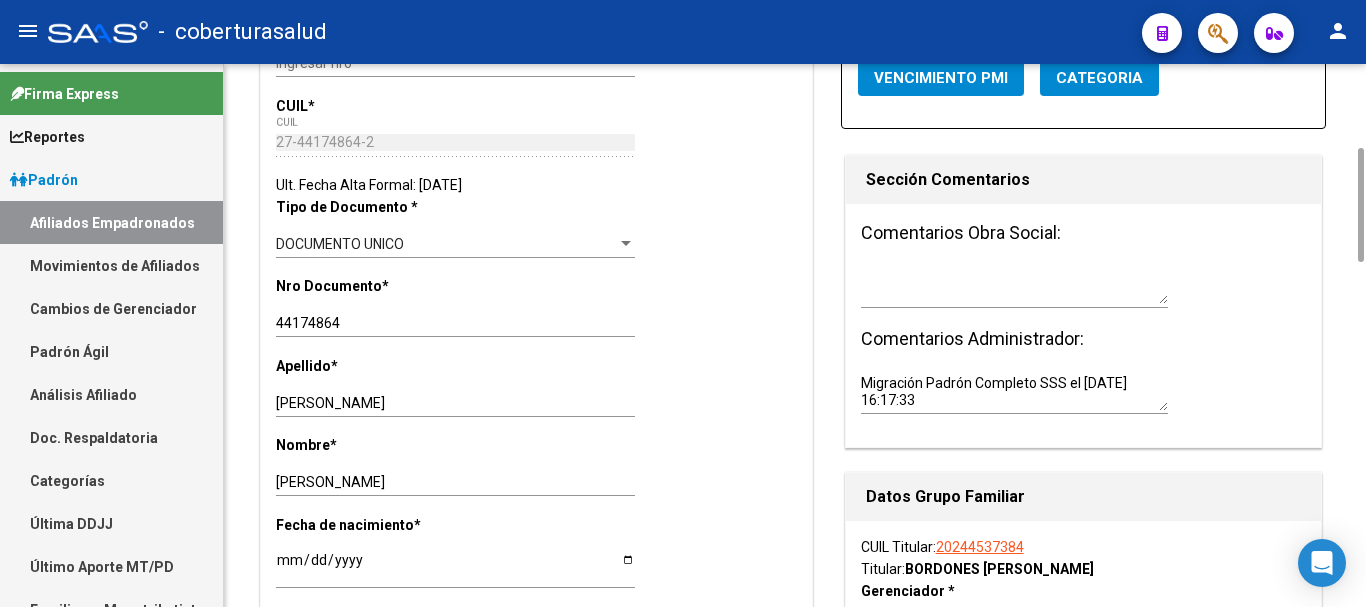 click on "[PERSON_NAME] Ingresar nombre" 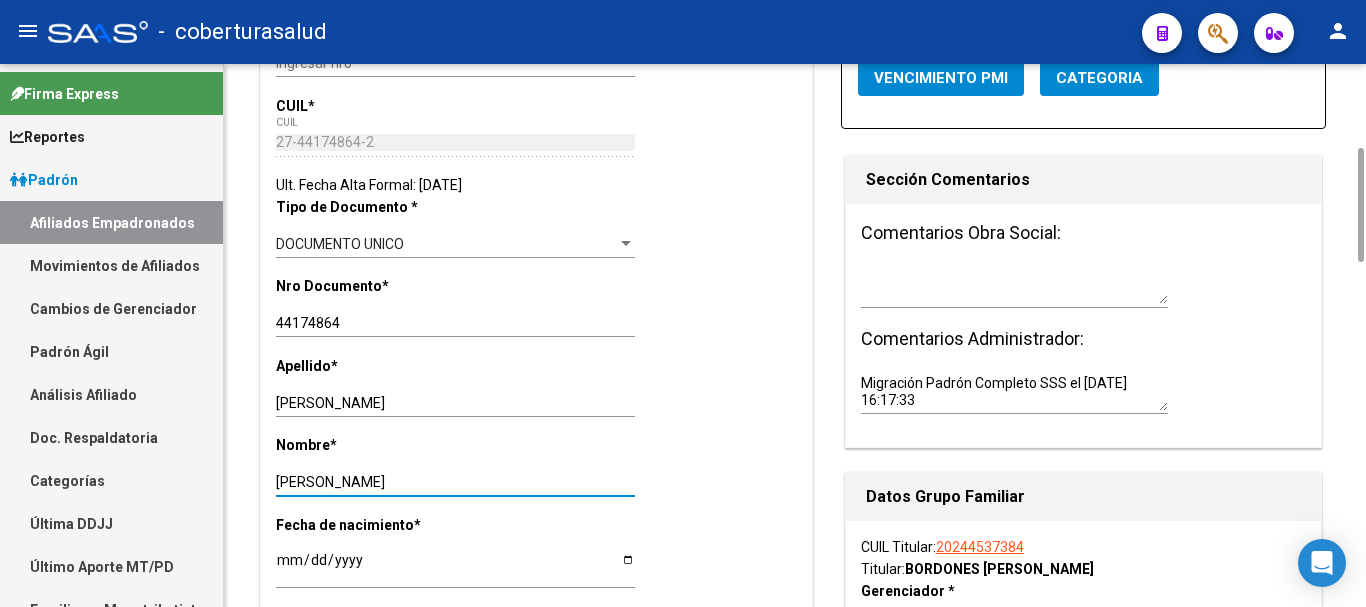 scroll, scrollTop: 0, scrollLeft: 0, axis: both 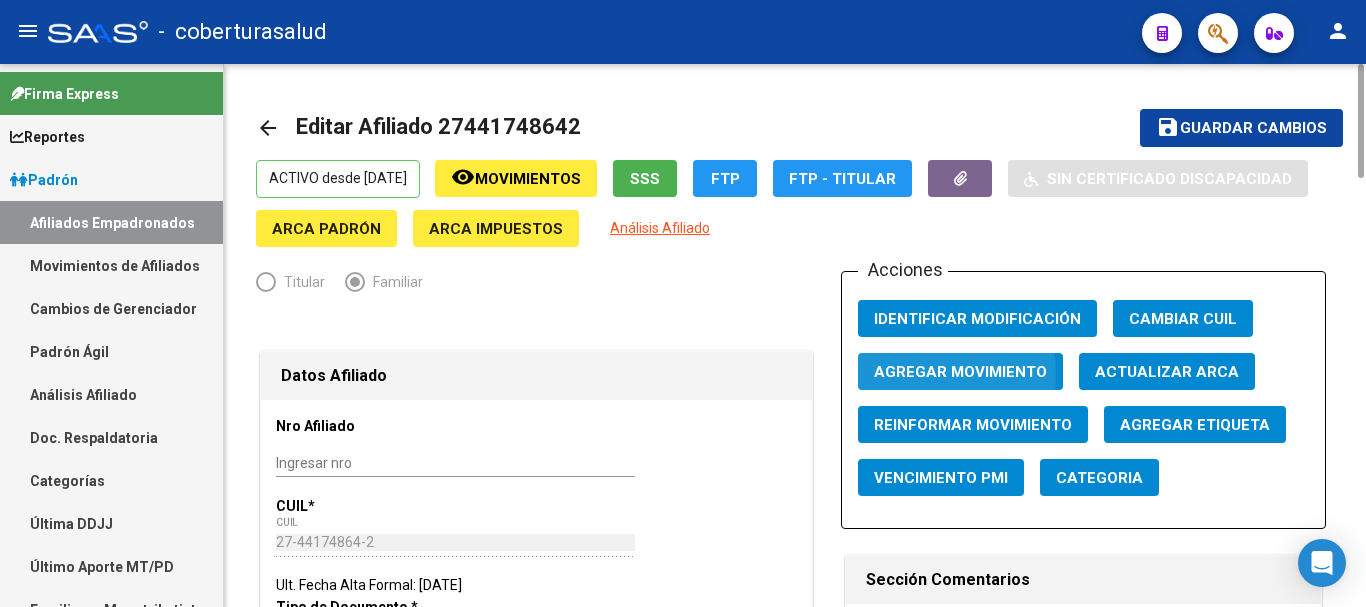 click on "Agregar Movimiento" 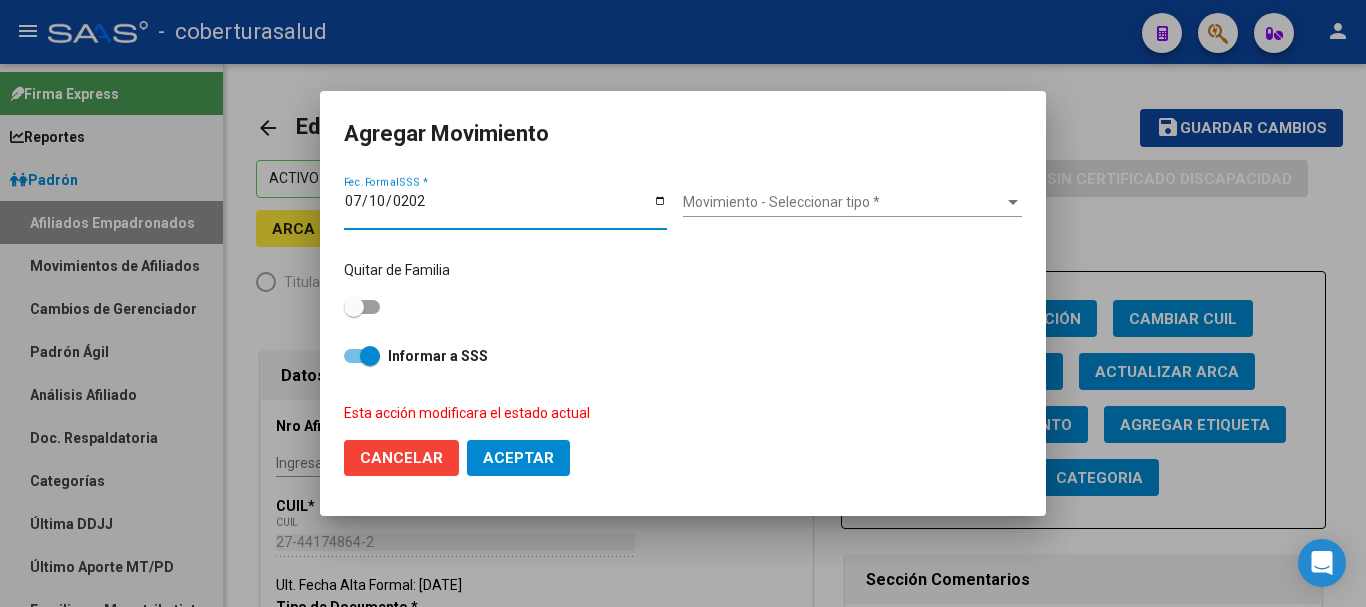 type on "[DATE]" 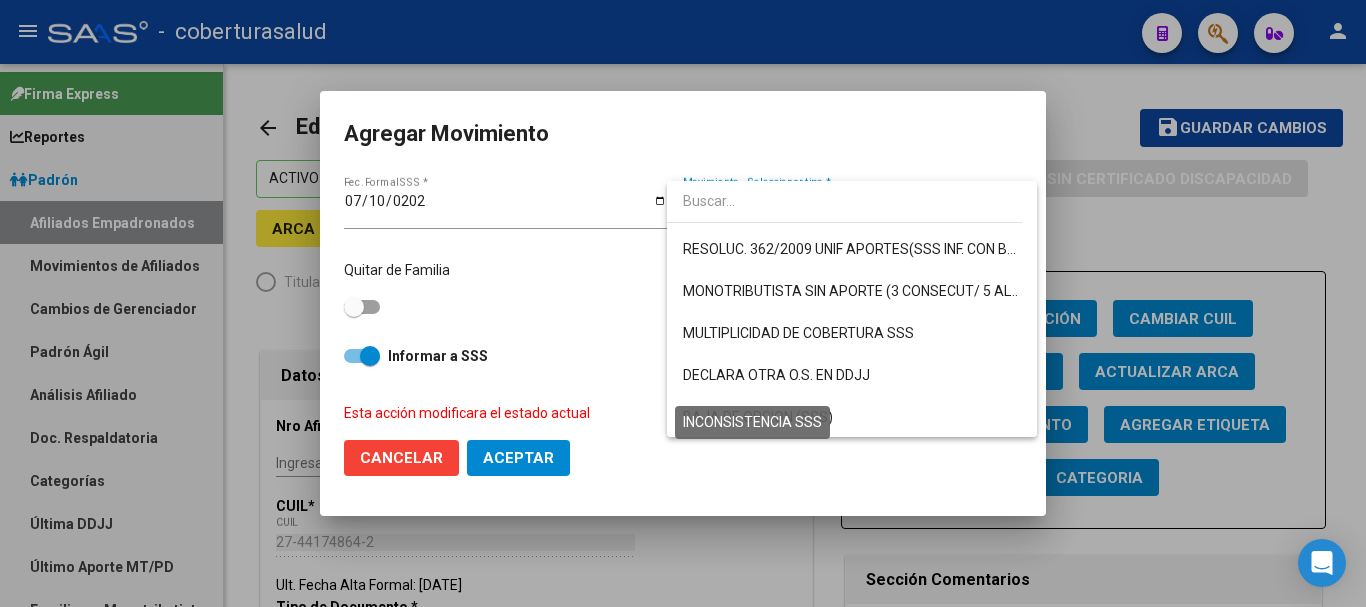 scroll, scrollTop: 600, scrollLeft: 0, axis: vertical 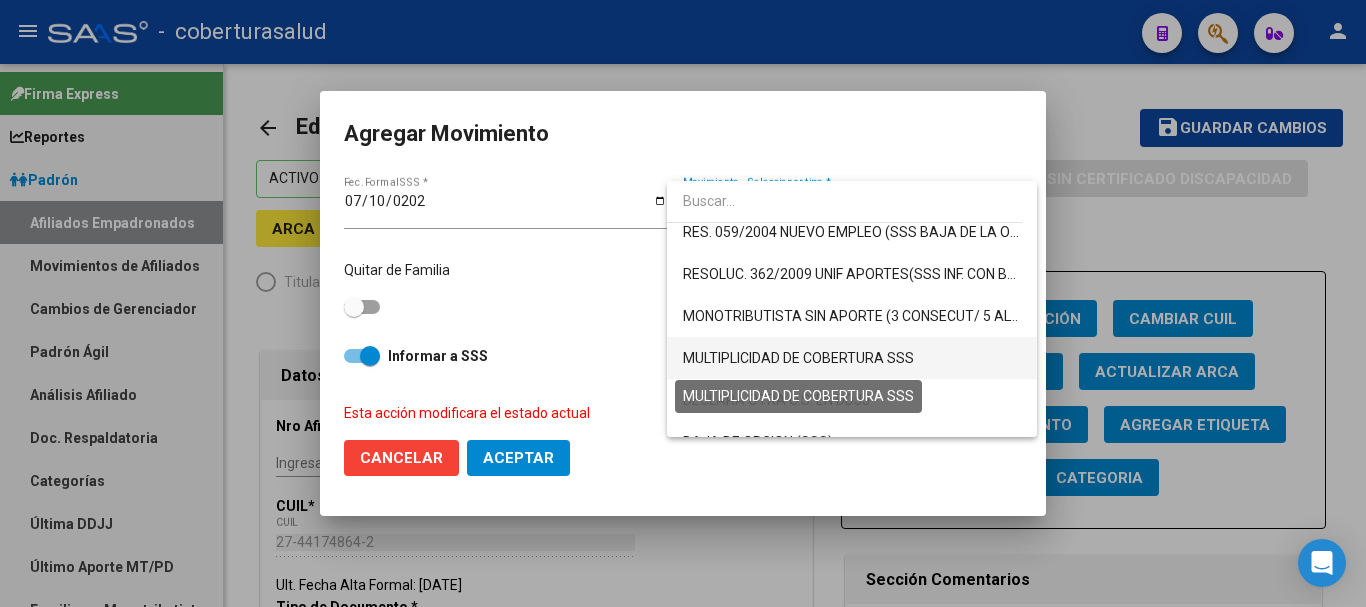 click on "MULTIPLICIDAD DE COBERTURA SSS" at bounding box center [798, 358] 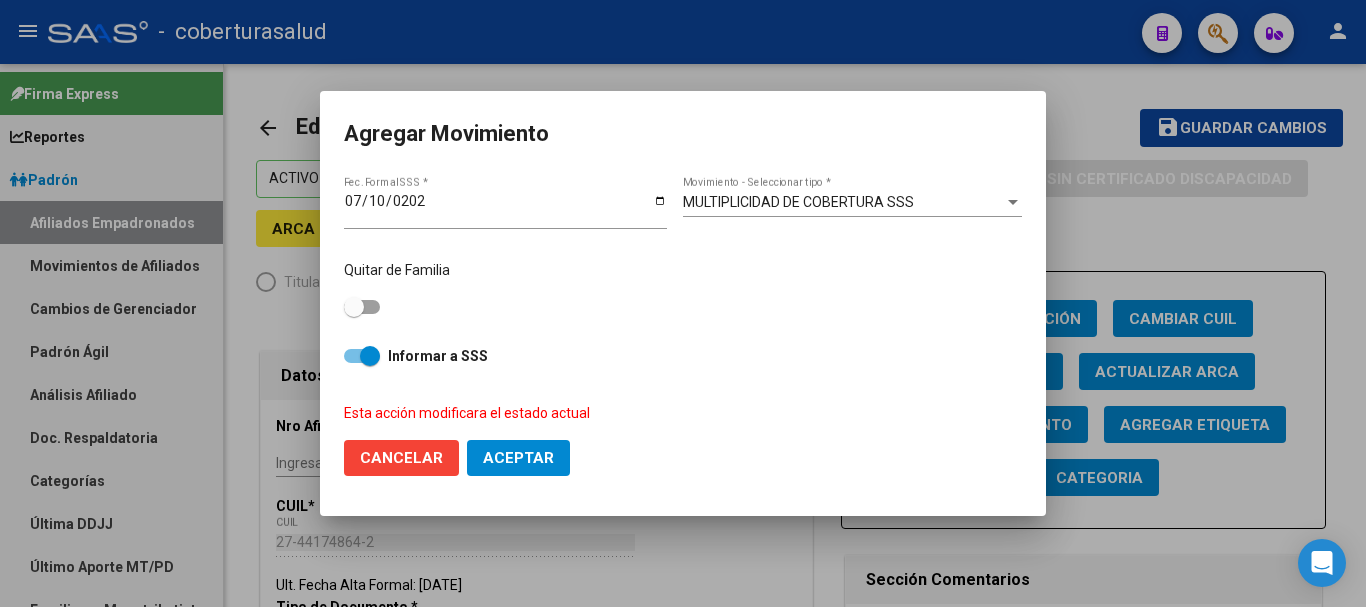 click on "Quitar de Familia" at bounding box center [683, 290] 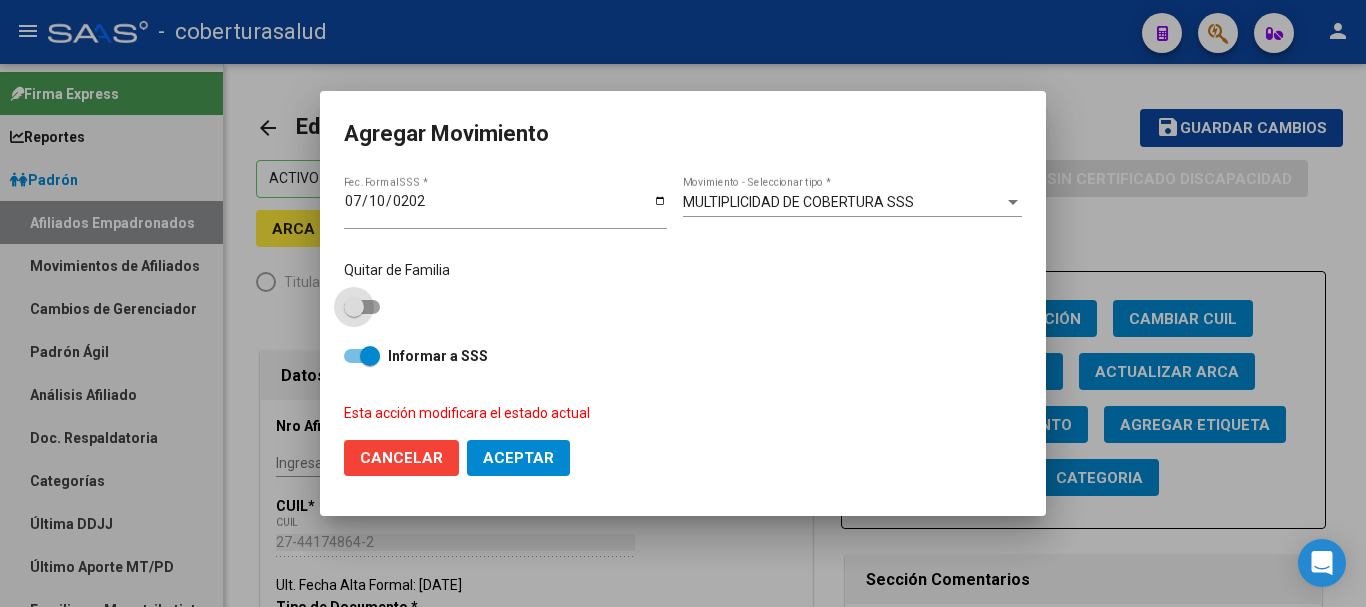 click at bounding box center (362, 307) 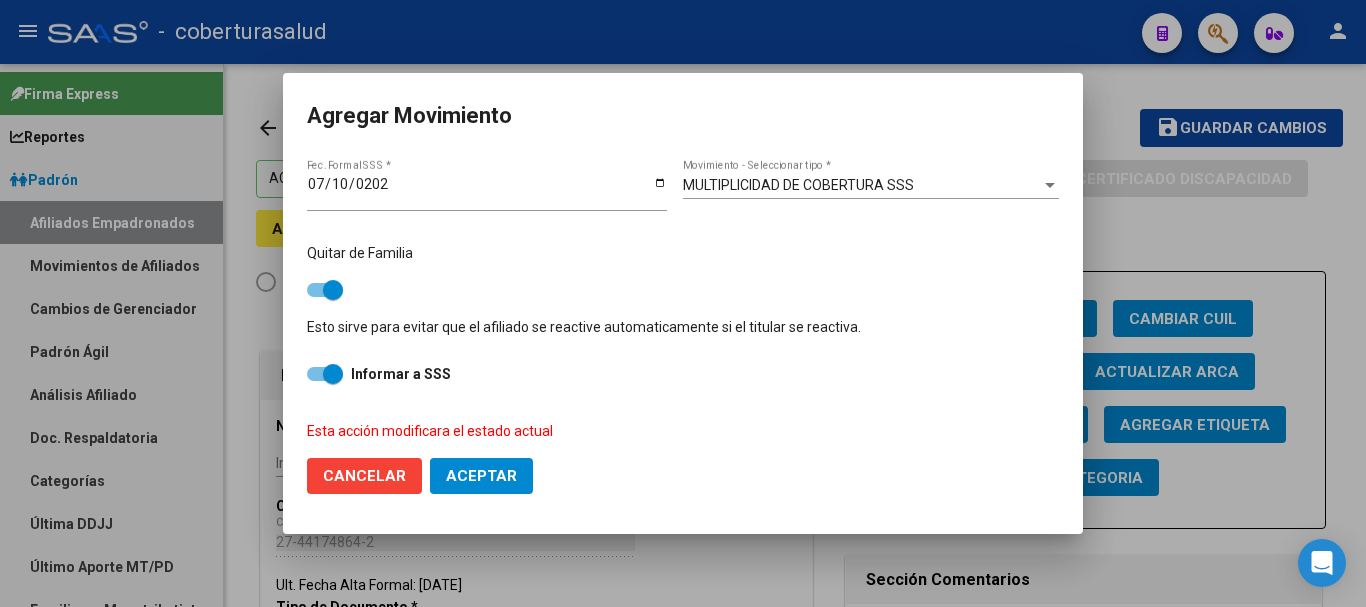click on "Aceptar" 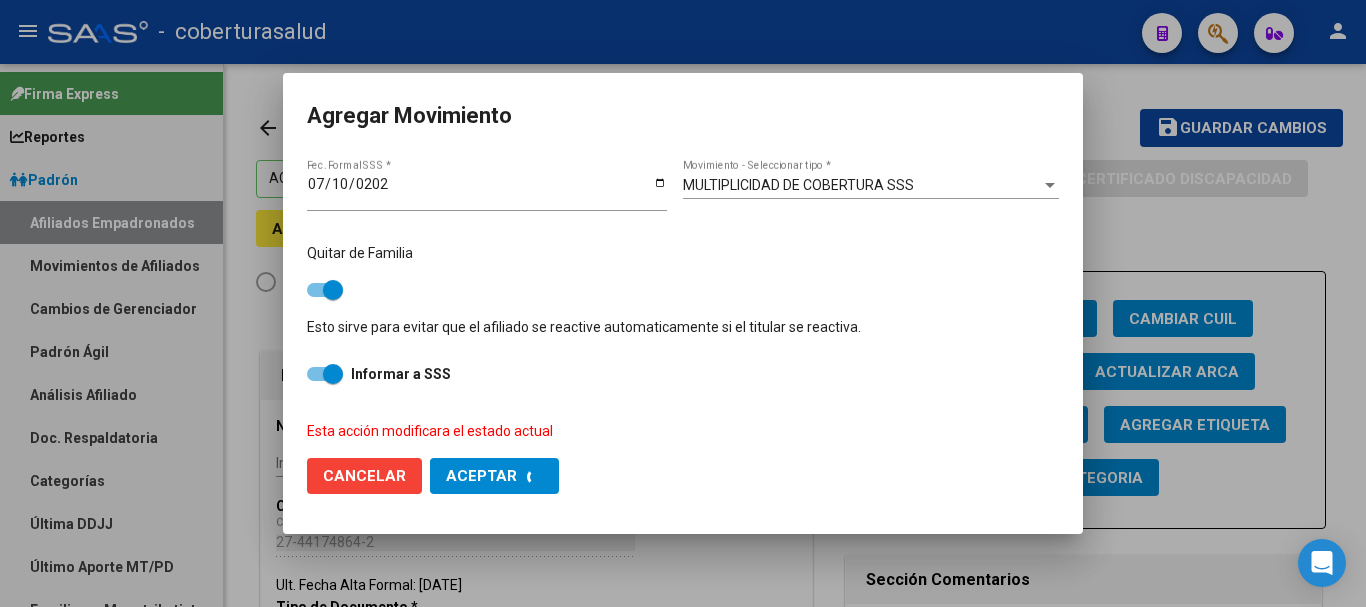 checkbox on "false" 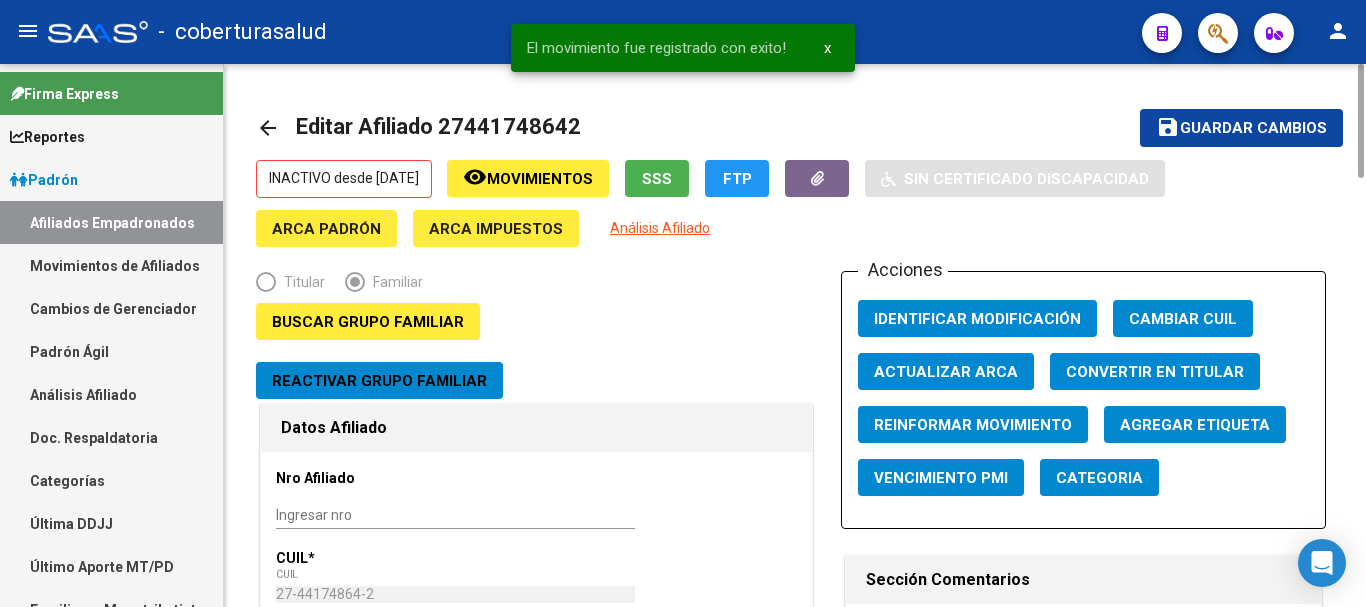click on "Guardar cambios" 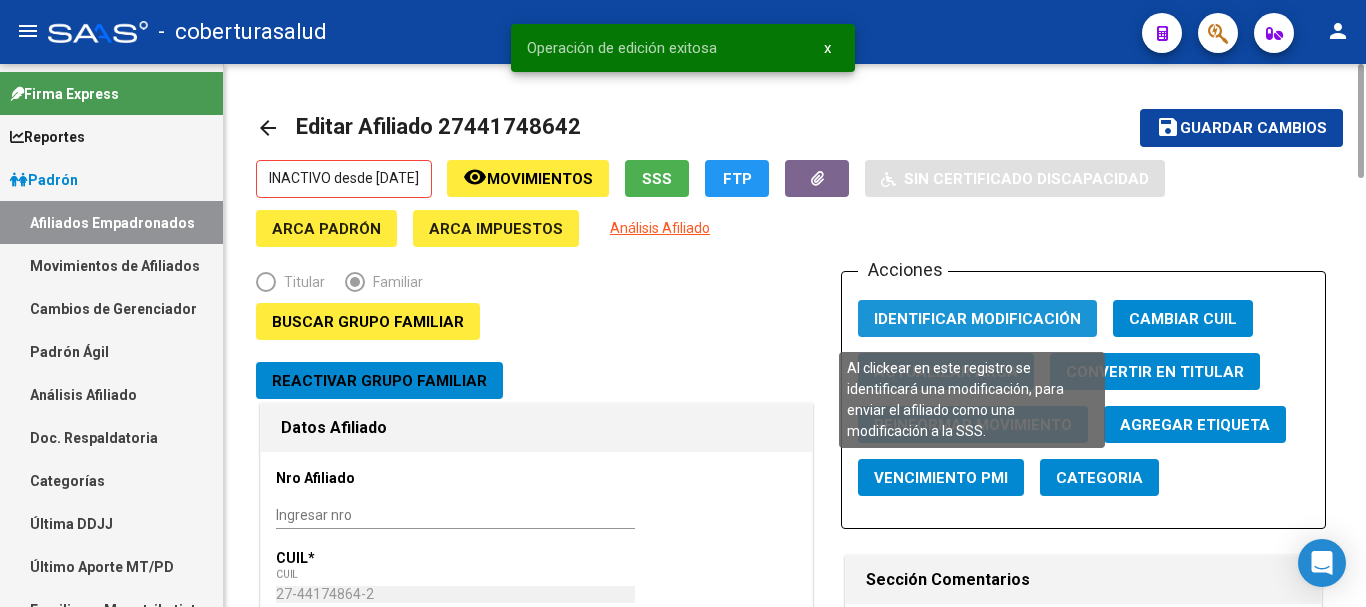 click on "Identificar Modificación" 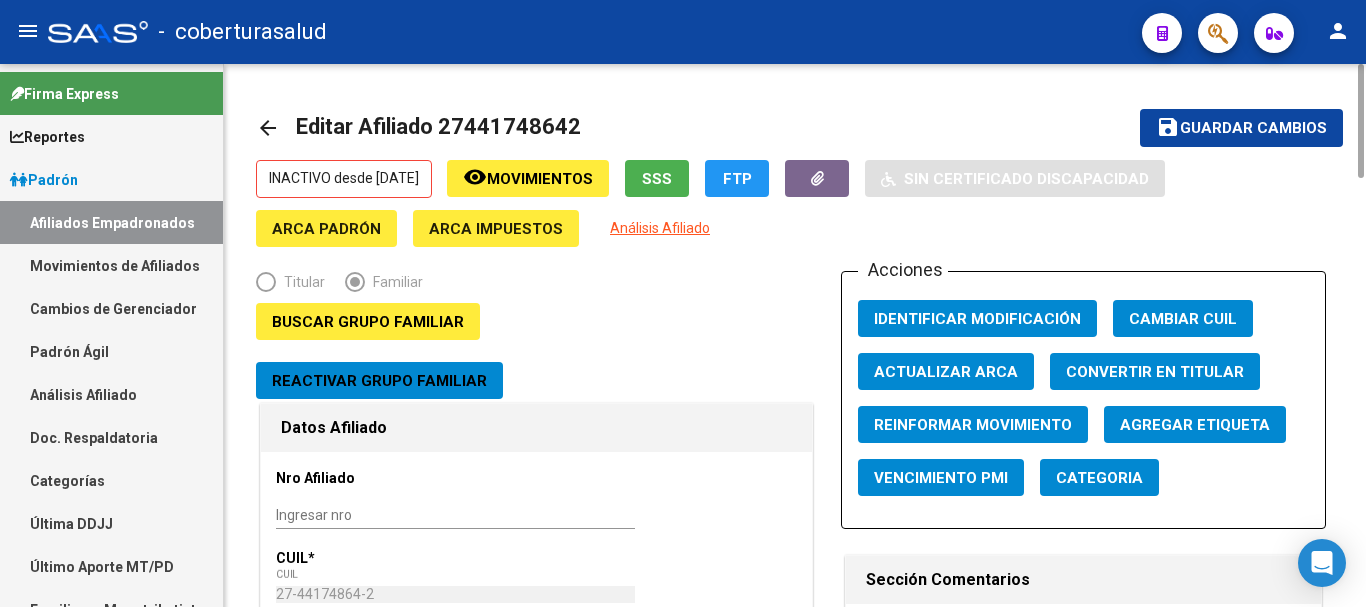 click on "Identificar Modificación" 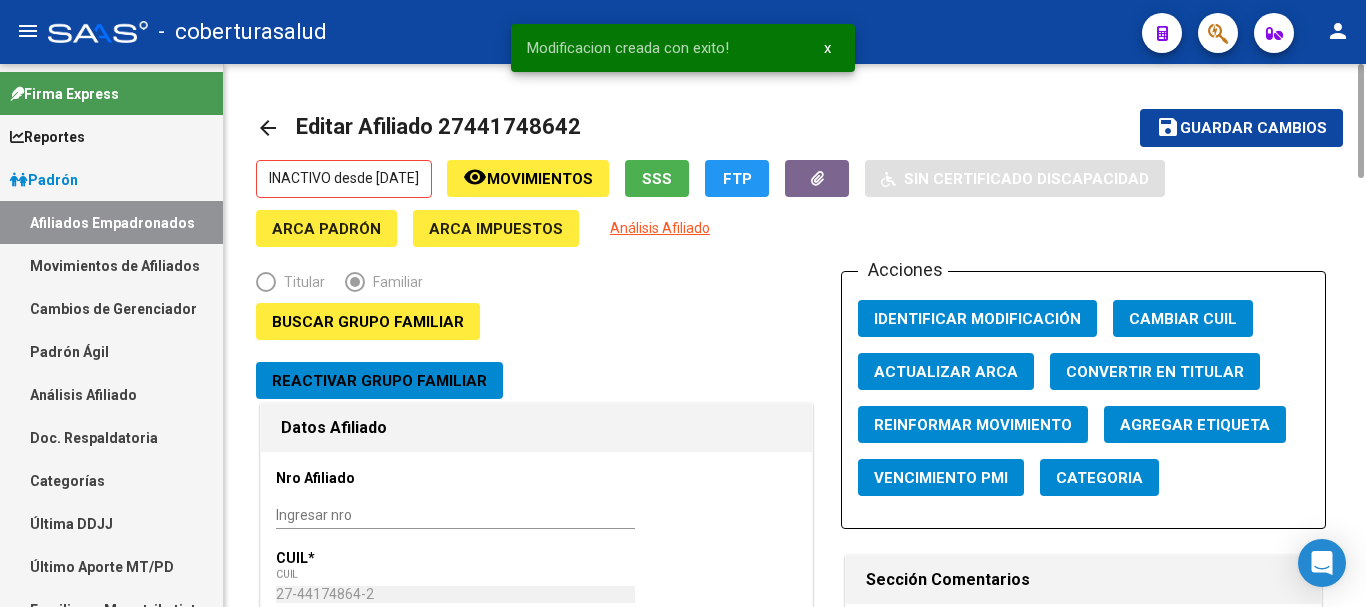type 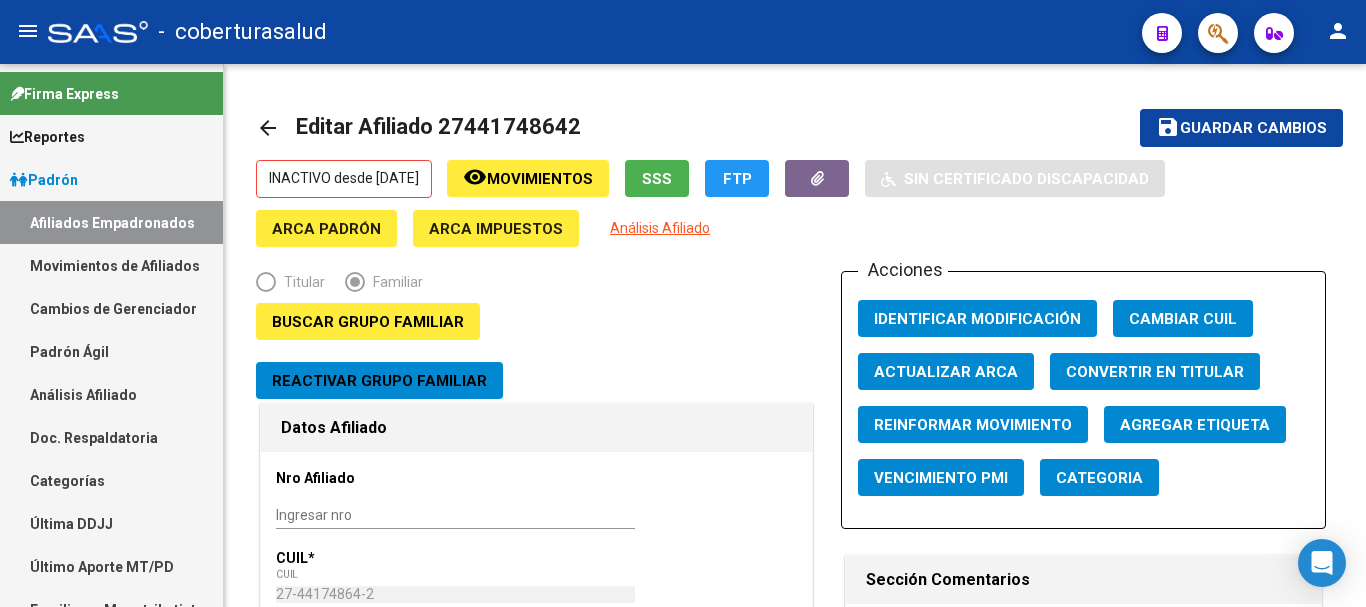click 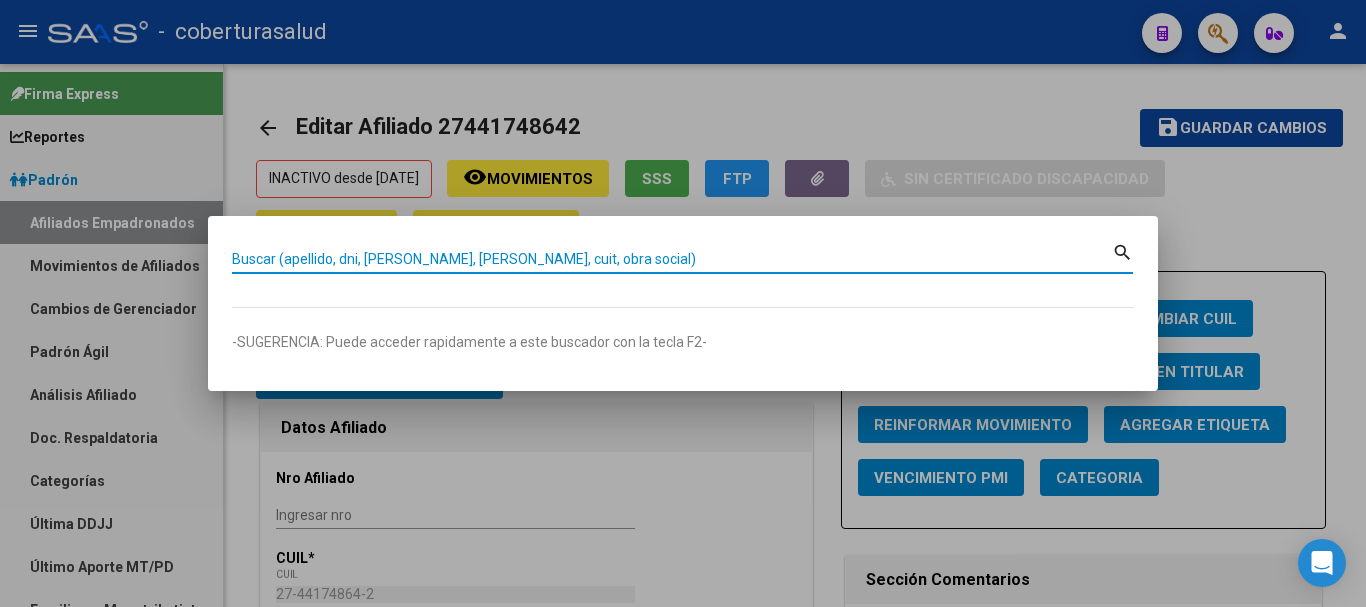 paste on "27448194804" 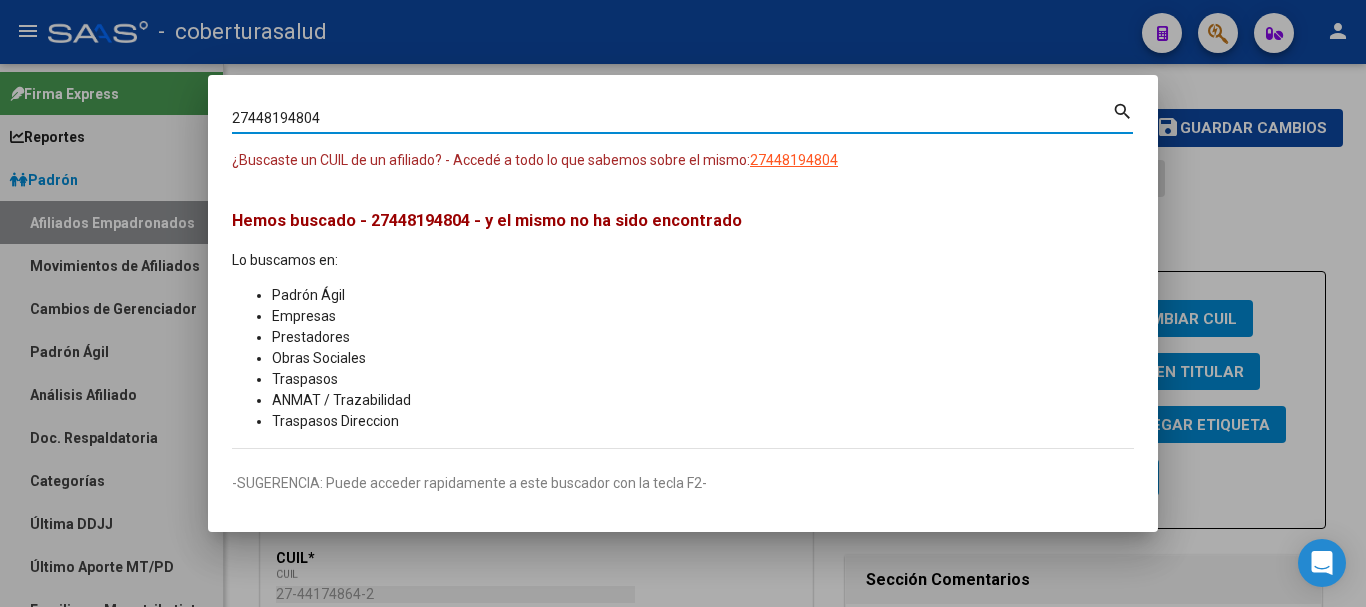 click on "27448194804" at bounding box center [672, 118] 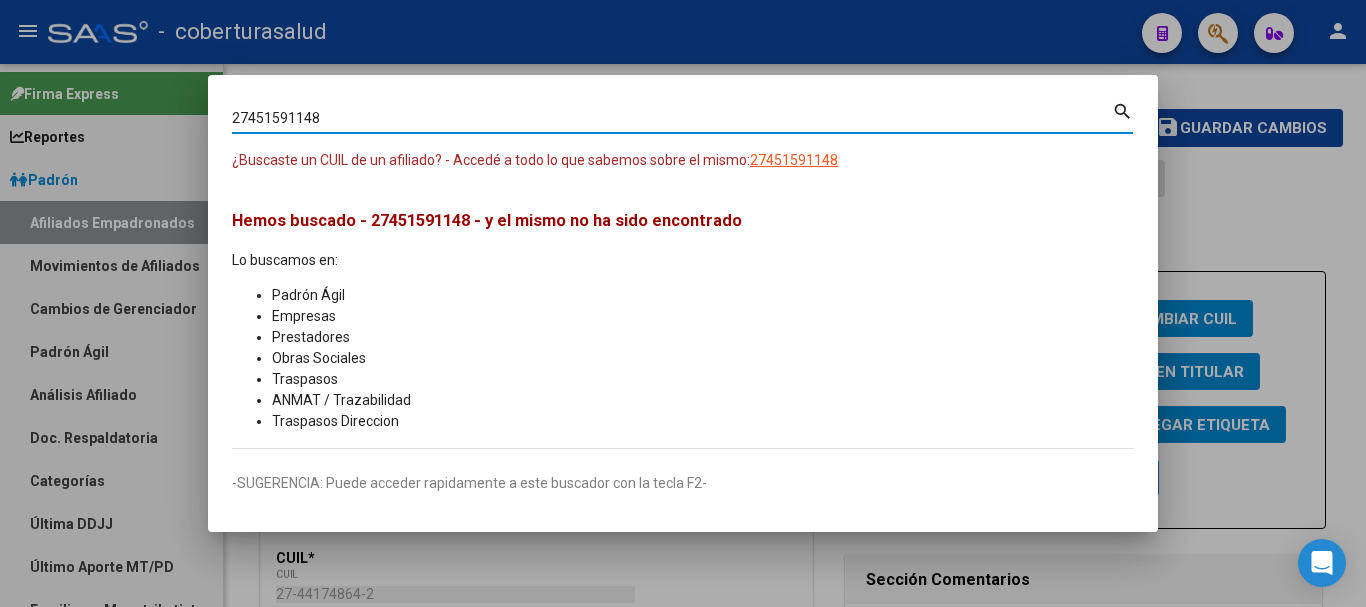 click on "27451591148 Buscar (apellido, dni, [PERSON_NAME], [PERSON_NAME], cuit, obra social)" at bounding box center [672, 119] 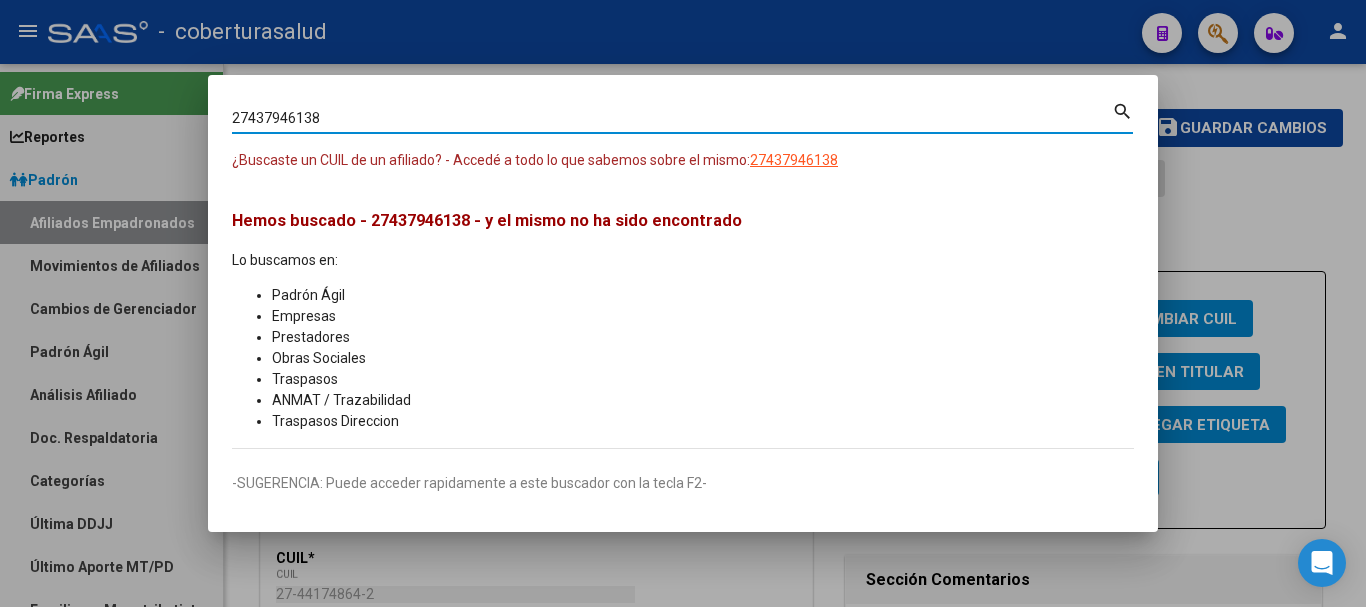 click on "27437946138 [PERSON_NAME] (apellido, dni, cuil, [PERSON_NAME], cuit, obra social)" at bounding box center (672, 119) 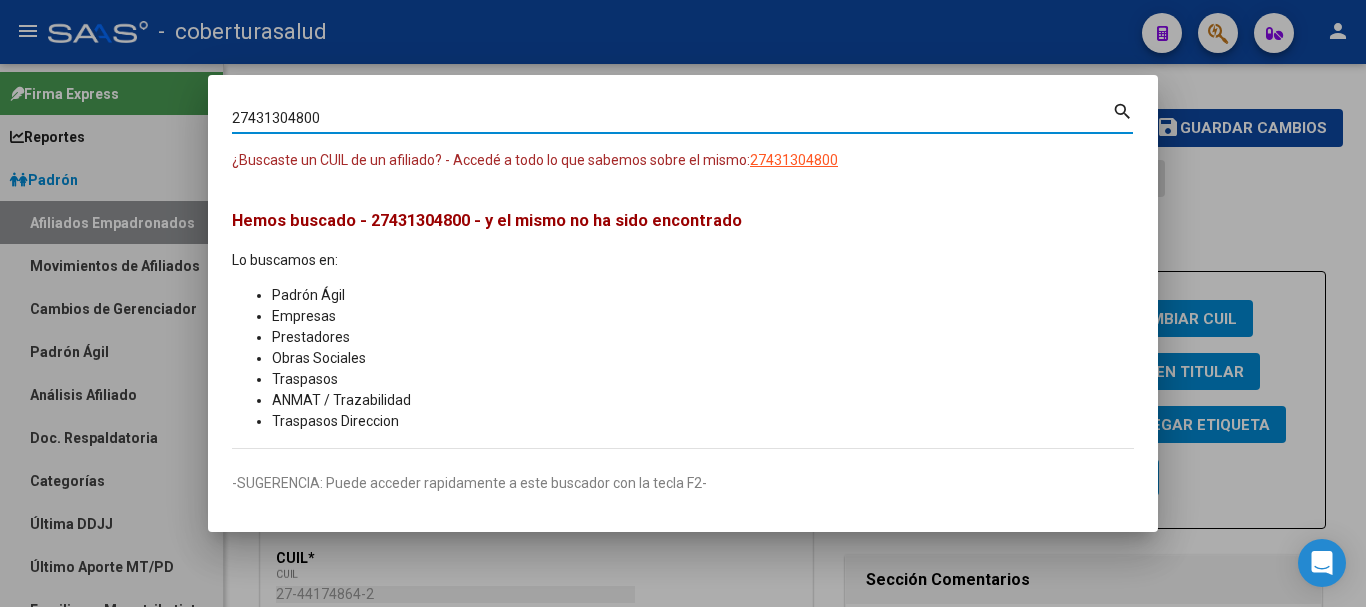 type on "27431304800" 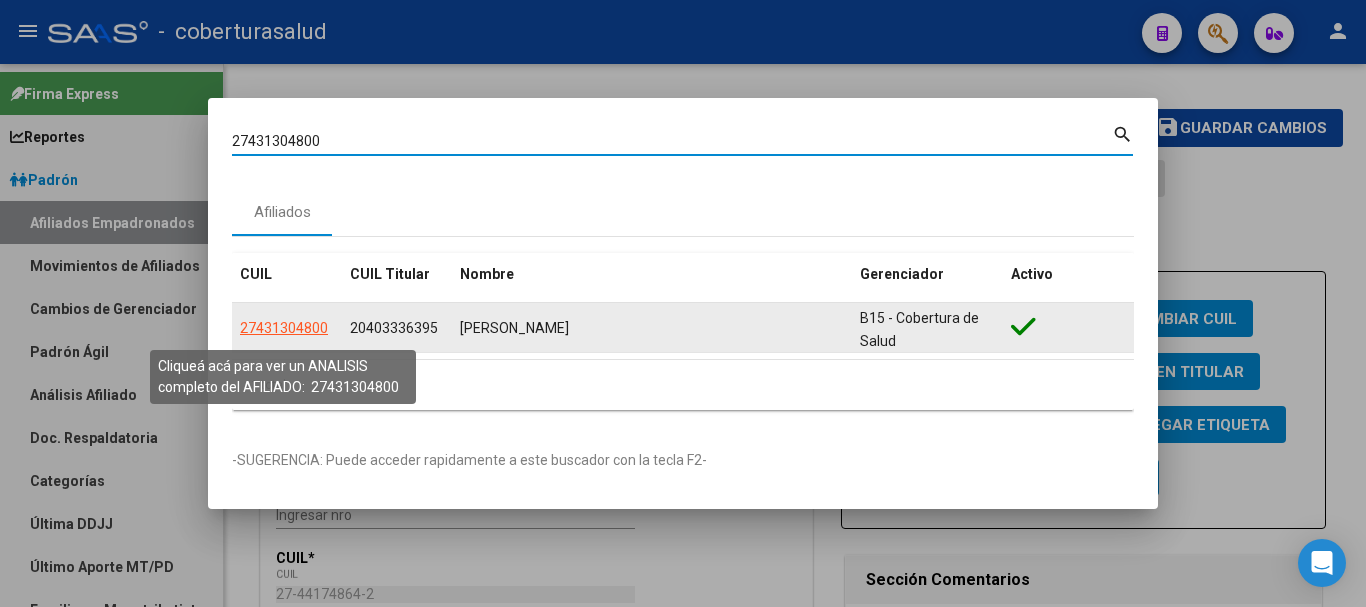 click on "27431304800" 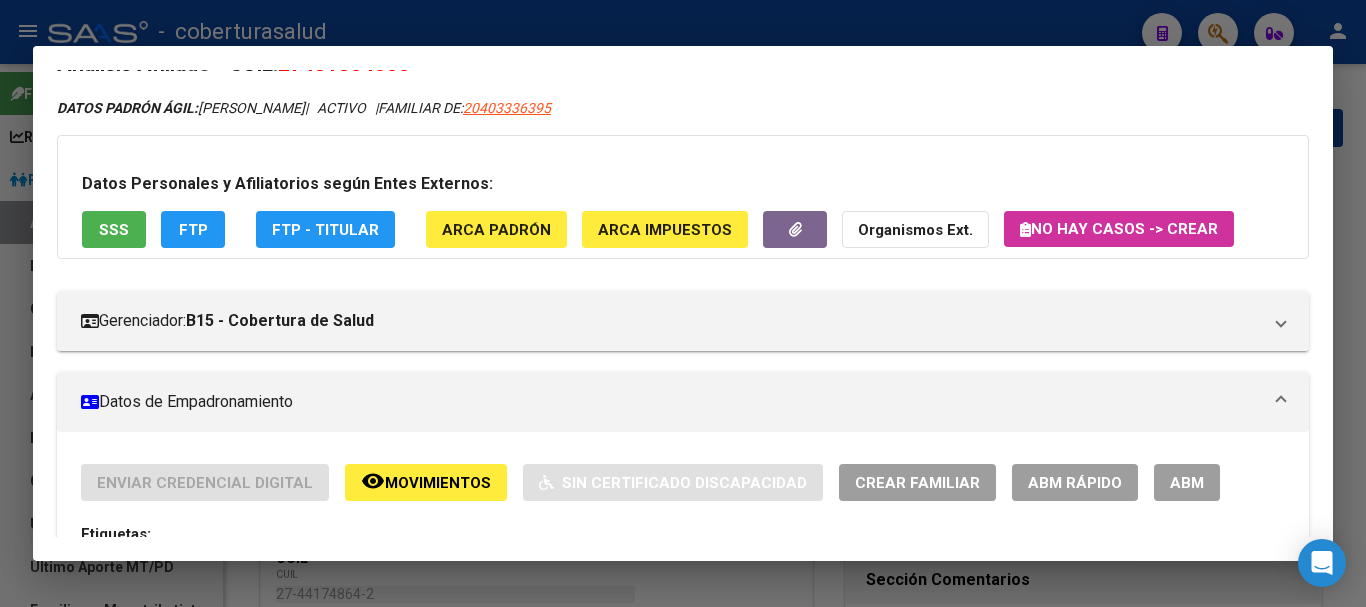 scroll, scrollTop: 100, scrollLeft: 0, axis: vertical 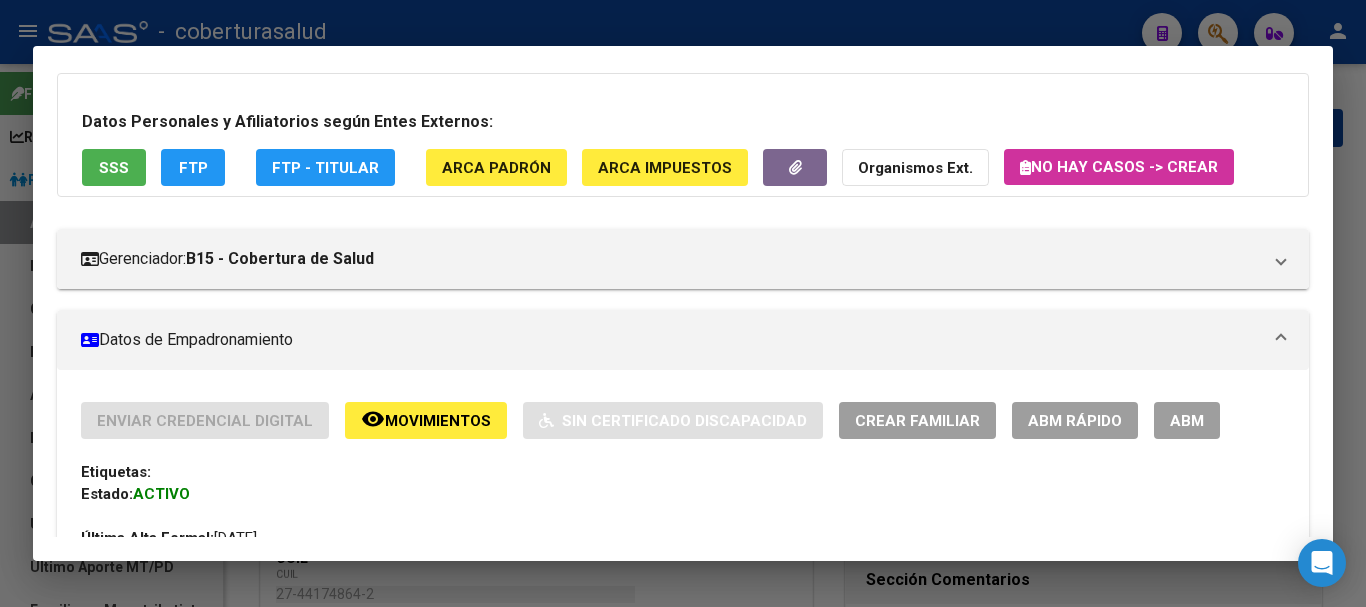 click on "ABM" at bounding box center (1187, 421) 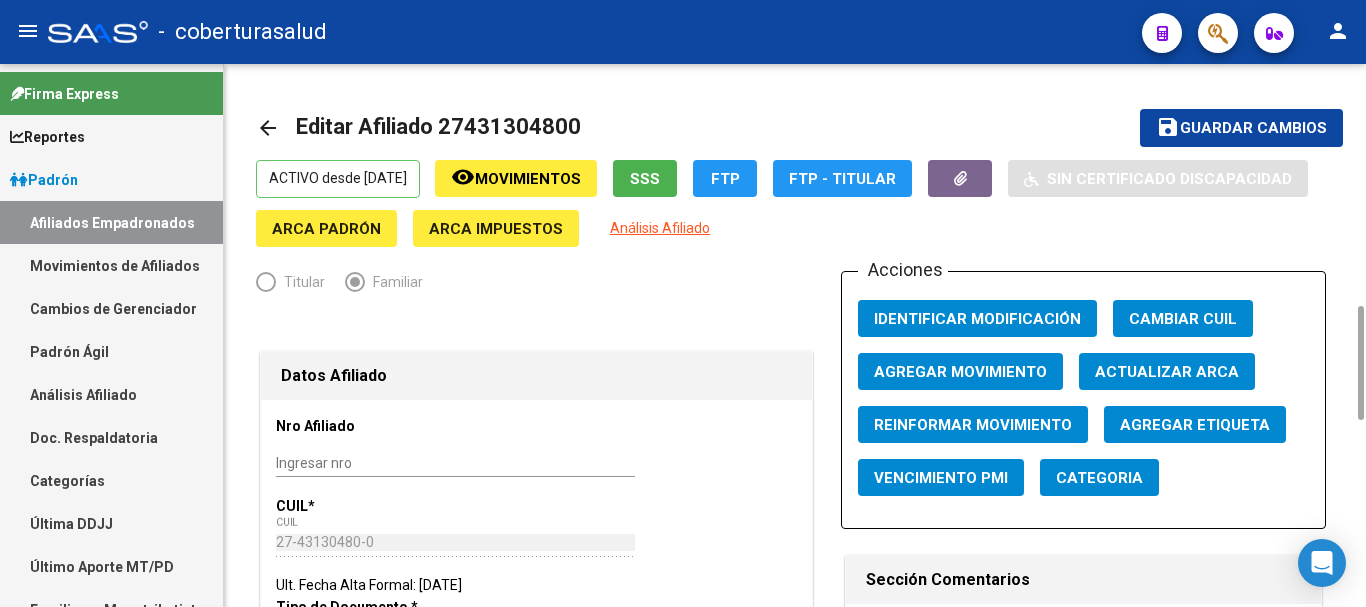 scroll, scrollTop: 400, scrollLeft: 0, axis: vertical 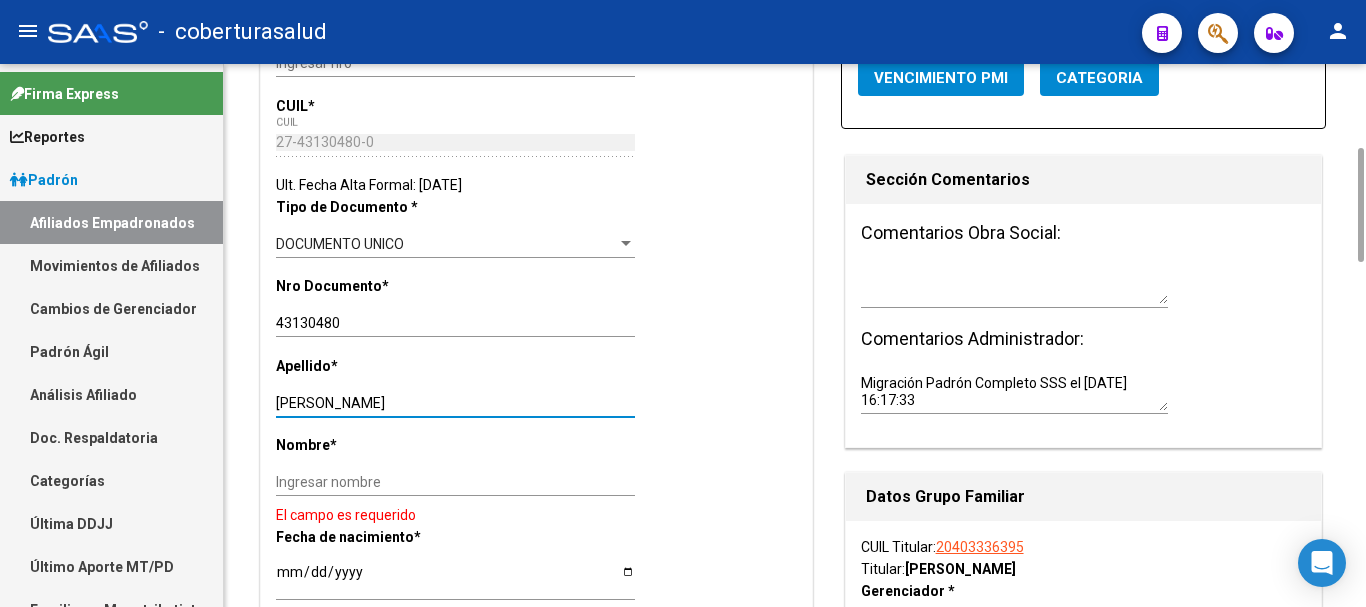 drag, startPoint x: 337, startPoint y: 404, endPoint x: 445, endPoint y: 407, distance: 108.04166 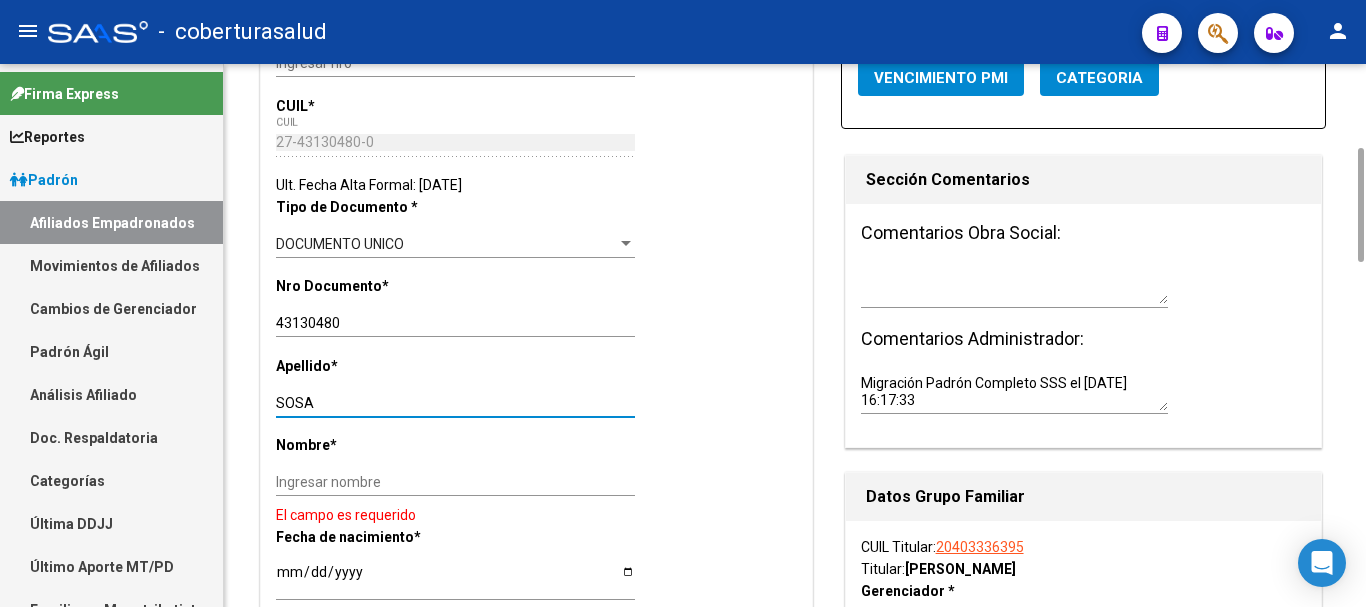 type on "SOSA" 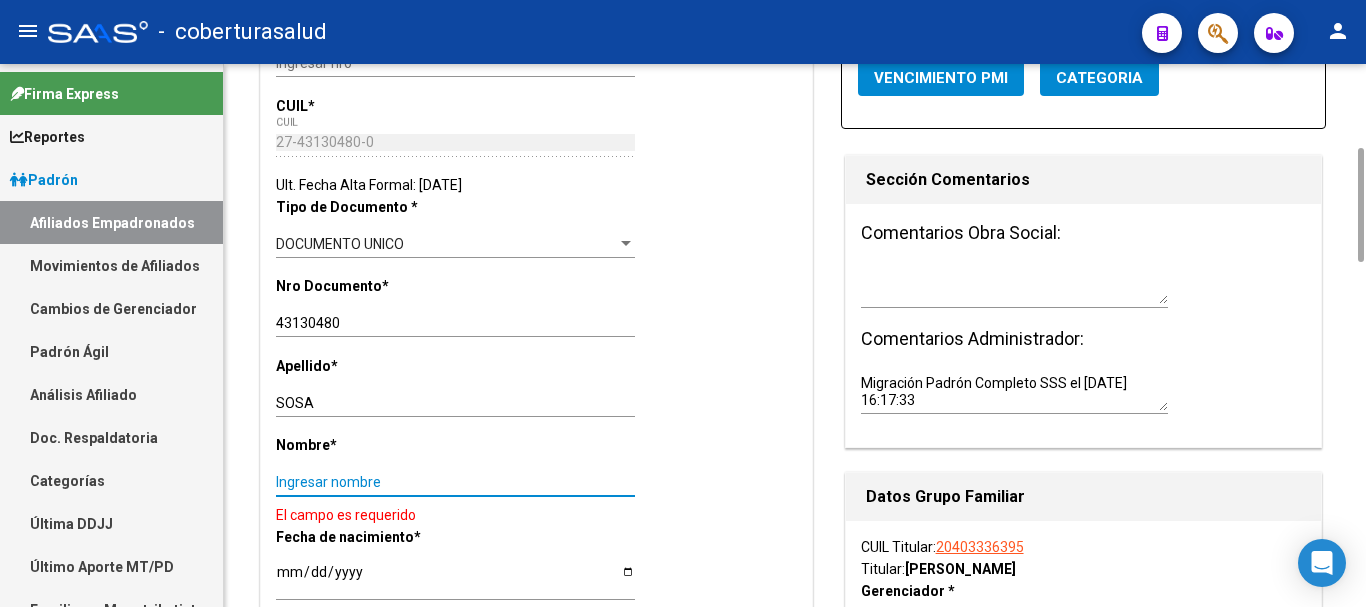 paste on "[PERSON_NAME]" 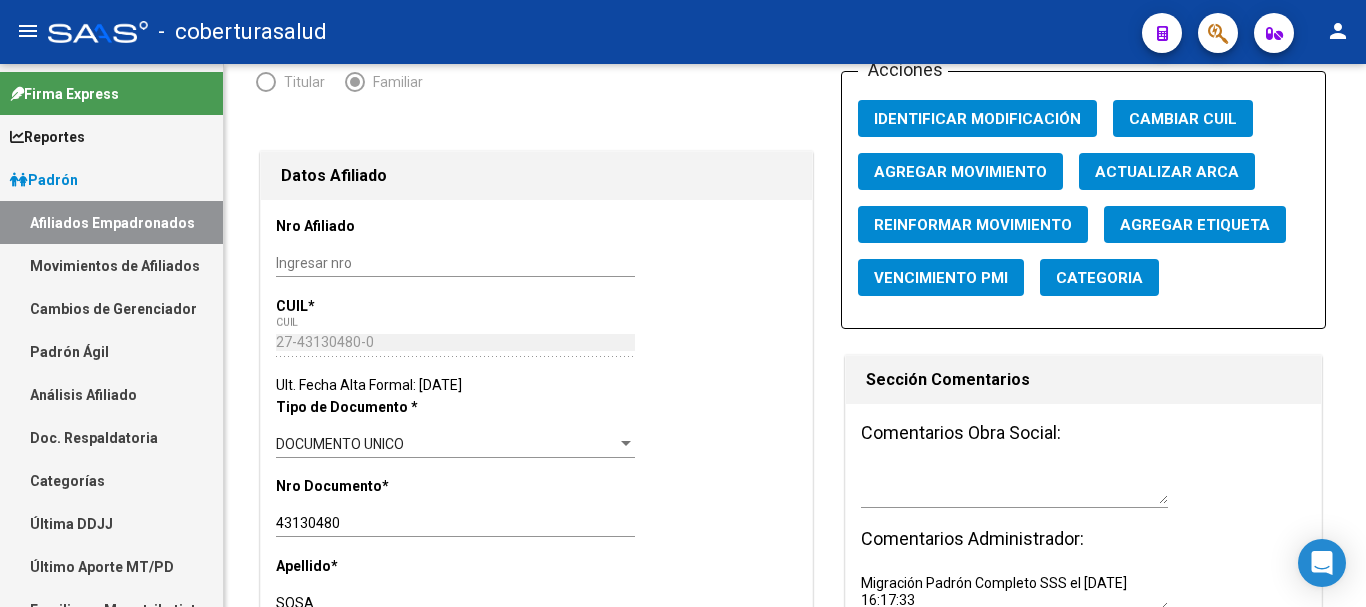 scroll, scrollTop: 0, scrollLeft: 0, axis: both 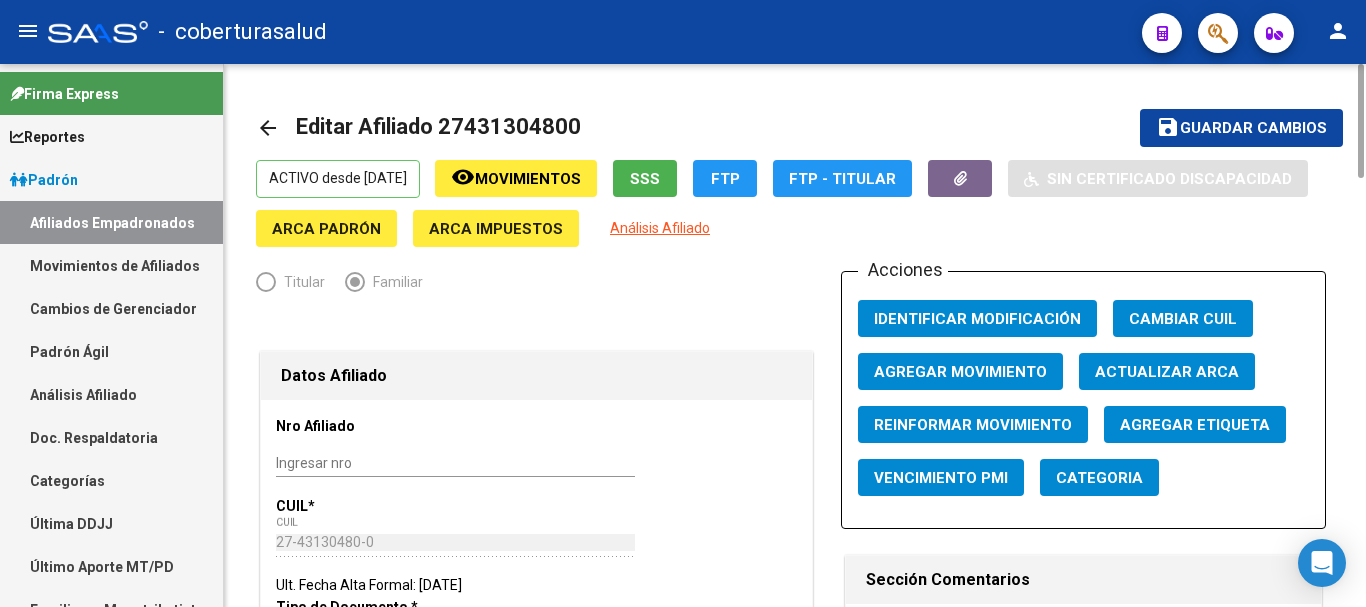 type on "[PERSON_NAME]" 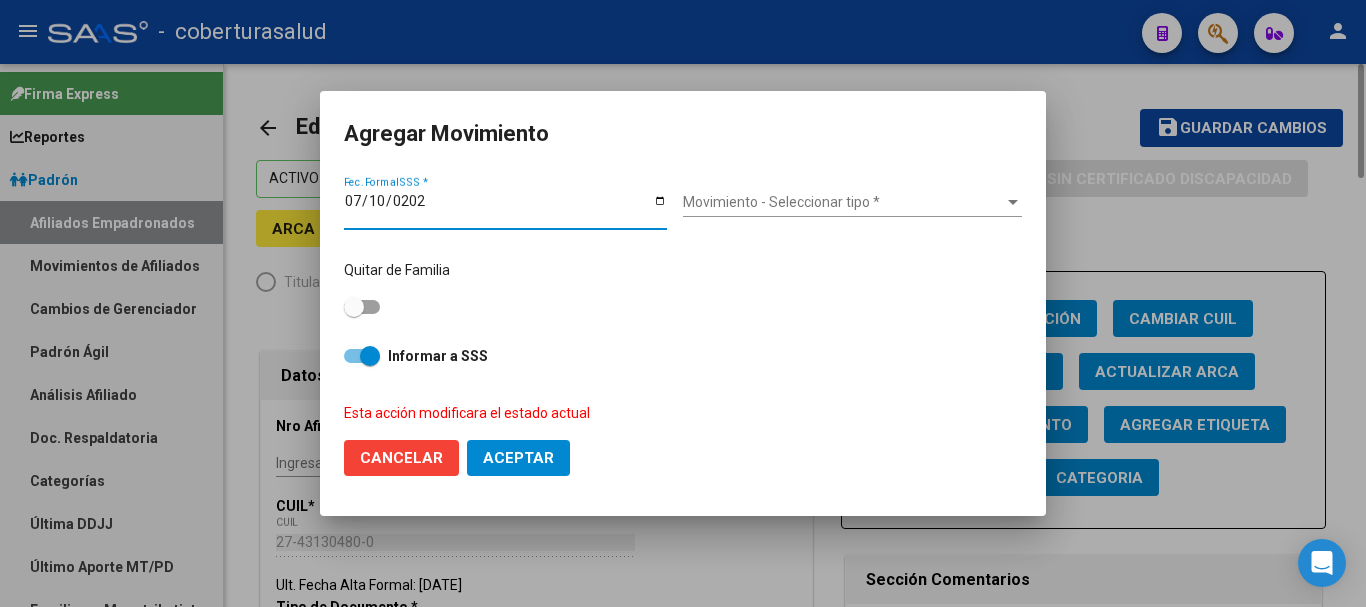 type on "[DATE]" 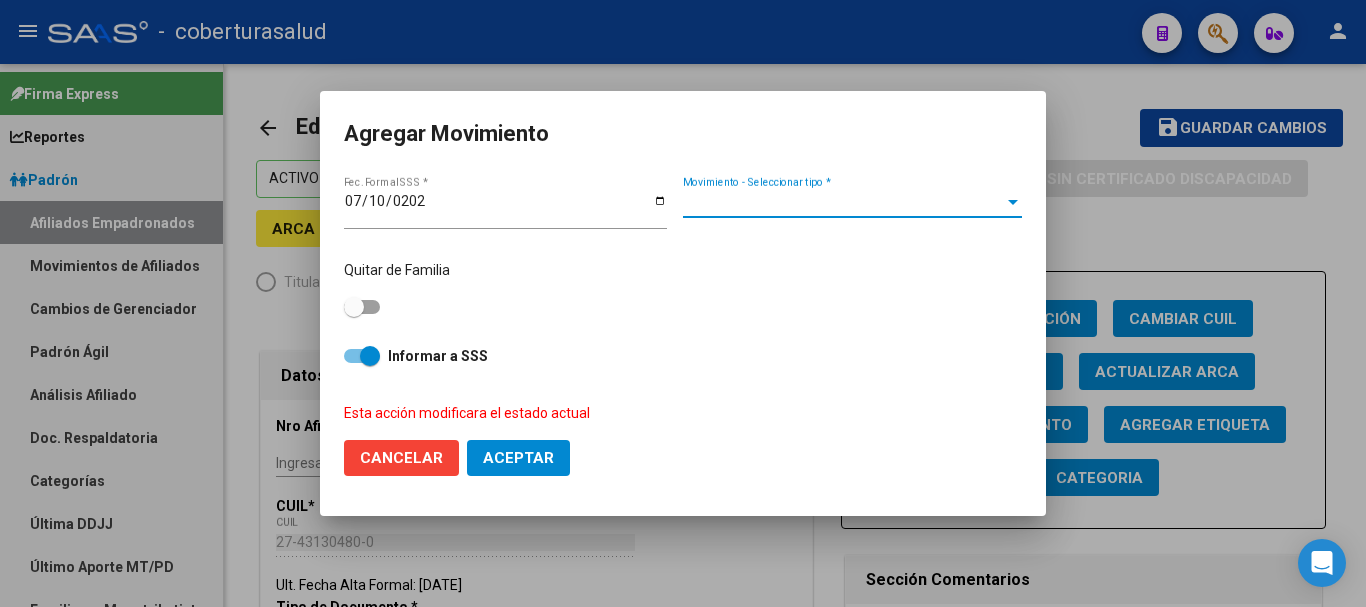 click on "Movimiento - Seleccionar tipo *" at bounding box center [843, 202] 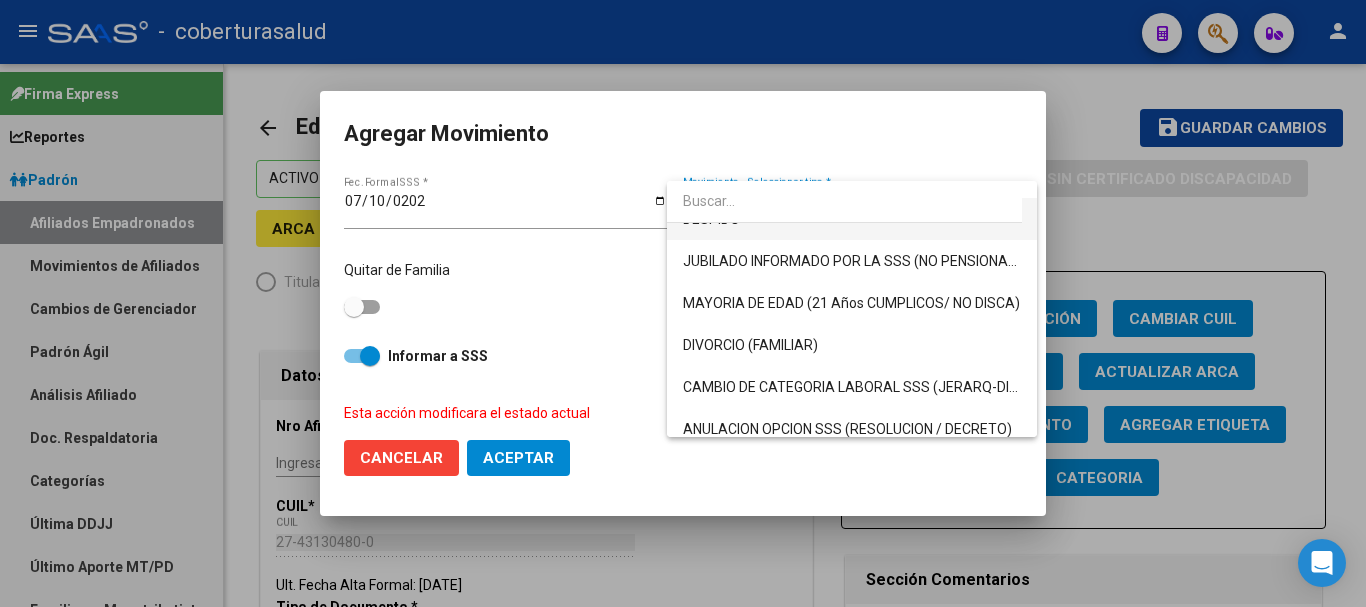 scroll, scrollTop: 200, scrollLeft: 0, axis: vertical 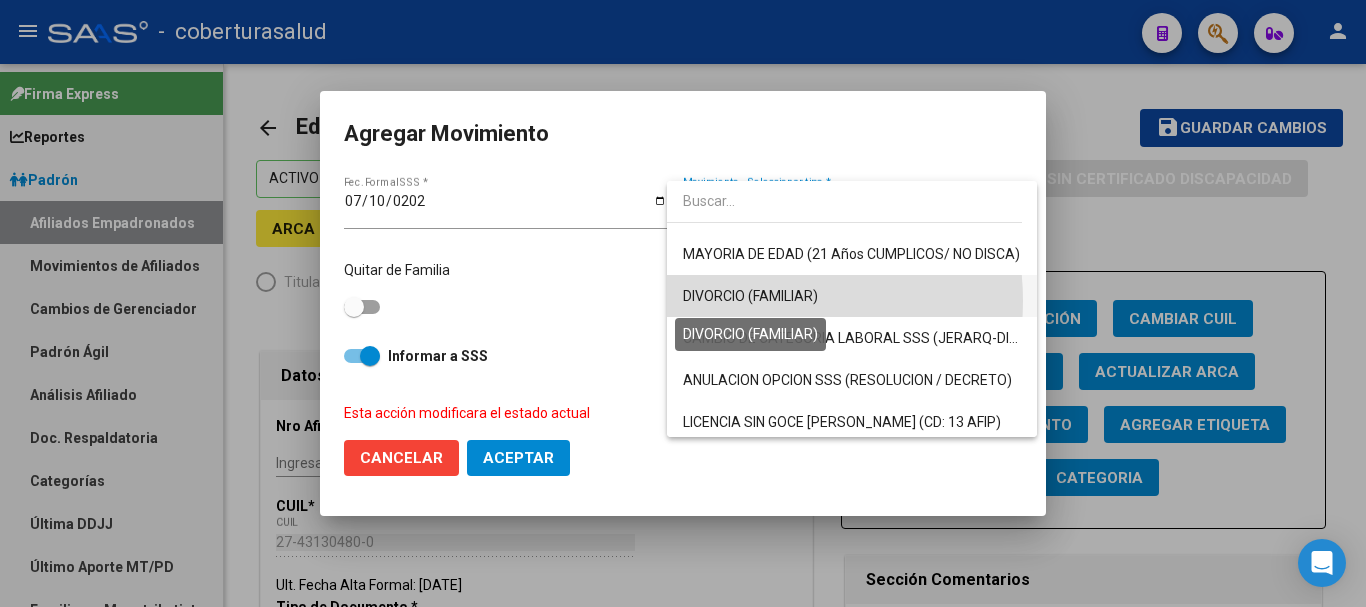 click on "DIVORCIO (FAMILIAR)" at bounding box center (750, 296) 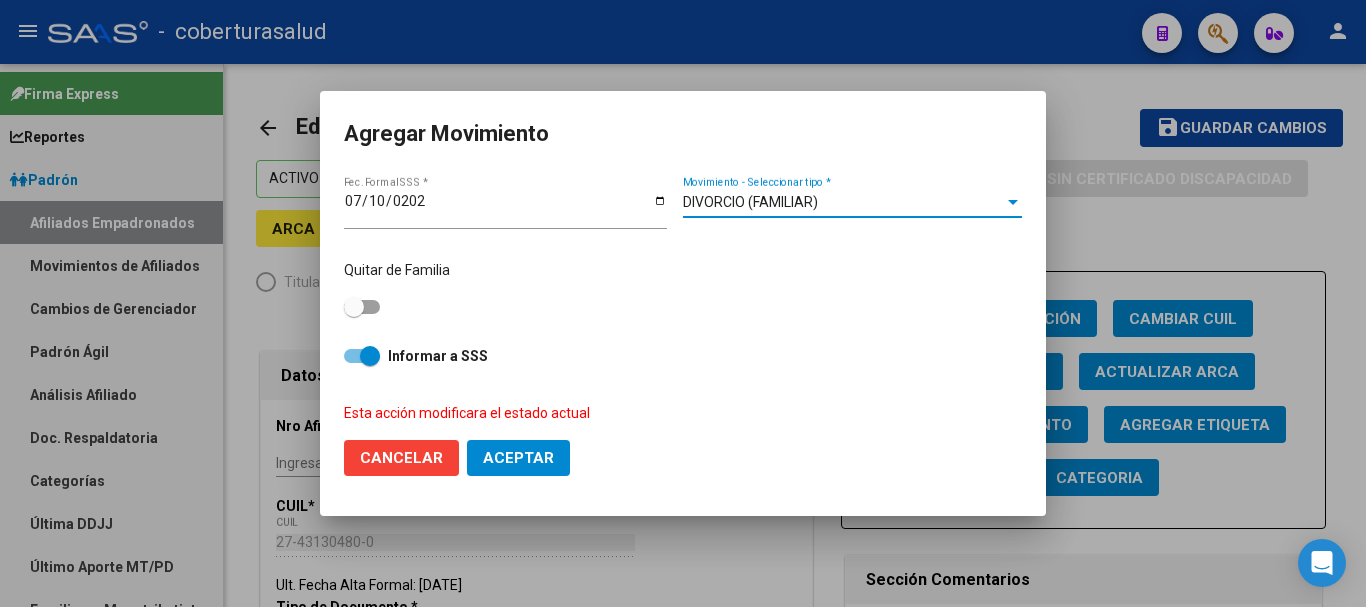 click at bounding box center [354, 307] 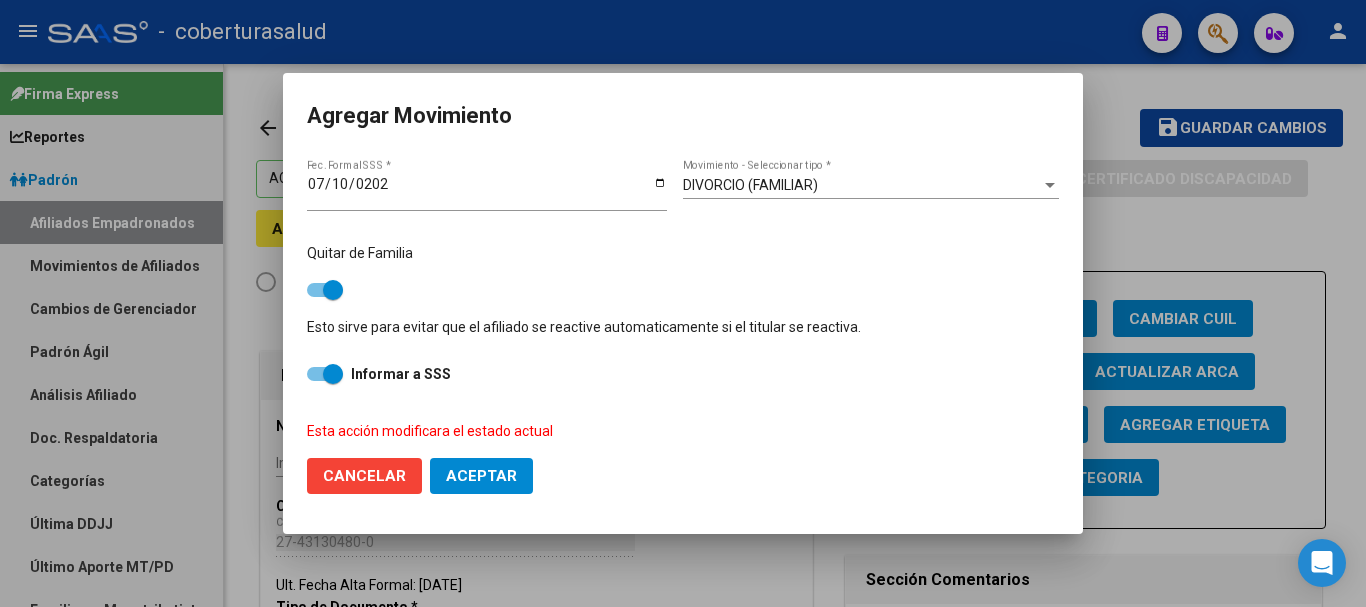 click on "Aceptar" 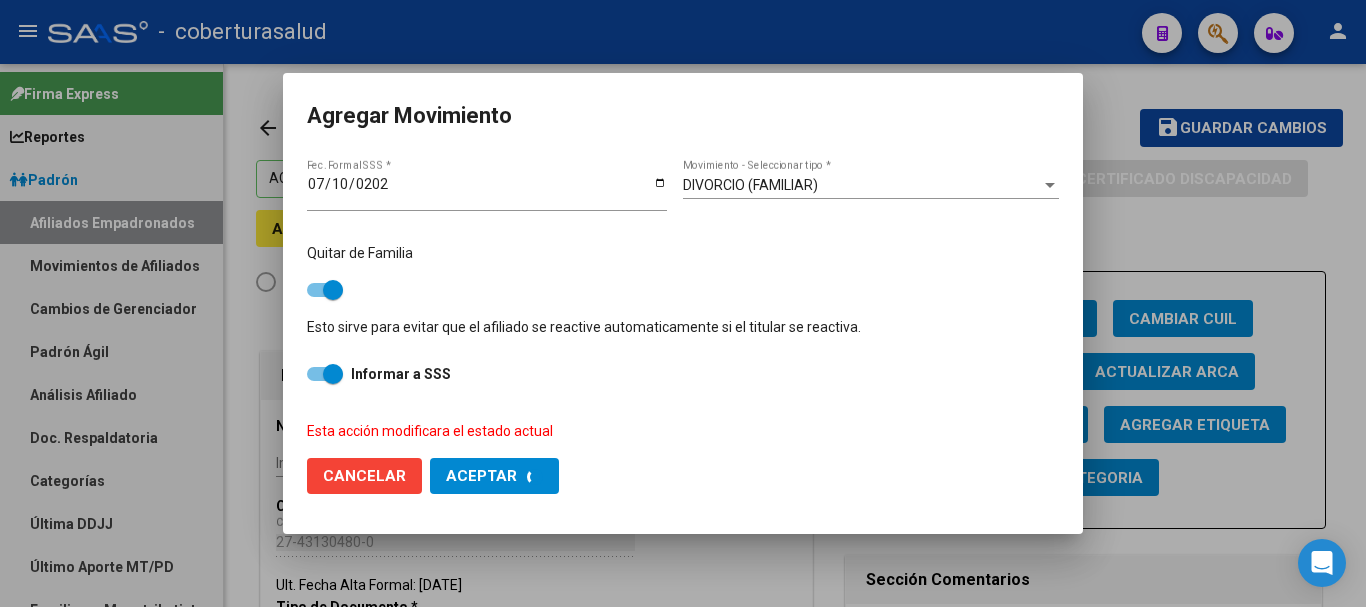 checkbox on "false" 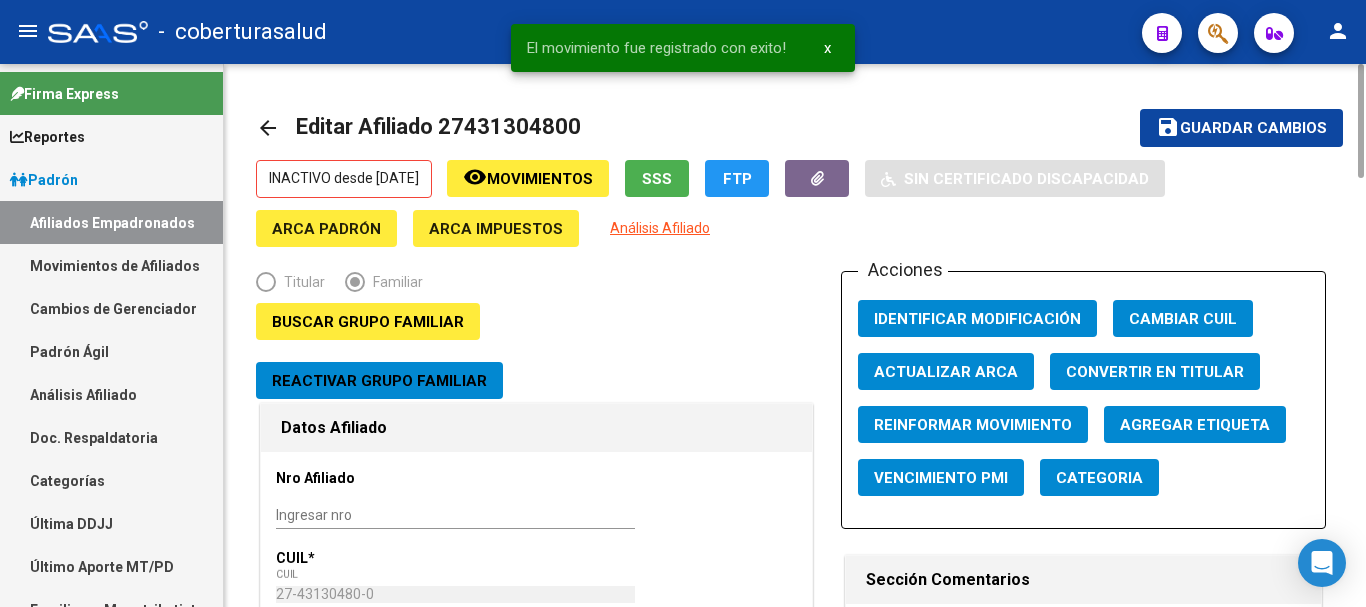 click on "save Guardar cambios" 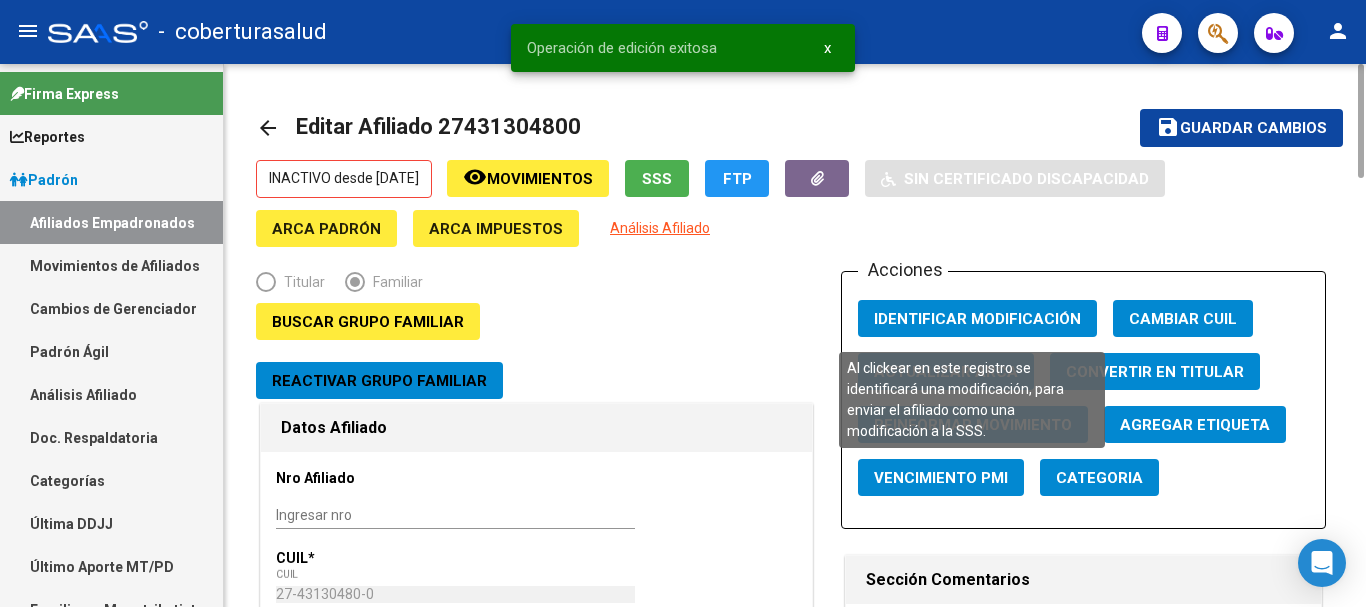click on "Identificar Modificación" 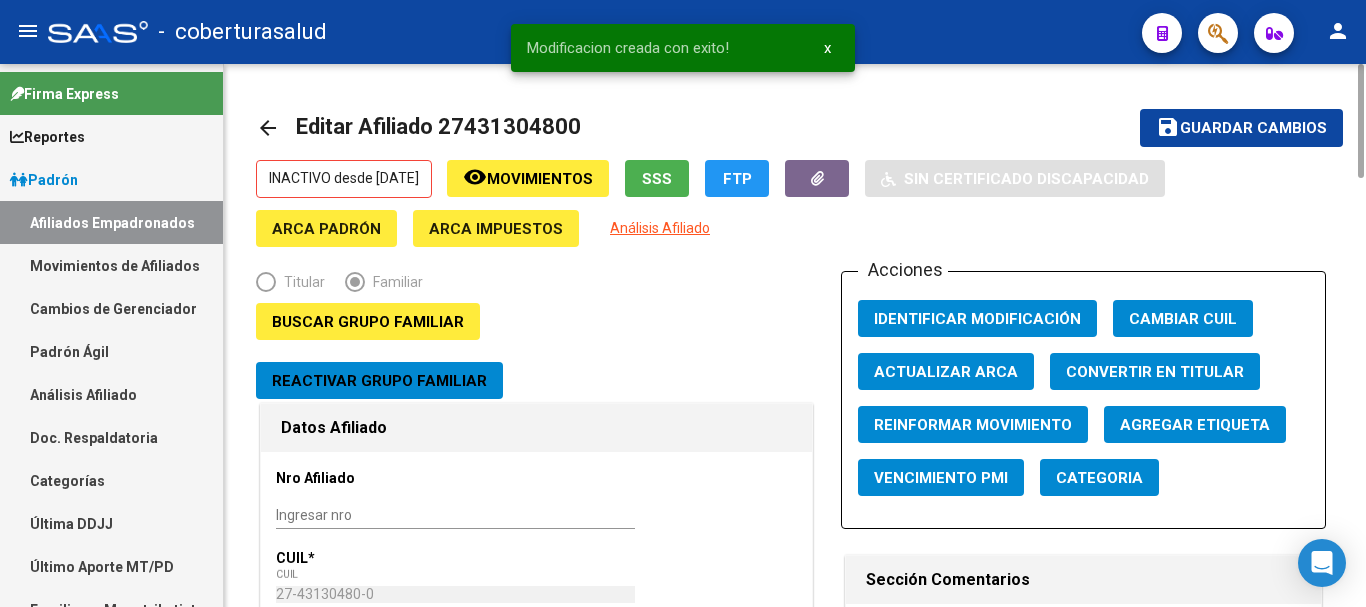 type 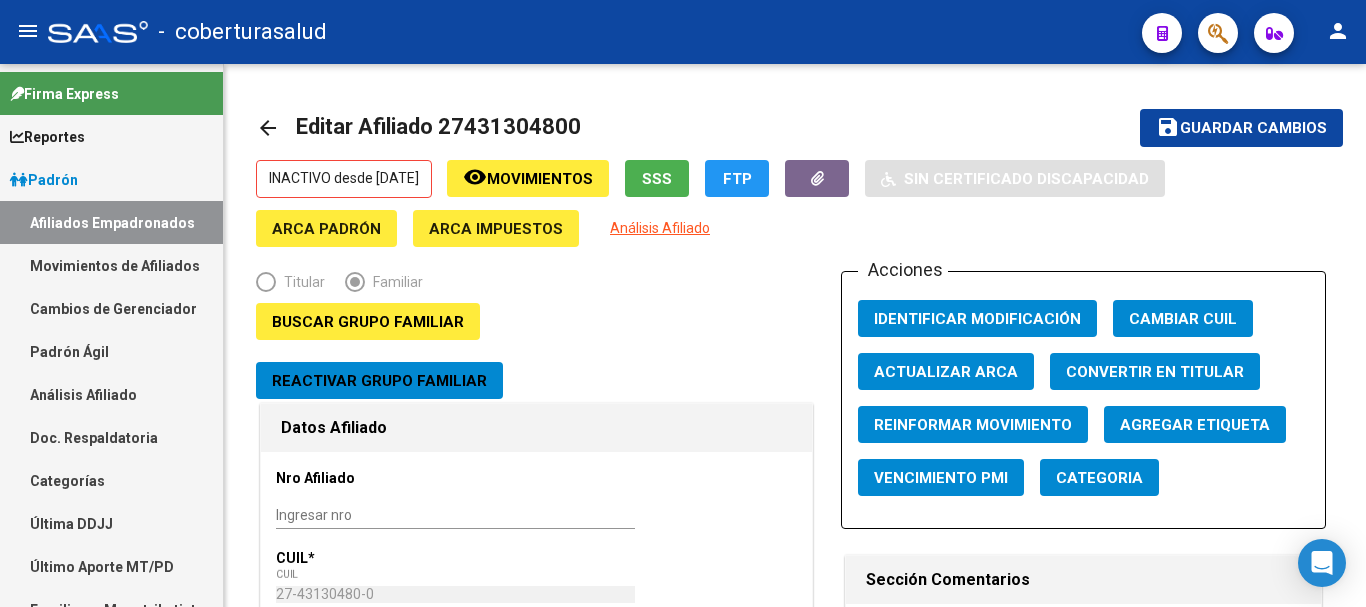 click 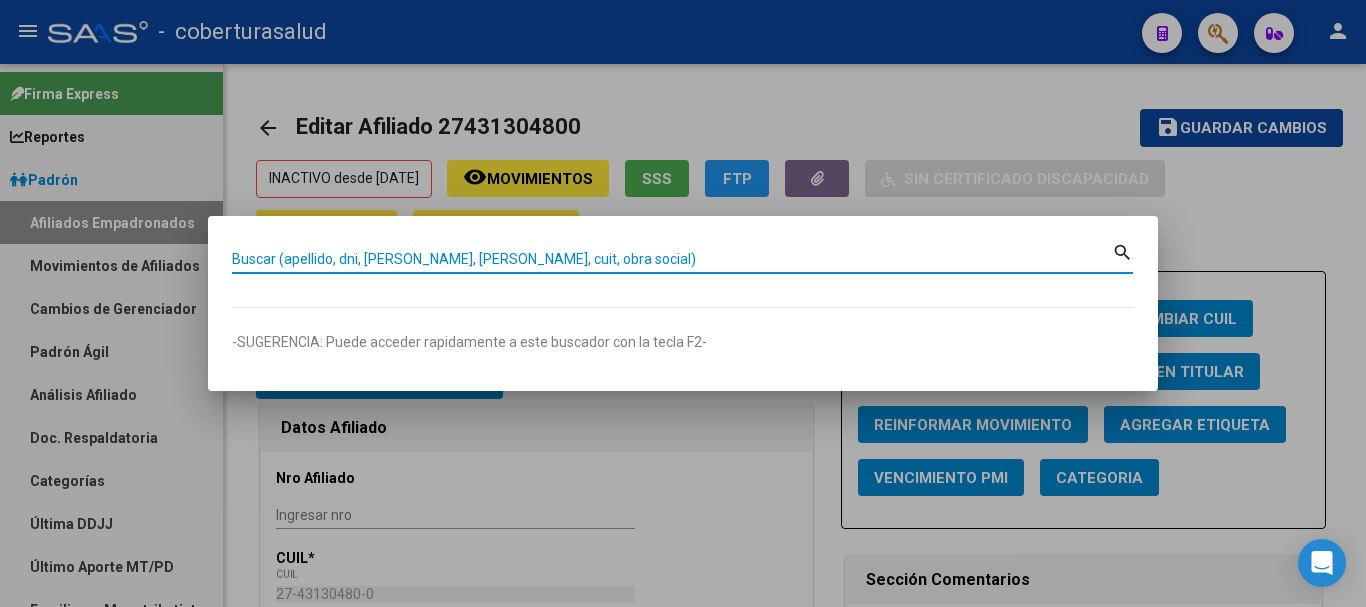 click on "Buscar (apellido, dni, [PERSON_NAME], [PERSON_NAME], cuit, obra social)" at bounding box center (672, 259) 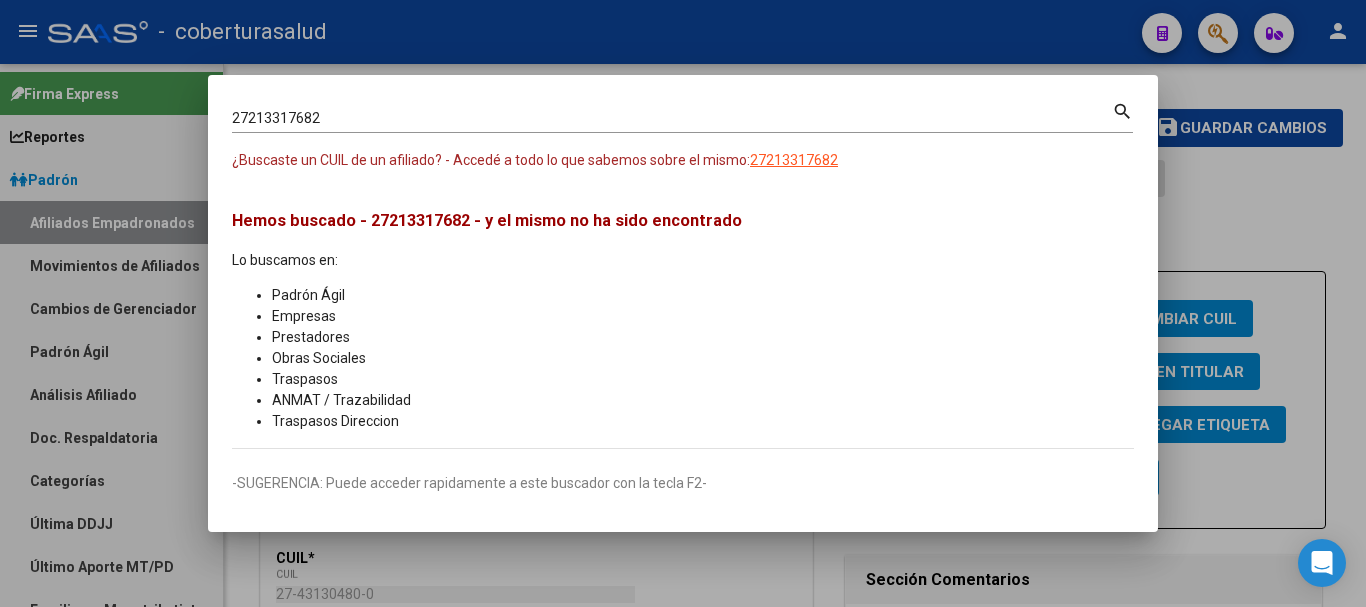 click on "27213317682 Buscar (apellido, dni, [PERSON_NAME], [PERSON_NAME], cuit, obra social)" at bounding box center (672, 119) 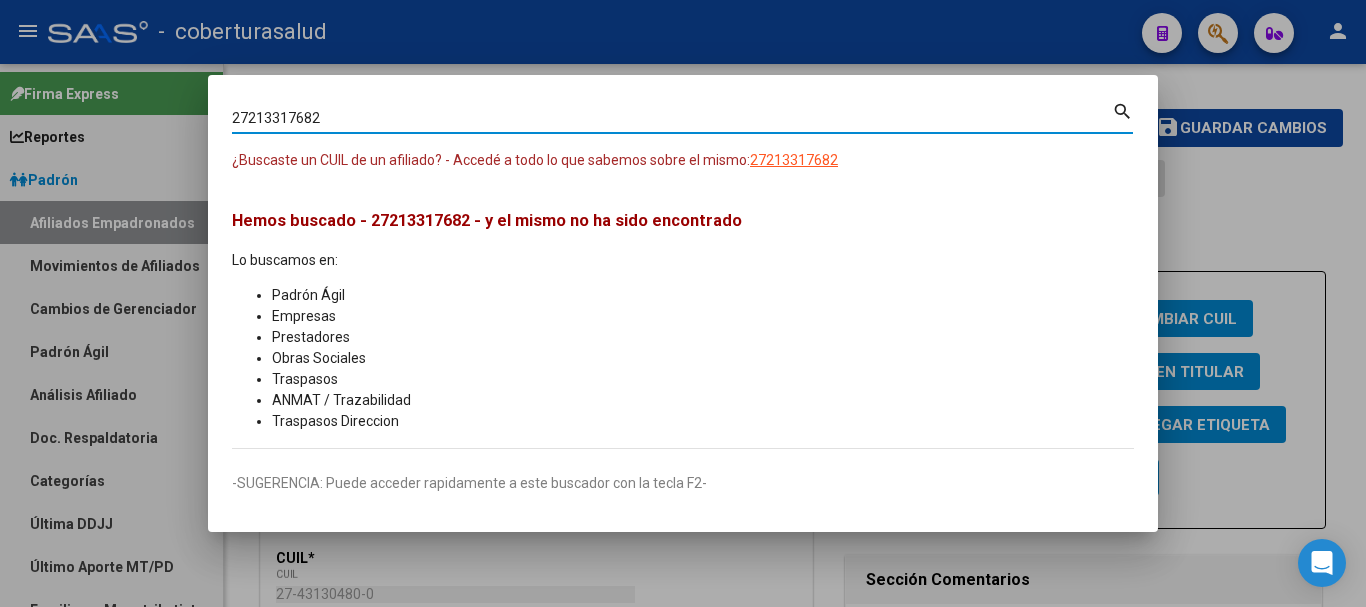 paste on "27438403960" 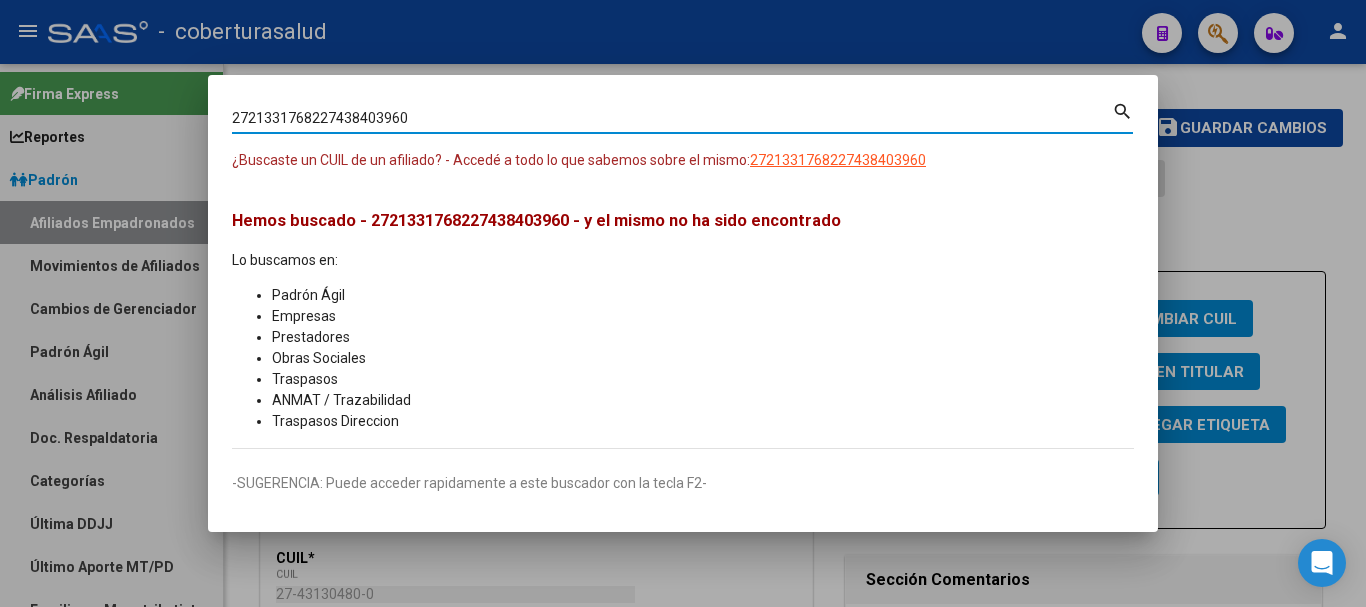 click on "2721331768227438403960 [PERSON_NAME] (apellido, dni, cuil, nro traspaso, cuit, obra social)" at bounding box center (672, 119) 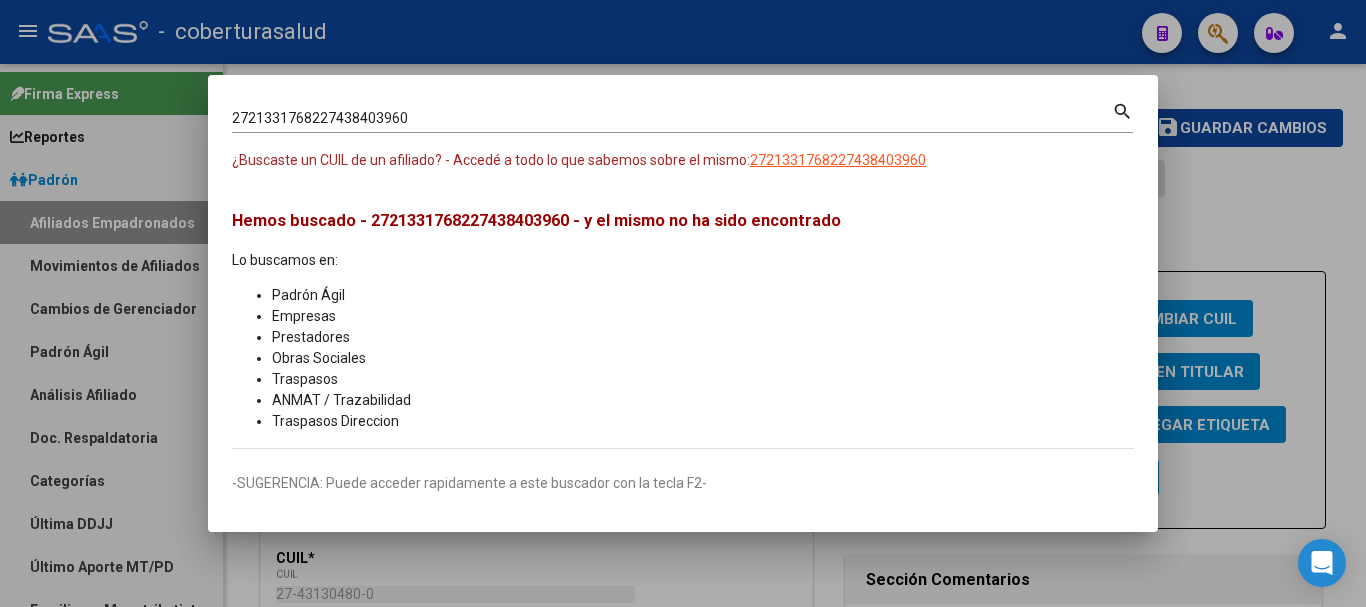 click on "2721331768227438403960 [PERSON_NAME] (apellido, dni, cuil, nro traspaso, cuit, obra social)" at bounding box center (672, 119) 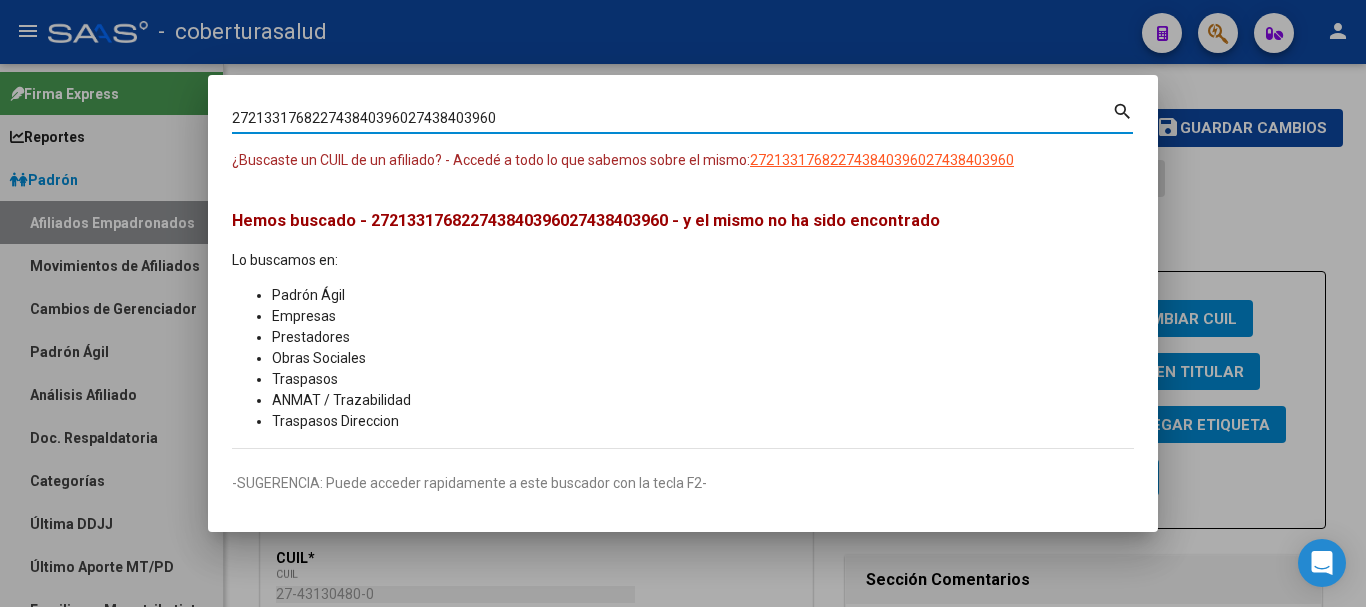 click on "272133176822743840396027438403960 Buscar (apellido, dni, cuil, nro traspaso, cuit, obra social)" at bounding box center [672, 119] 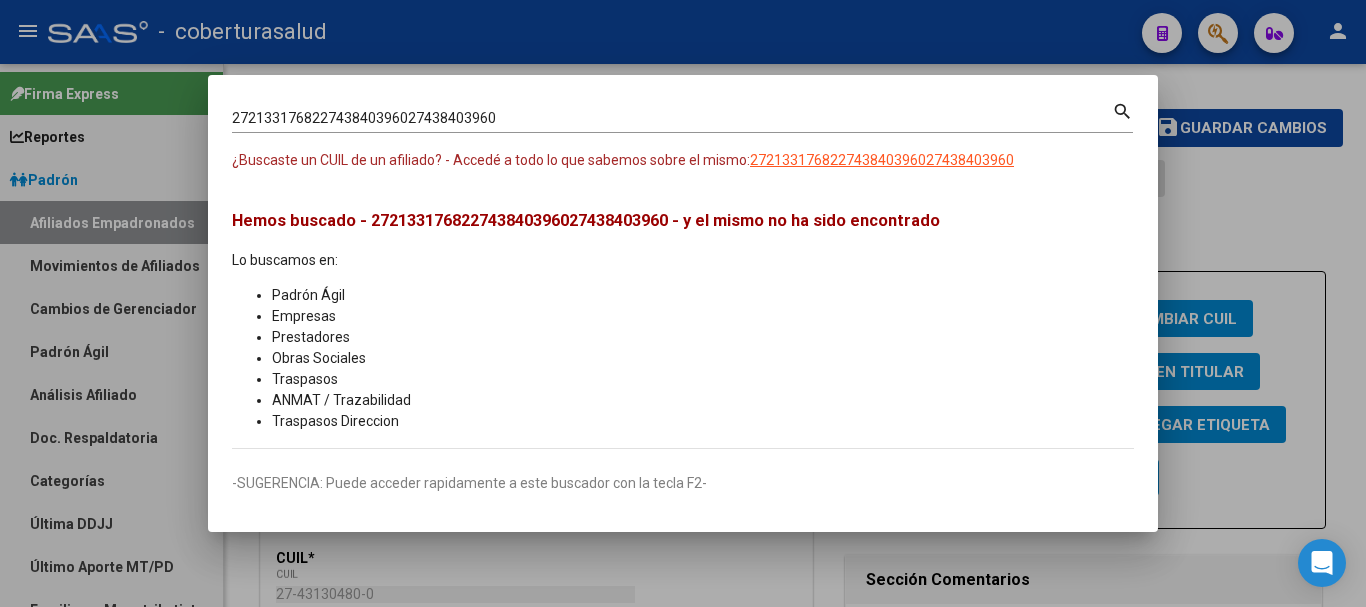 click on "272133176822743840396027438403960 Buscar (apellido, dni, cuil, nro traspaso, cuit, obra social)" at bounding box center (672, 119) 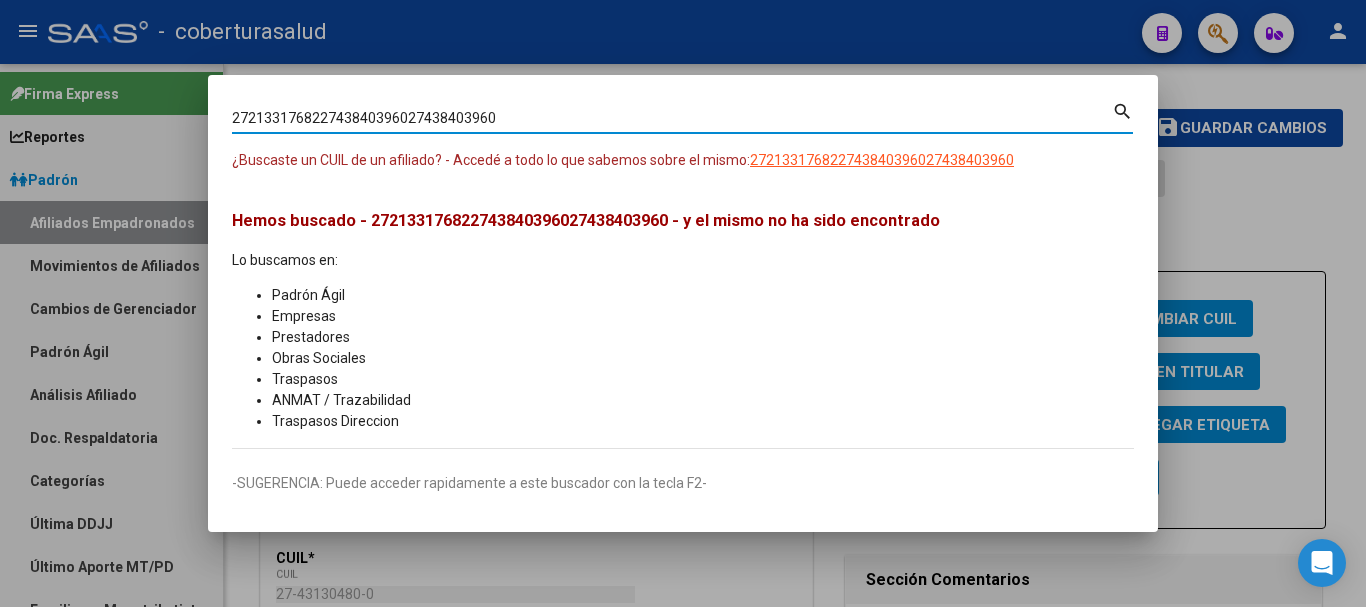click on "272133176822743840396027438403960" at bounding box center (672, 118) 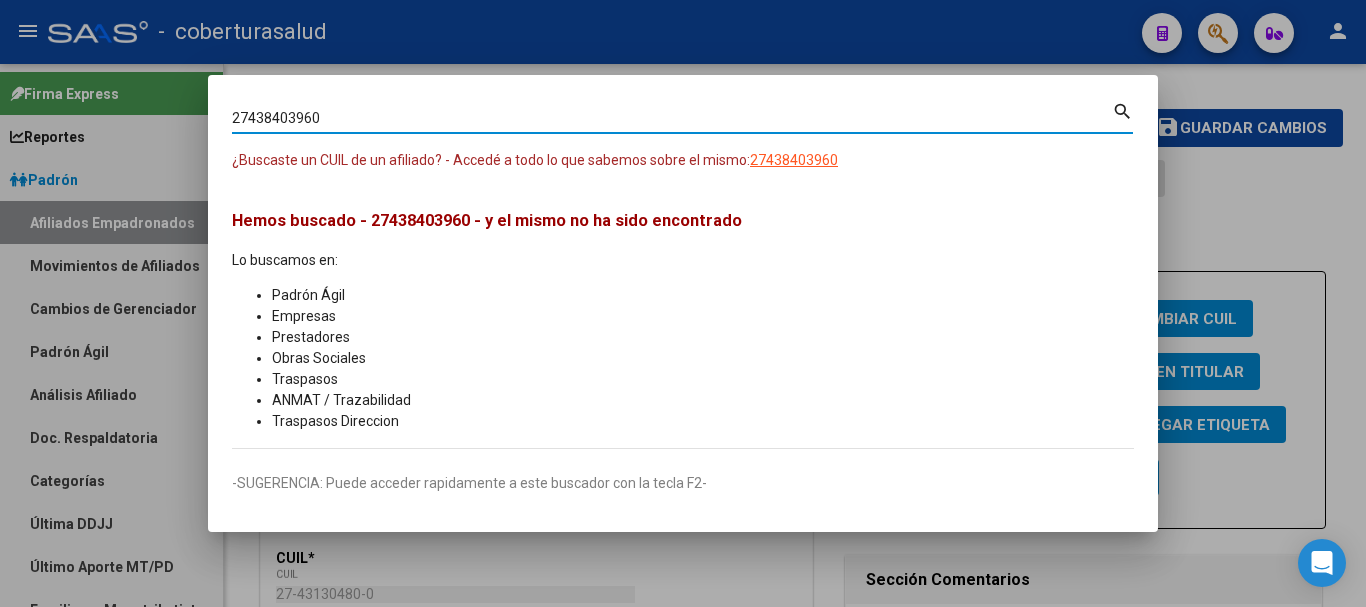 type on "27438403960" 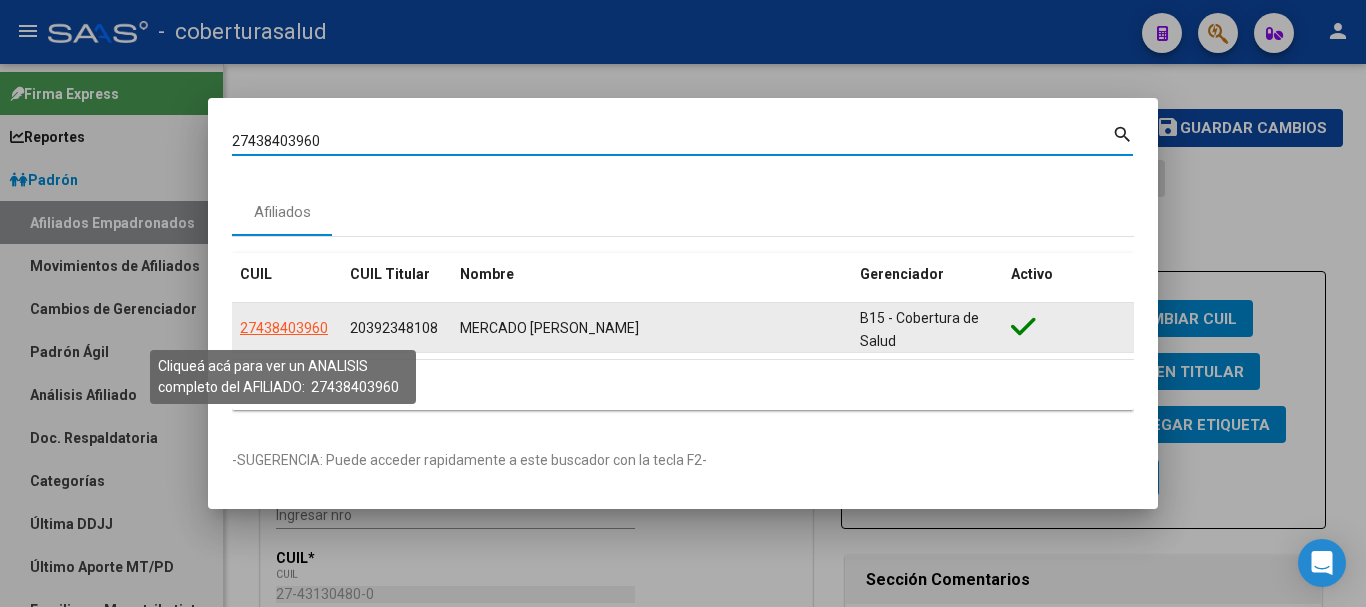 click on "27438403960" 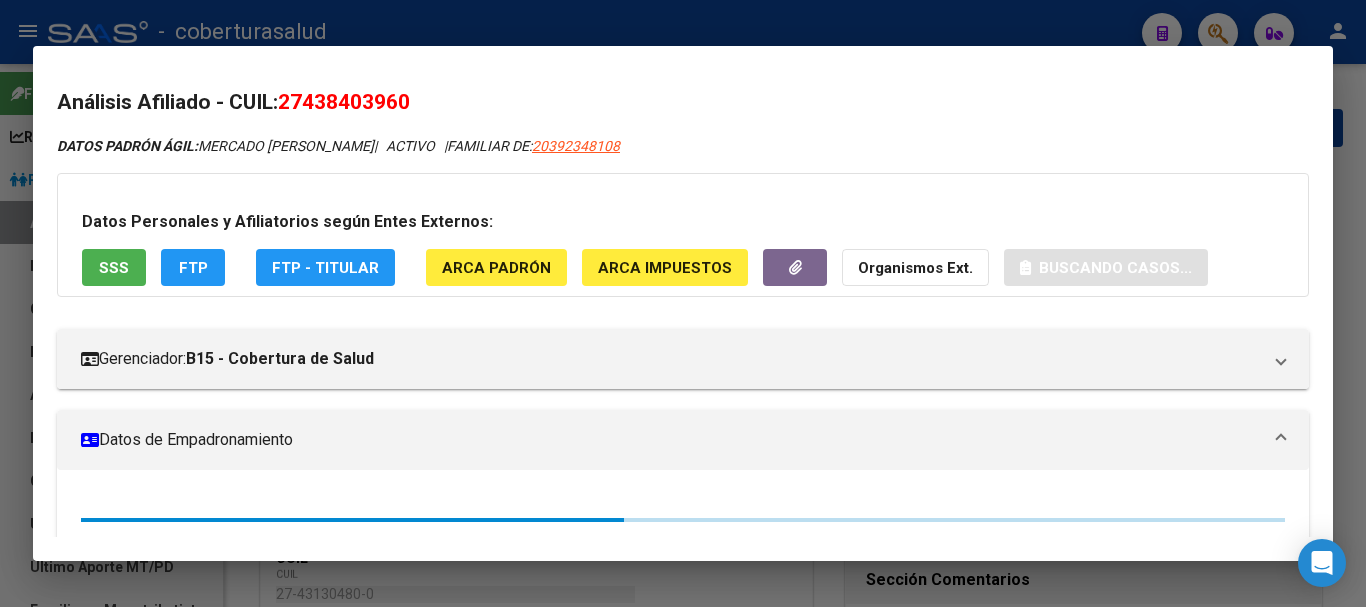 scroll, scrollTop: 200, scrollLeft: 0, axis: vertical 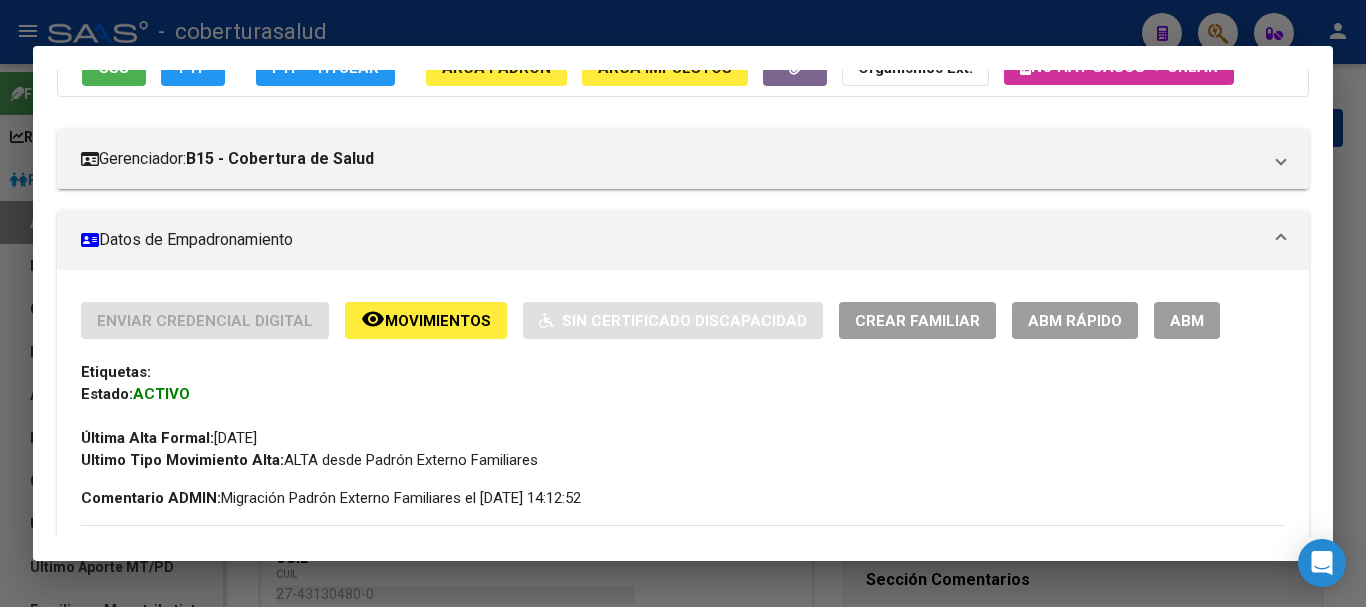 click on "ABM" at bounding box center [1187, 320] 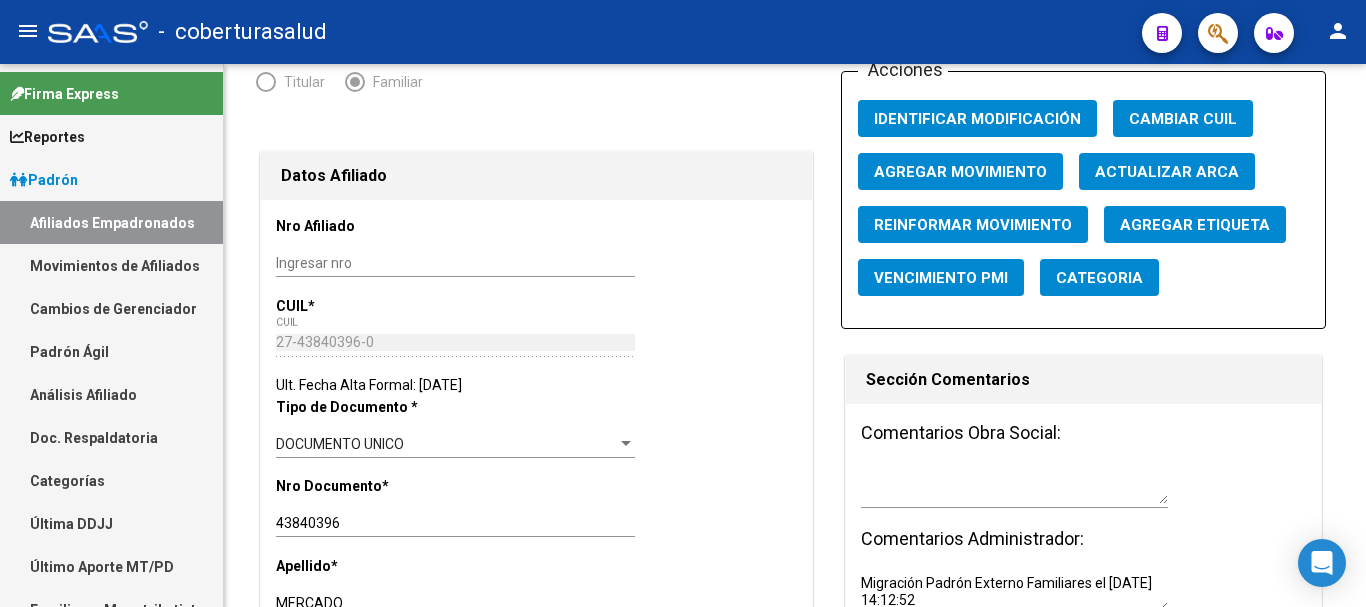 scroll, scrollTop: 0, scrollLeft: 0, axis: both 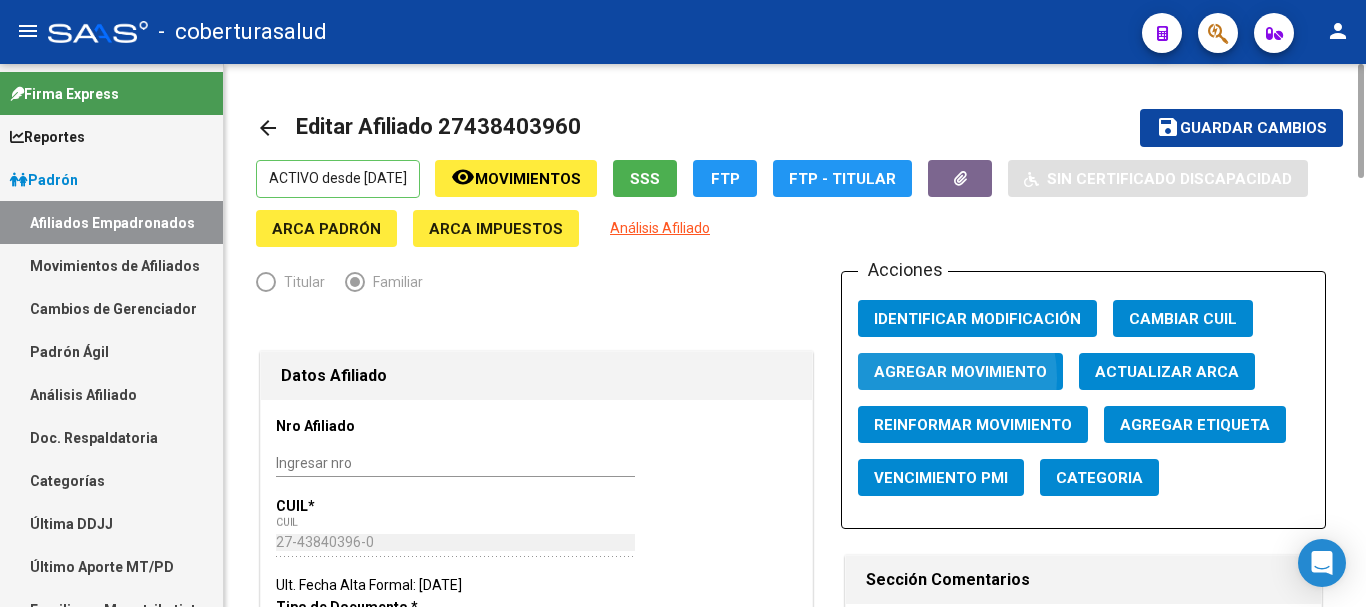 click on "Agregar Movimiento" 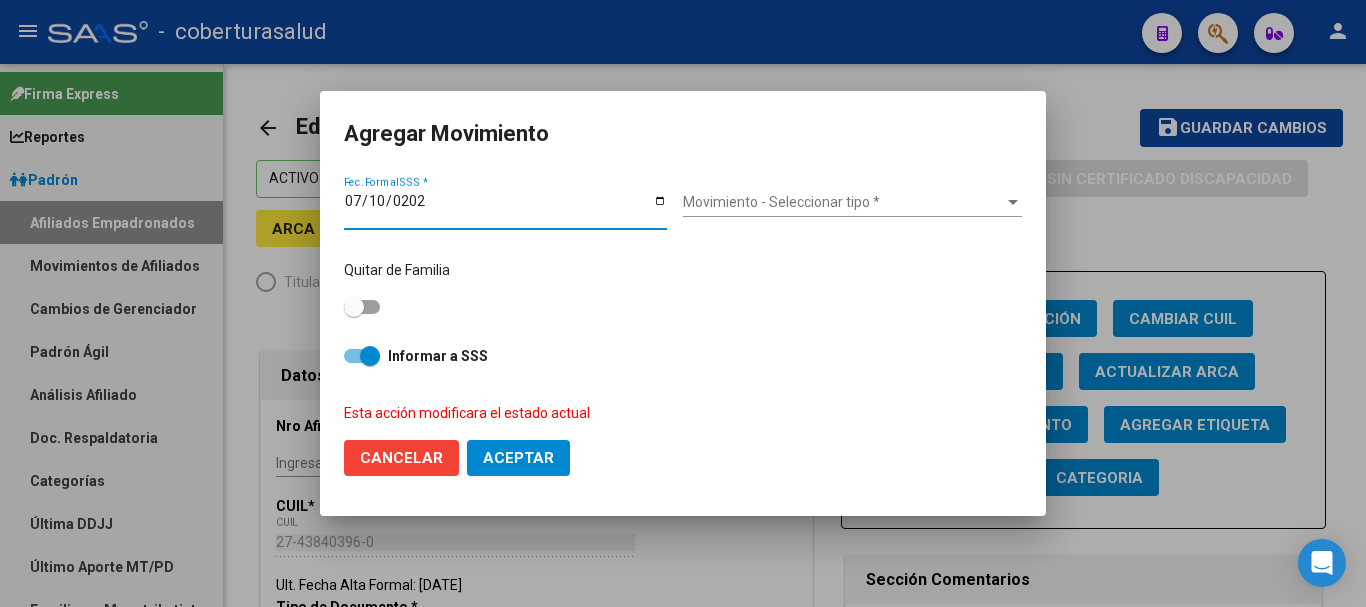 type on "[DATE]" 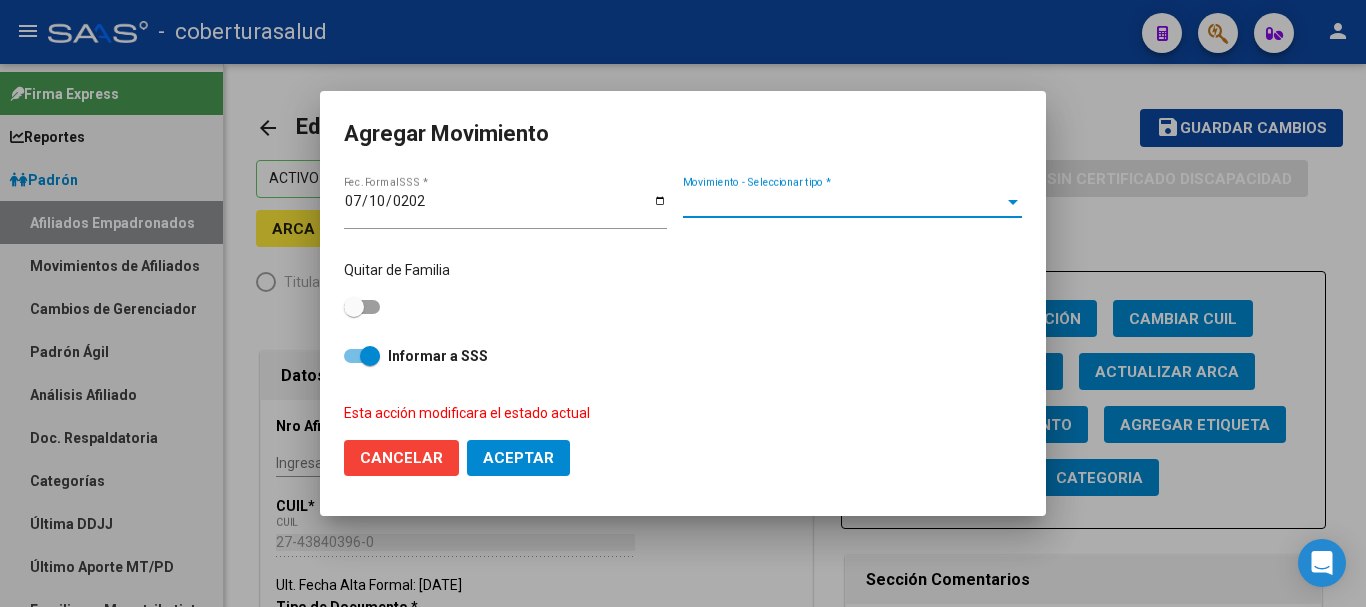 click on "Movimiento - Seleccionar tipo *" at bounding box center (843, 202) 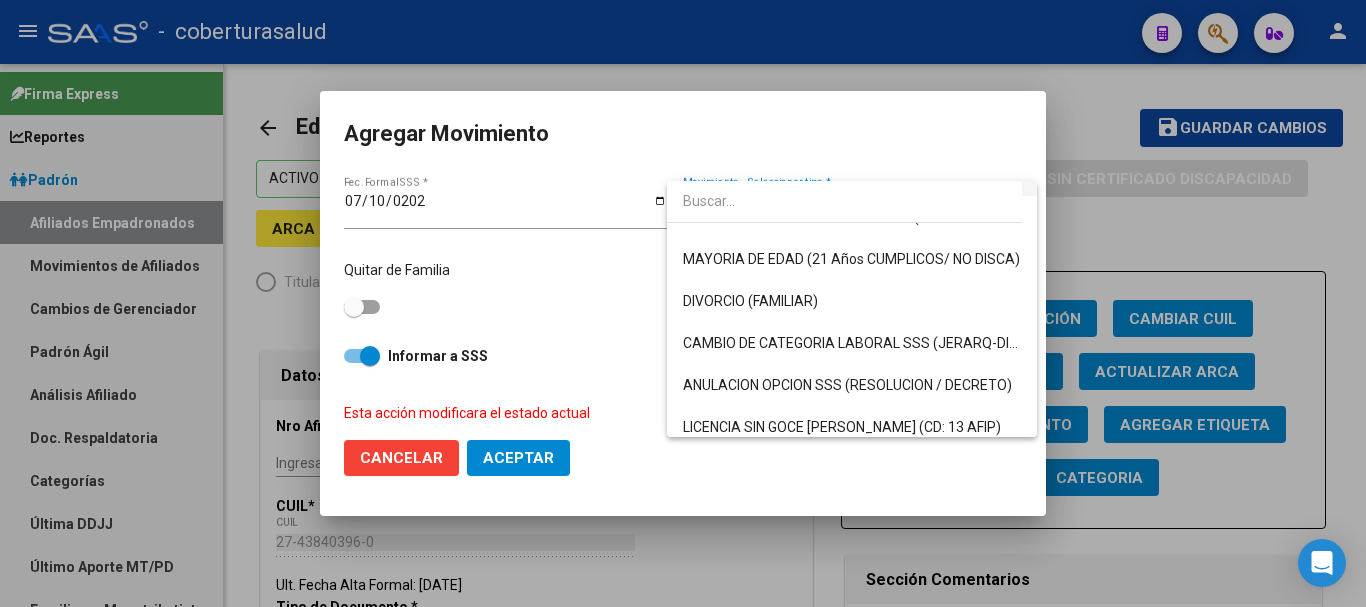 scroll, scrollTop: 200, scrollLeft: 0, axis: vertical 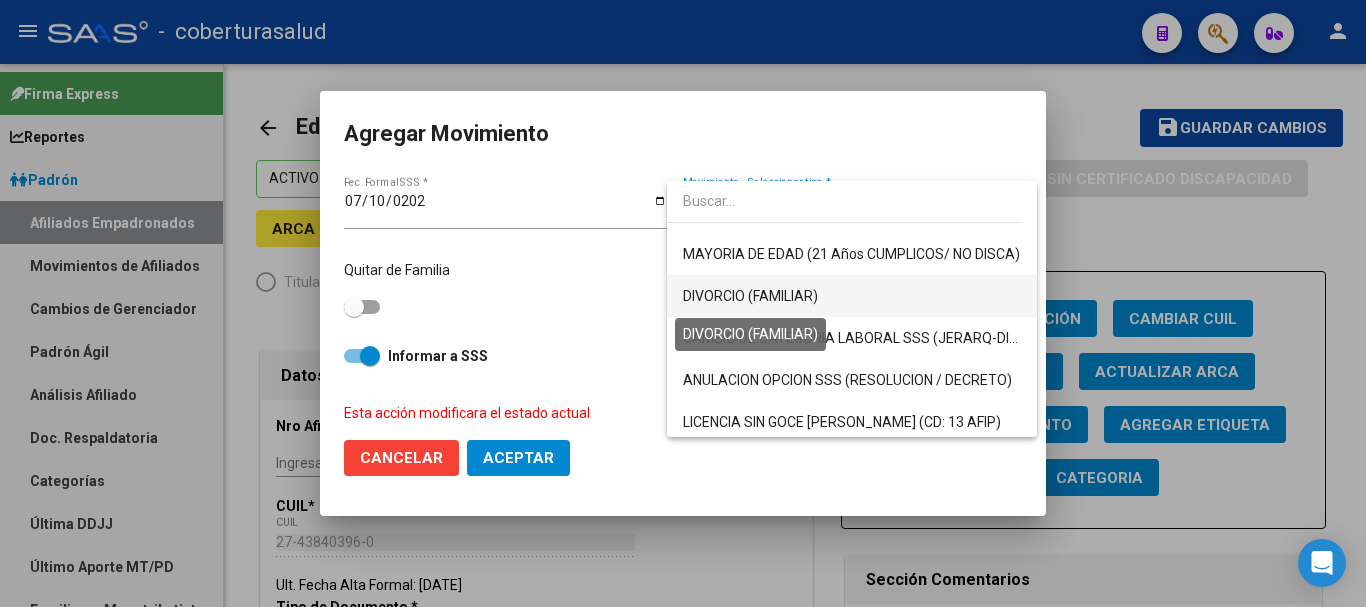 click on "DIVORCIO (FAMILIAR)" at bounding box center (750, 296) 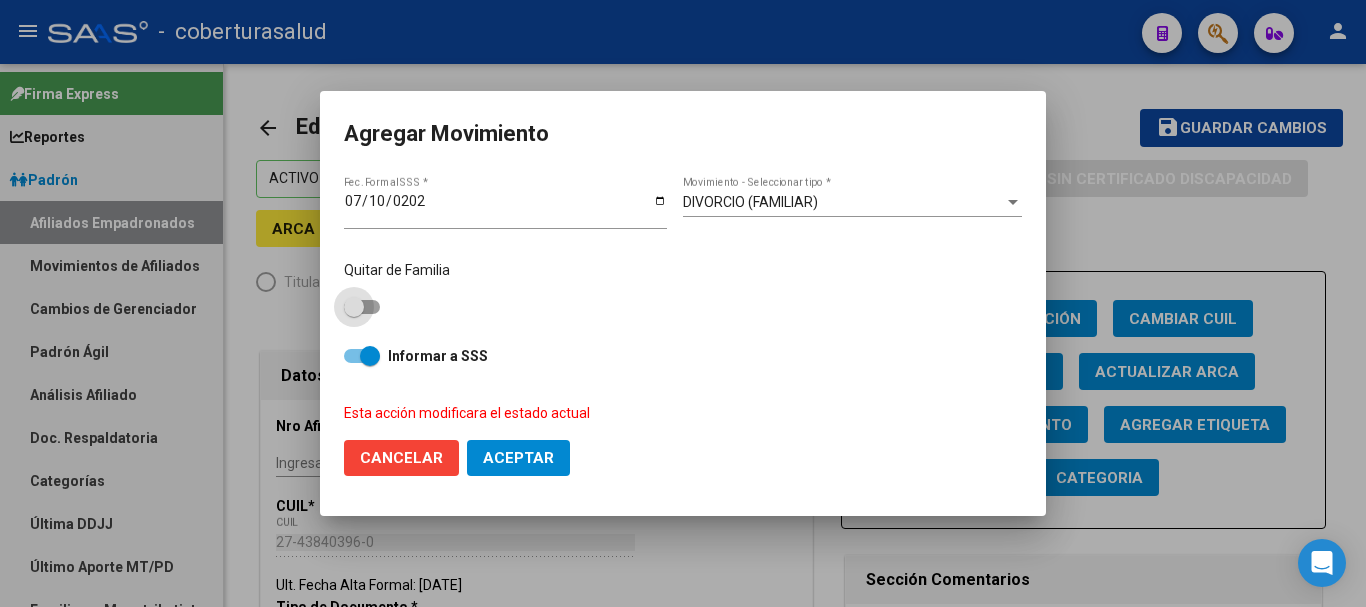 click at bounding box center (362, 307) 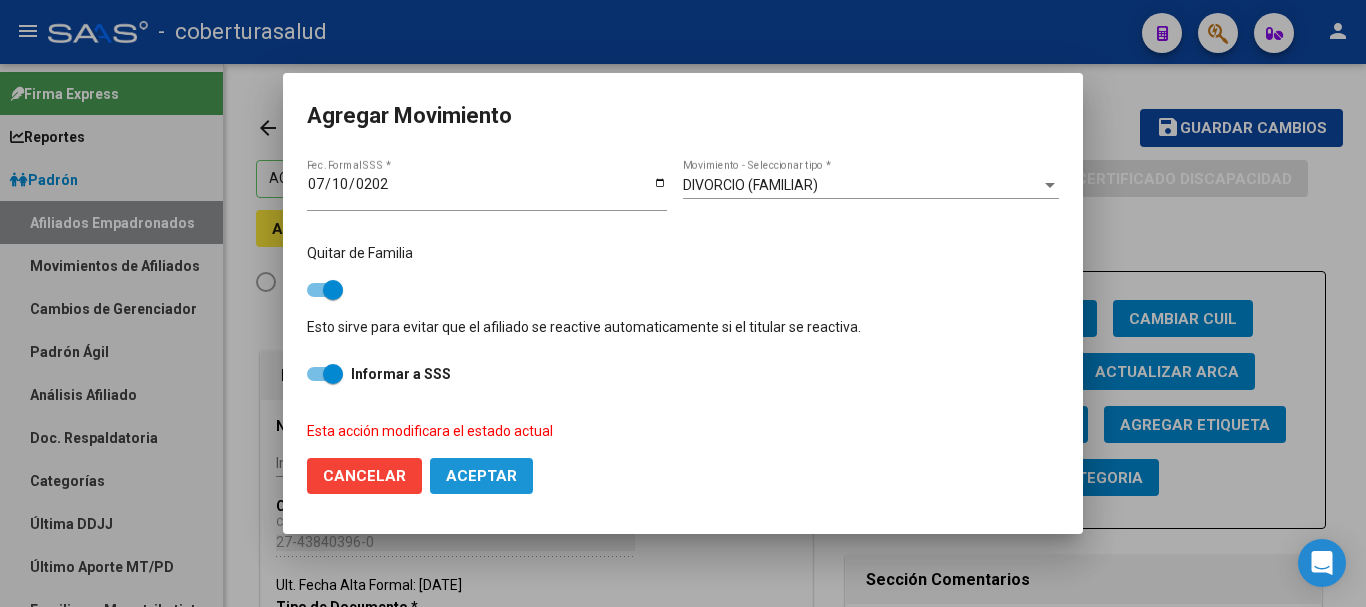 drag, startPoint x: 488, startPoint y: 478, endPoint x: 498, endPoint y: 479, distance: 10.049875 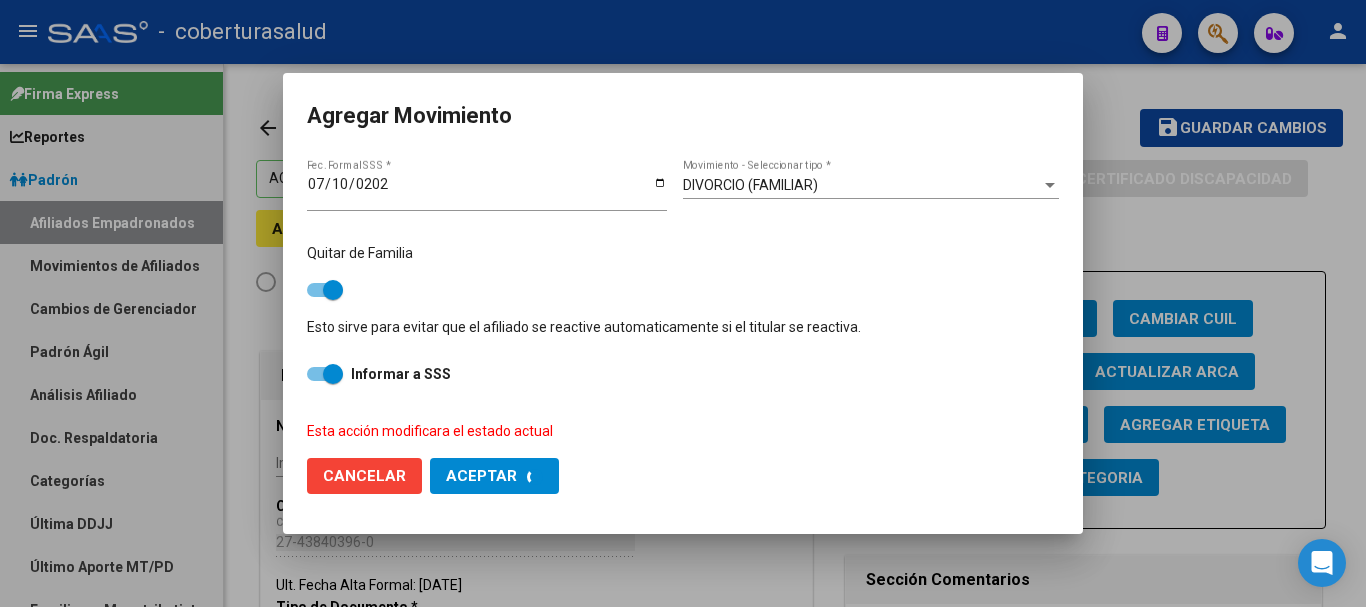checkbox on "false" 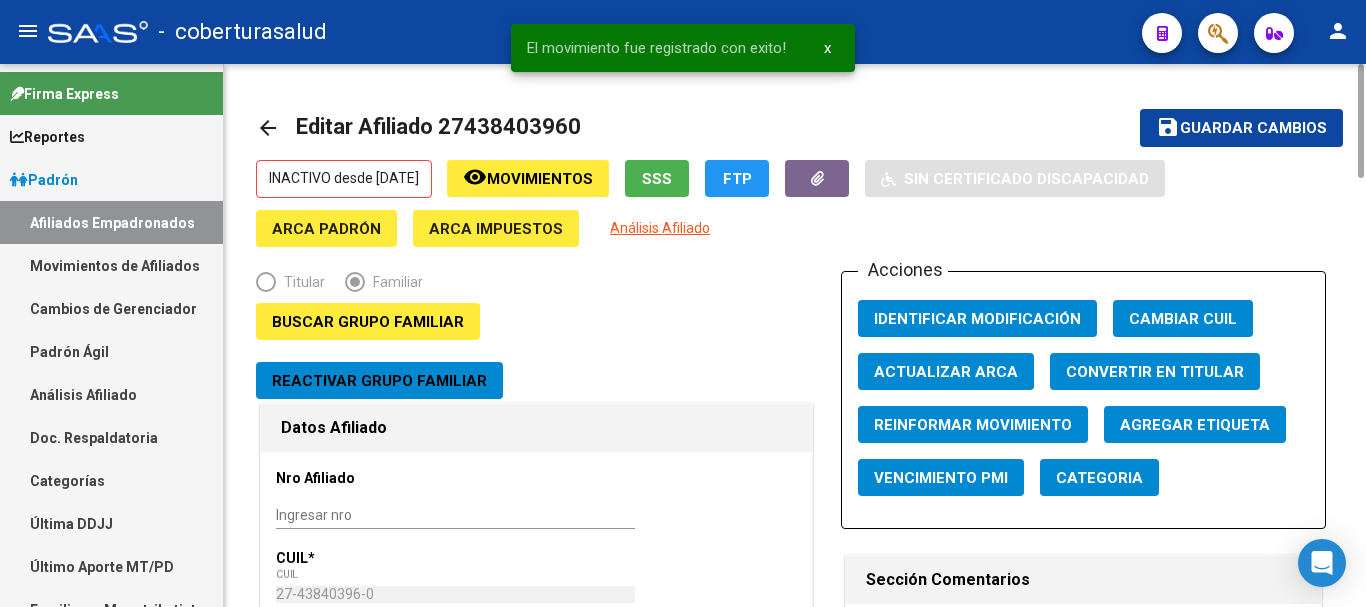 click on "save Guardar cambios" 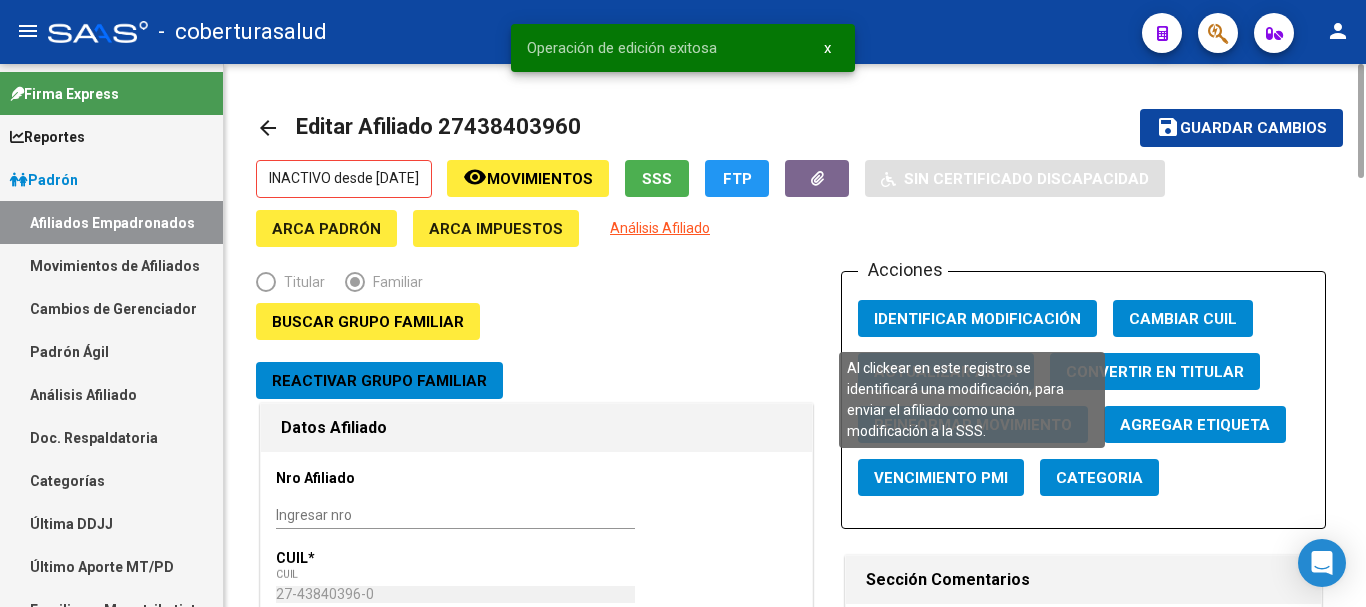 click on "Identificar Modificación" 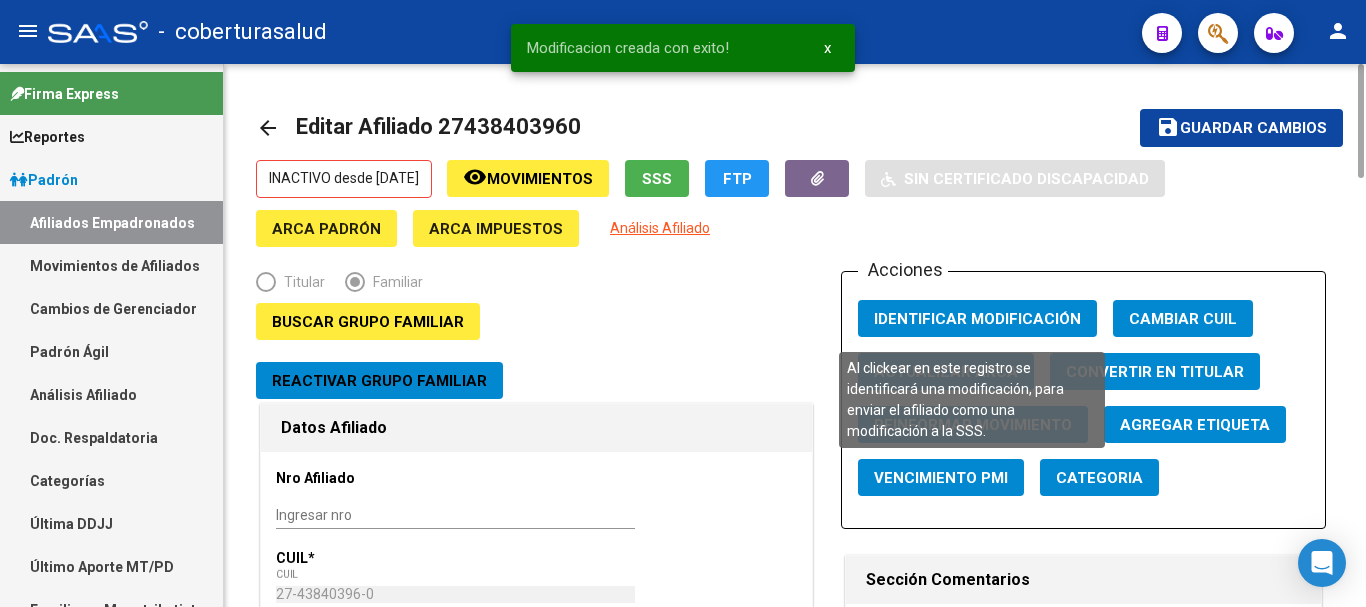 type 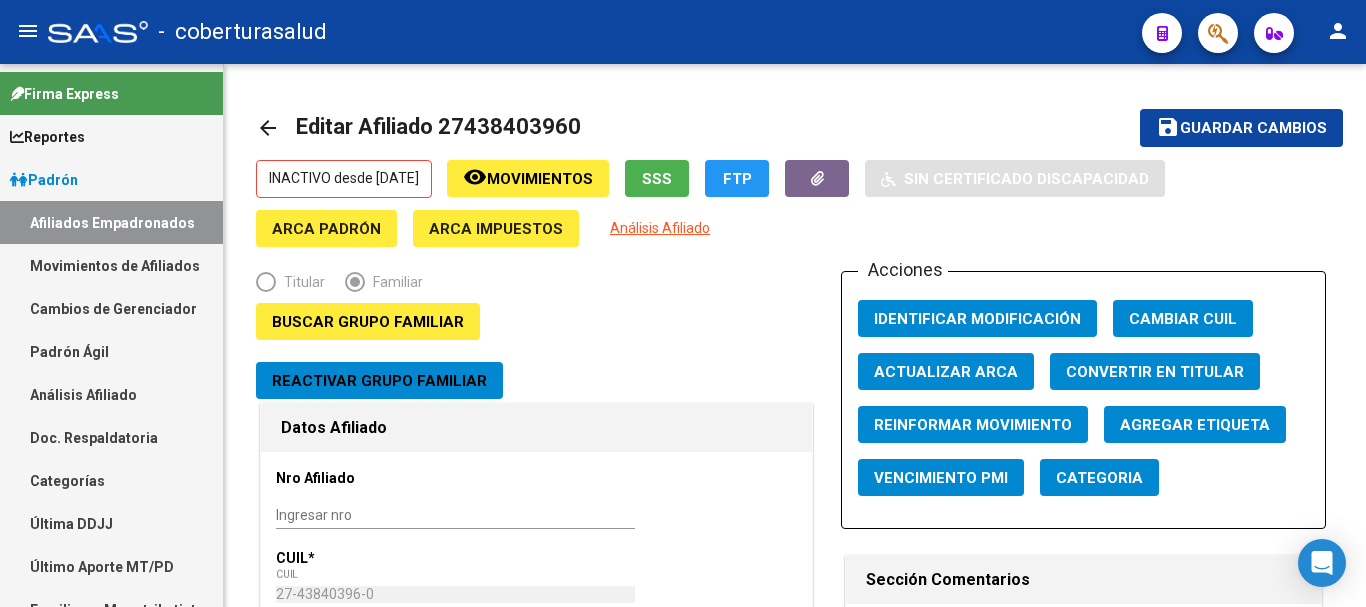 click 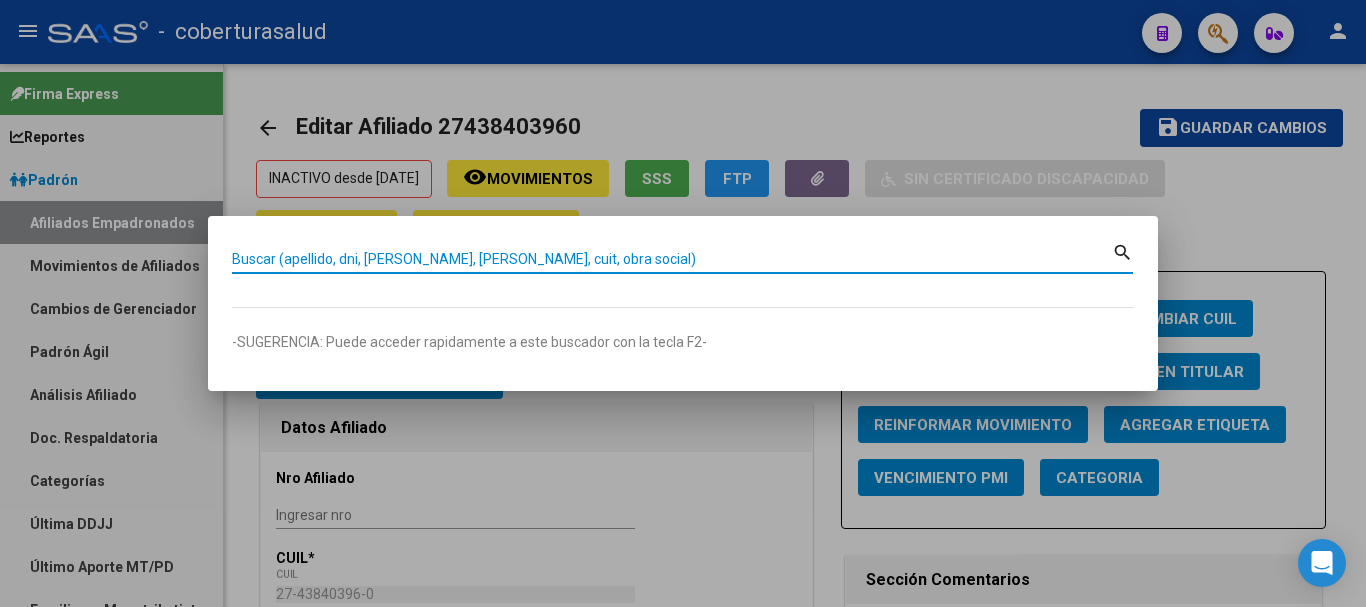 paste on "20457710292" 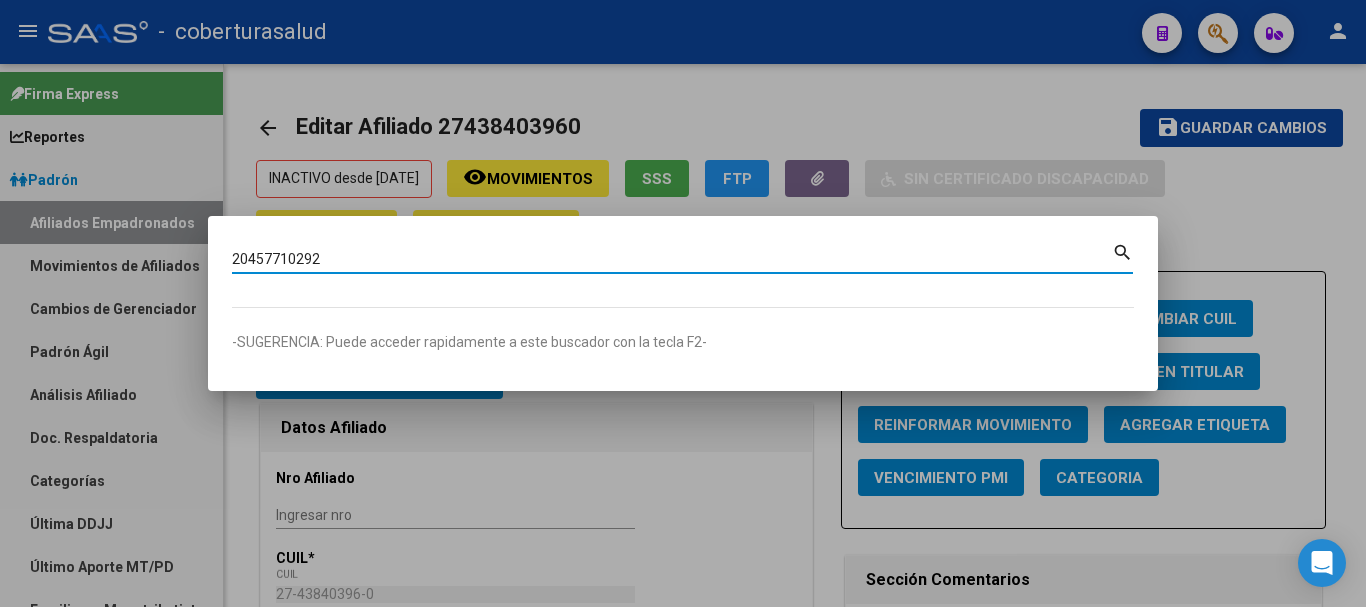 type on "20457710292" 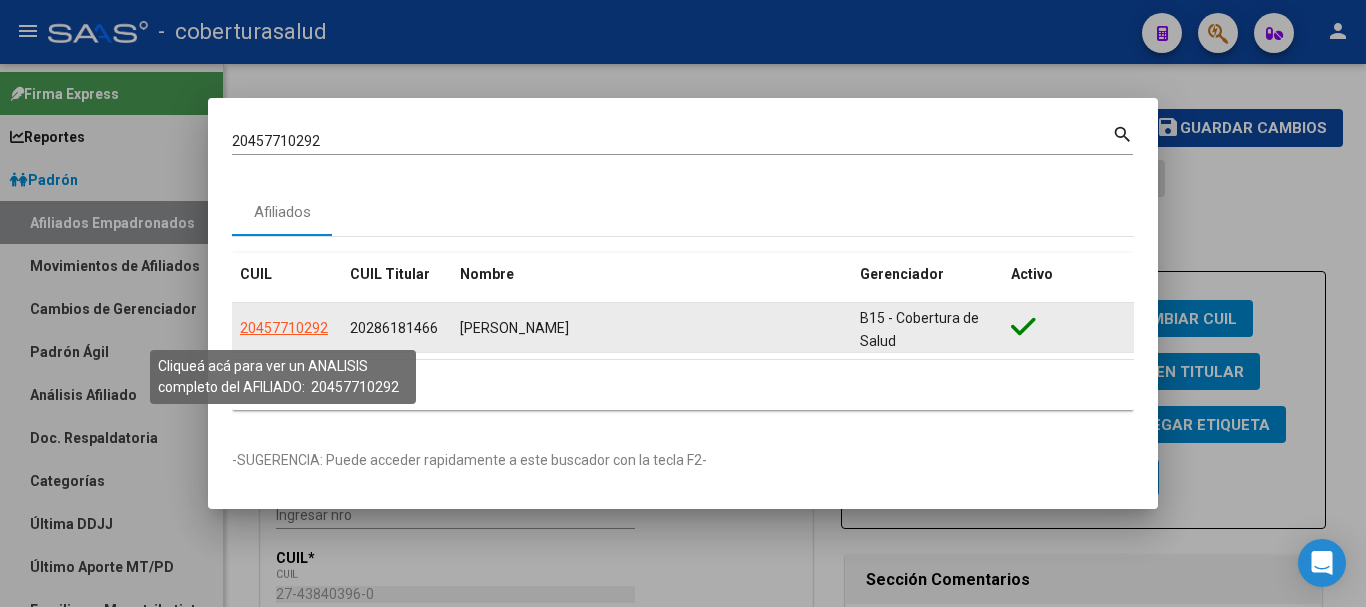 click on "20457710292" 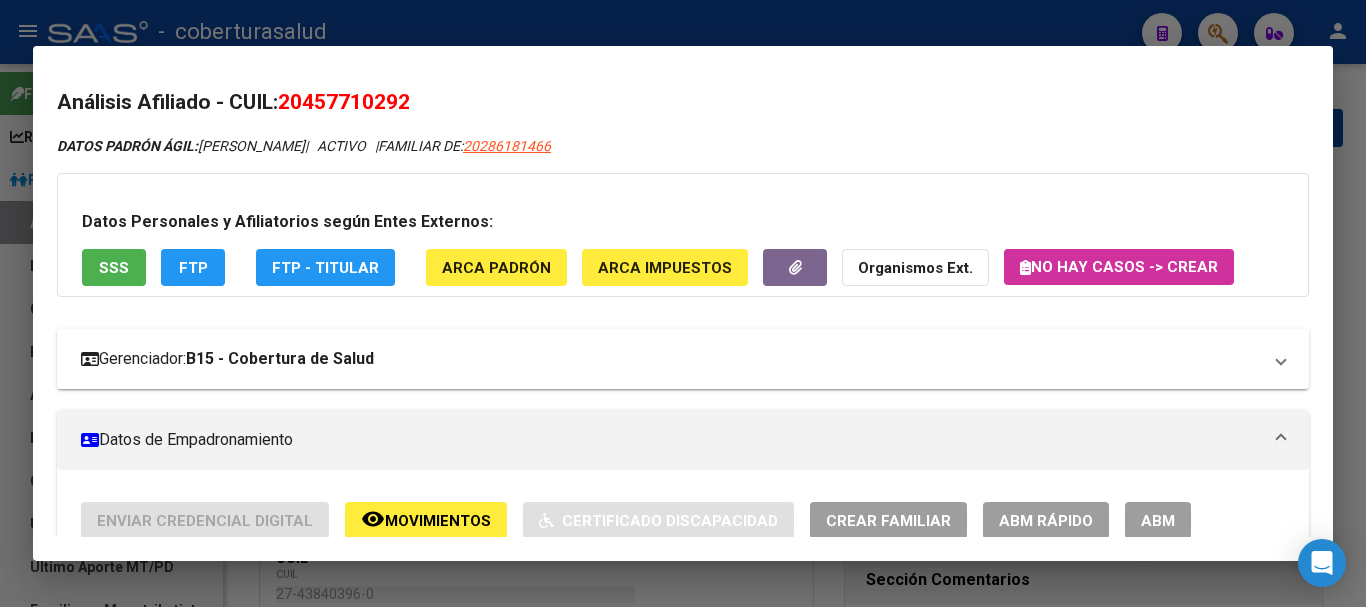 scroll, scrollTop: 200, scrollLeft: 0, axis: vertical 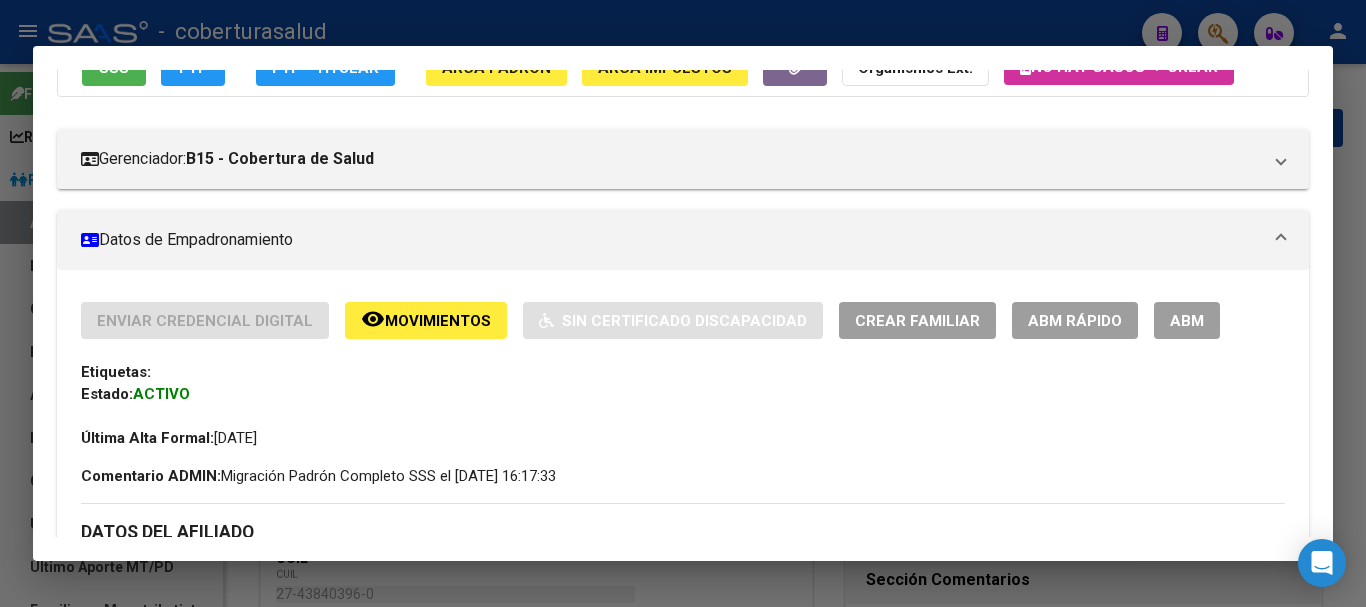 click on "ABM" at bounding box center (1187, 320) 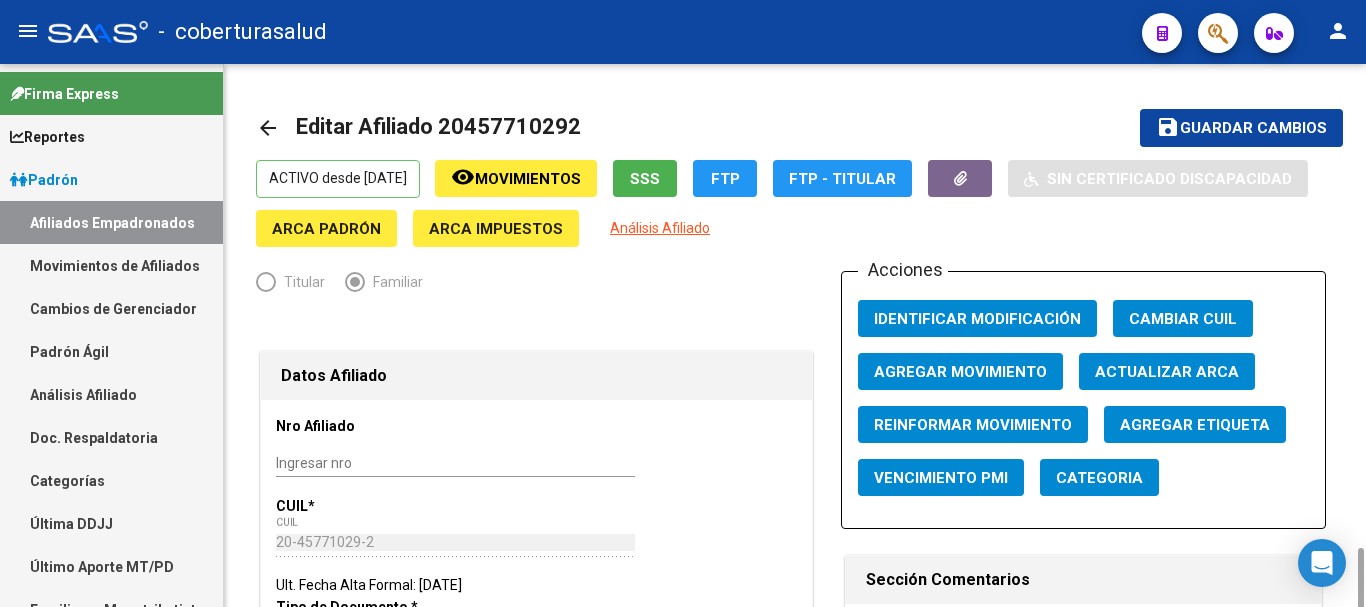 scroll, scrollTop: 600, scrollLeft: 0, axis: vertical 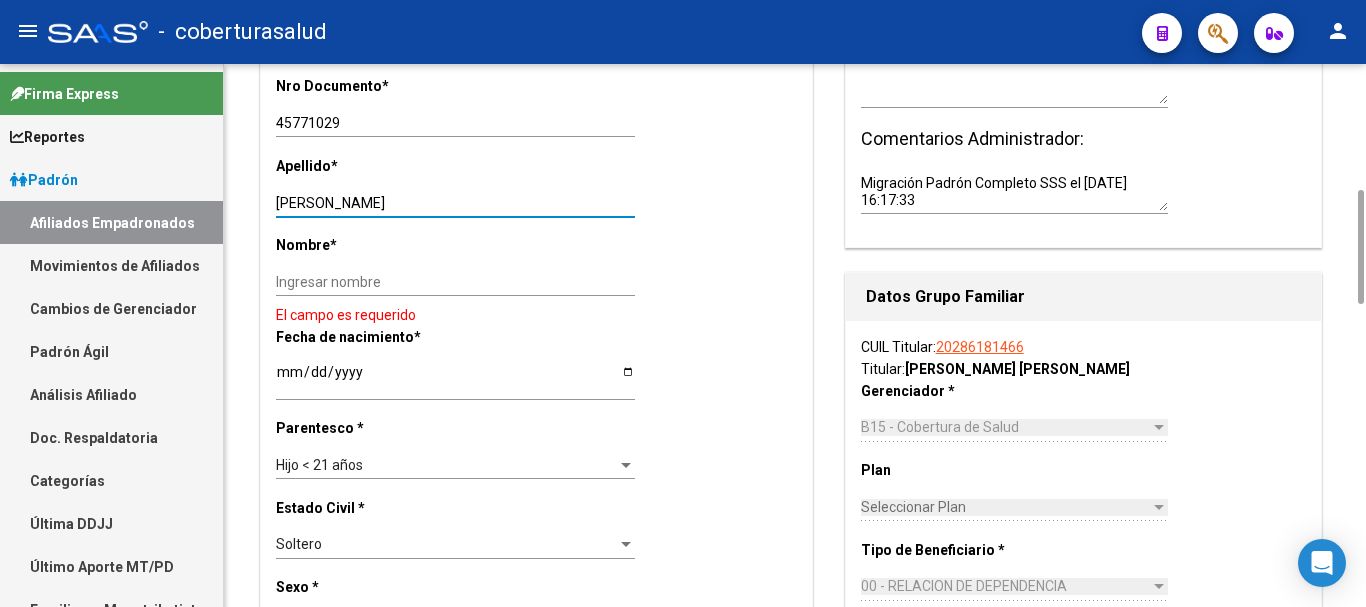 drag, startPoint x: 333, startPoint y: 201, endPoint x: 455, endPoint y: 201, distance: 122 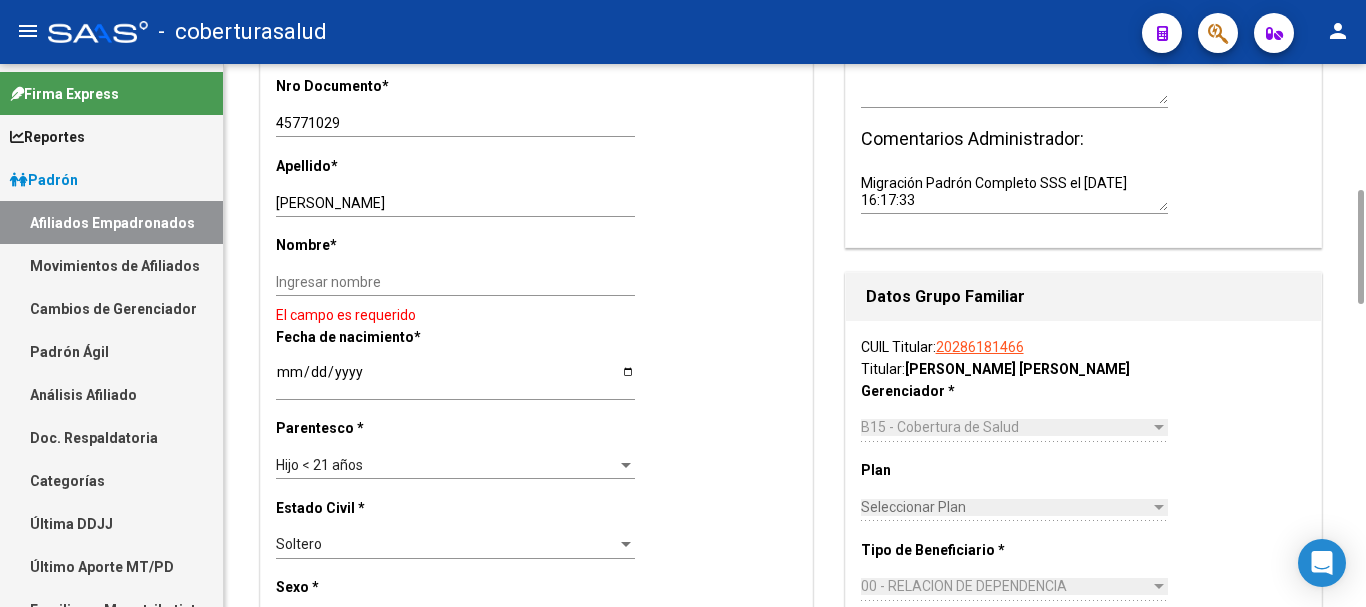 click on "Ingresar nombre" at bounding box center [455, 282] 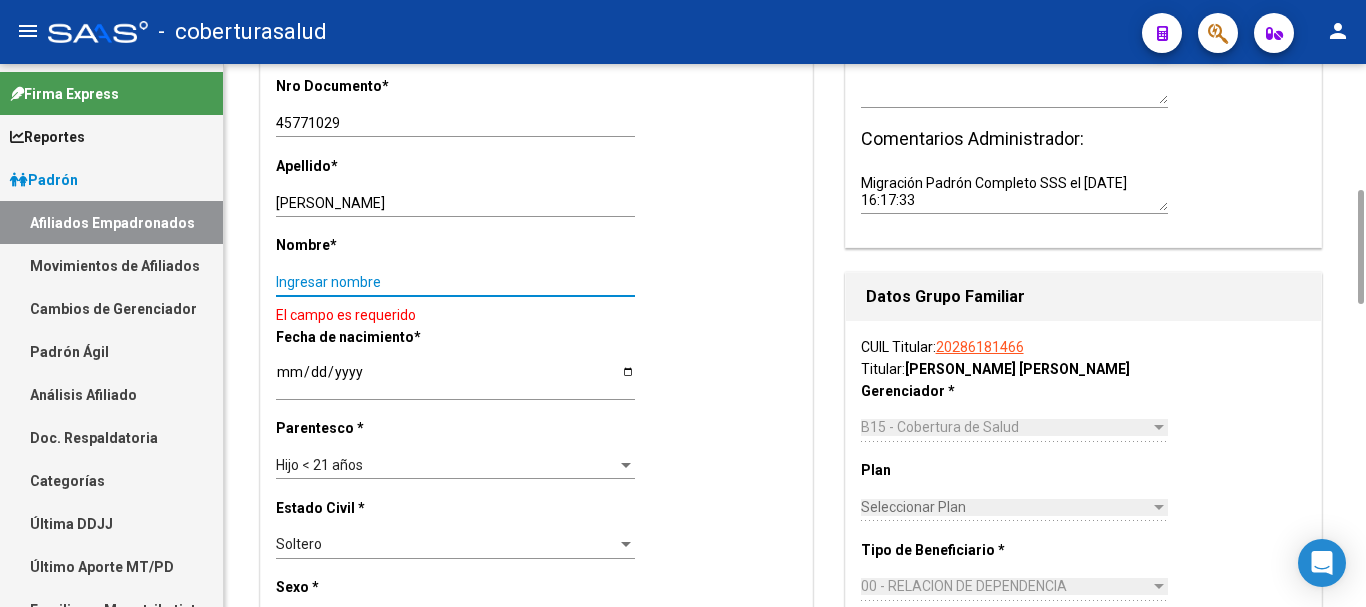 paste on "[PERSON_NAME]" 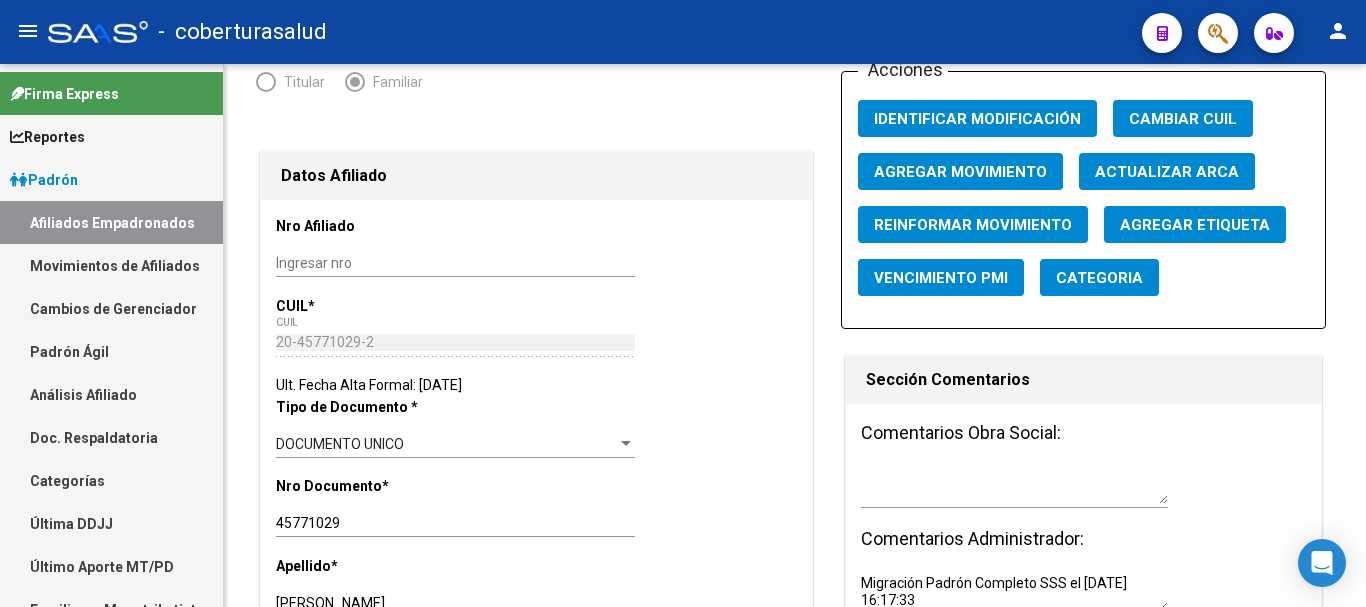 scroll, scrollTop: 0, scrollLeft: 0, axis: both 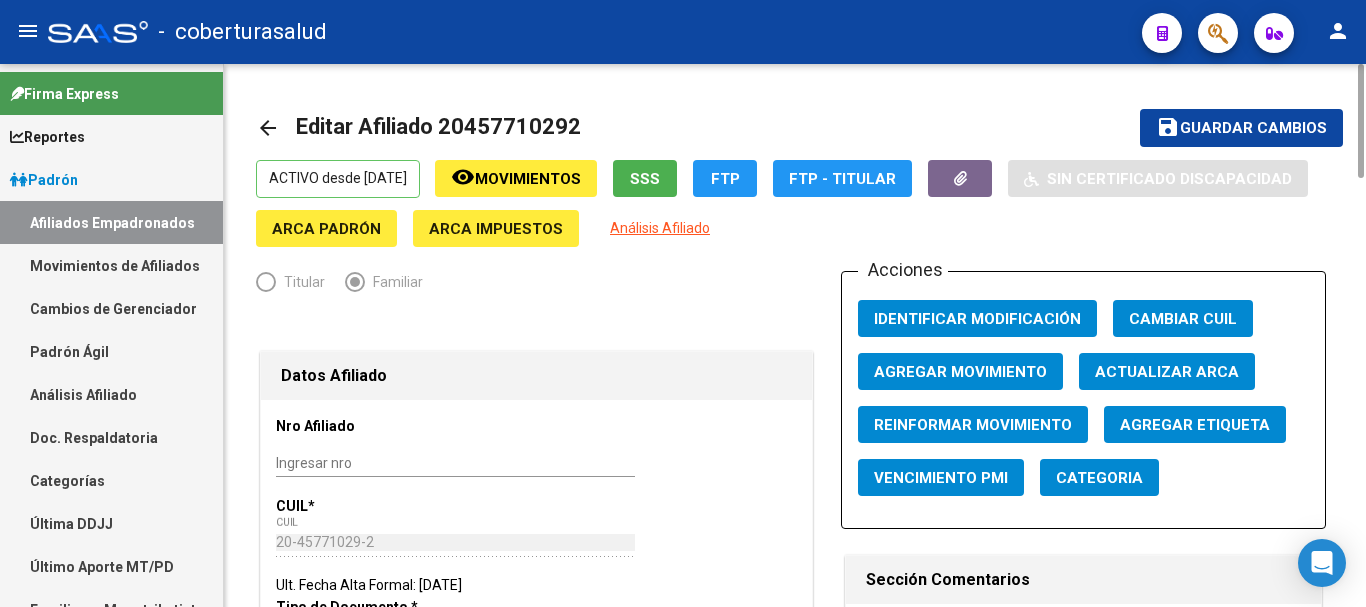type on "[PERSON_NAME]" 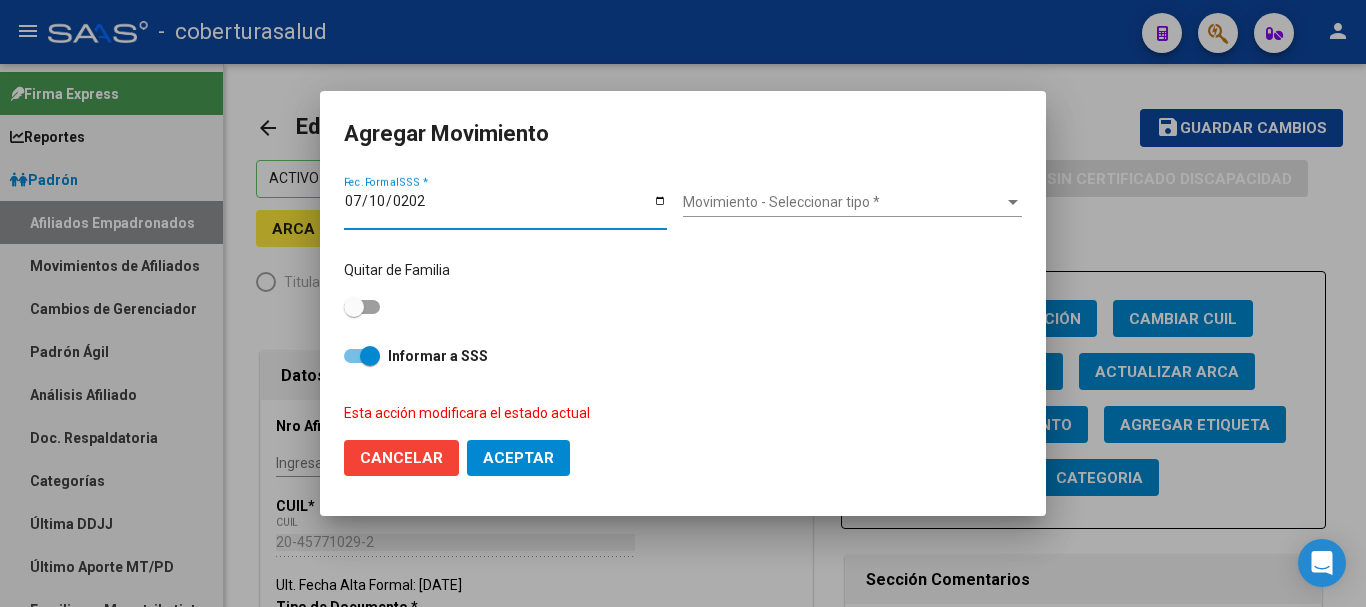 type on "[DATE]" 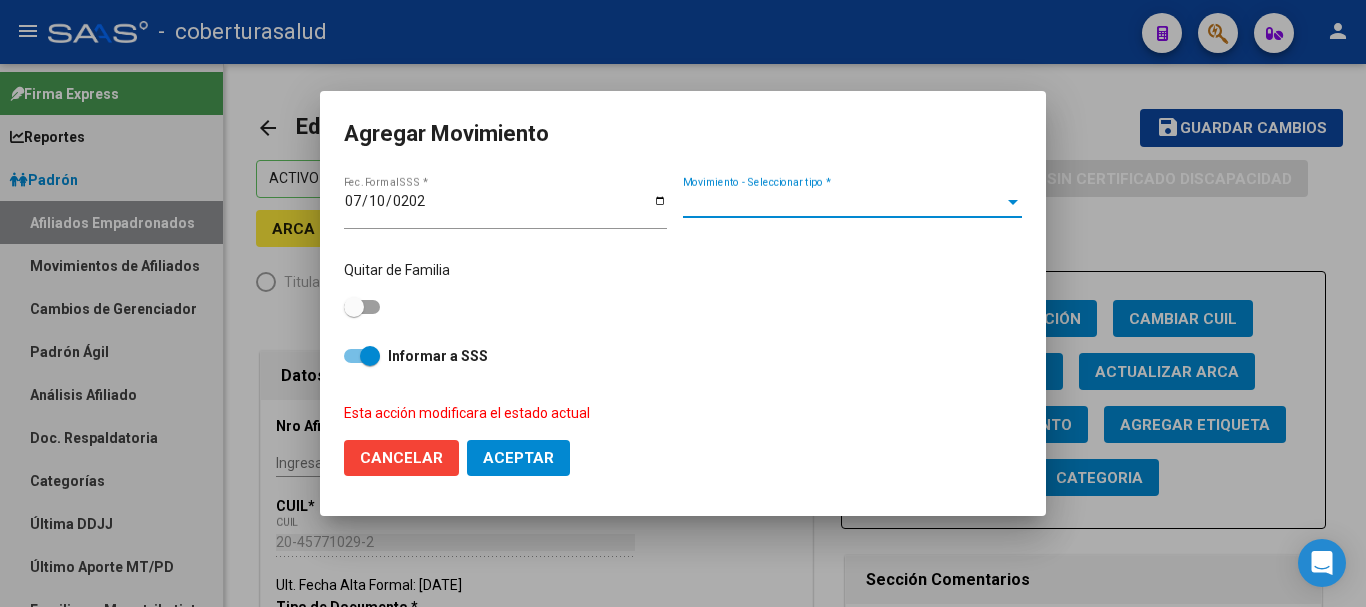 click on "Movimiento - Seleccionar tipo *" at bounding box center [843, 202] 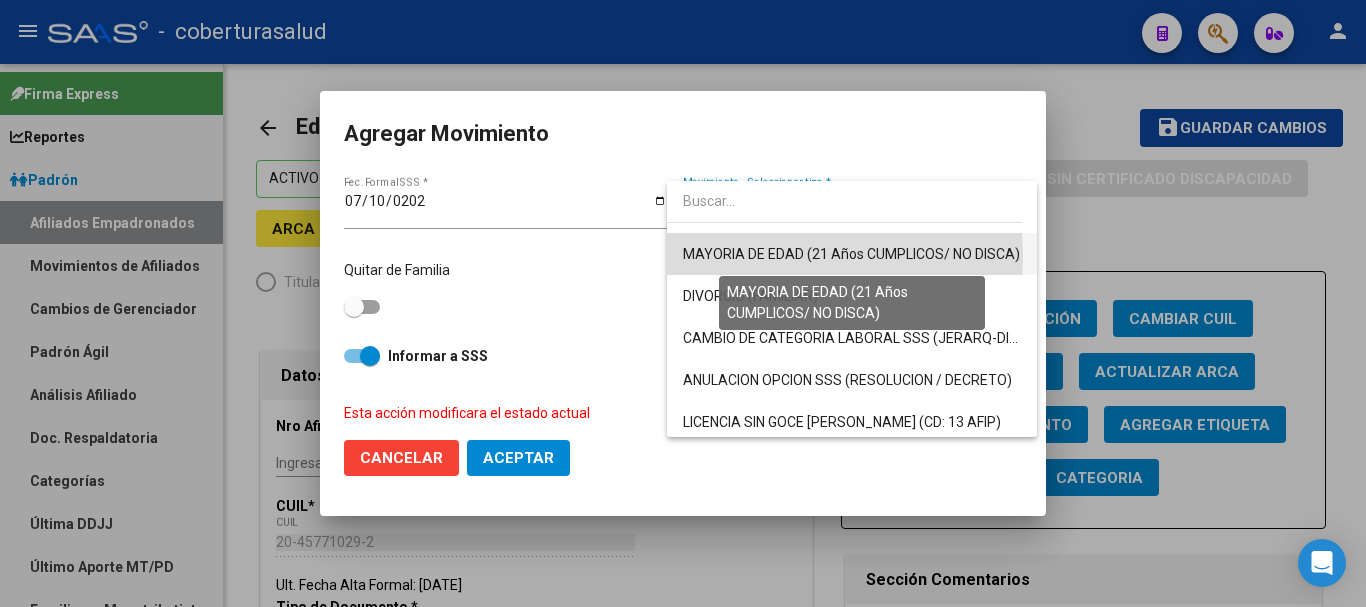 click on "MAYORIA DE EDAD (21 Años CUMPLICOS/ NO DISCA)" at bounding box center (851, 254) 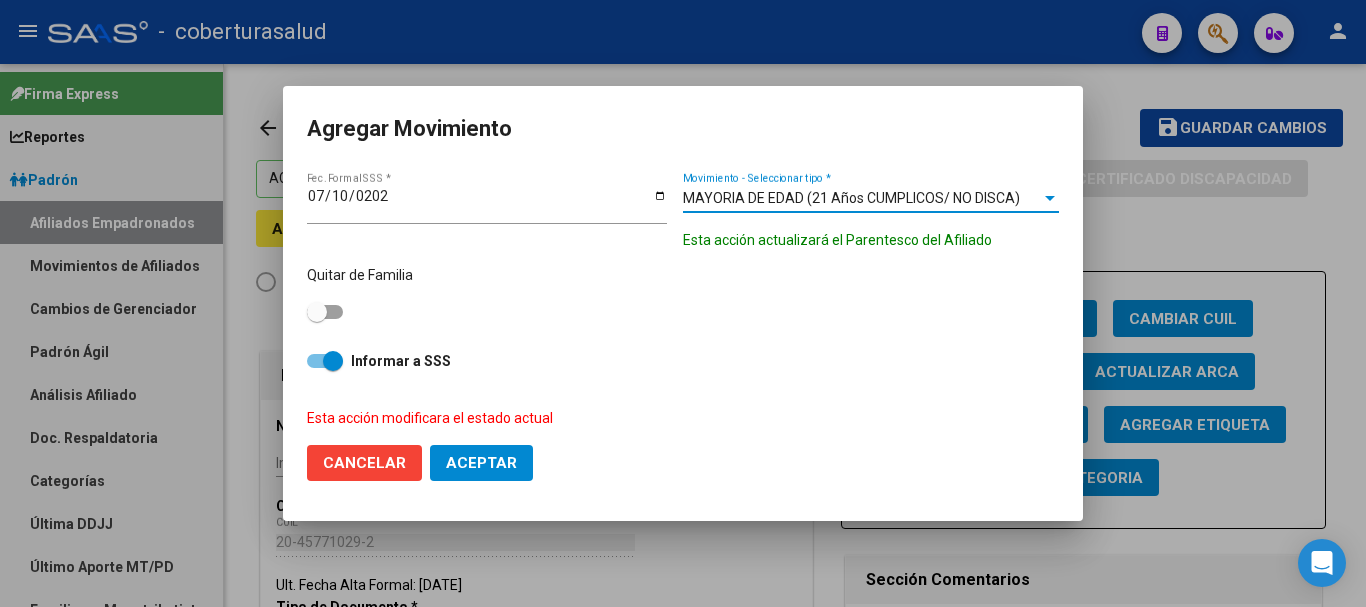 click at bounding box center (325, 312) 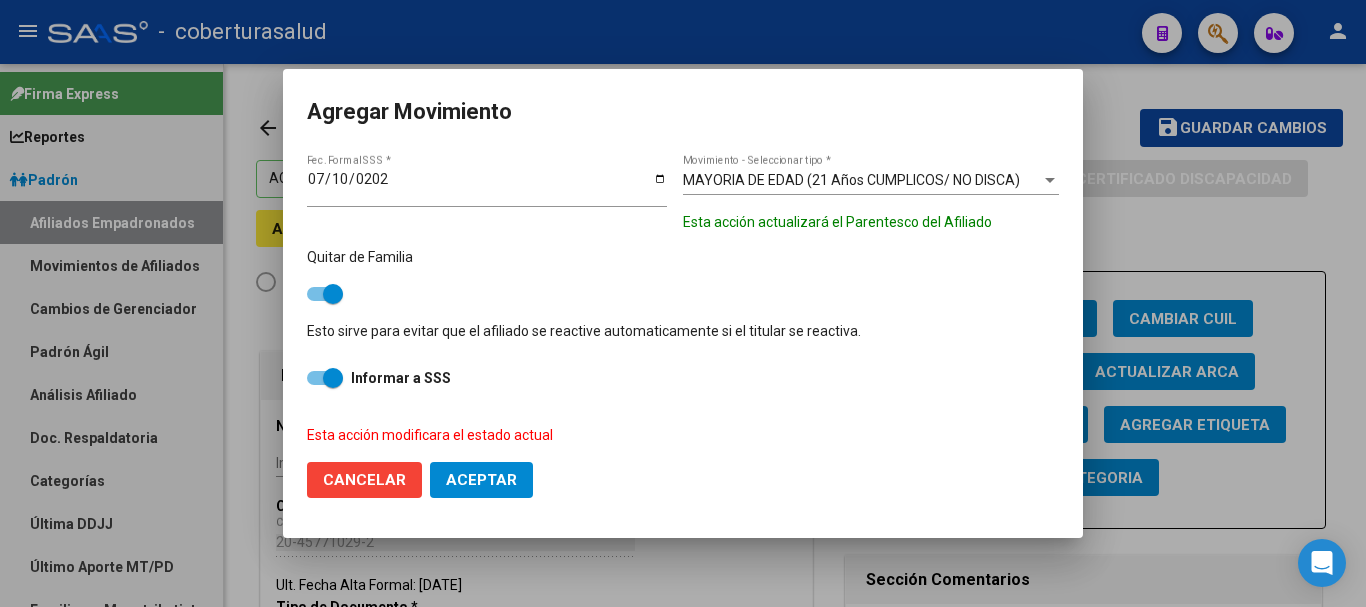 click on "Aceptar" 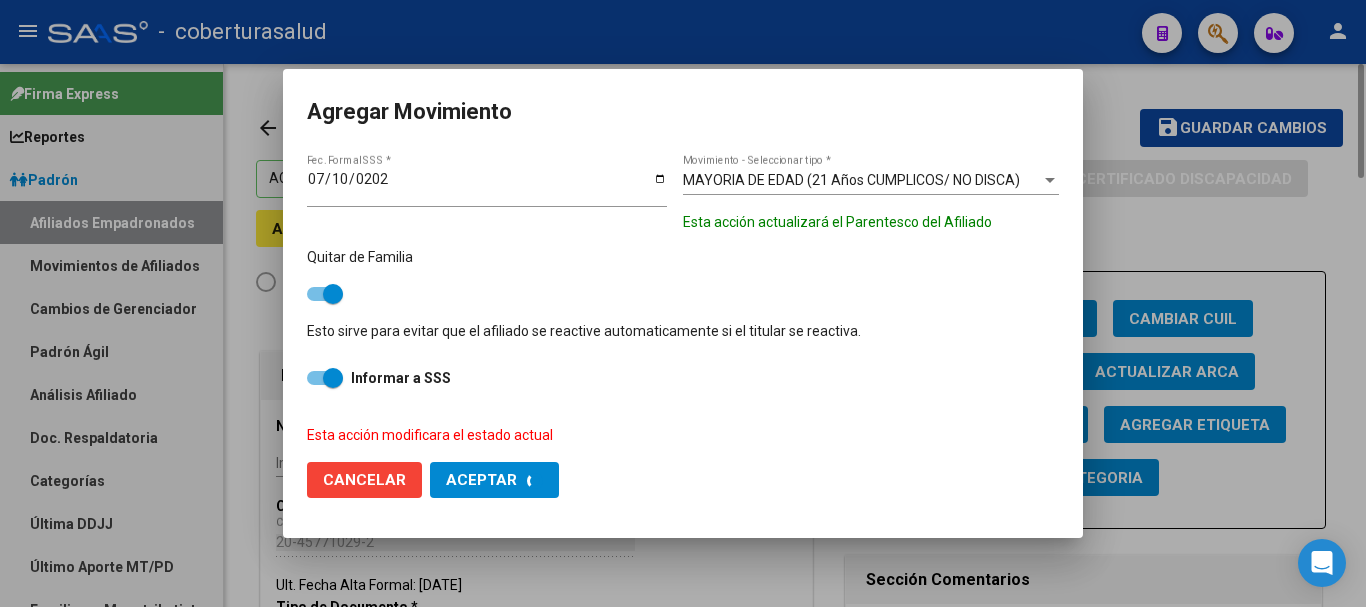 checkbox on "false" 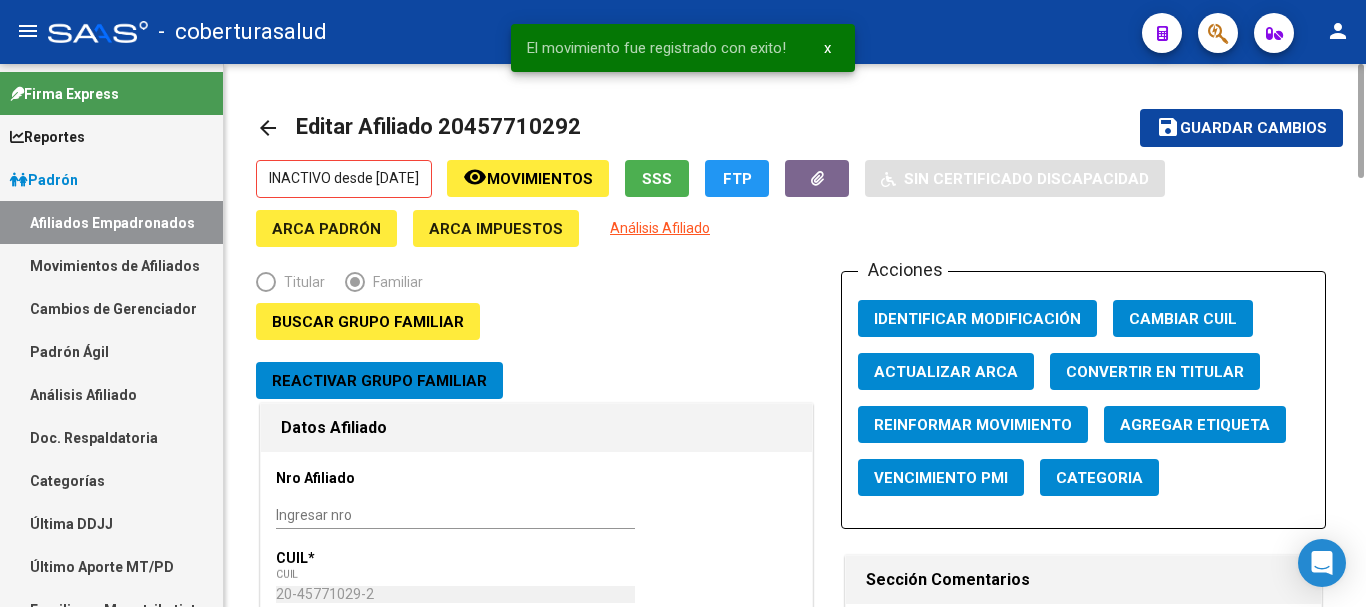 click on "Guardar cambios" 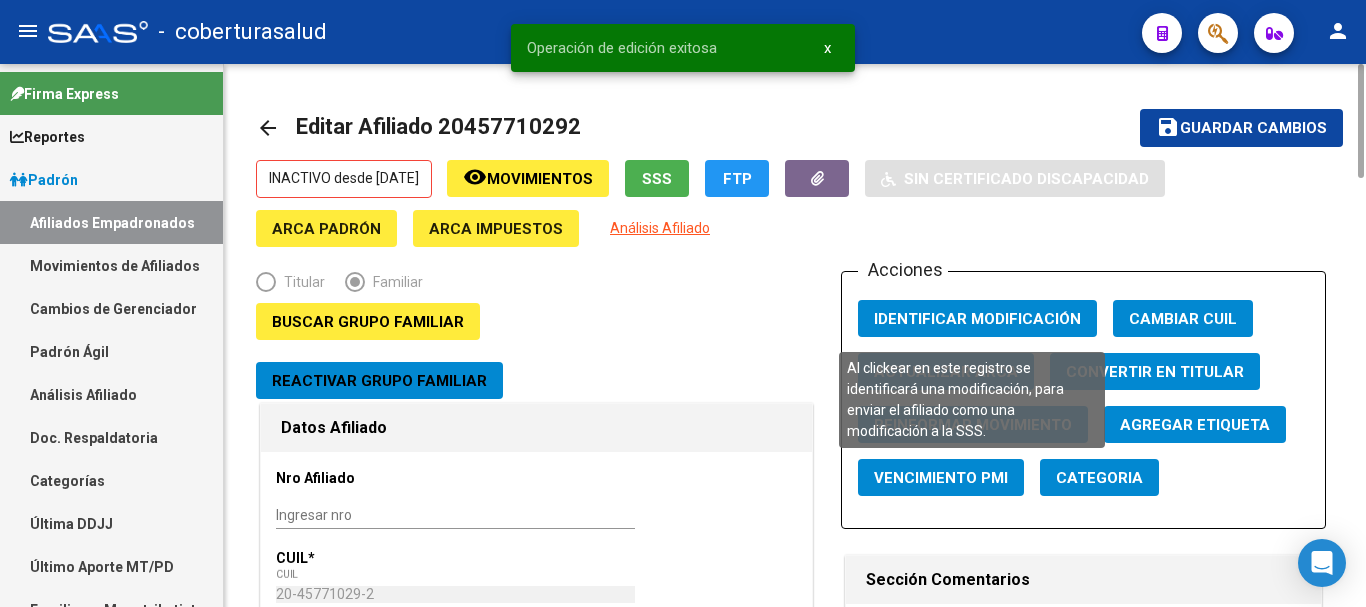 click on "Identificar Modificación" 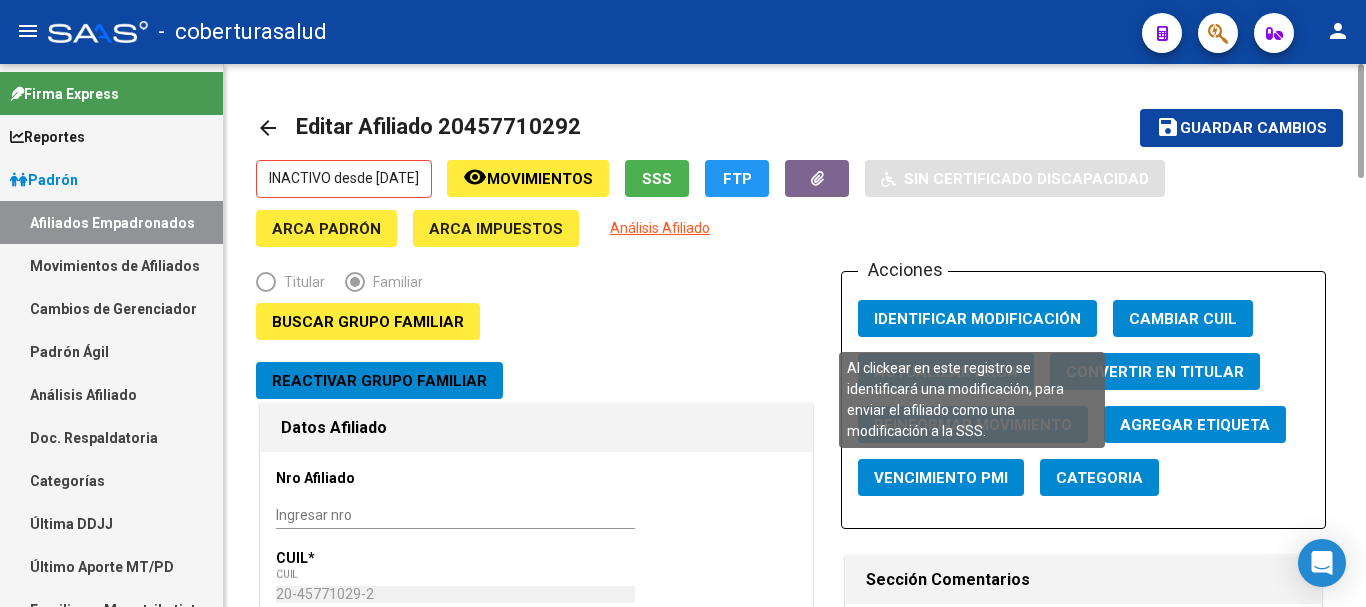click on "Identificar Modificación" 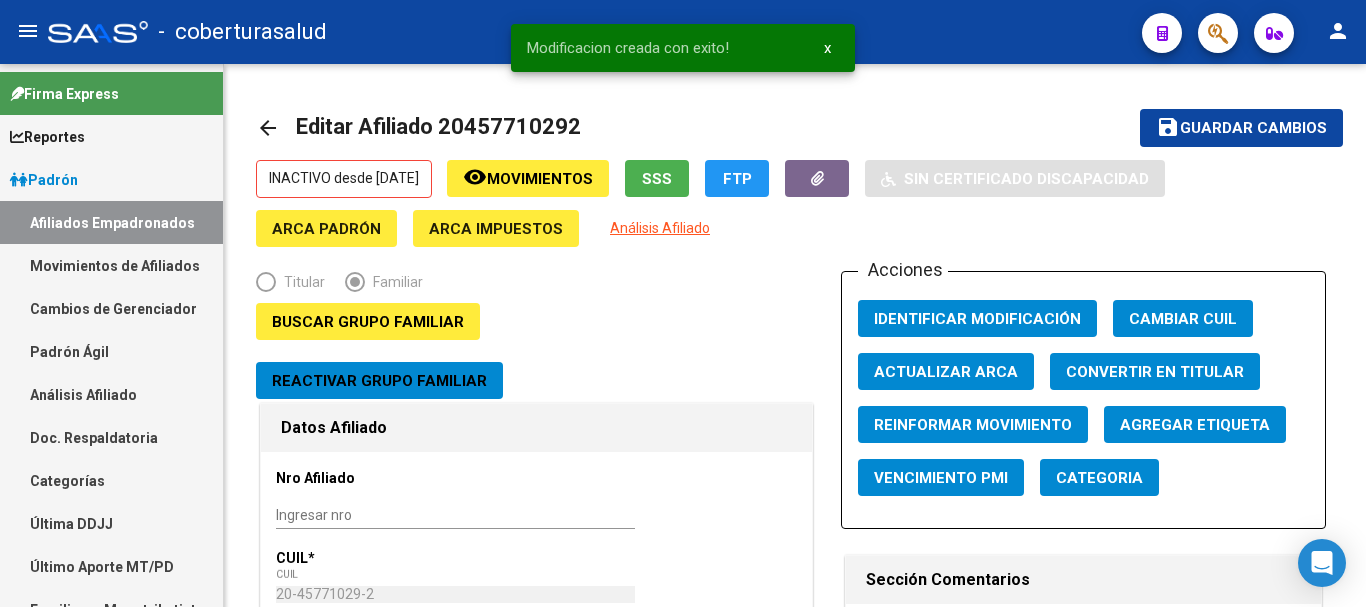 type 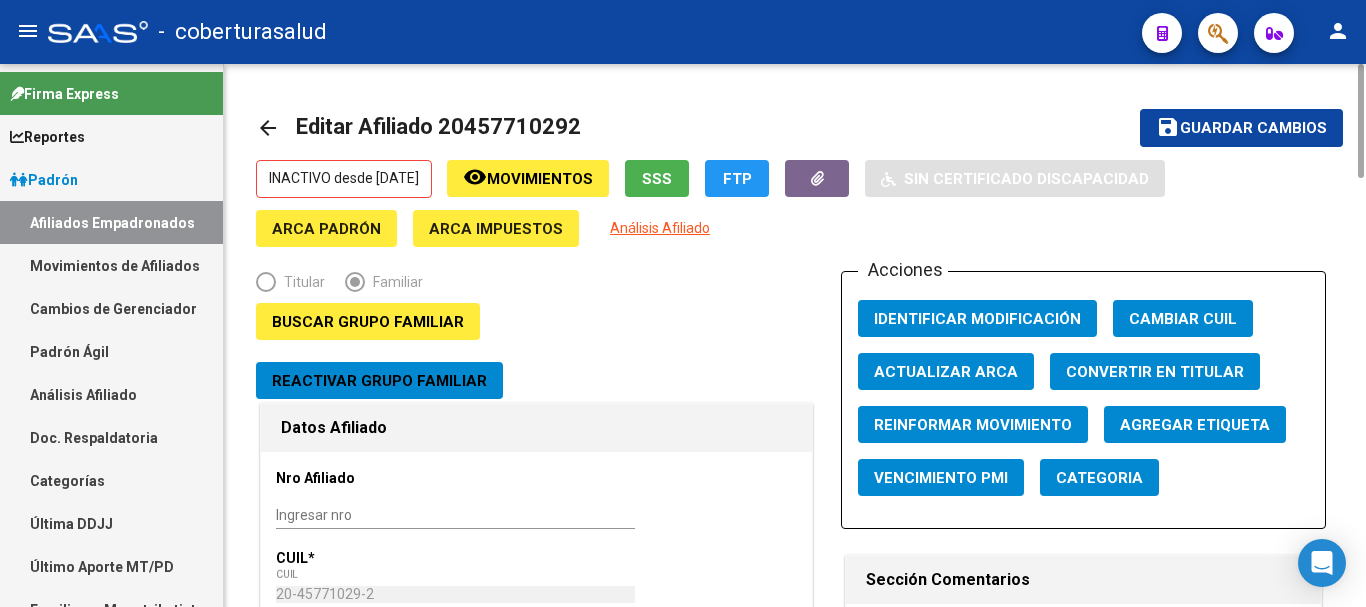 scroll, scrollTop: 600, scrollLeft: 0, axis: vertical 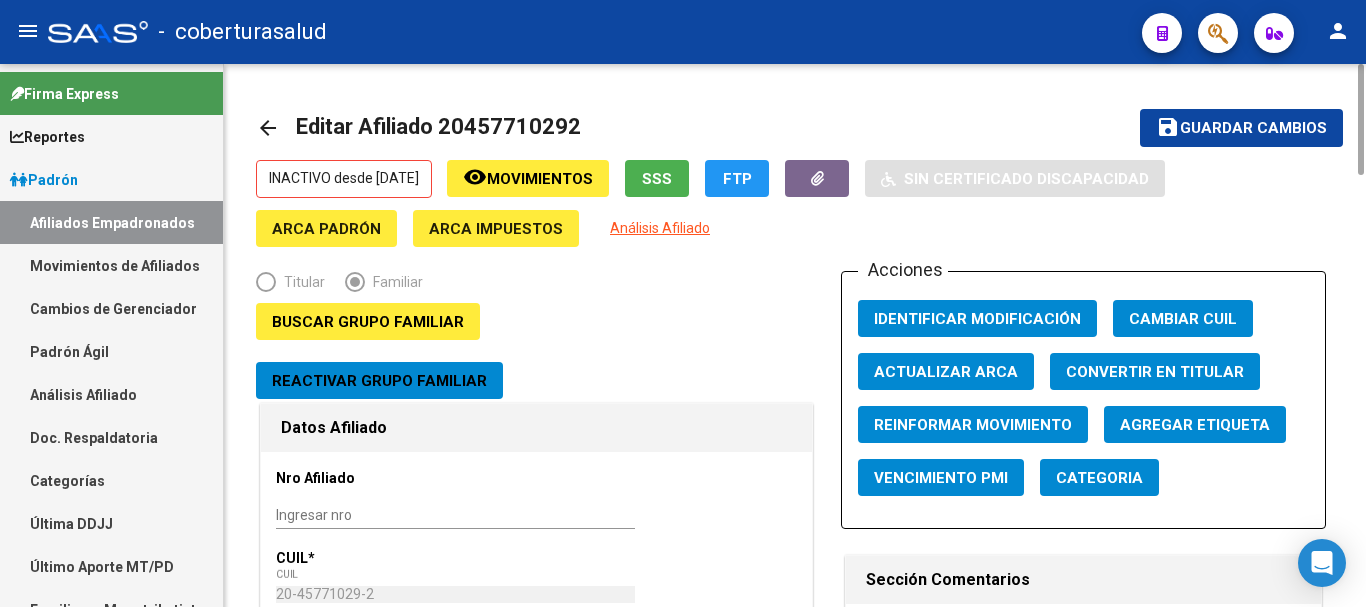 click 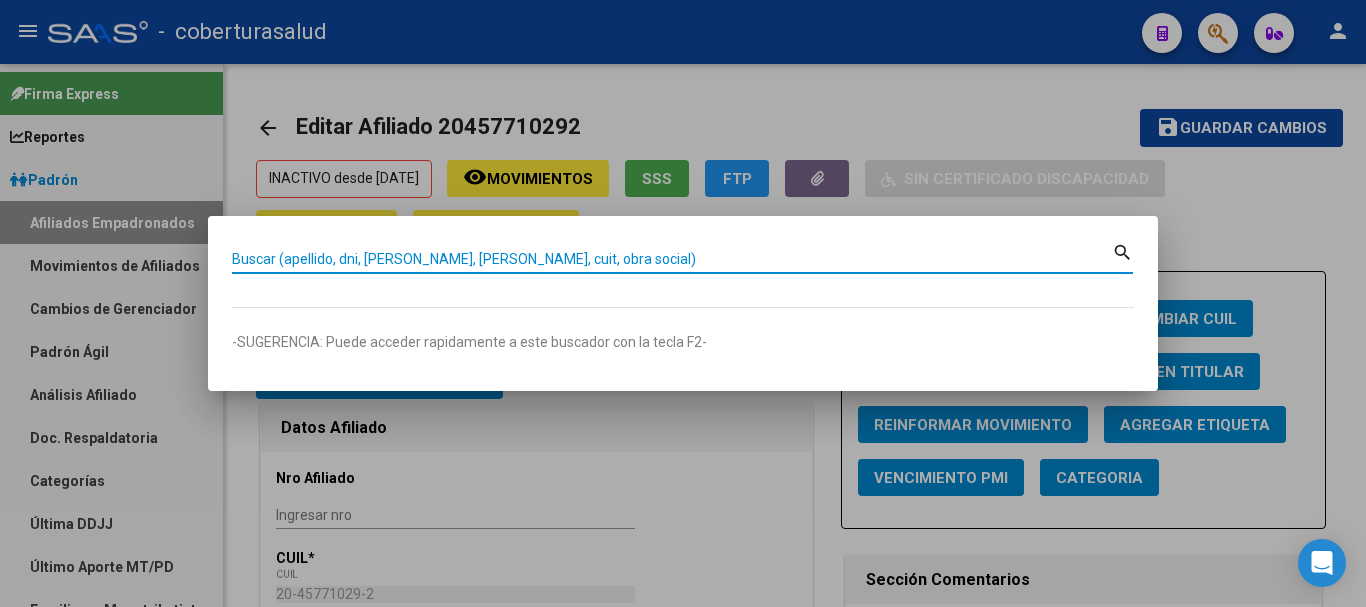 click on "Buscar (apellido, dni, [PERSON_NAME], [PERSON_NAME], cuit, obra social)" at bounding box center (672, 259) 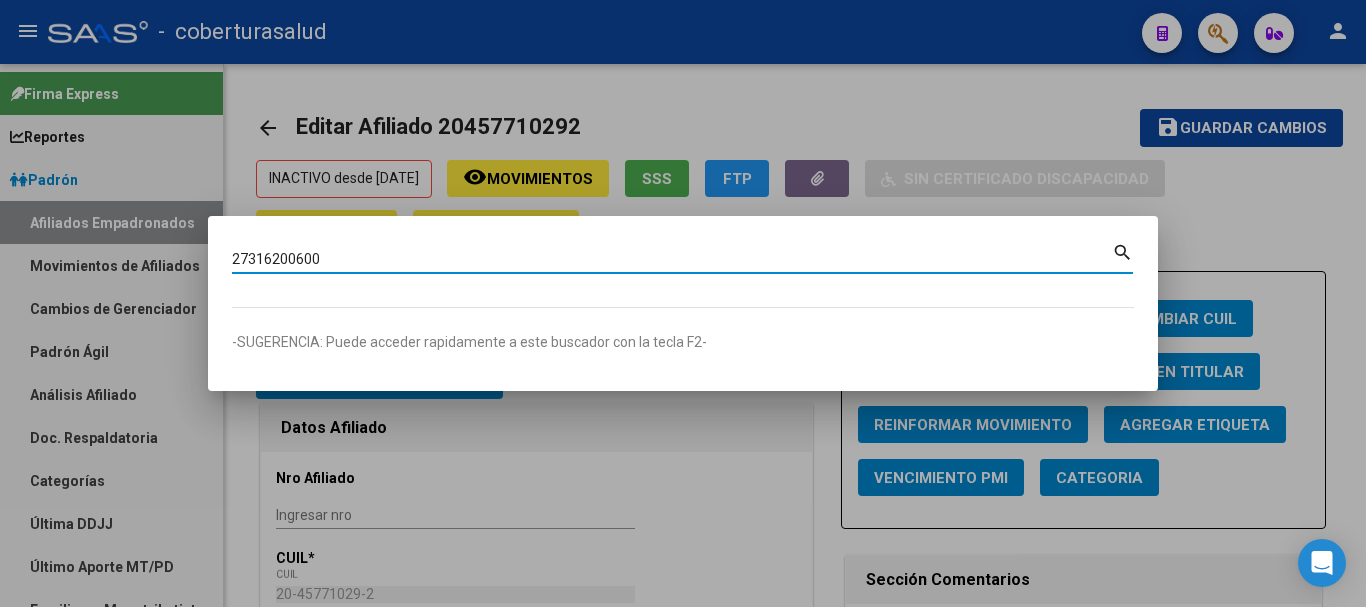 type on "27316200600" 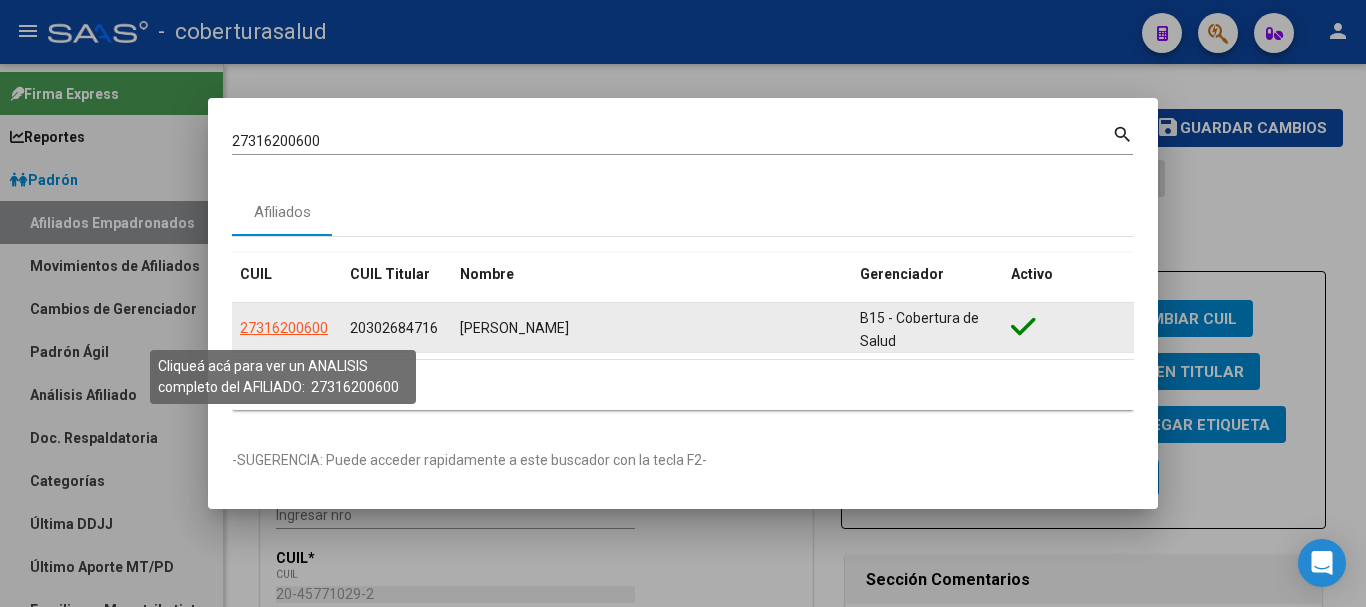 click on "27316200600" 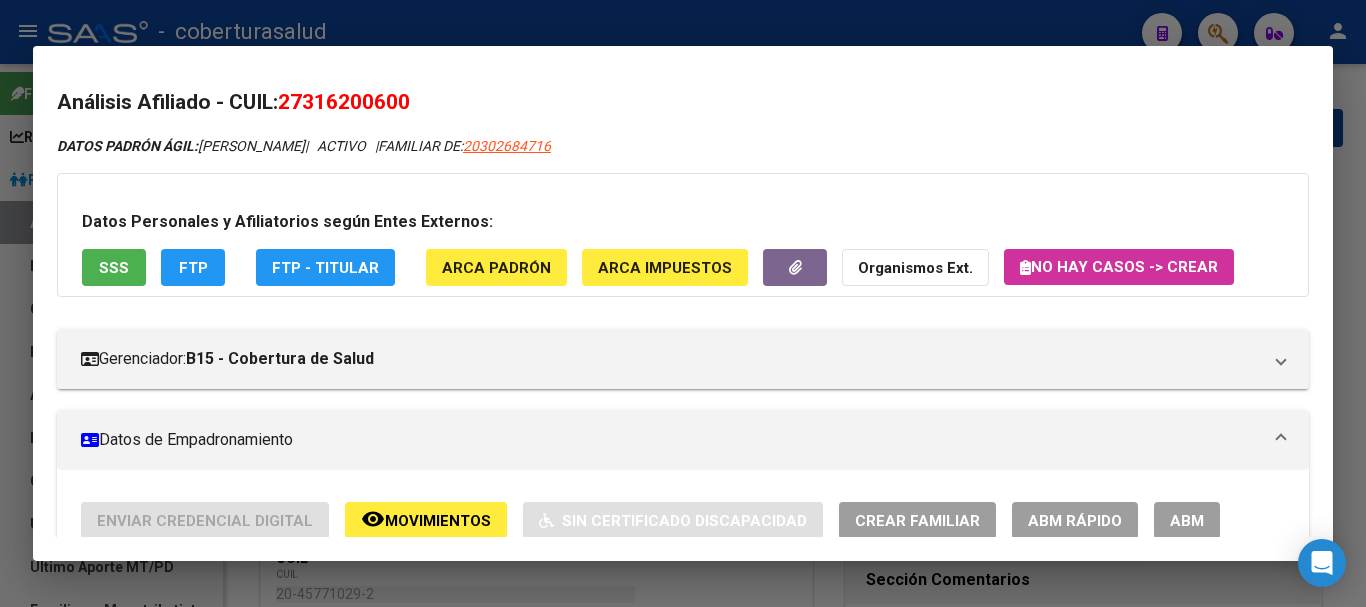 click on "ABM" at bounding box center [1187, 521] 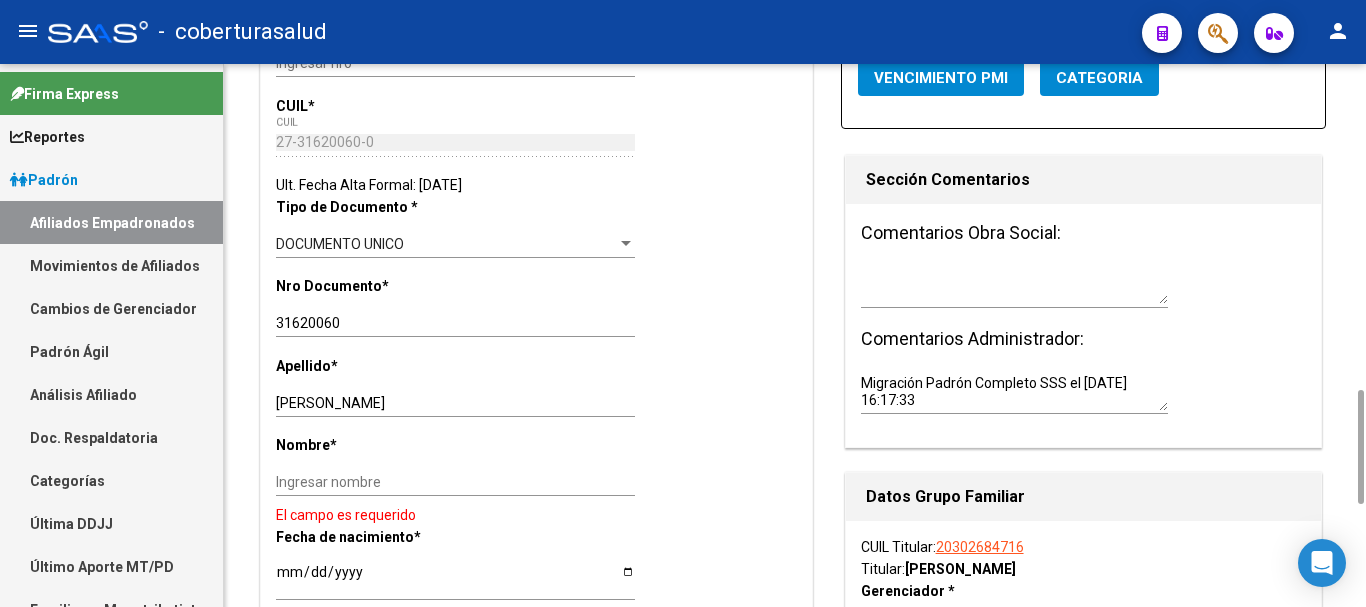 scroll, scrollTop: 600, scrollLeft: 0, axis: vertical 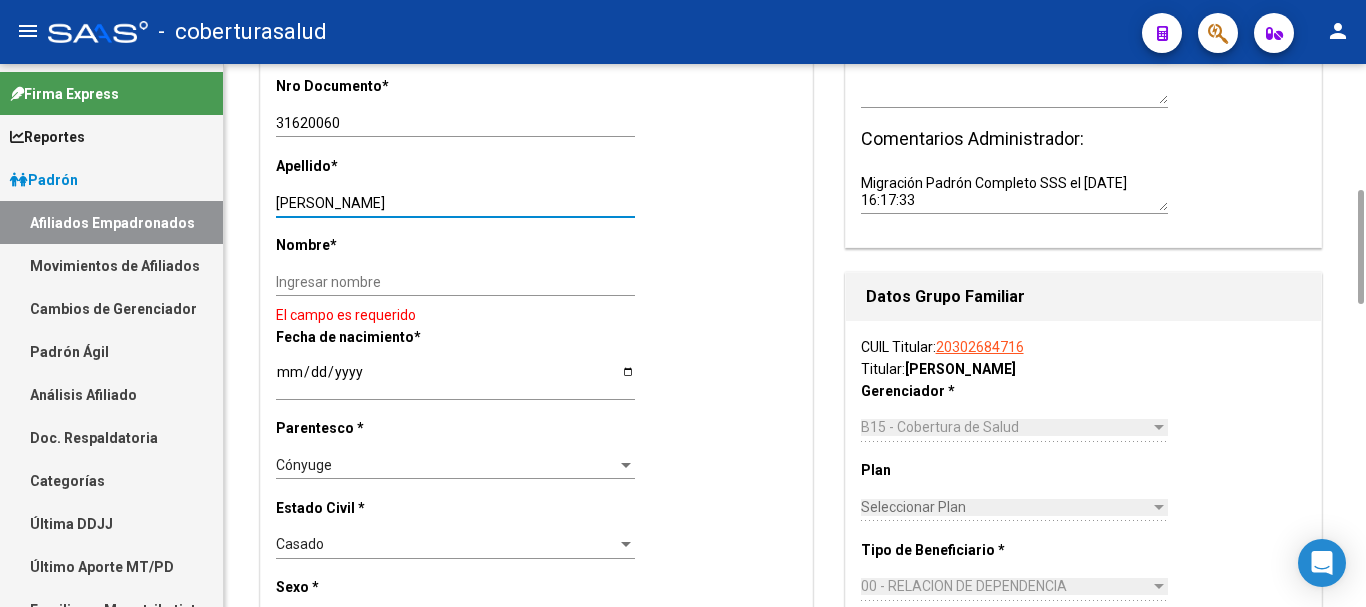 drag, startPoint x: 315, startPoint y: 201, endPoint x: 442, endPoint y: 198, distance: 127.03543 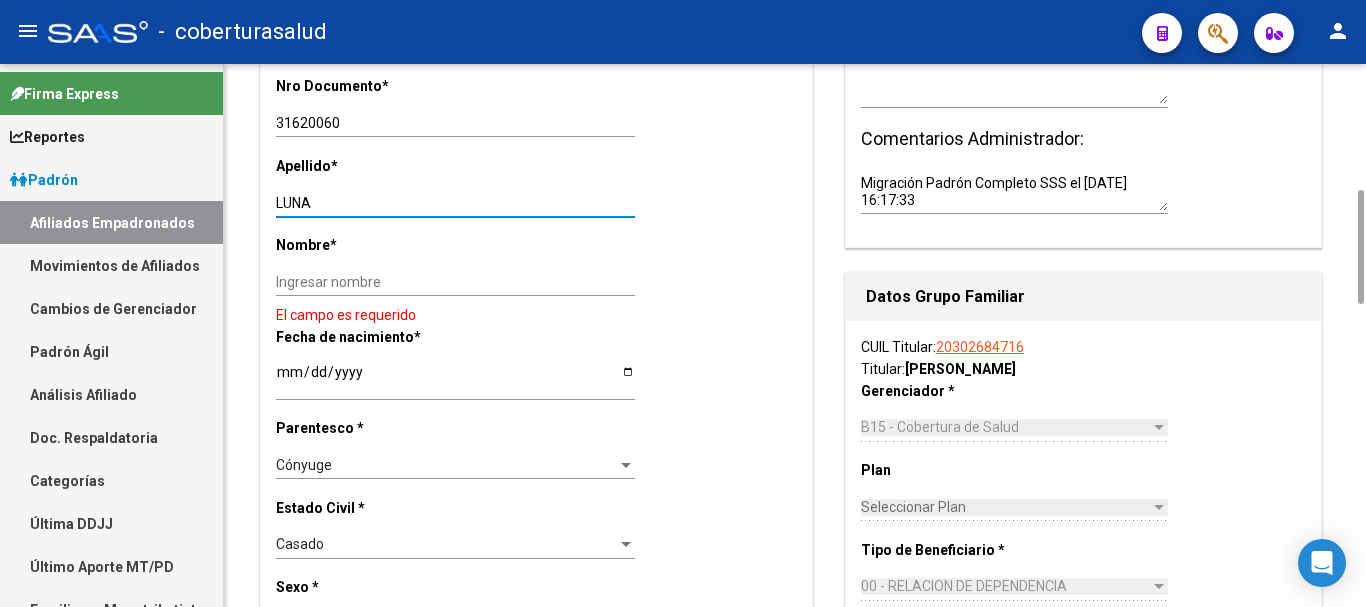 type on "LUNA" 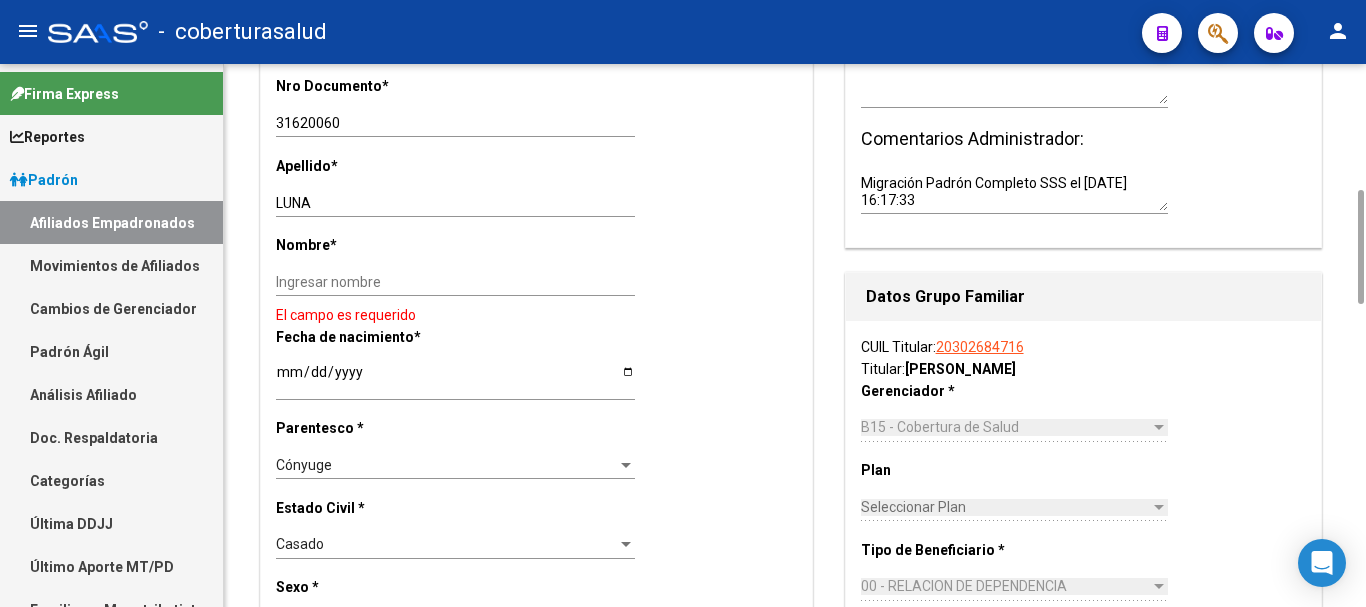 click on "Ingresar nombre" 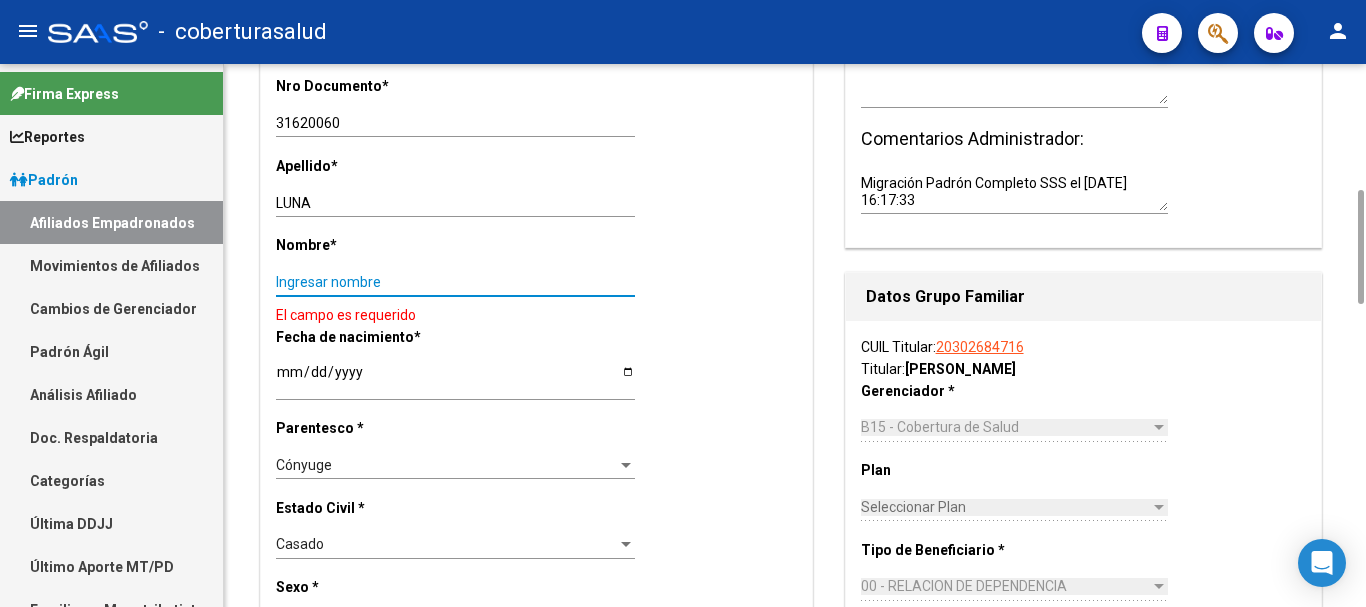 click on "Ingresar nombre" at bounding box center [455, 282] 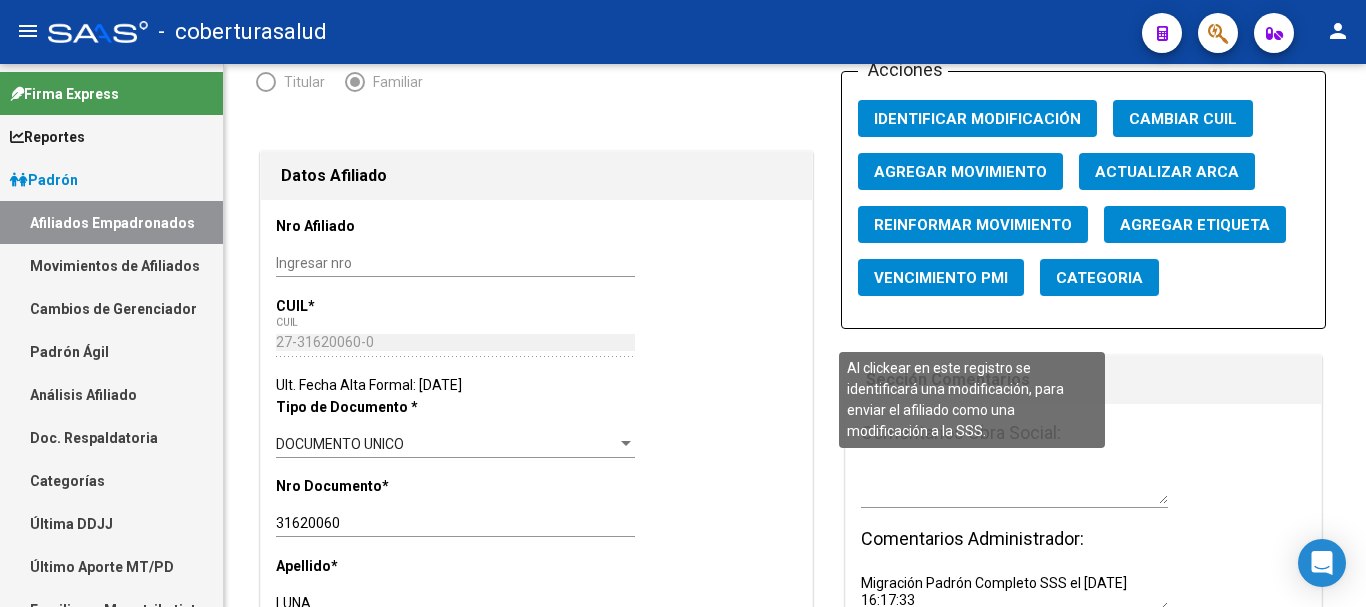 scroll, scrollTop: 0, scrollLeft: 0, axis: both 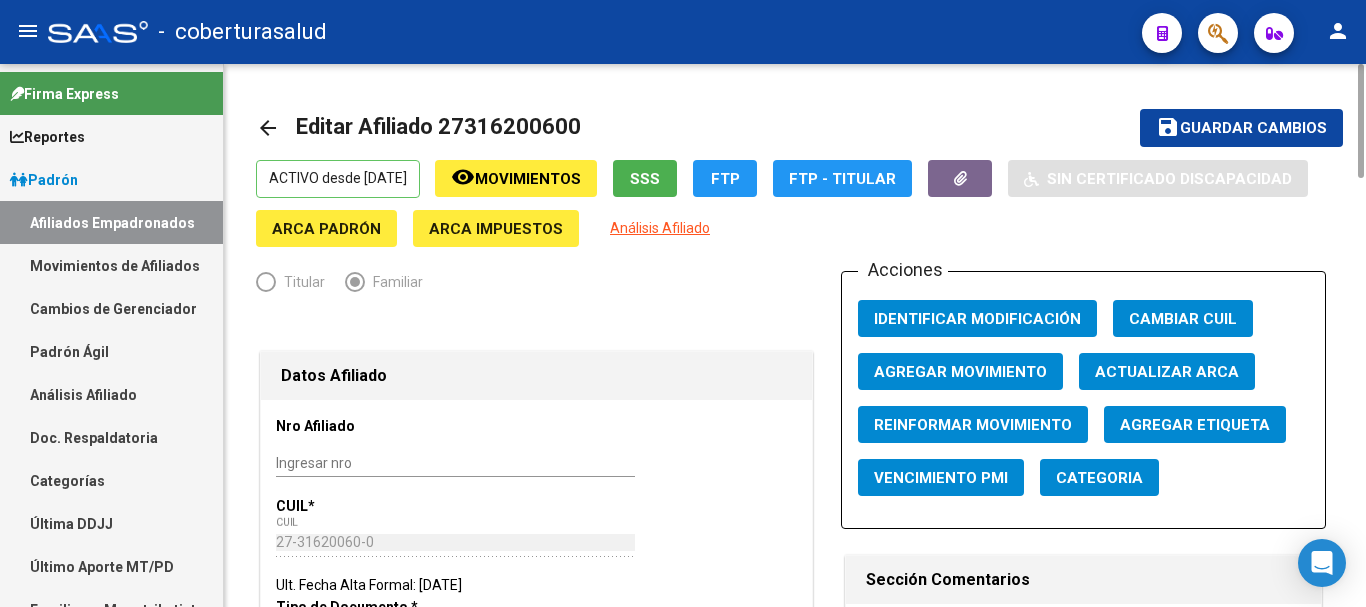 type on "[PERSON_NAME]" 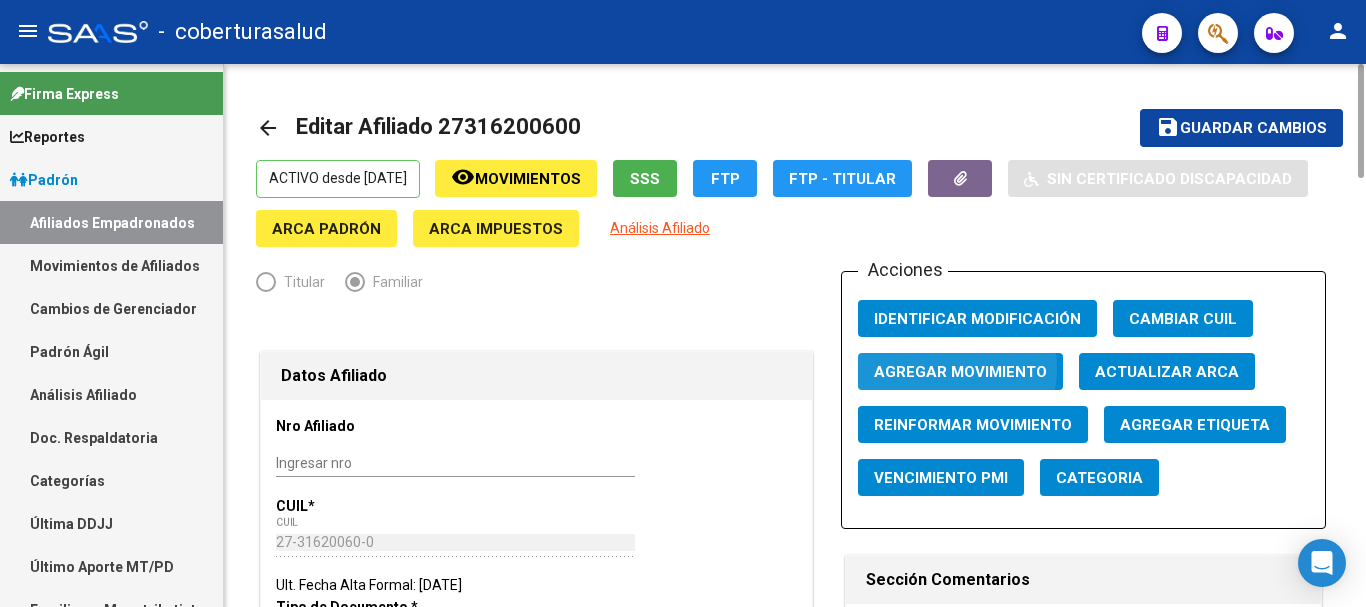 click on "Agregar Movimiento" 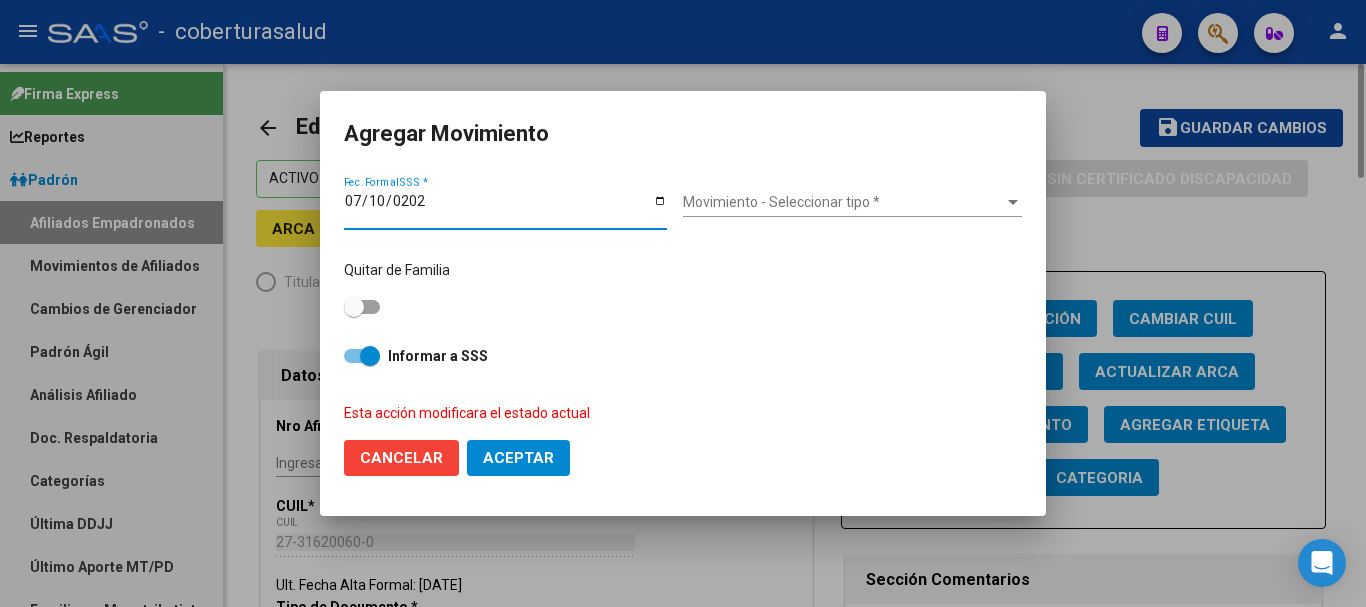 type on "[DATE]" 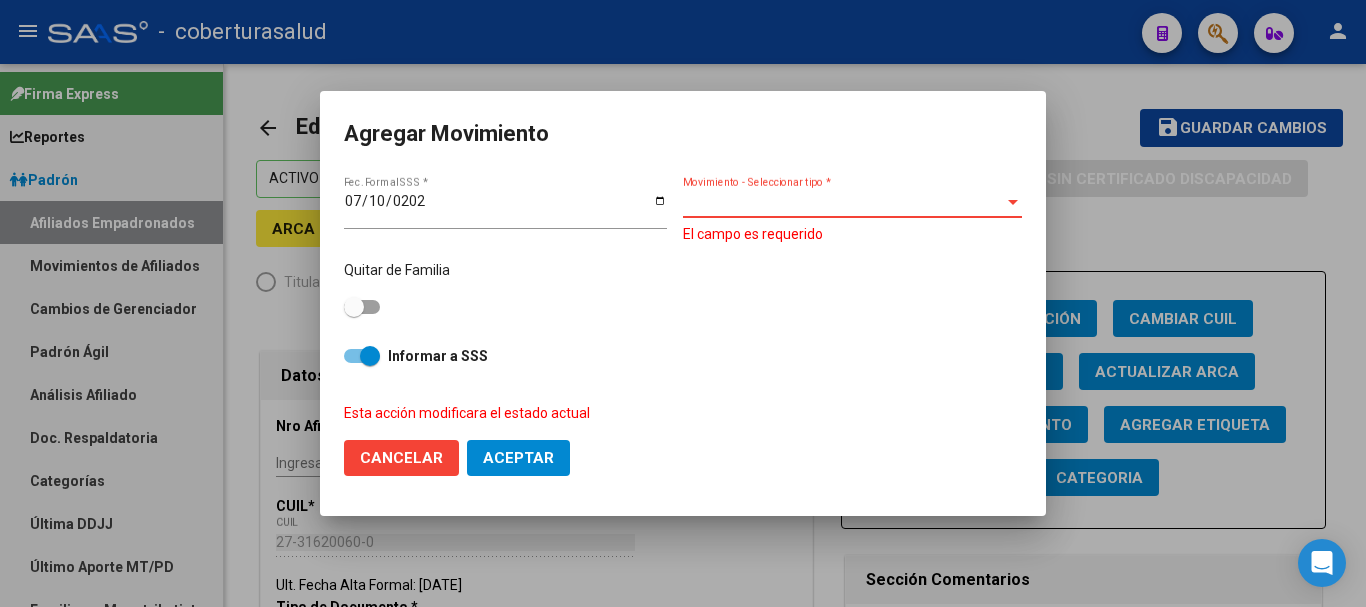 click on "Movimiento - Seleccionar tipo *" at bounding box center (843, 202) 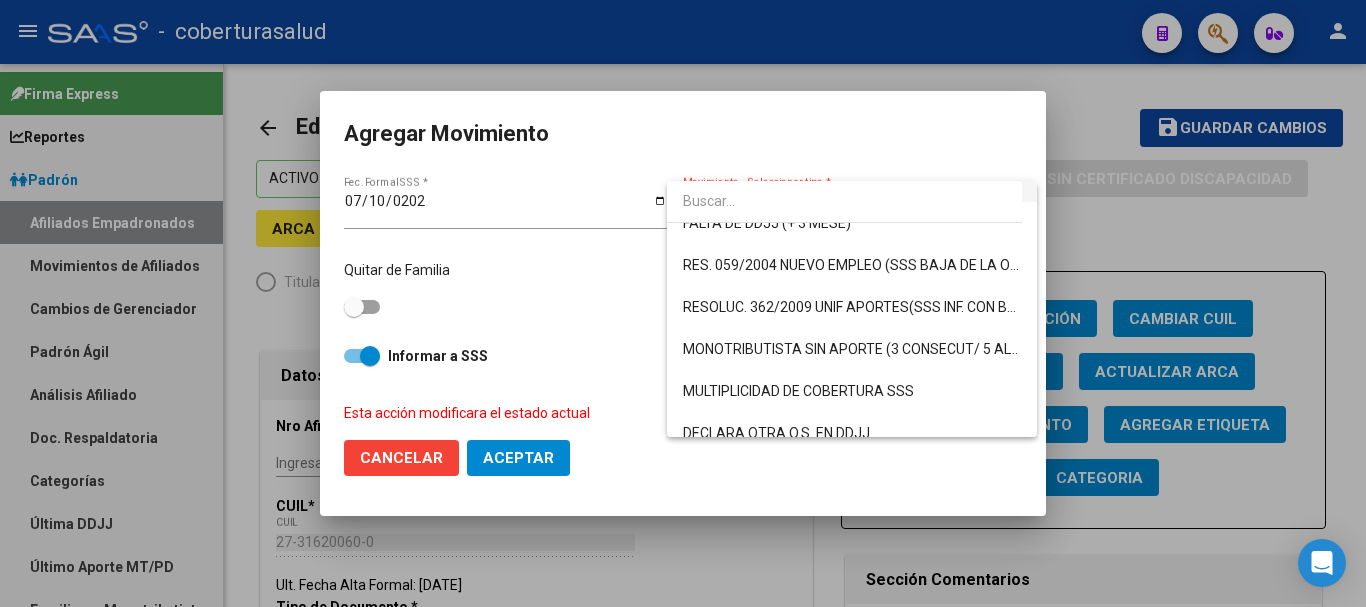 scroll, scrollTop: 600, scrollLeft: 0, axis: vertical 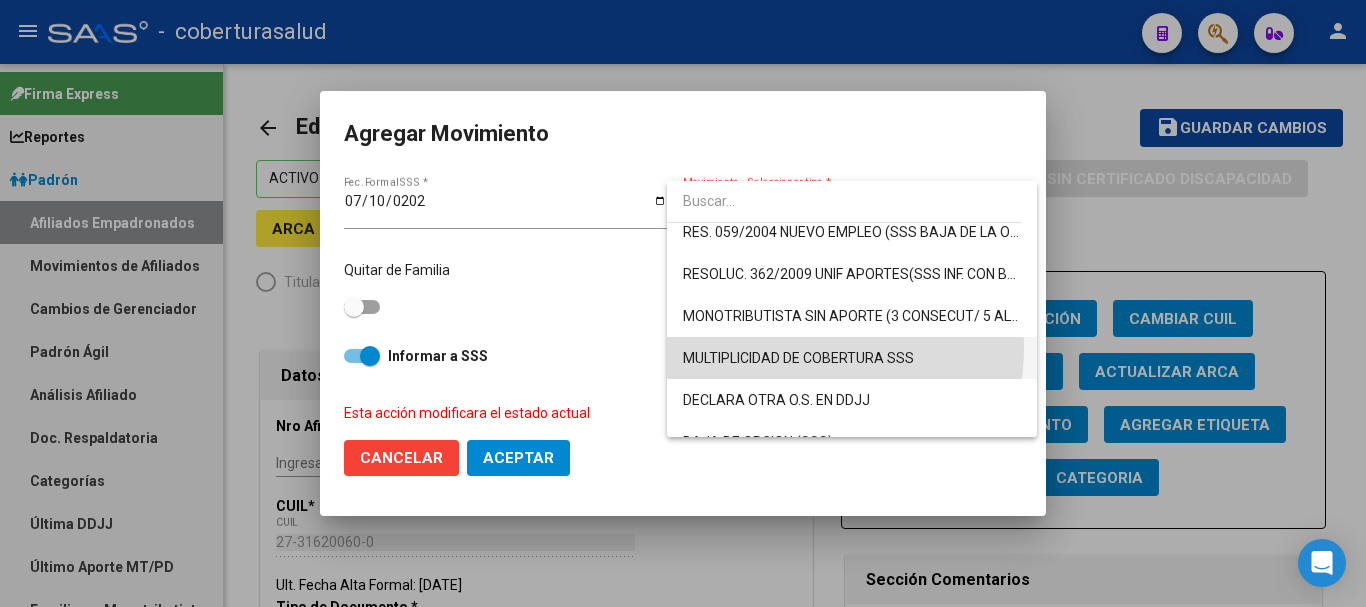 click on "MULTIPLICIDAD DE COBERTURA SSS" at bounding box center [852, 358] 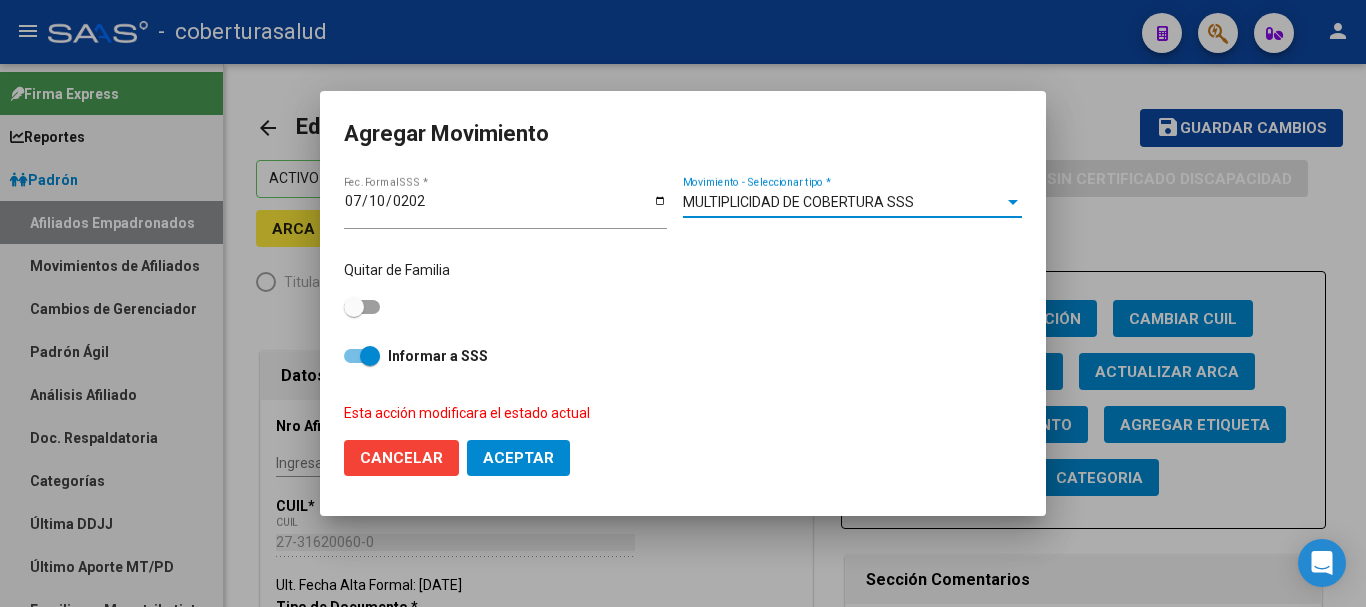 click at bounding box center (362, 307) 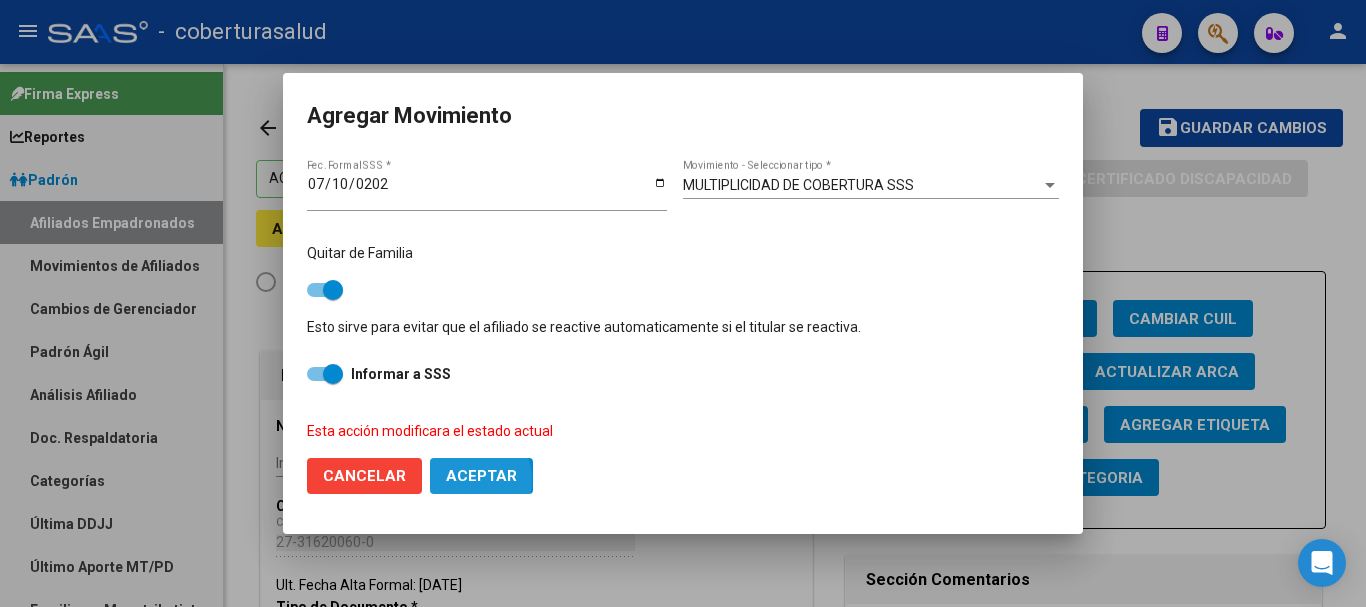 click on "Aceptar" 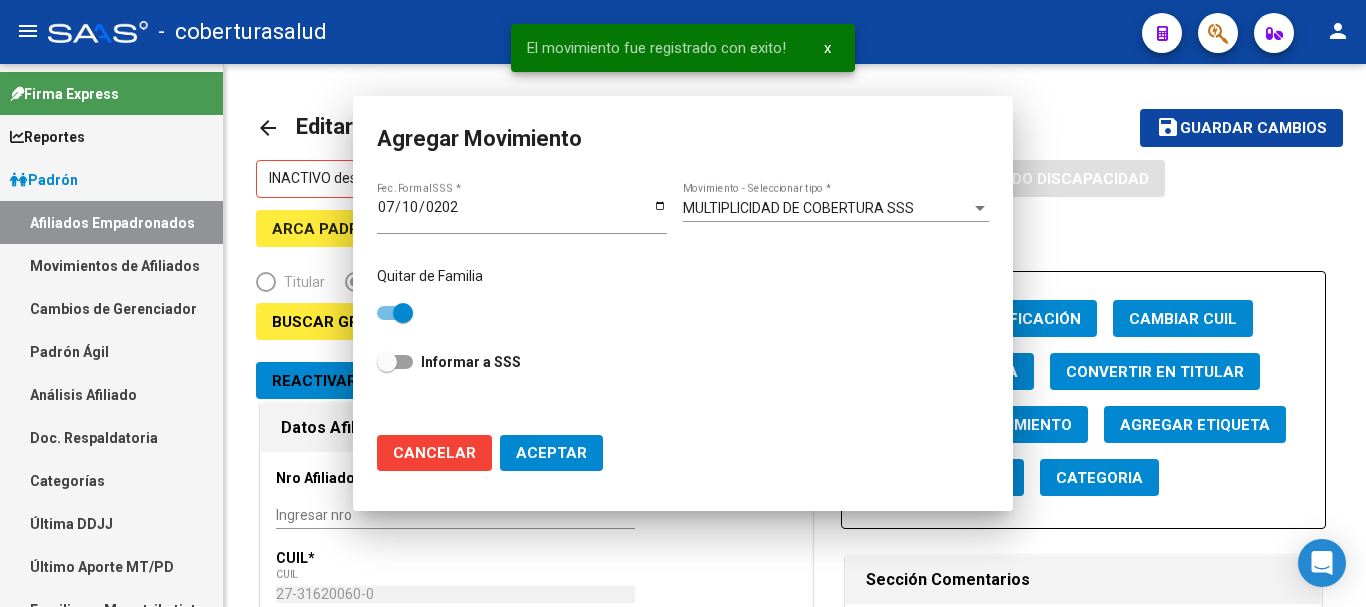 checkbox on "false" 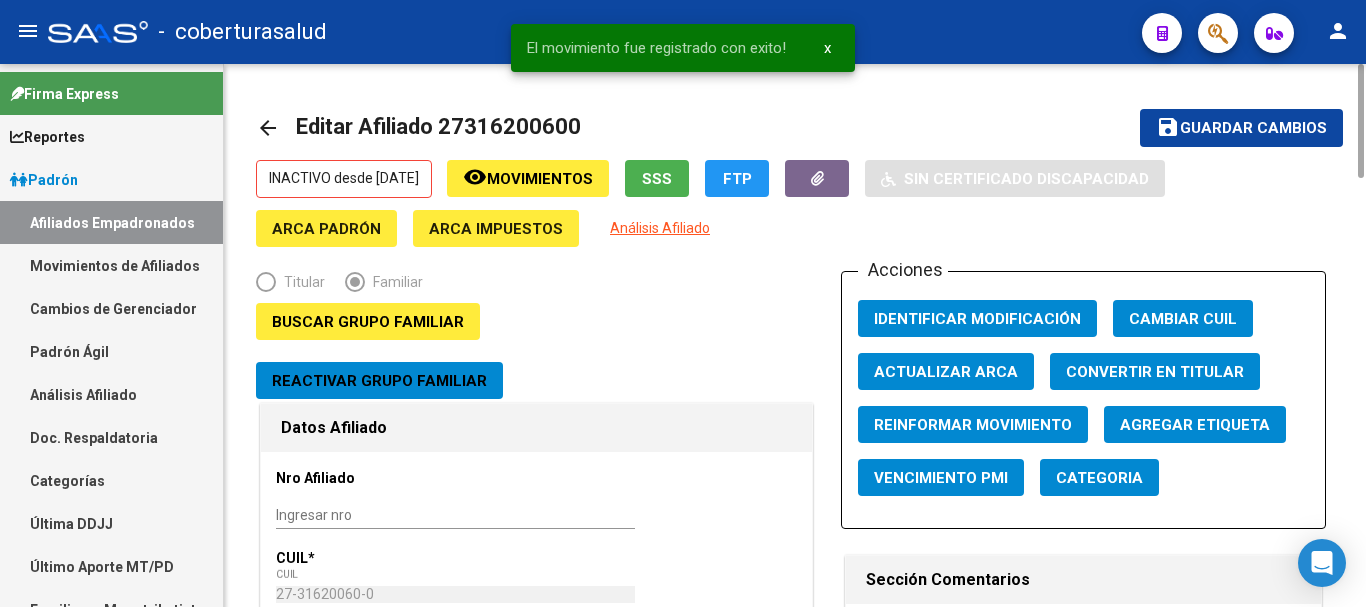 click on "Guardar cambios" 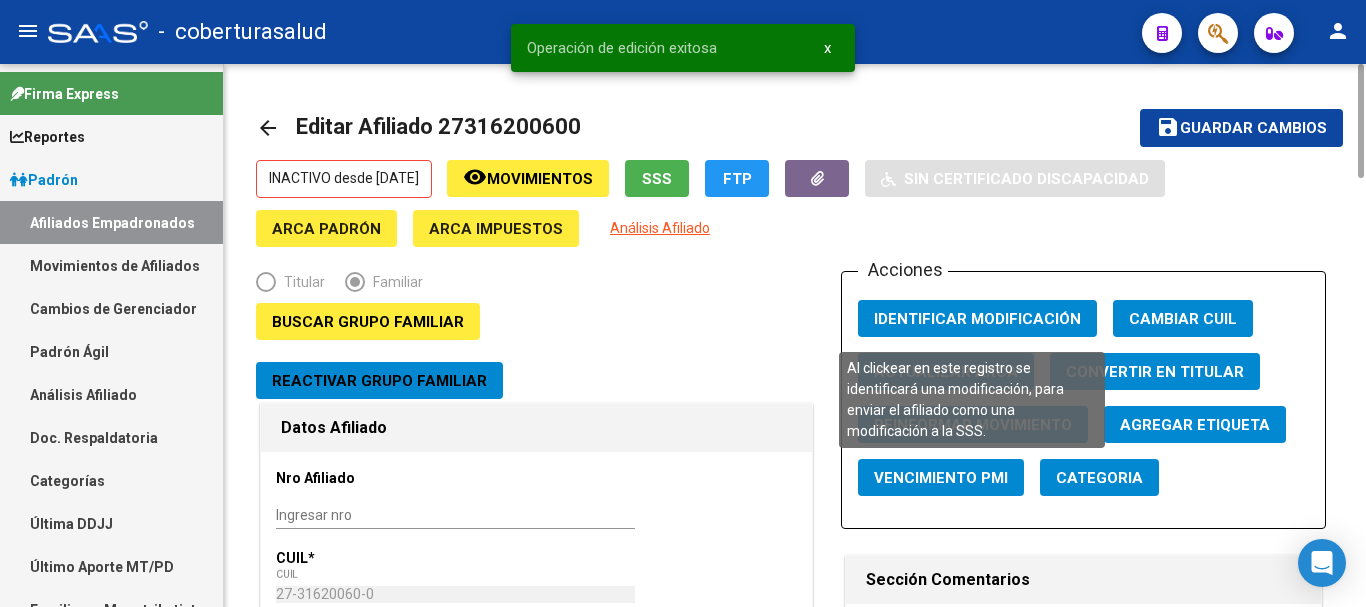 click on "Identificar Modificación" 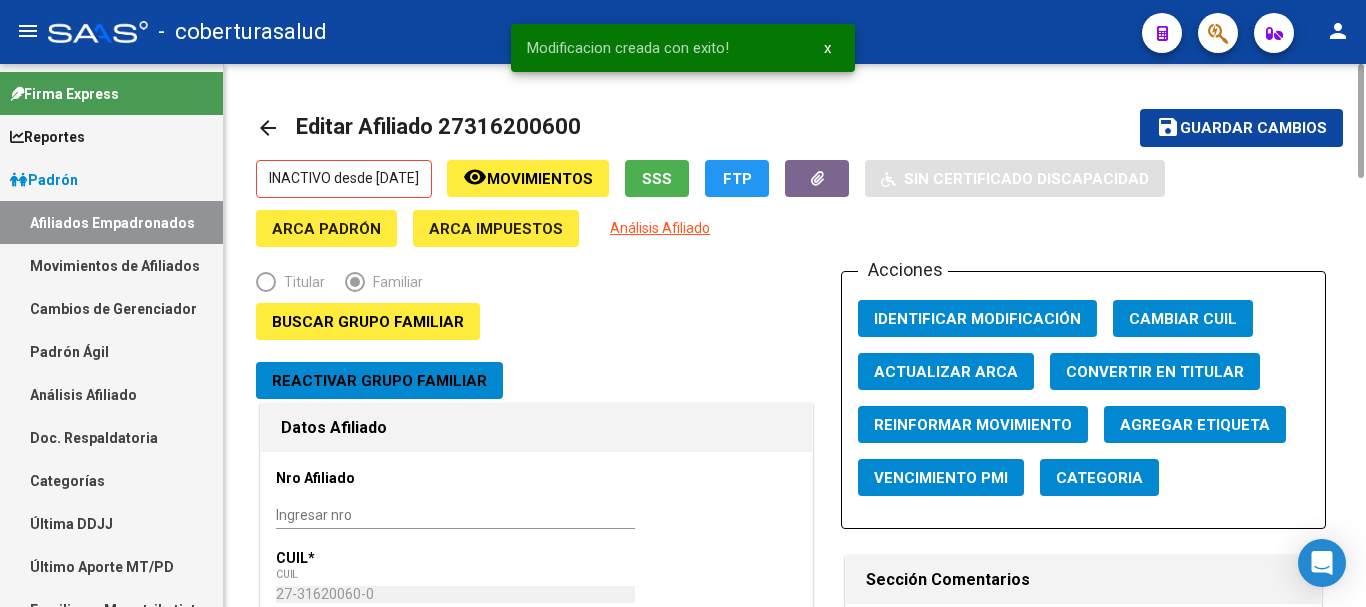 type 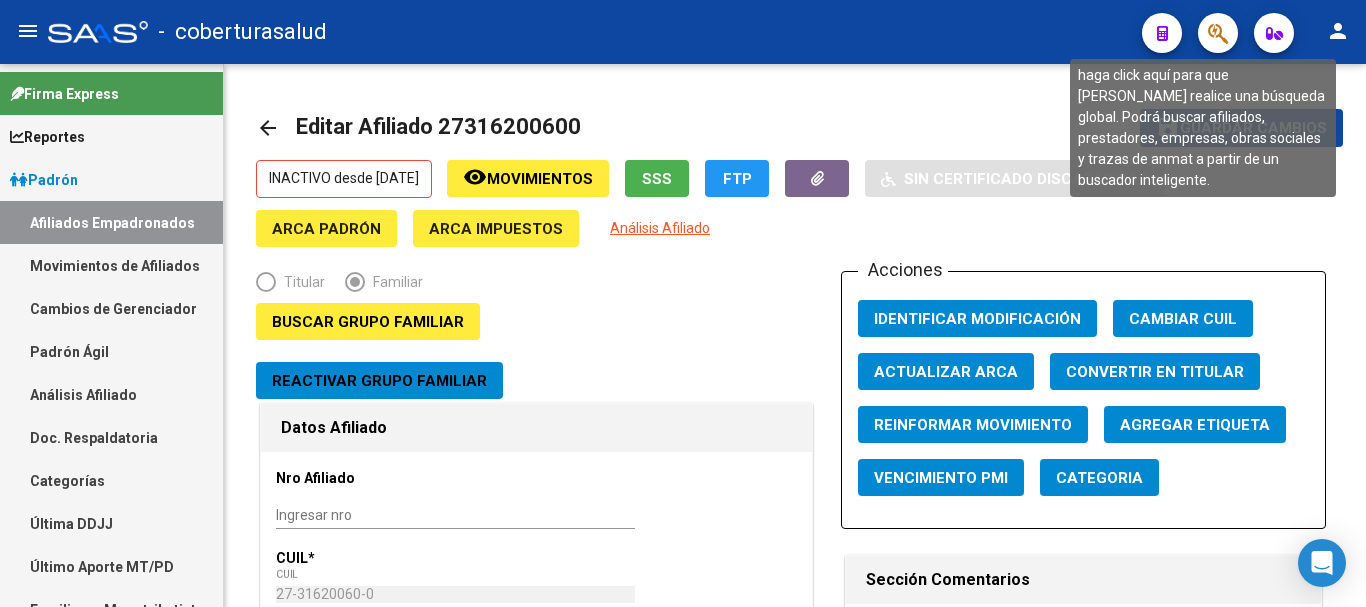 click 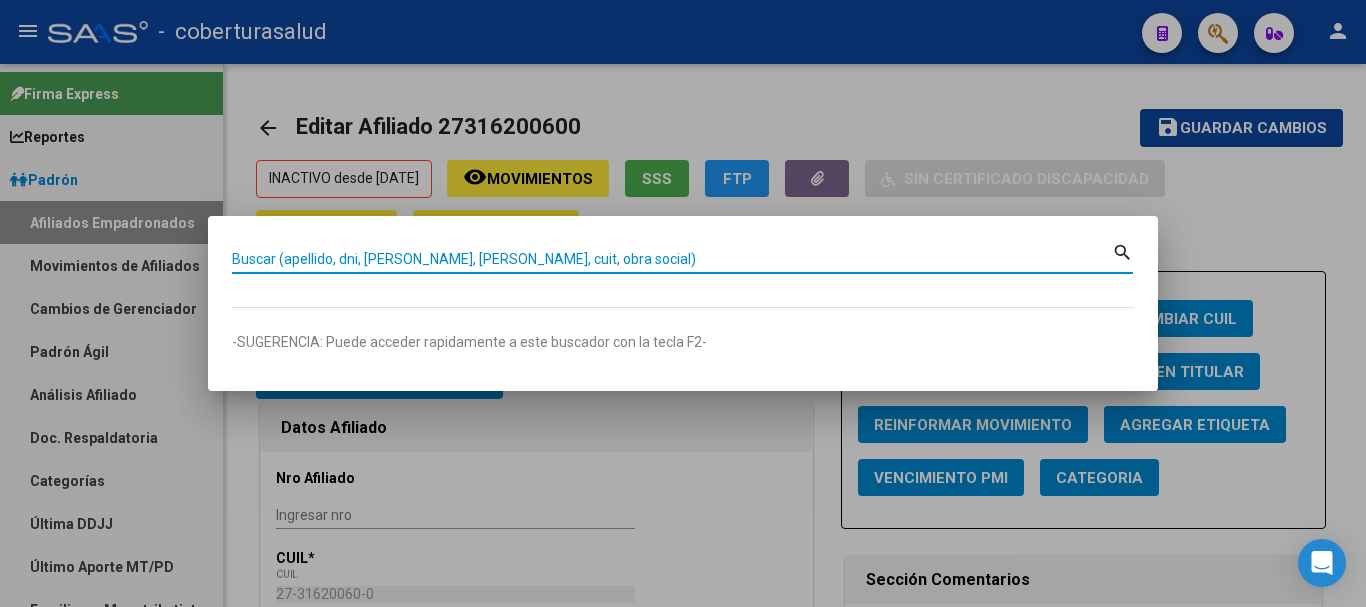 click on "Buscar (apellido, dni, [PERSON_NAME], [PERSON_NAME], cuit, obra social)" at bounding box center (672, 259) 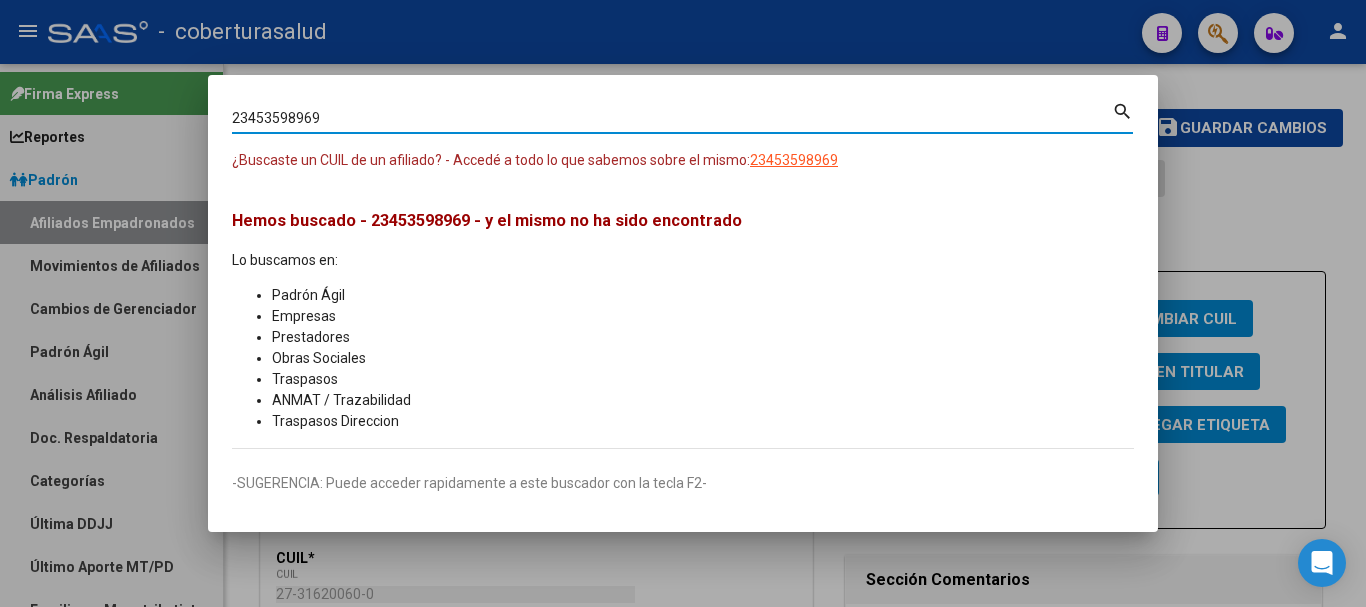 click on "23453598969" at bounding box center [672, 118] 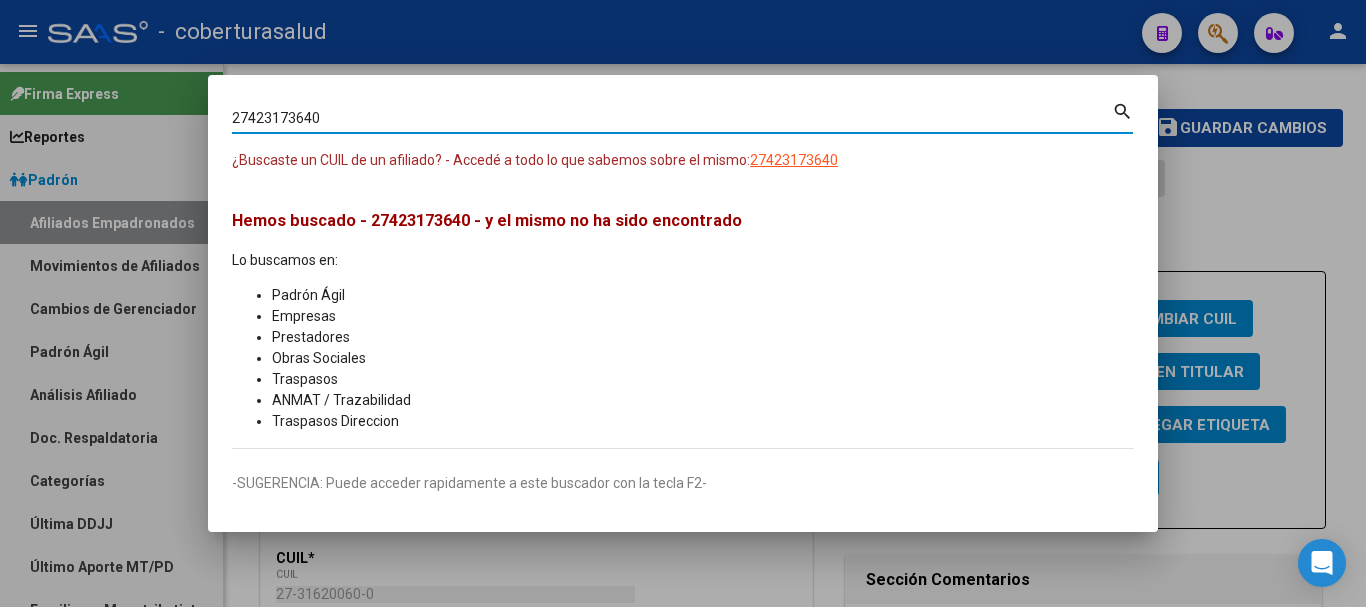 click on "27423173640" at bounding box center (672, 118) 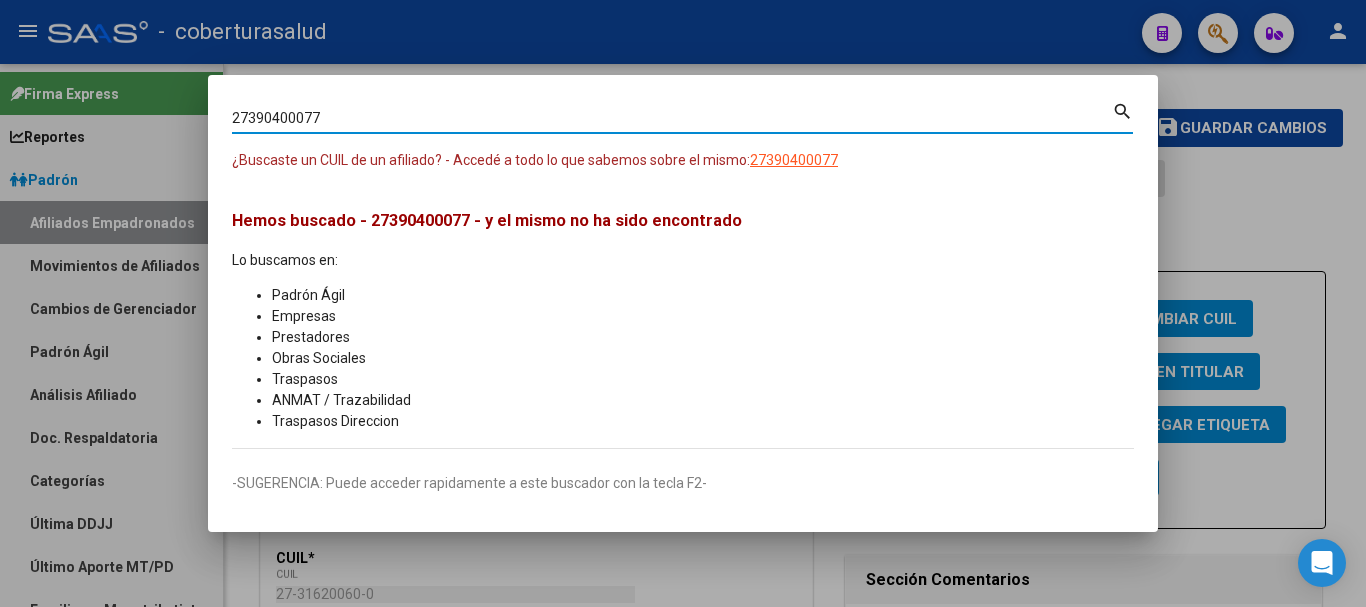 type on "27390400077" 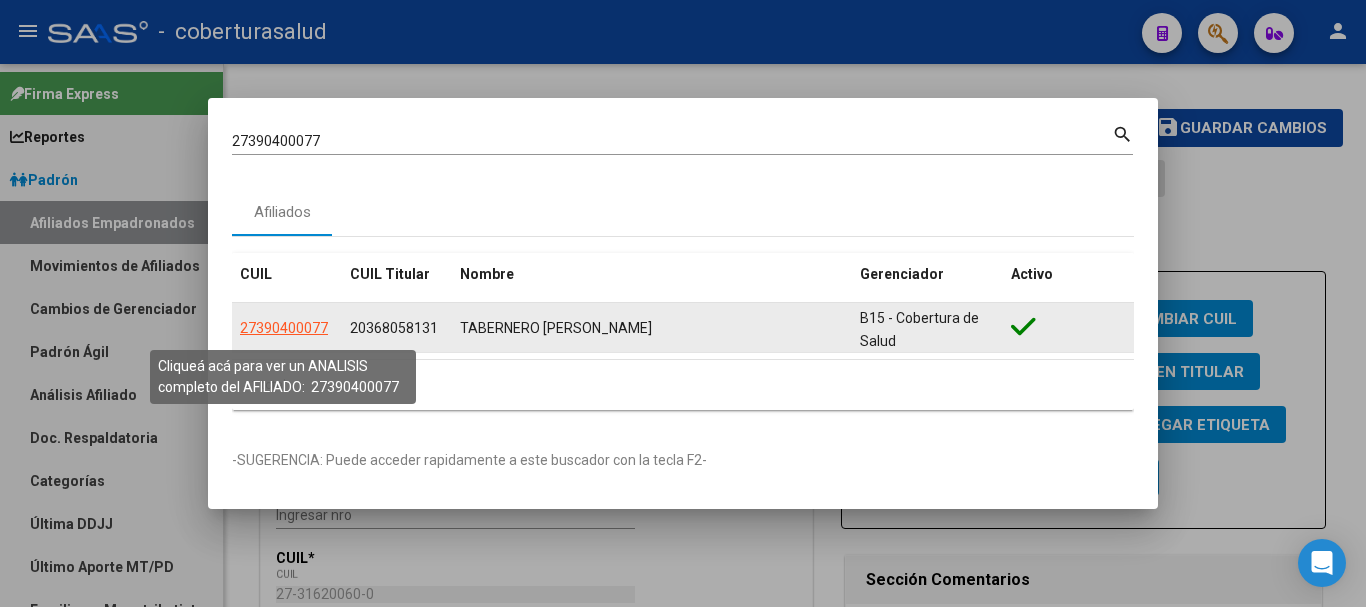 click on "27390400077" 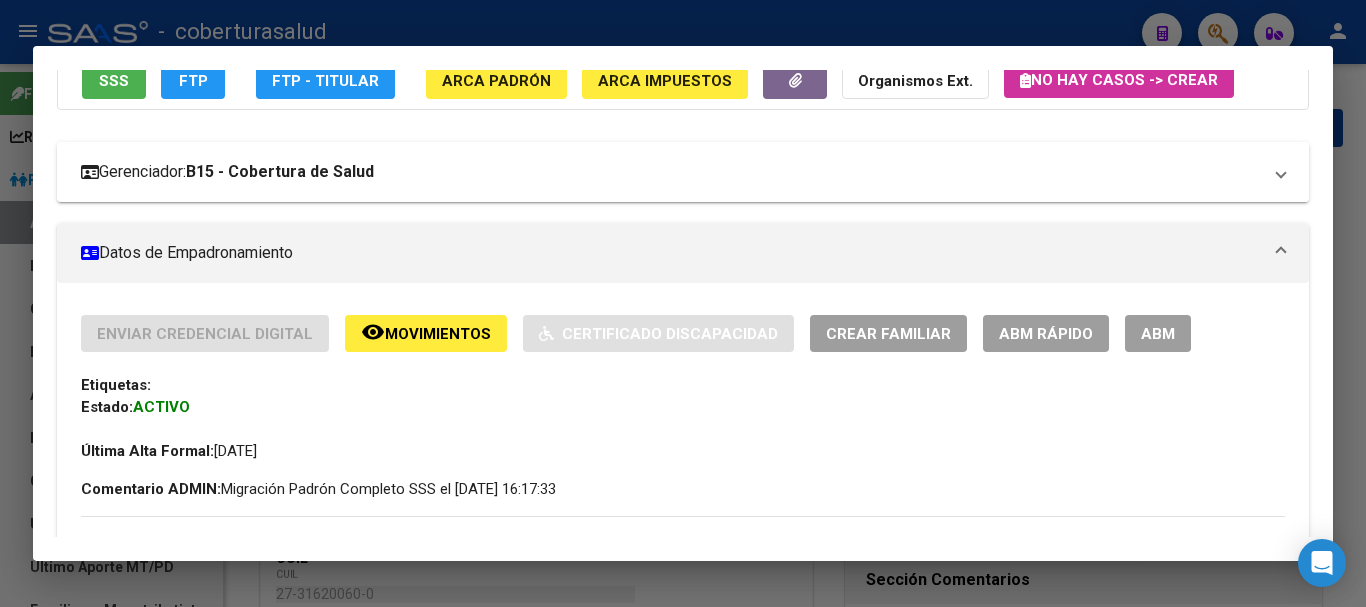 scroll, scrollTop: 200, scrollLeft: 0, axis: vertical 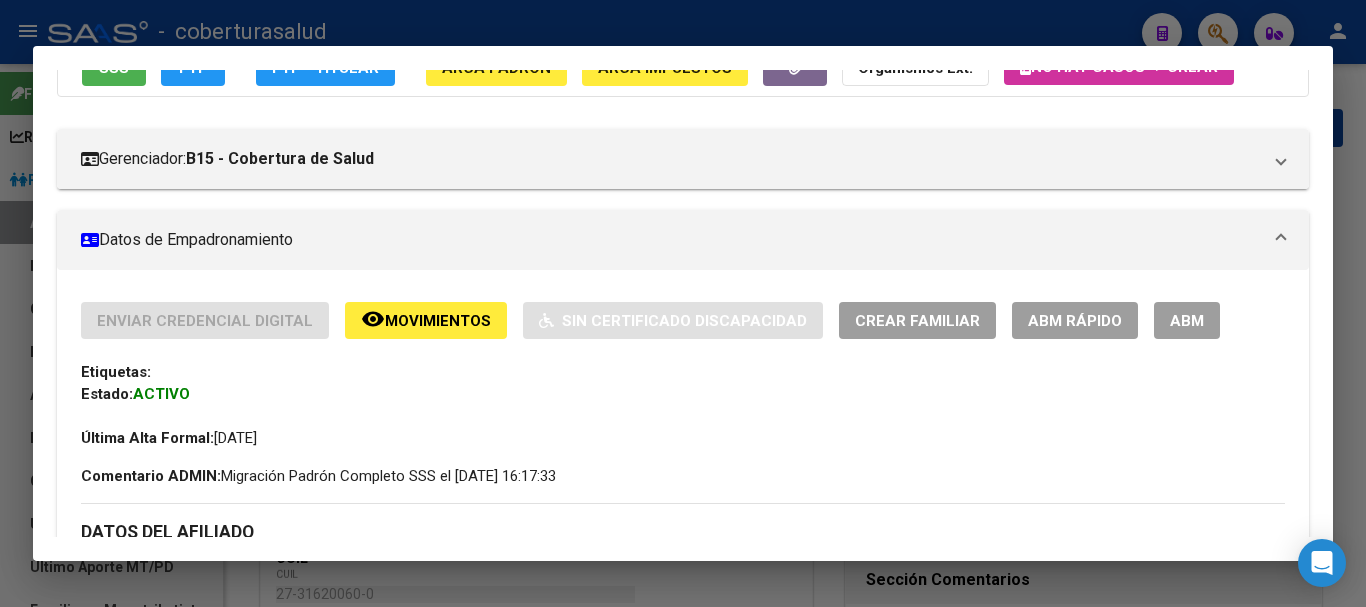 click on "ABM" at bounding box center [1187, 320] 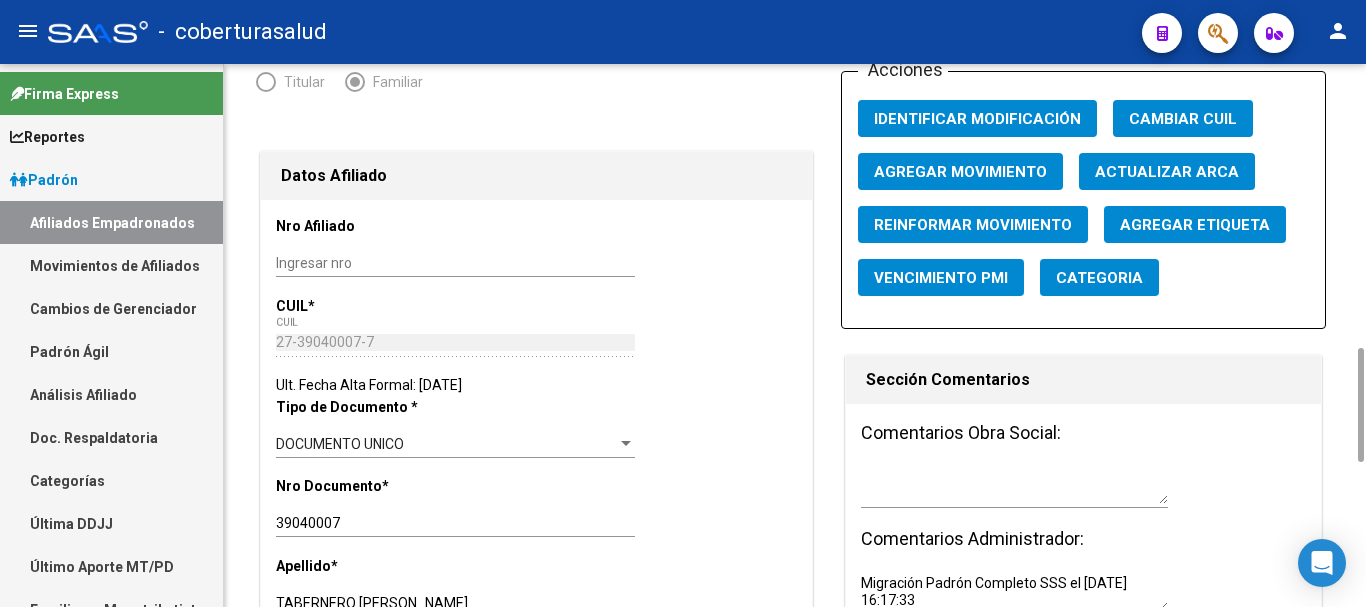 scroll, scrollTop: 400, scrollLeft: 0, axis: vertical 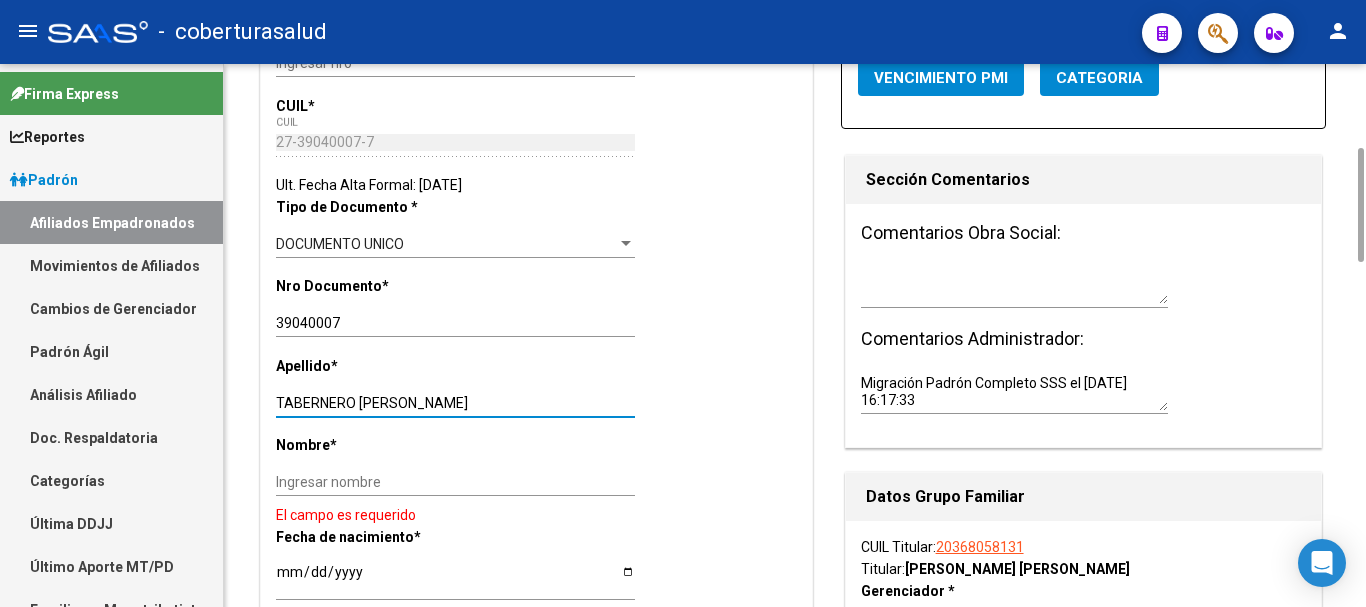 drag, startPoint x: 360, startPoint y: 403, endPoint x: 466, endPoint y: 403, distance: 106 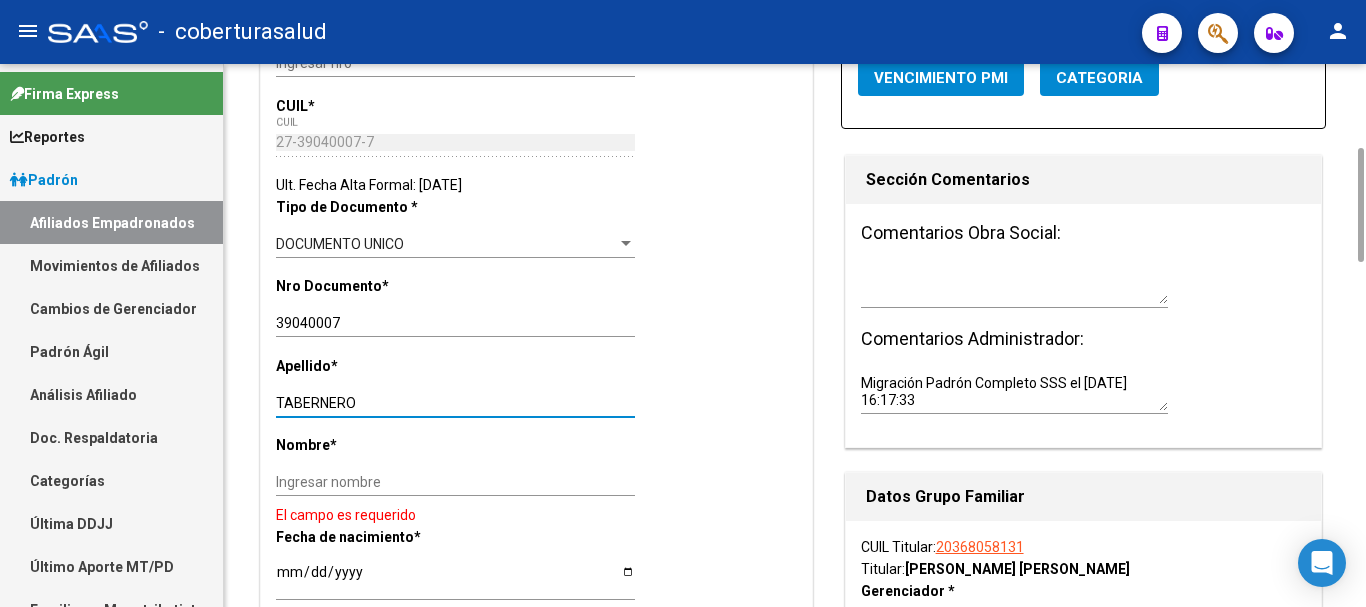 type on "TABERNERO" 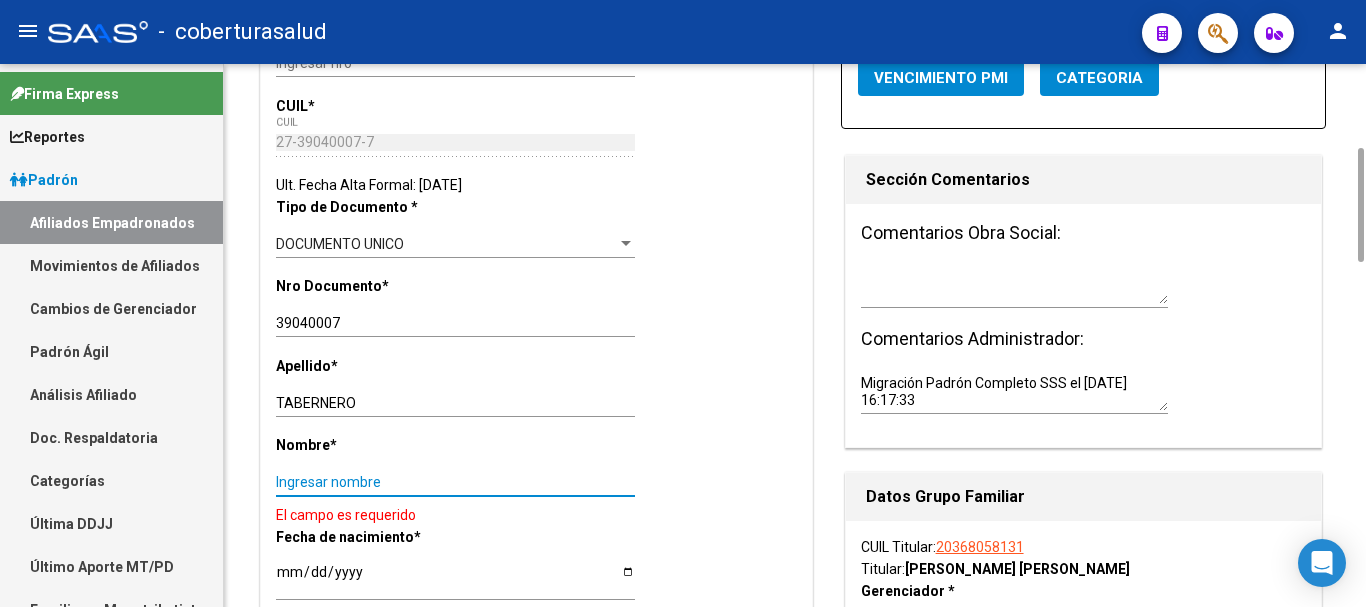 click on "Ingresar nombre" at bounding box center [455, 482] 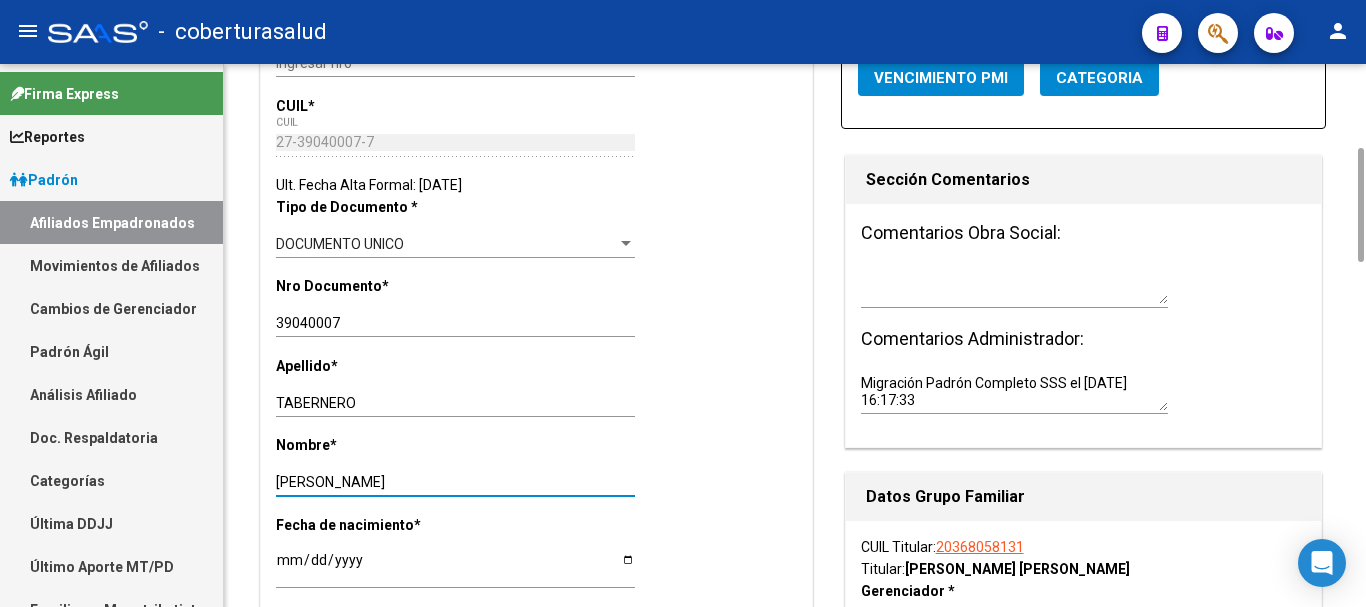 type on "[PERSON_NAME]" 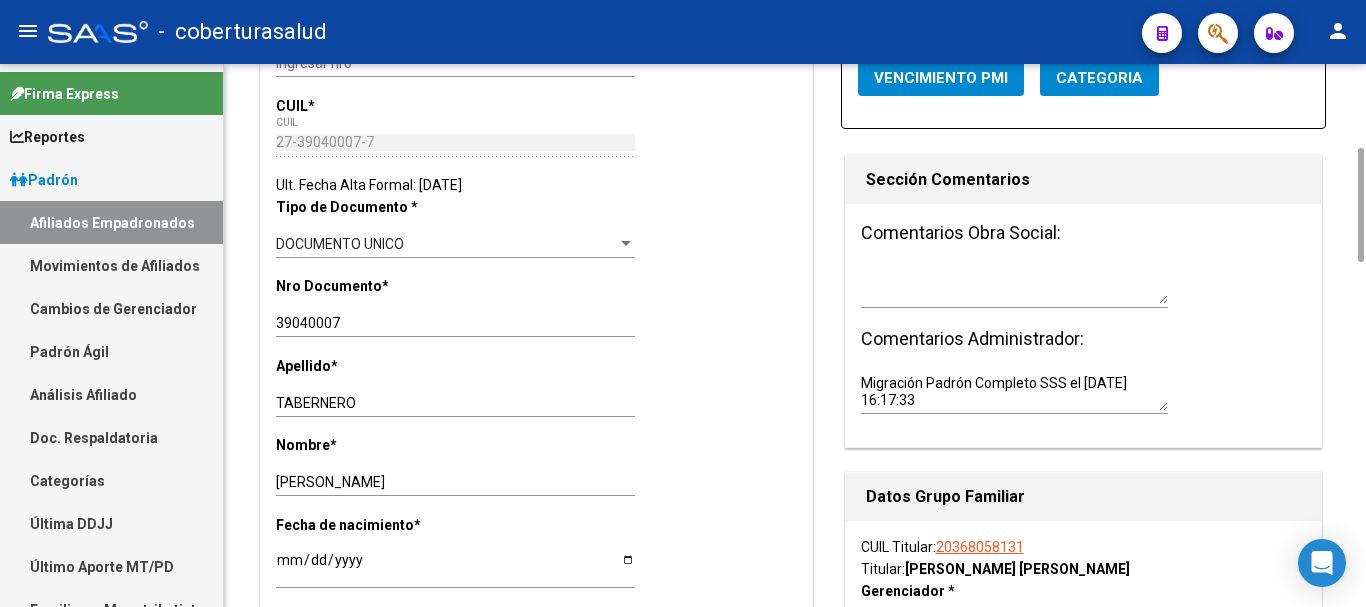 click on "[PERSON_NAME] Ingresar apellido" 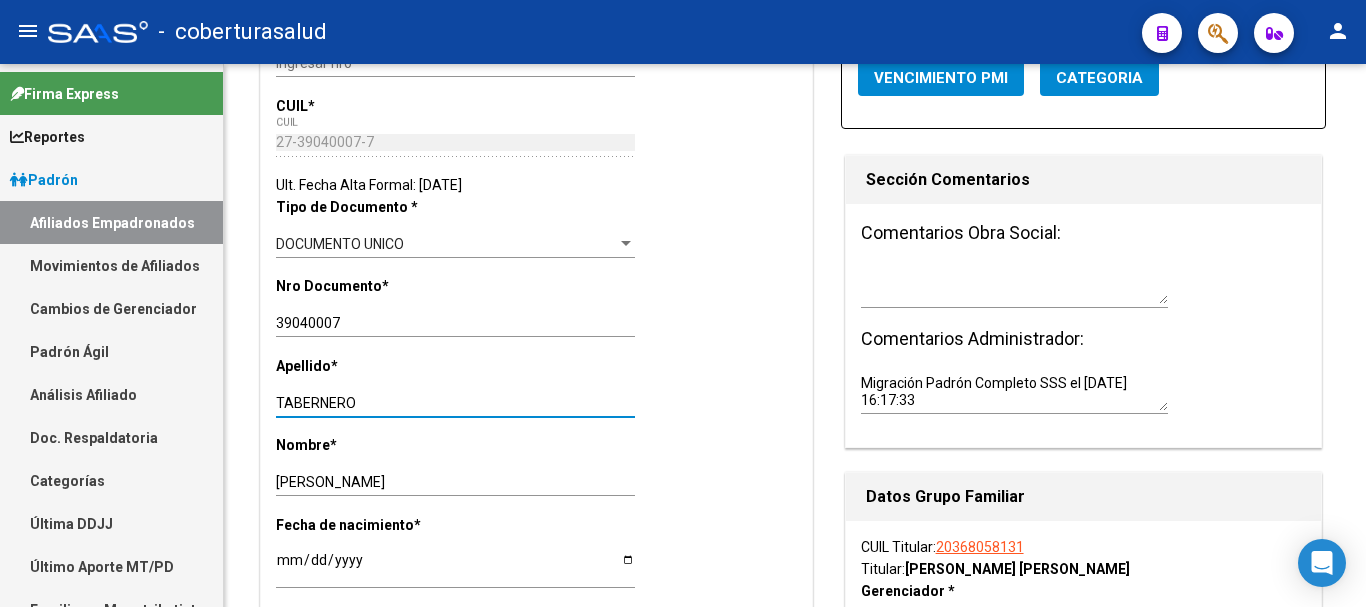 scroll, scrollTop: 0, scrollLeft: 0, axis: both 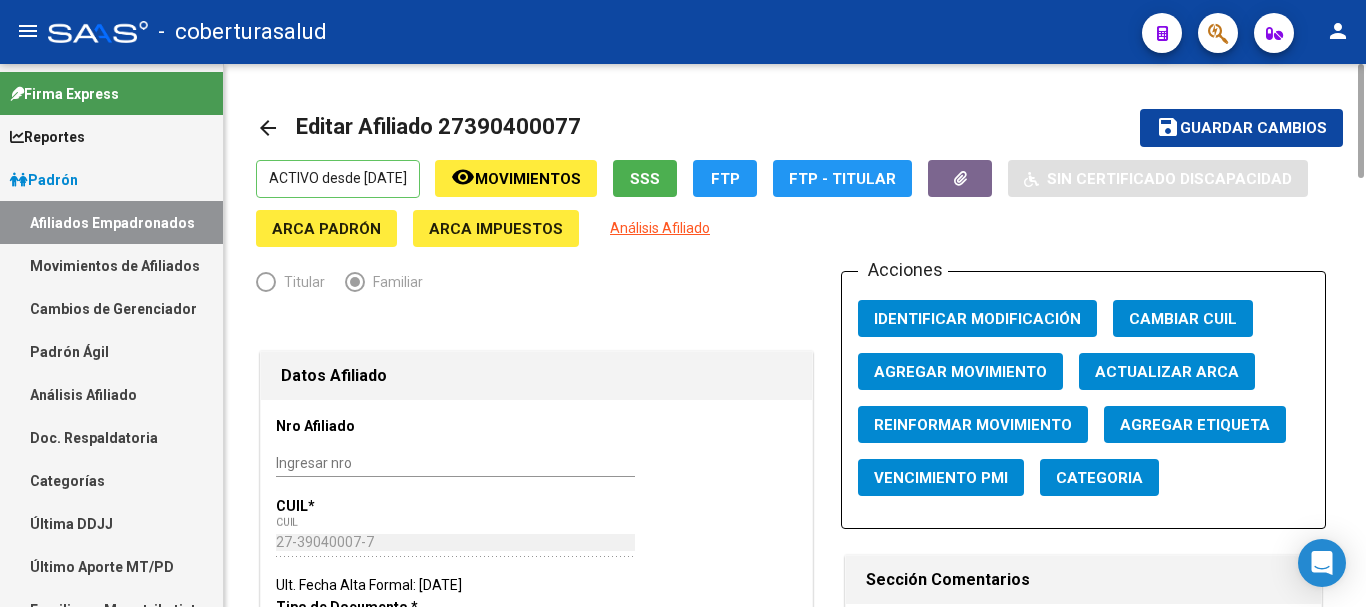 type on "TABERNERO" 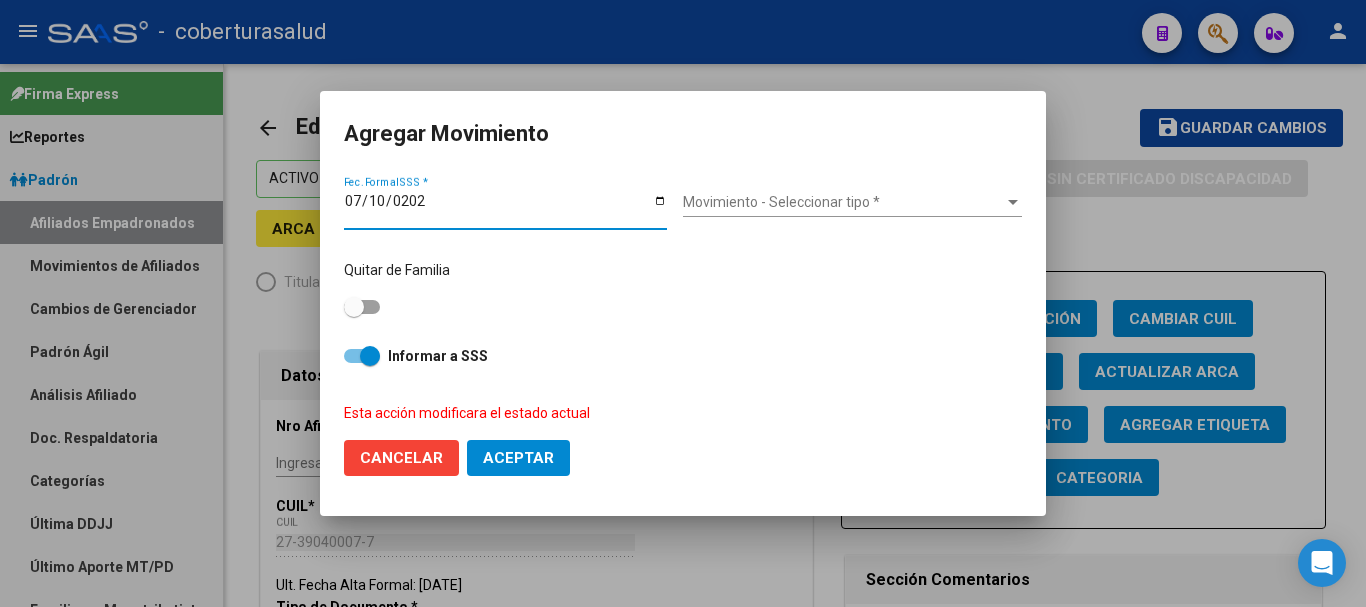 type on "[DATE]" 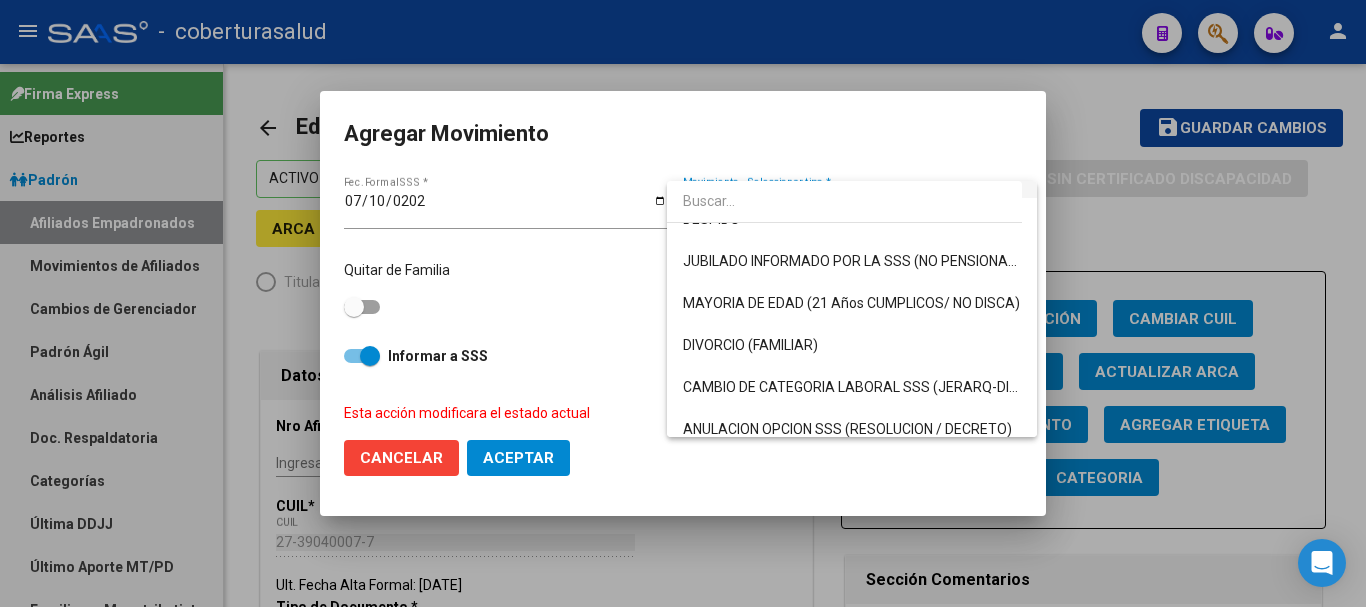 scroll, scrollTop: 200, scrollLeft: 0, axis: vertical 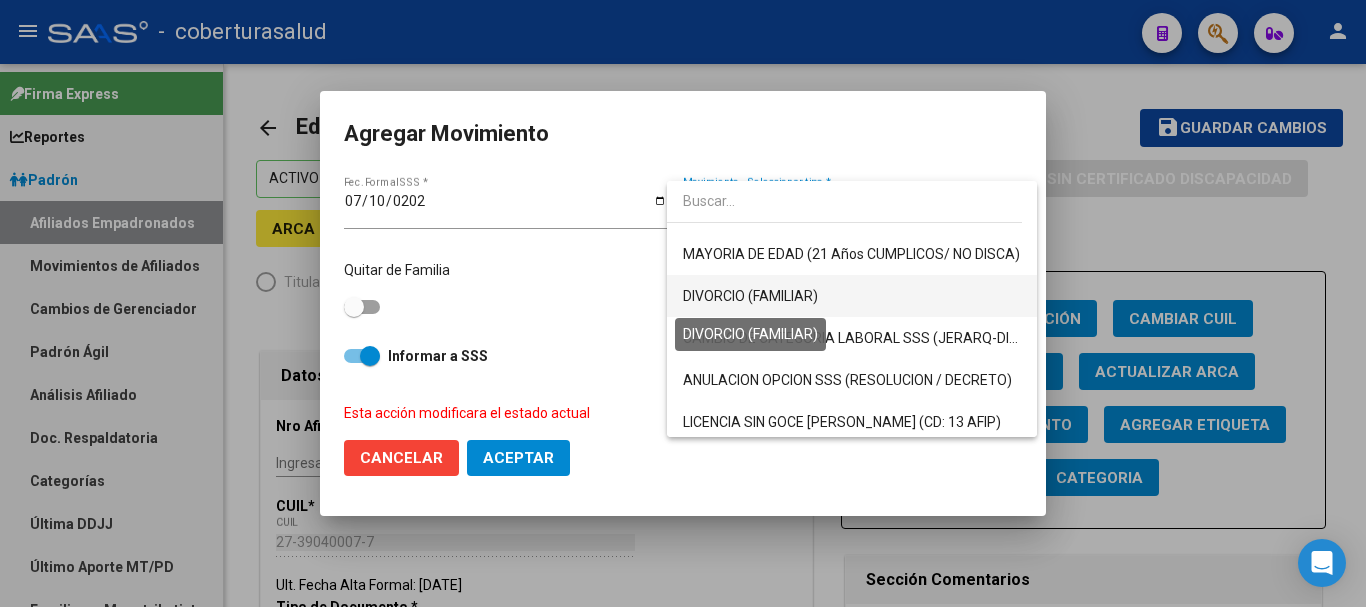 click on "DIVORCIO (FAMILIAR)" at bounding box center (750, 296) 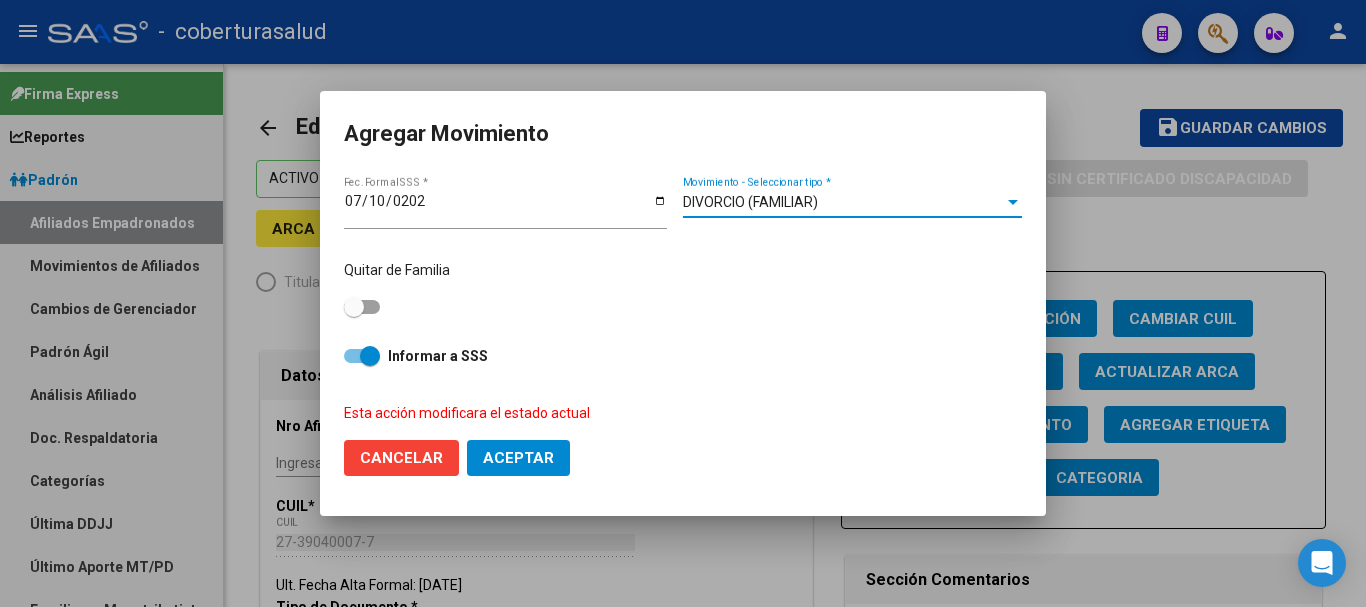 click at bounding box center [354, 307] 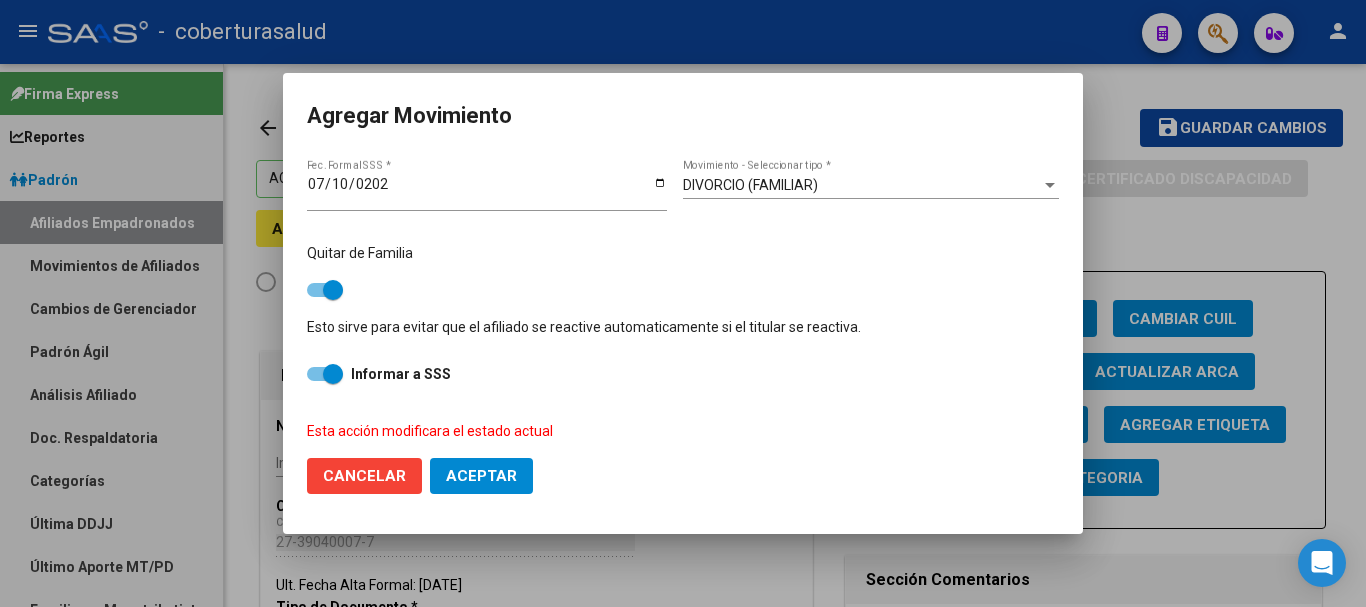 click on "Aceptar" 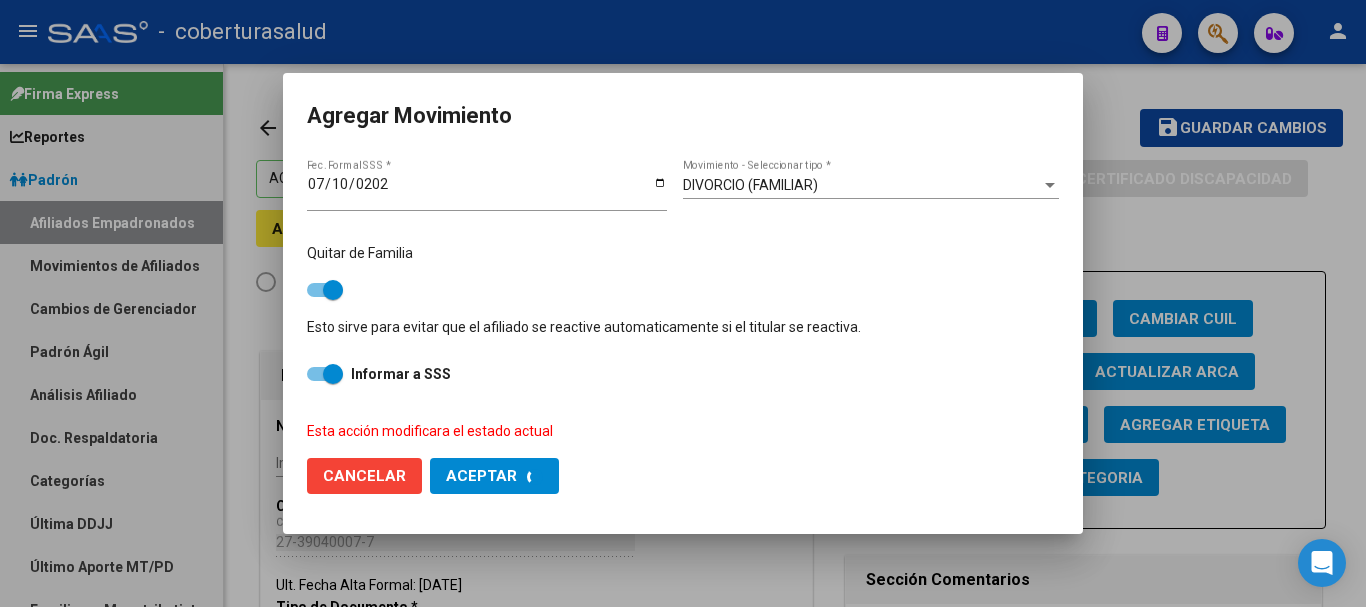 checkbox on "false" 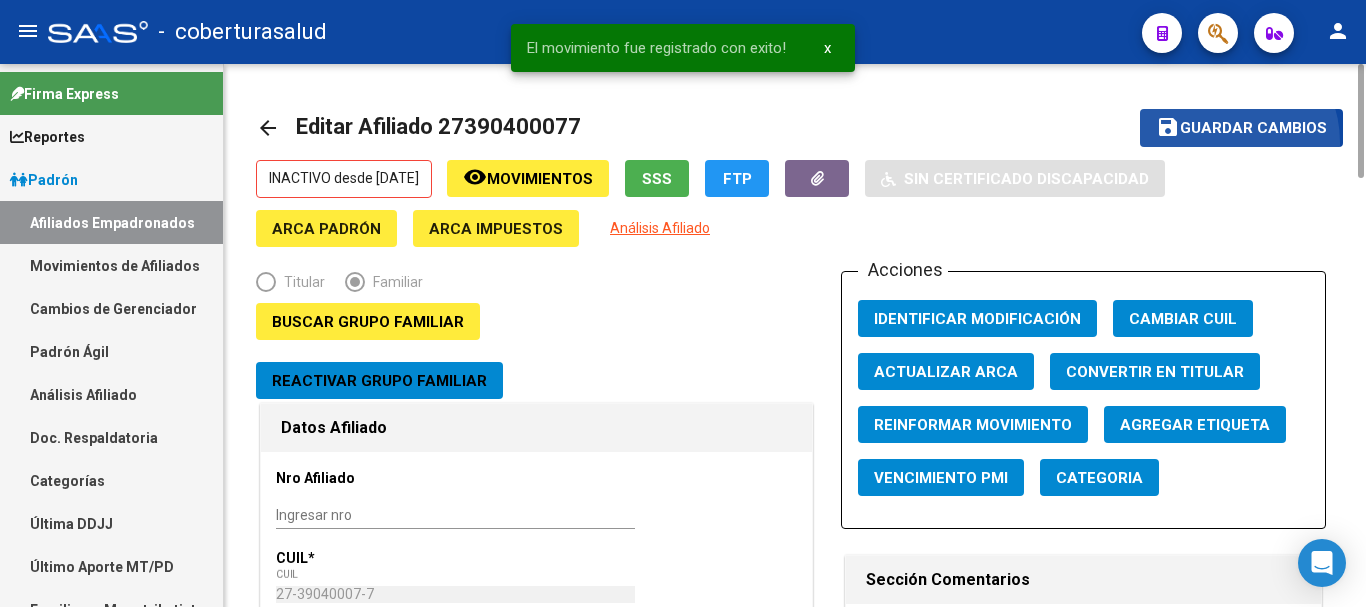 click on "save Guardar cambios" 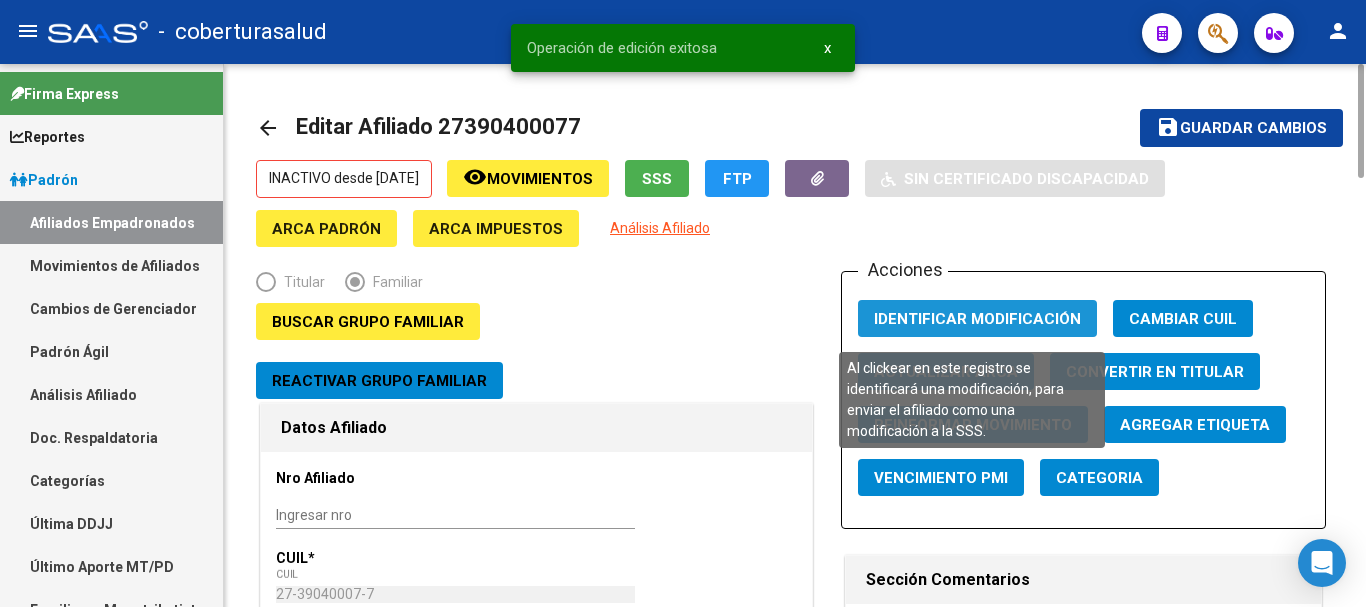 click on "Identificar Modificación" 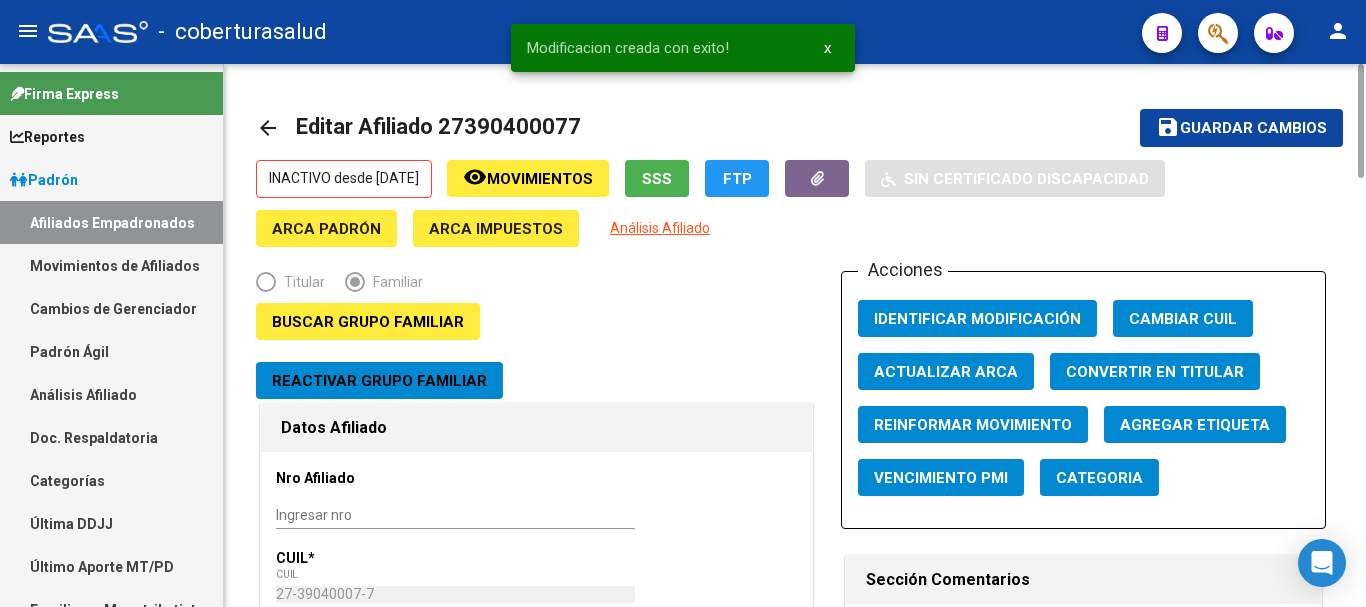 type 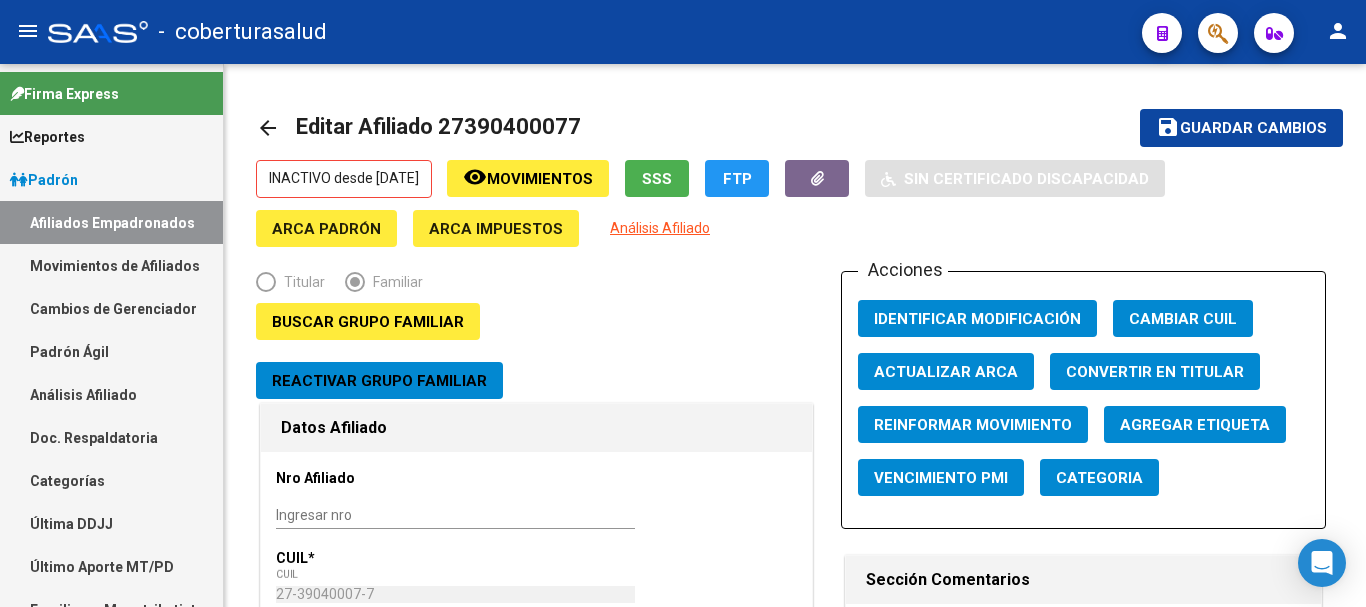 click 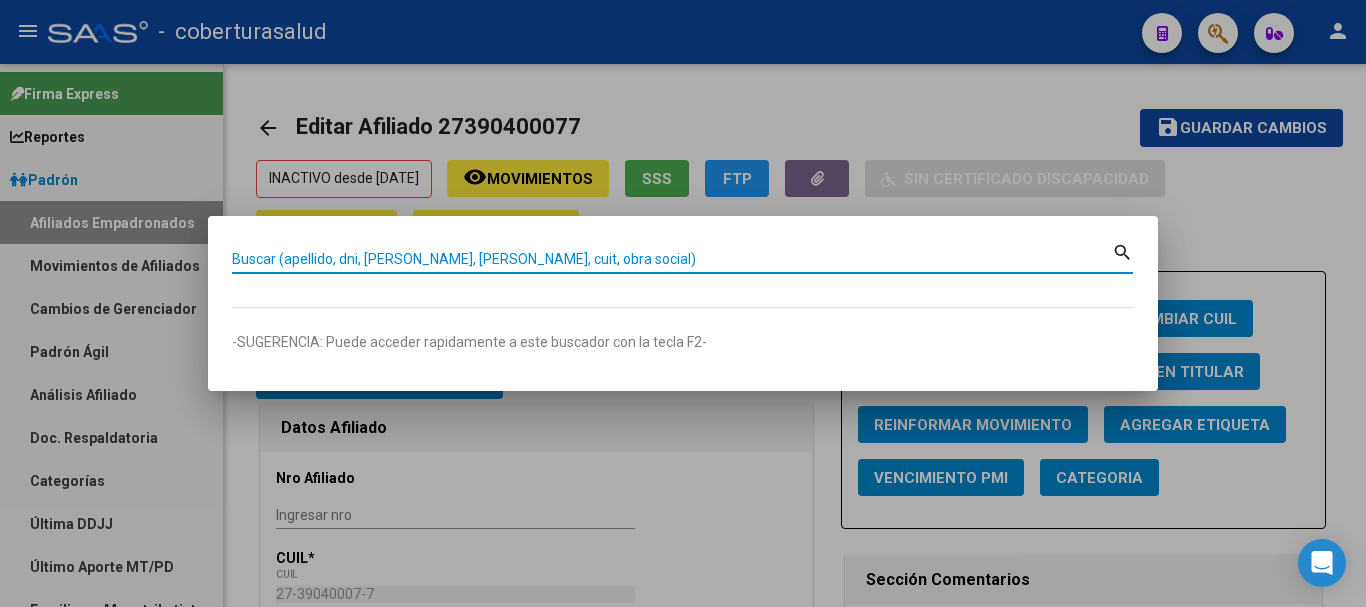 paste on "27170844837" 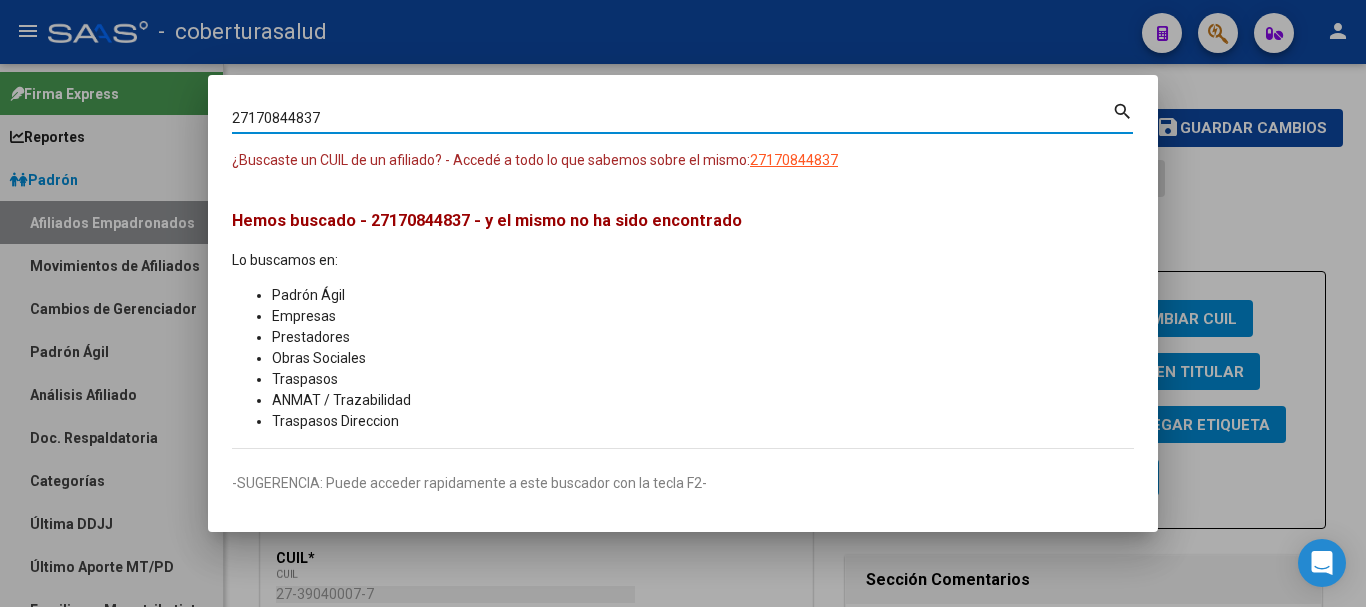 click on "27170844837" at bounding box center (672, 118) 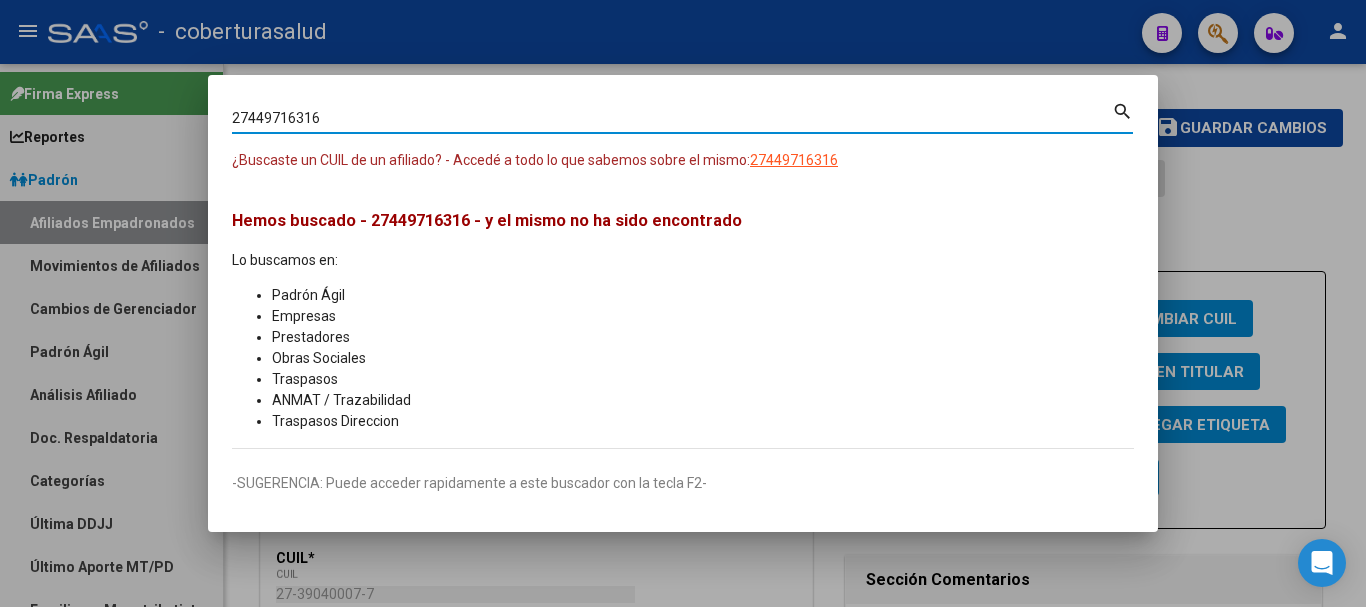 type on "27449716316" 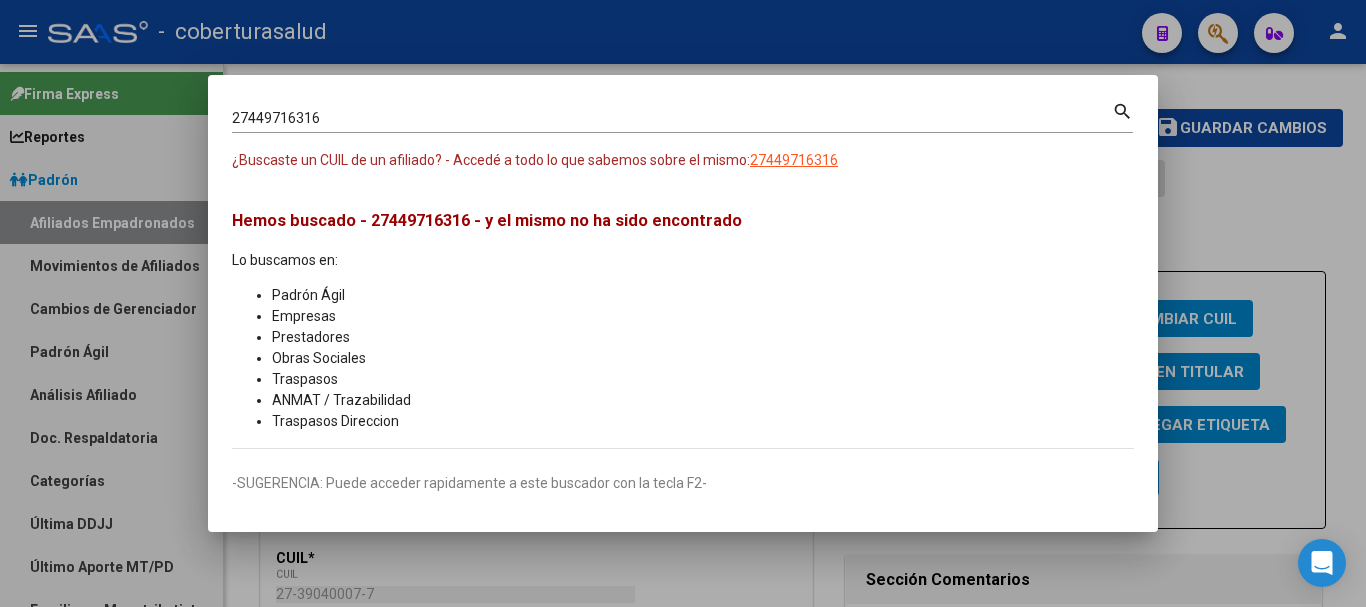 click on "27449716316" at bounding box center (672, 118) 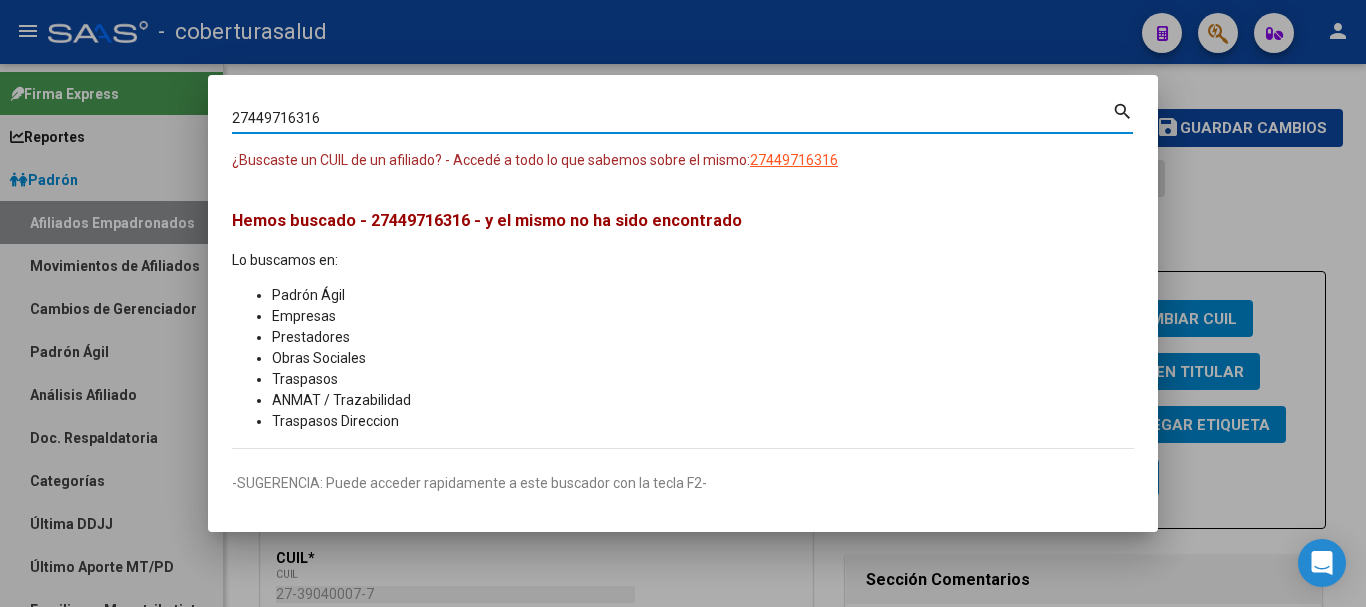 click on "27449716316" at bounding box center (672, 118) 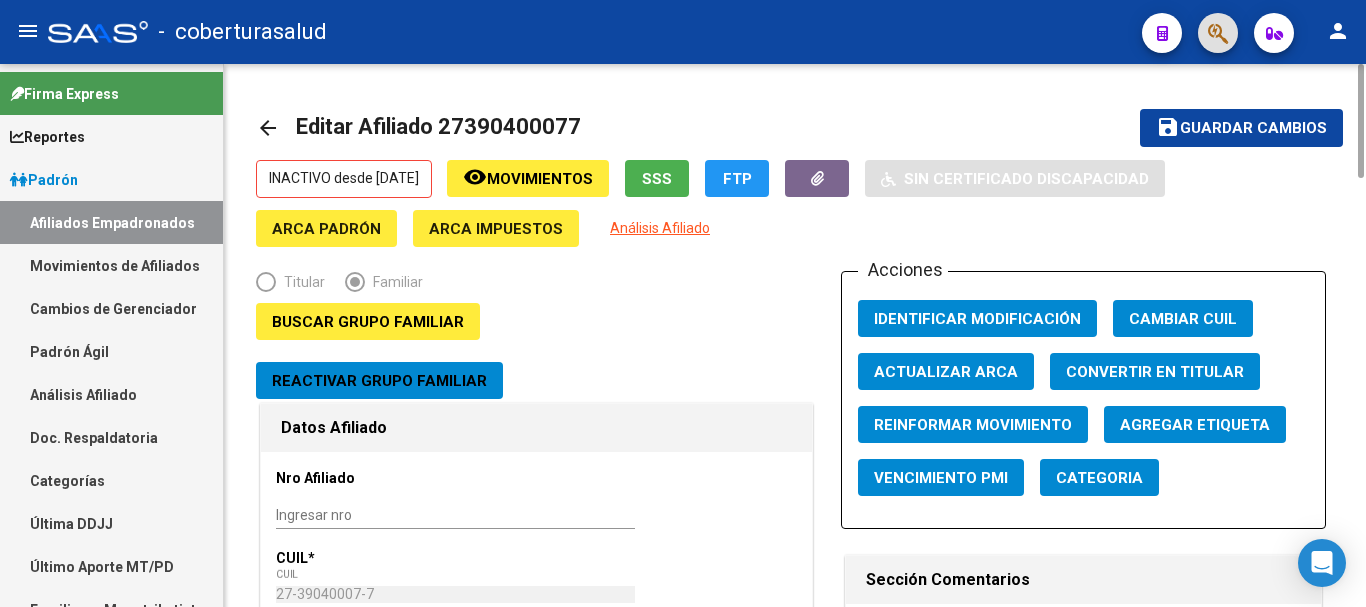 type 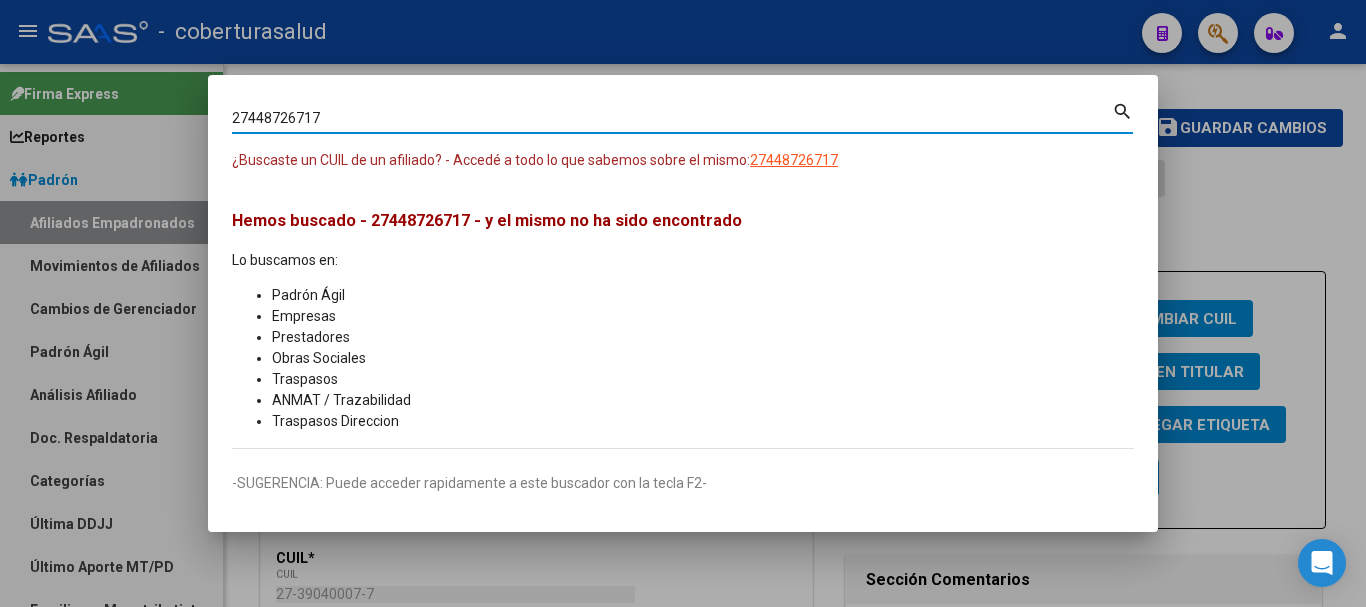 click on "27448726717" at bounding box center [672, 118] 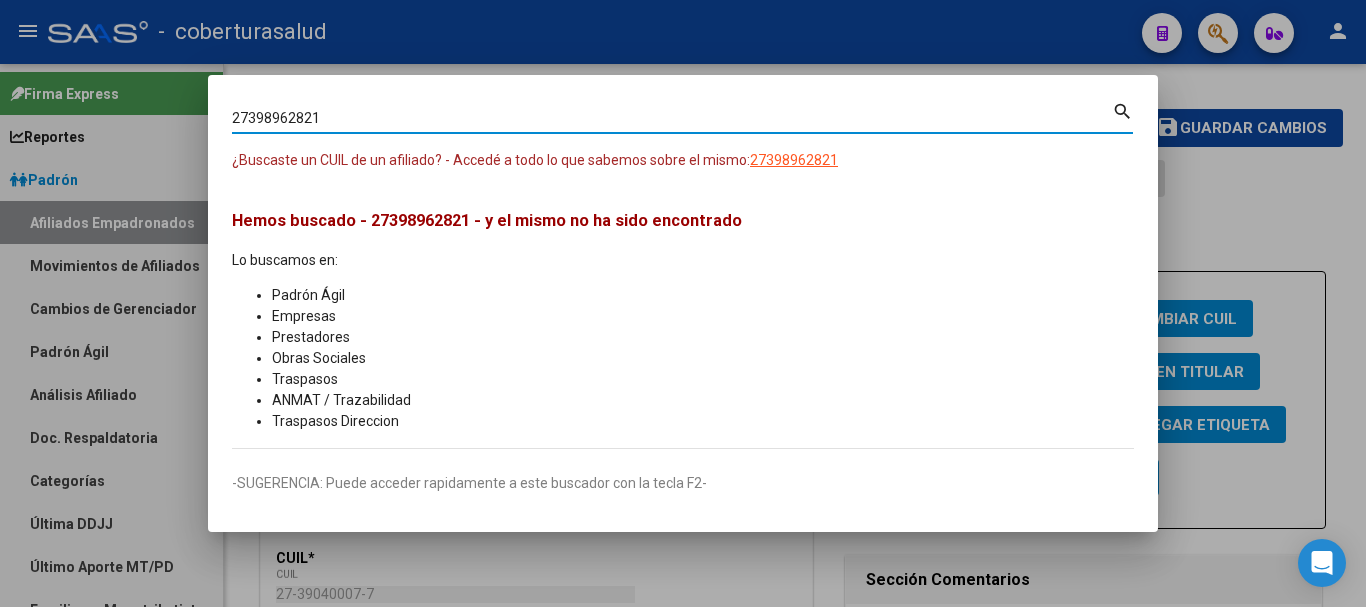 click on "27398962821" at bounding box center (672, 118) 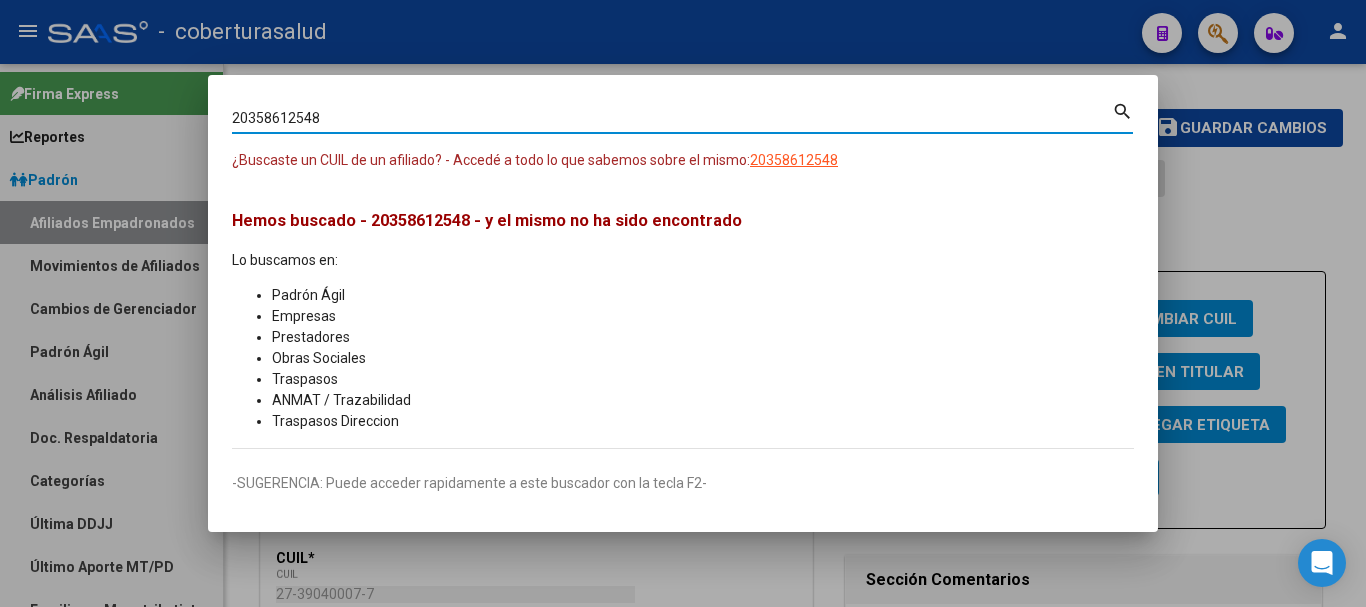 type on "20358612548" 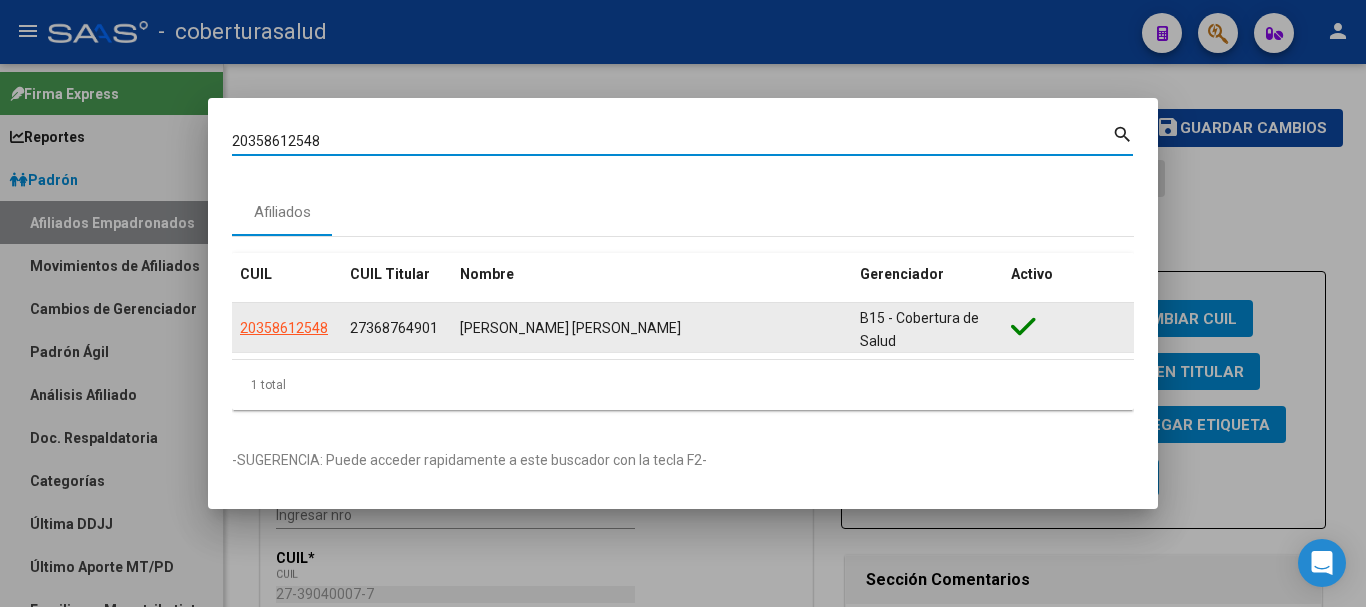 drag, startPoint x: 325, startPoint y: 315, endPoint x: 319, endPoint y: 326, distance: 12.529964 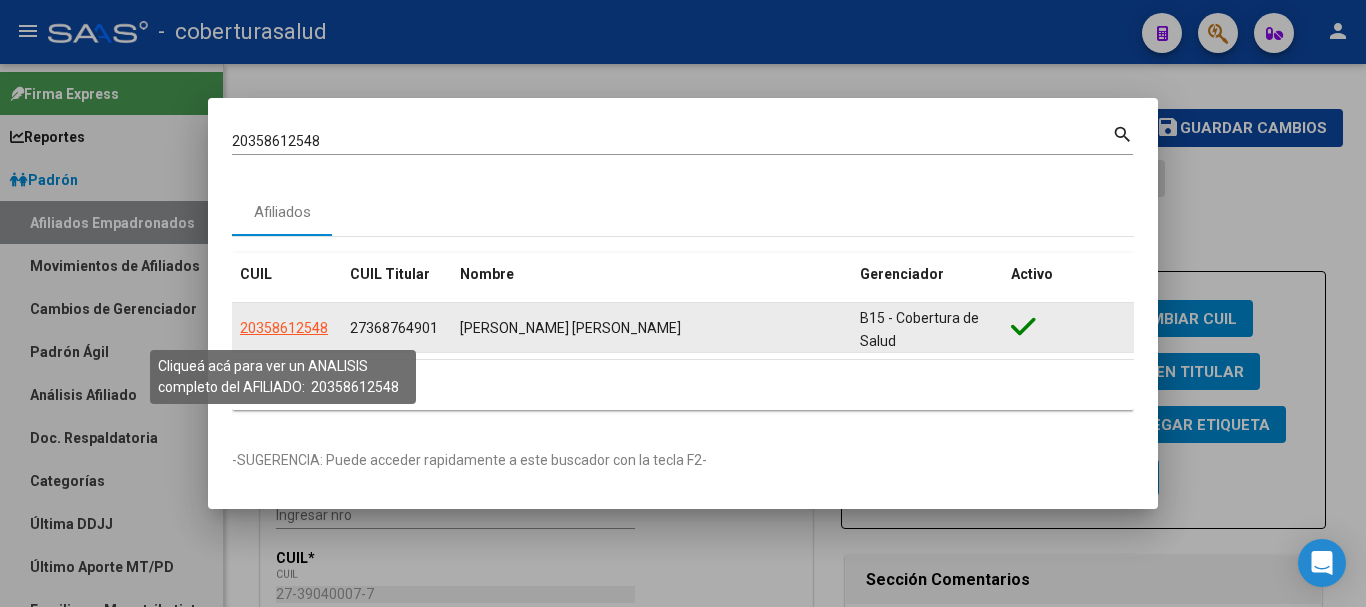 click on "20358612548" 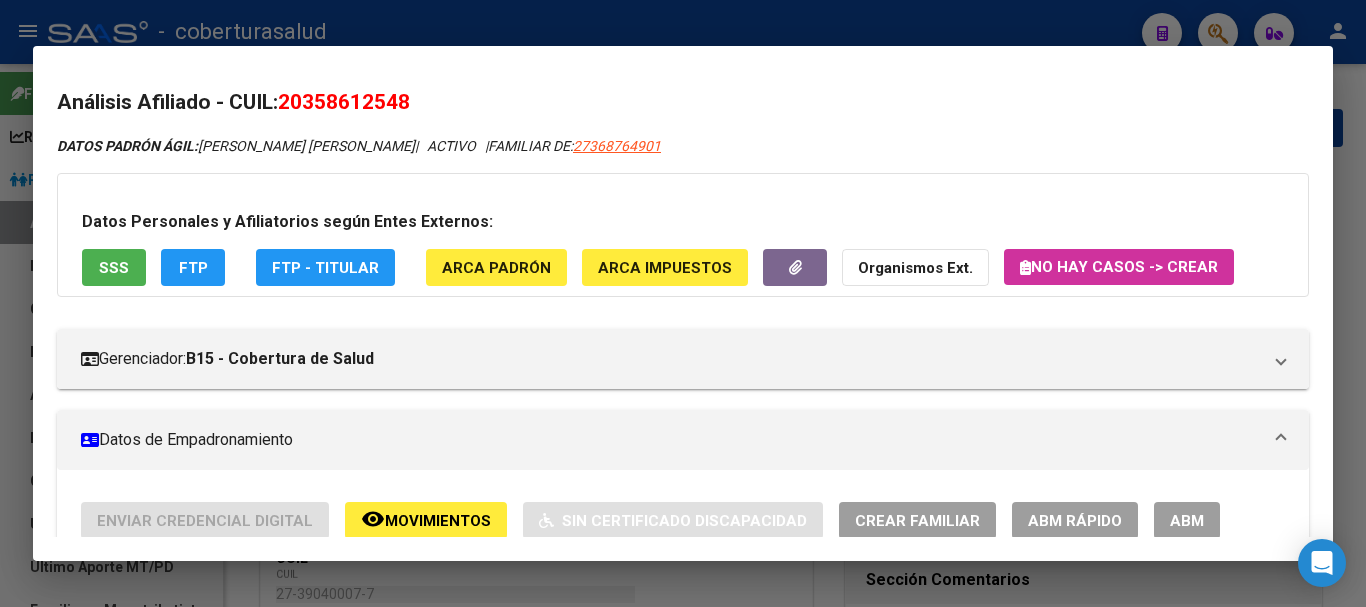 click on "ABM" at bounding box center (1187, 521) 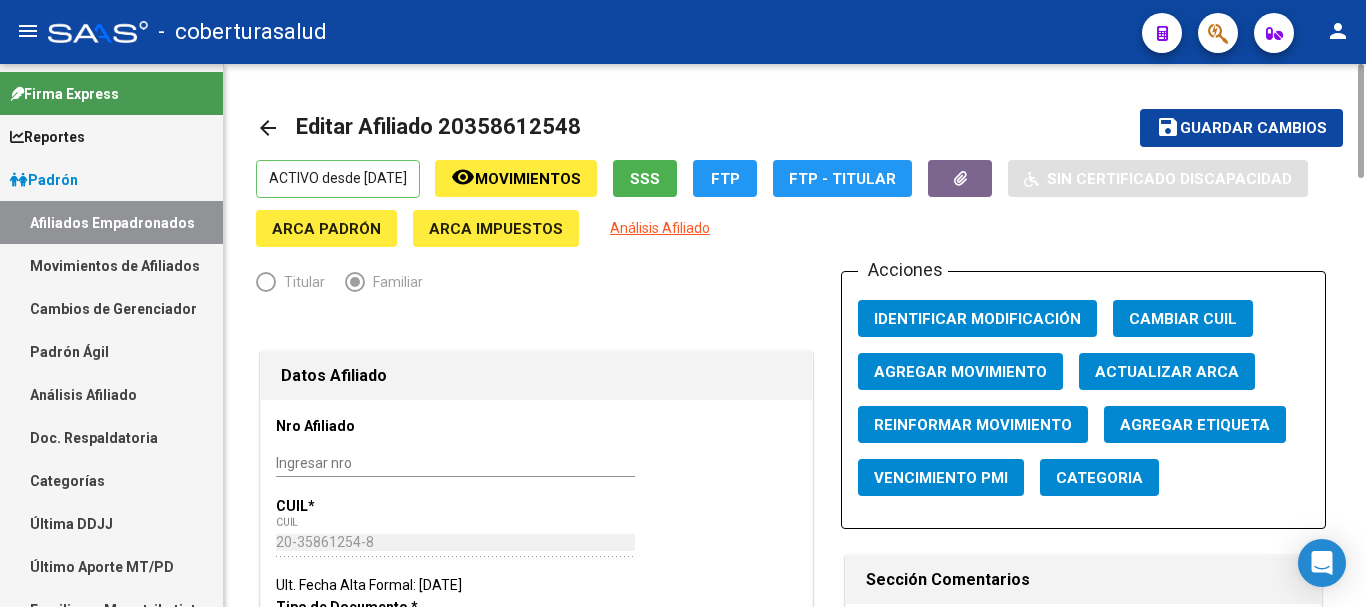 scroll, scrollTop: 400, scrollLeft: 0, axis: vertical 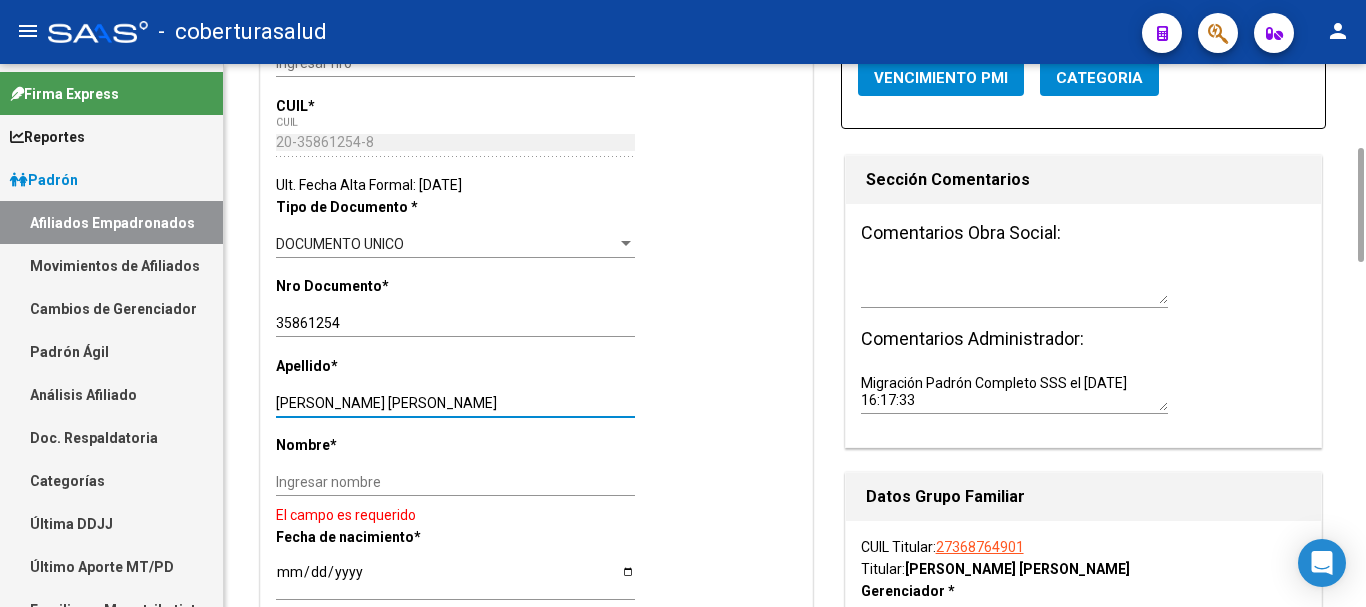 drag, startPoint x: 314, startPoint y: 402, endPoint x: 439, endPoint y: 405, distance: 125.035995 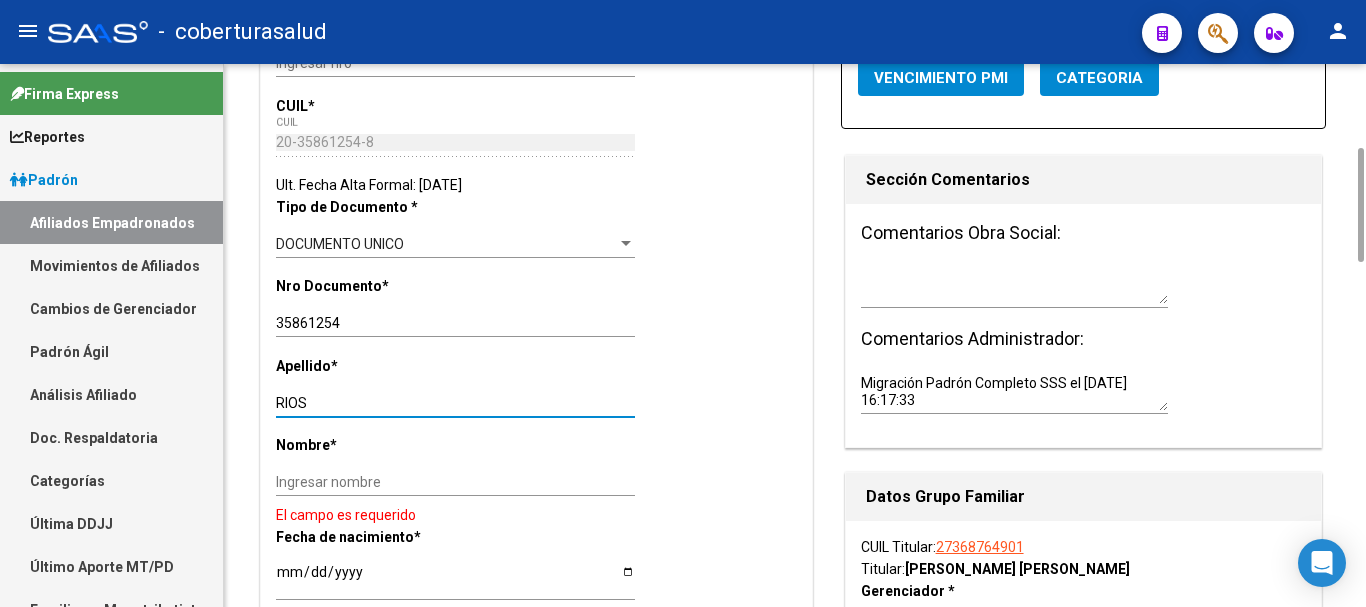 type on "RIOS" 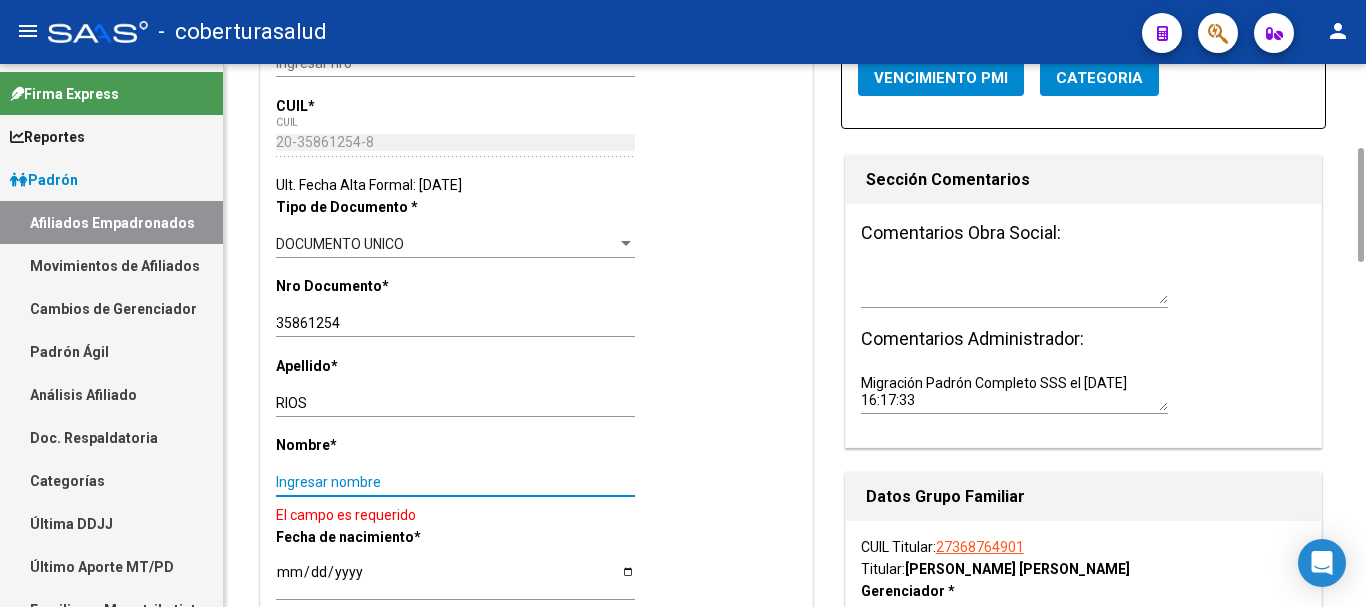 paste on "[PERSON_NAME]" 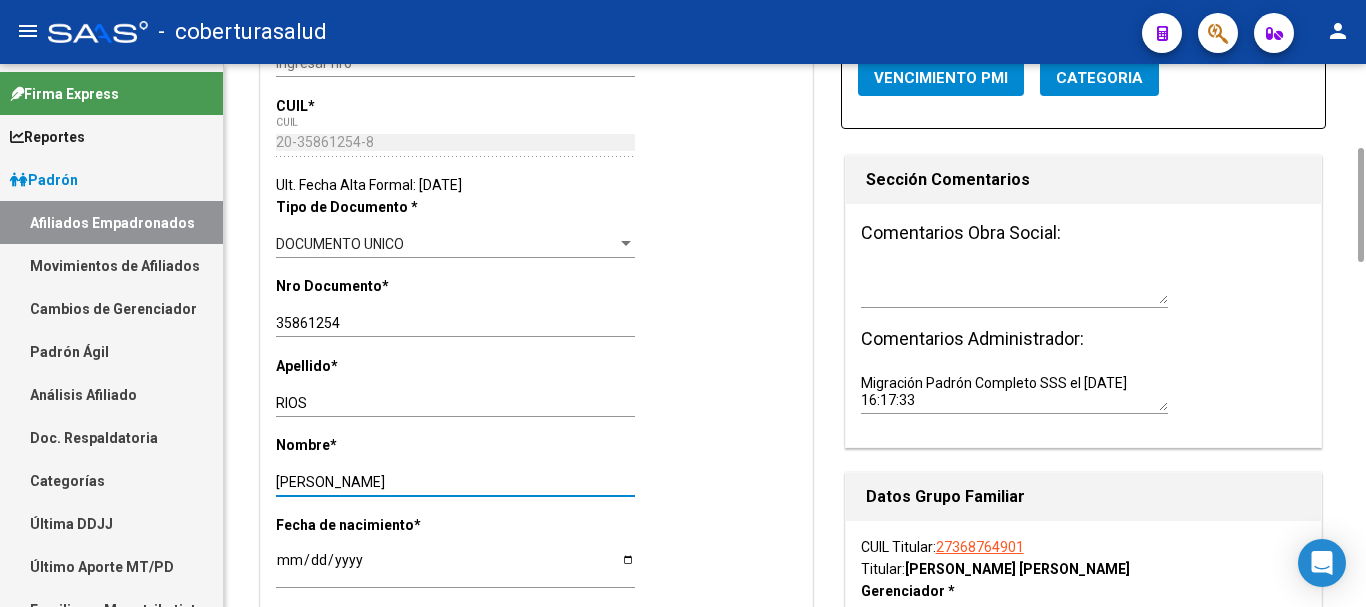 type on "[PERSON_NAME]" 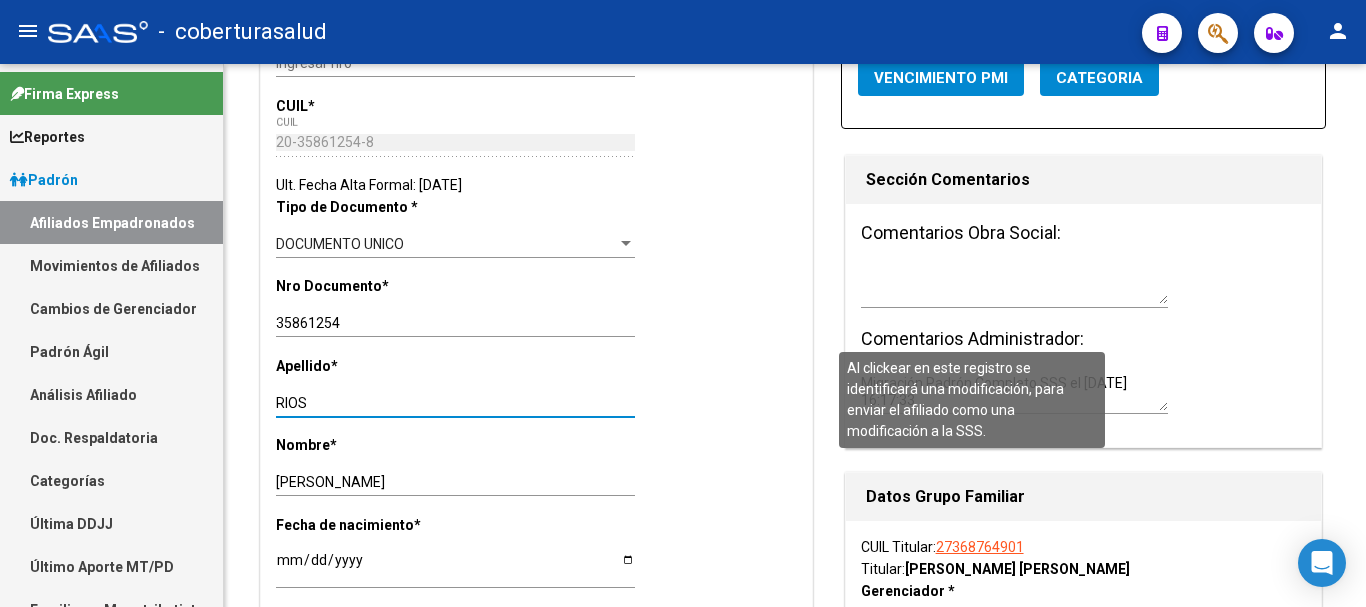 scroll, scrollTop: 0, scrollLeft: 0, axis: both 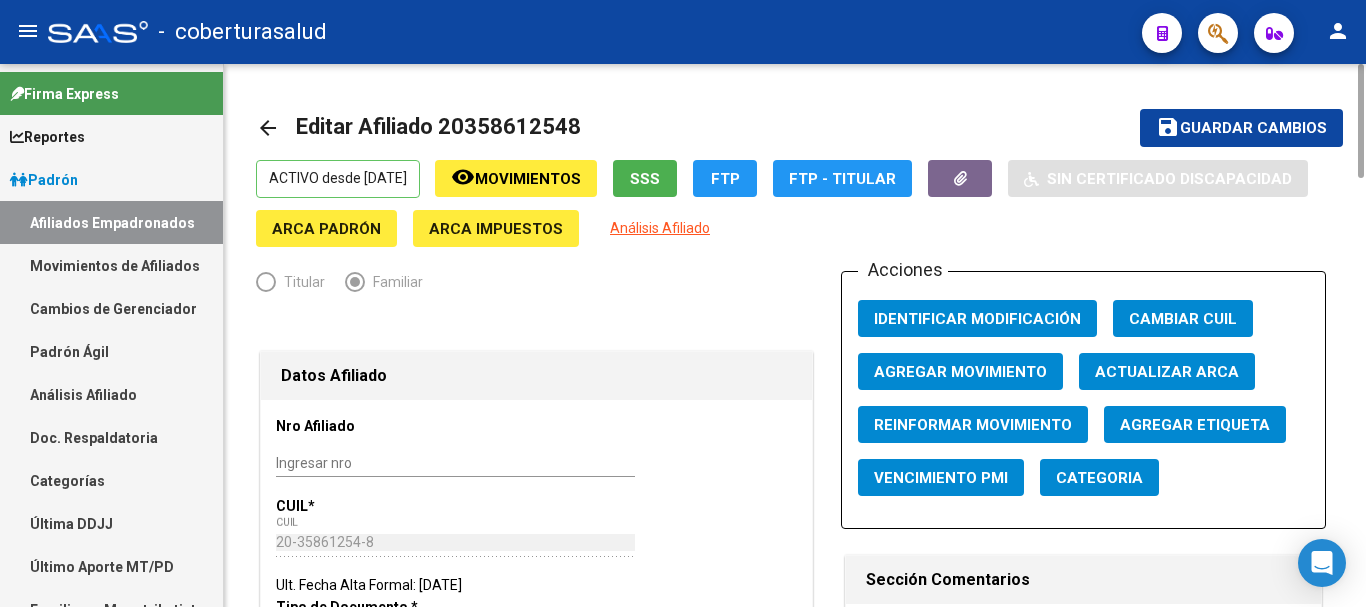 type on "RIOS" 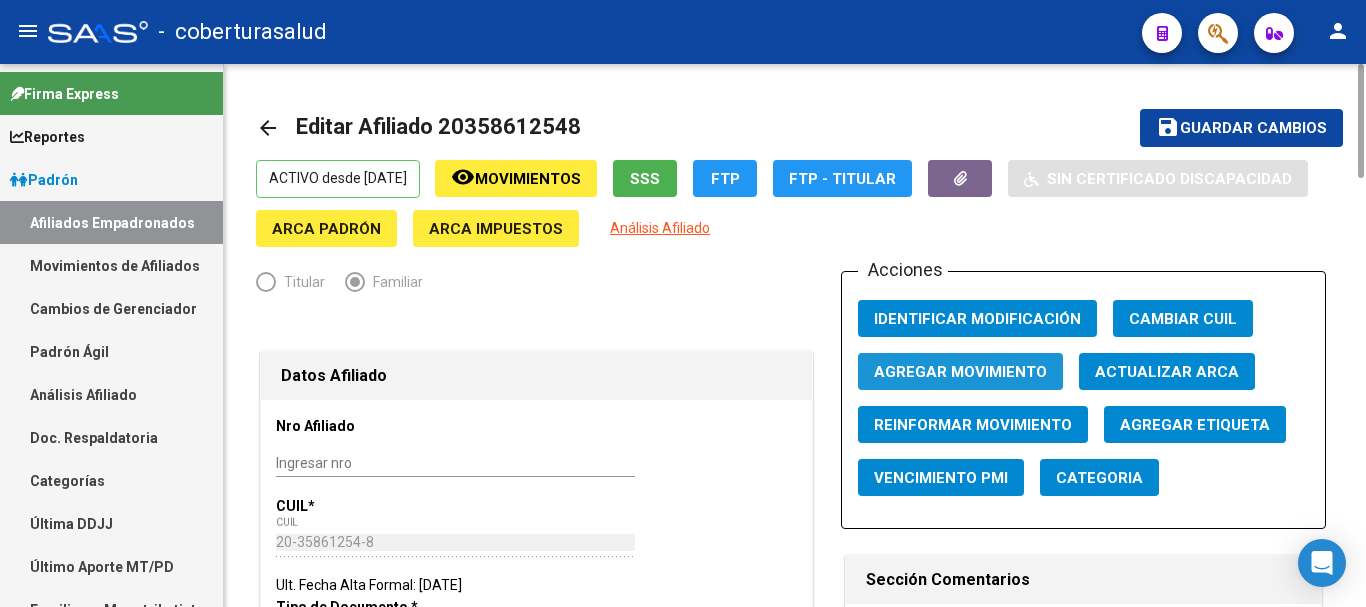 click on "Agregar Movimiento" 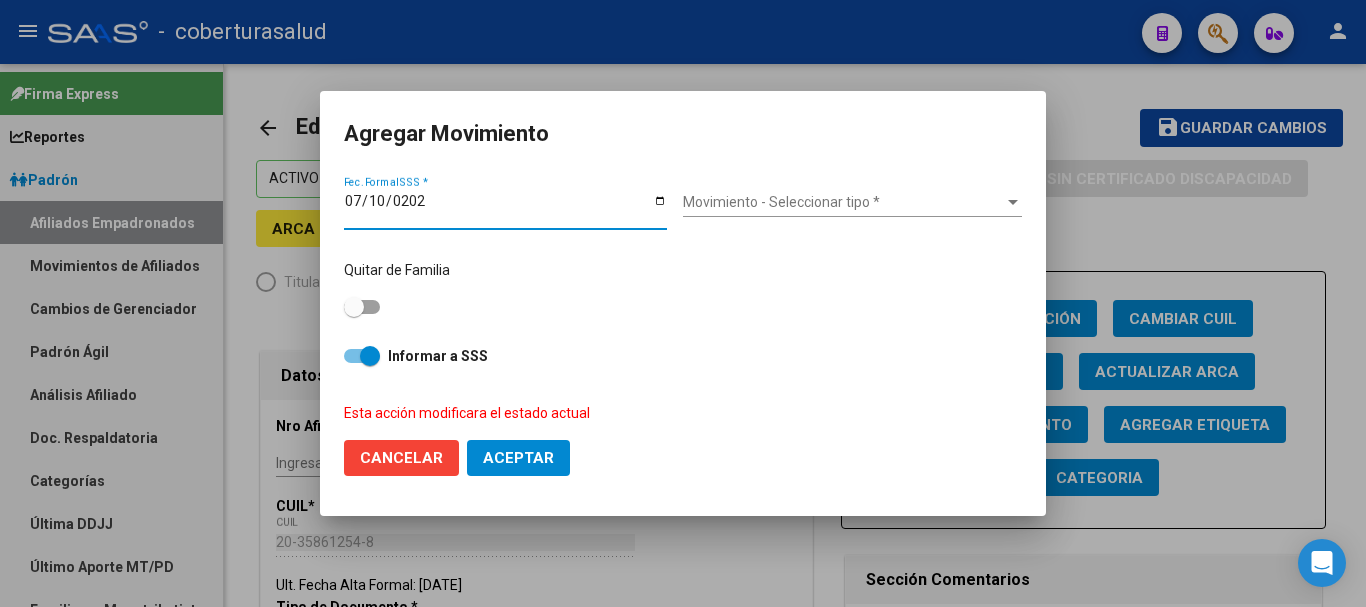 type on "[DATE]" 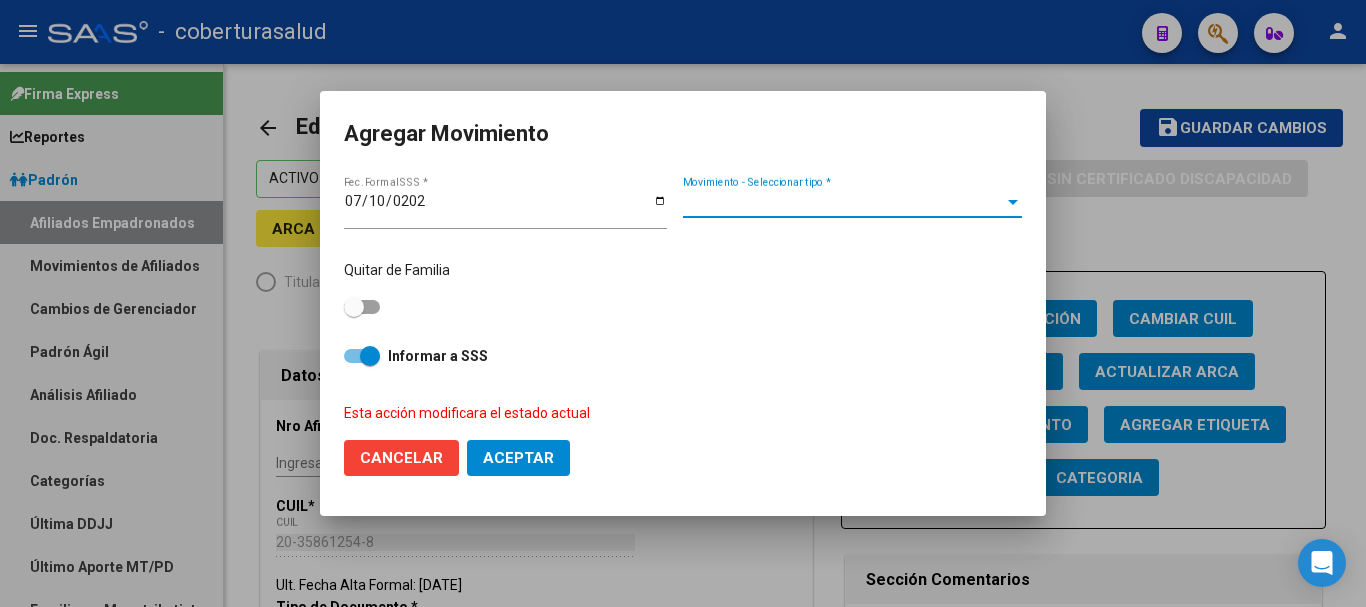 click on "Movimiento - Seleccionar tipo *" at bounding box center (843, 202) 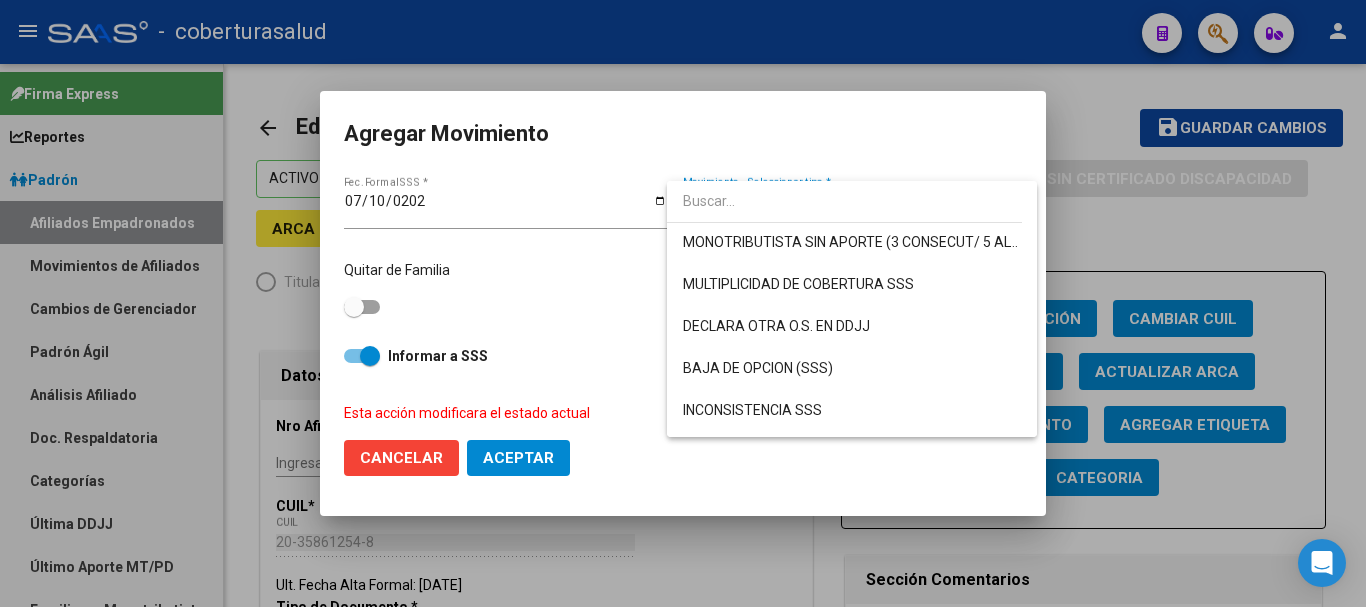 scroll, scrollTop: 700, scrollLeft: 0, axis: vertical 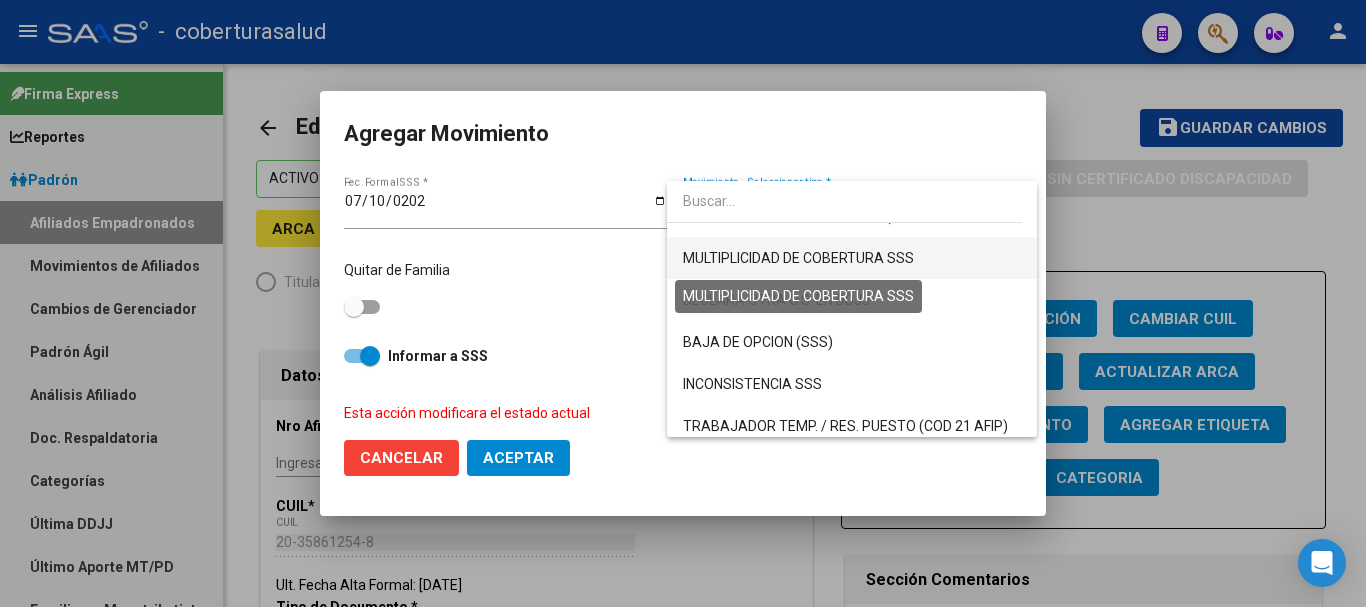 click on "MULTIPLICIDAD DE COBERTURA SSS" at bounding box center (798, 258) 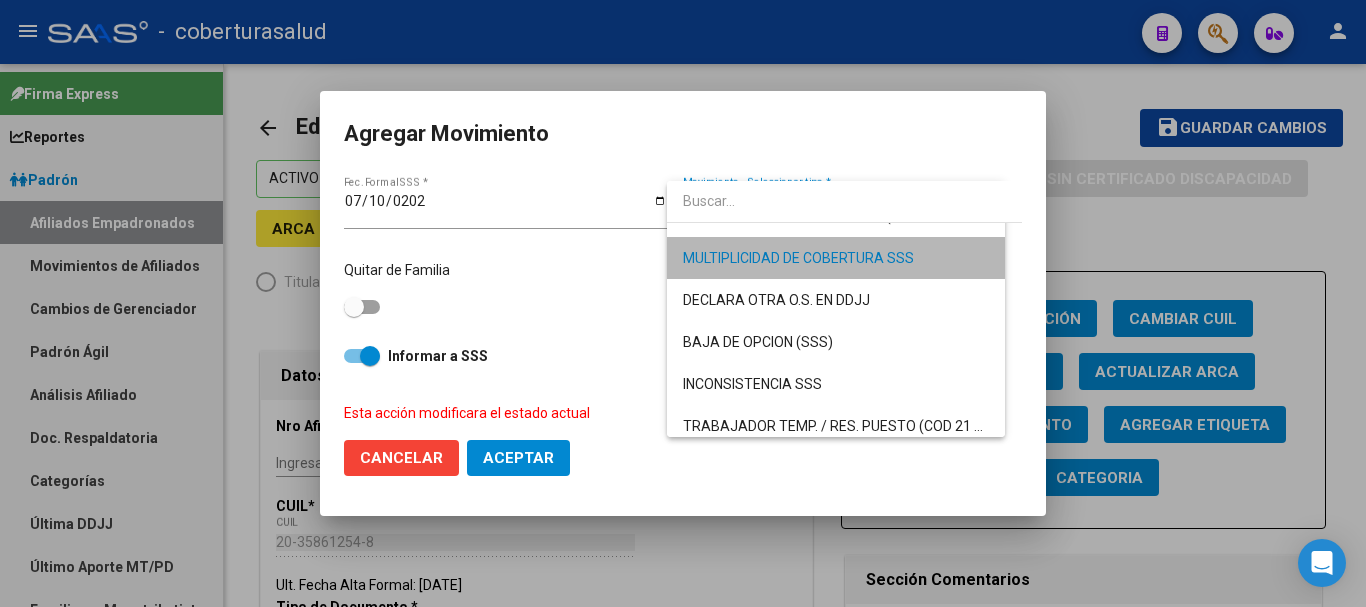 scroll, scrollTop: 714, scrollLeft: 0, axis: vertical 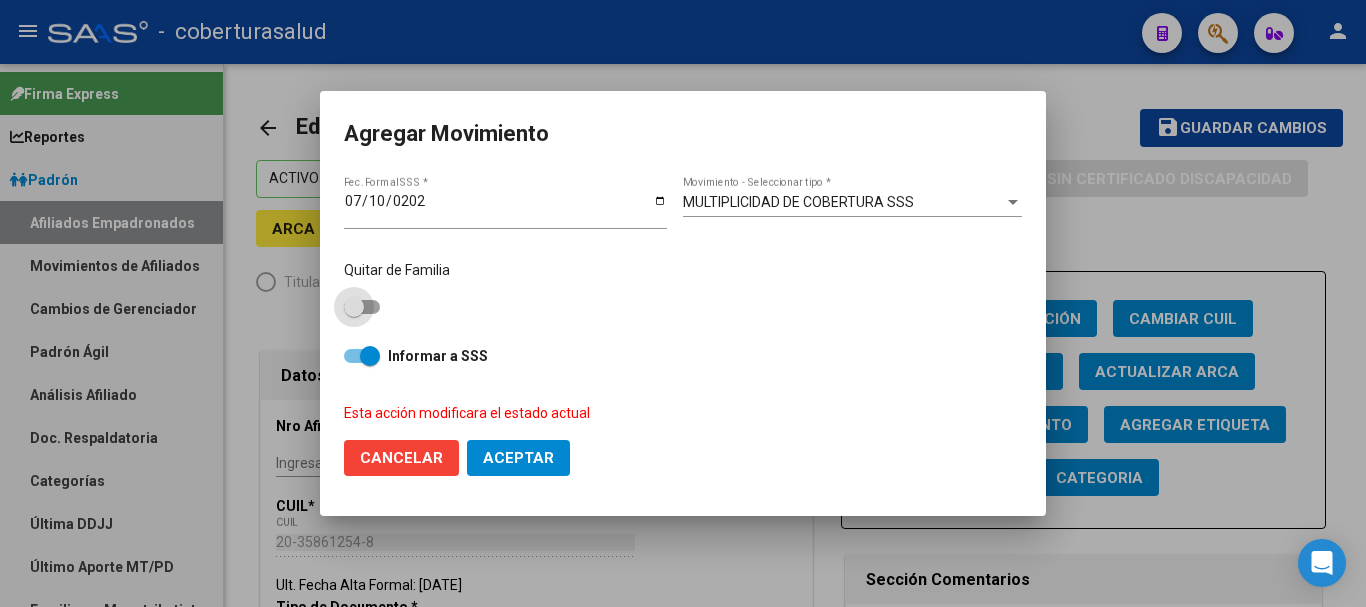 click at bounding box center (362, 307) 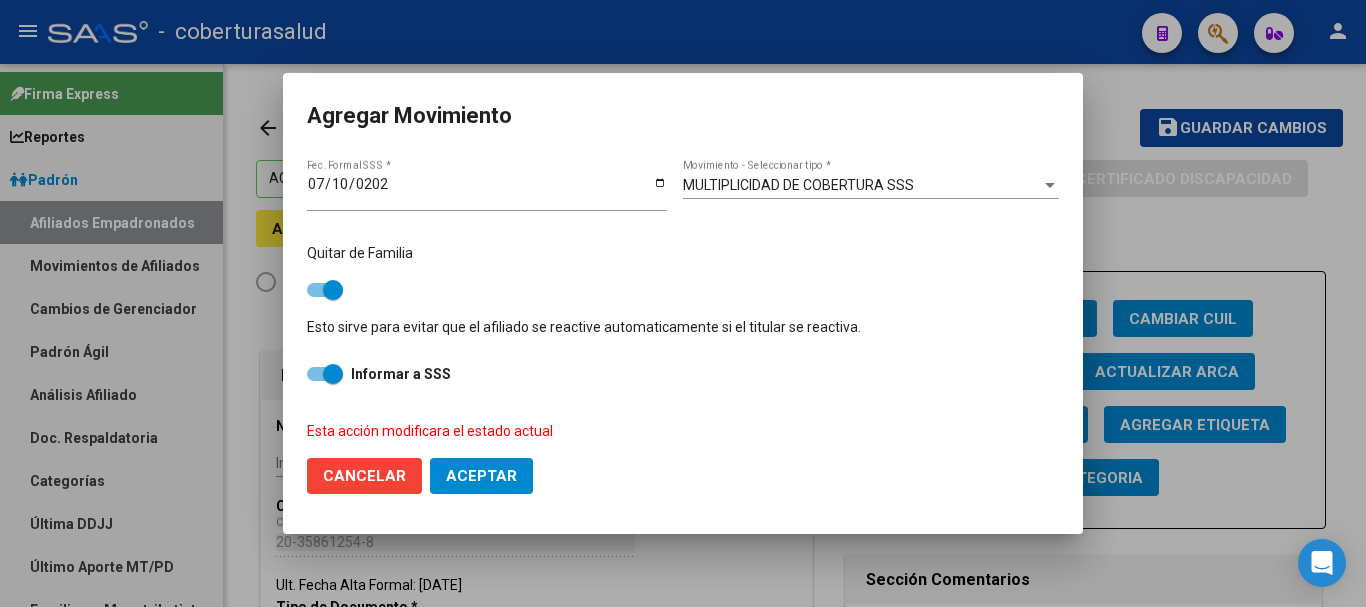 click on "Aceptar" 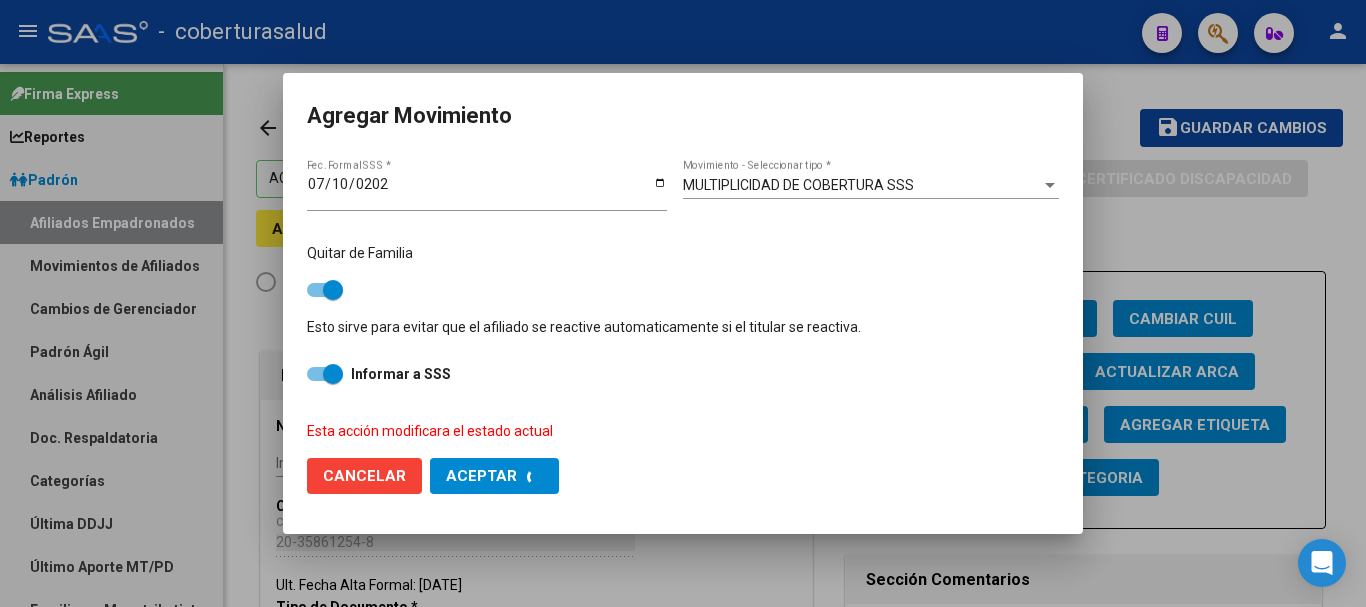 checkbox on "false" 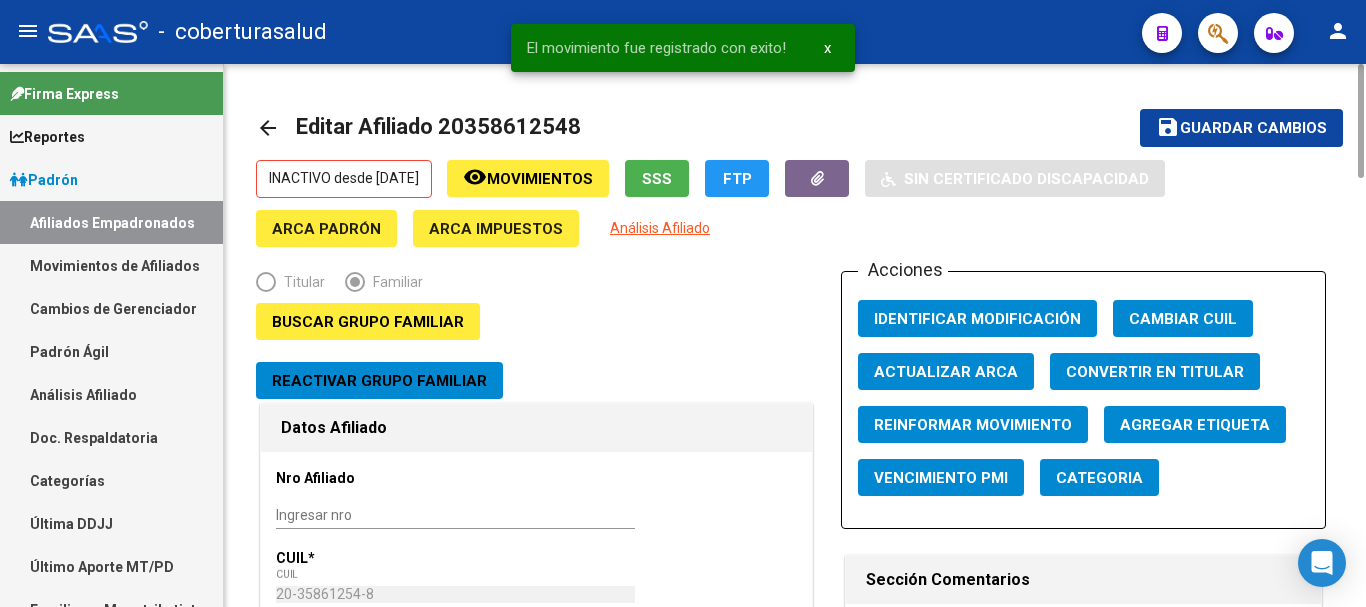 click on "Guardar cambios" 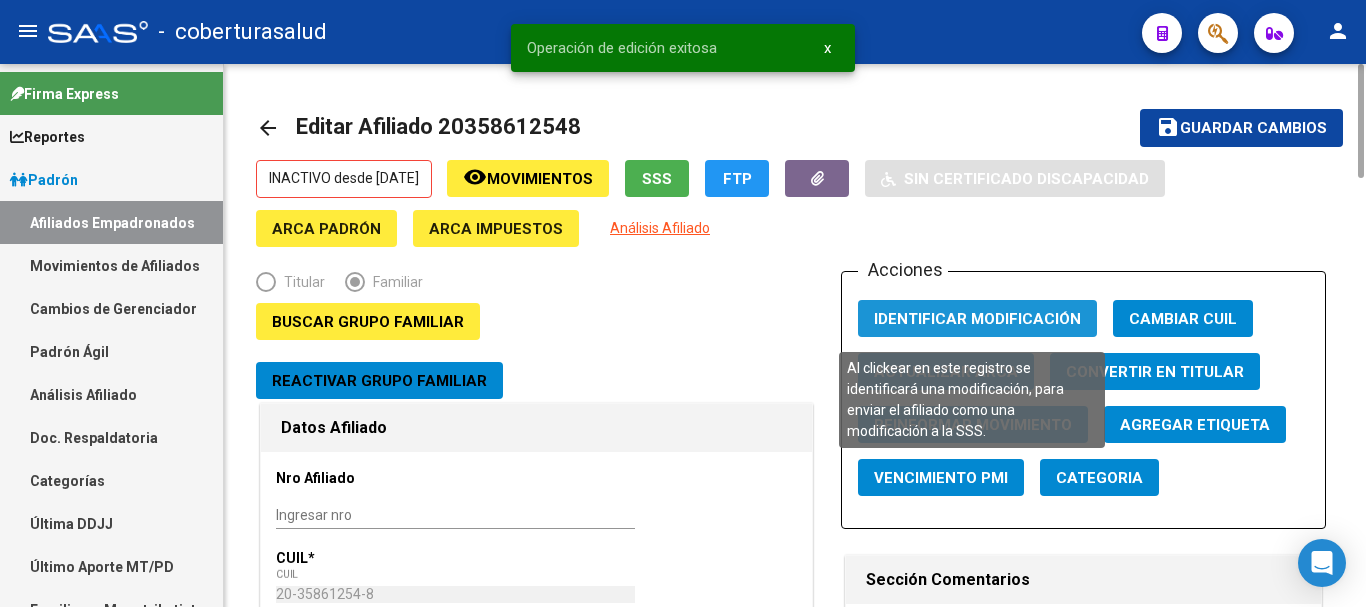 click on "Identificar Modificación" 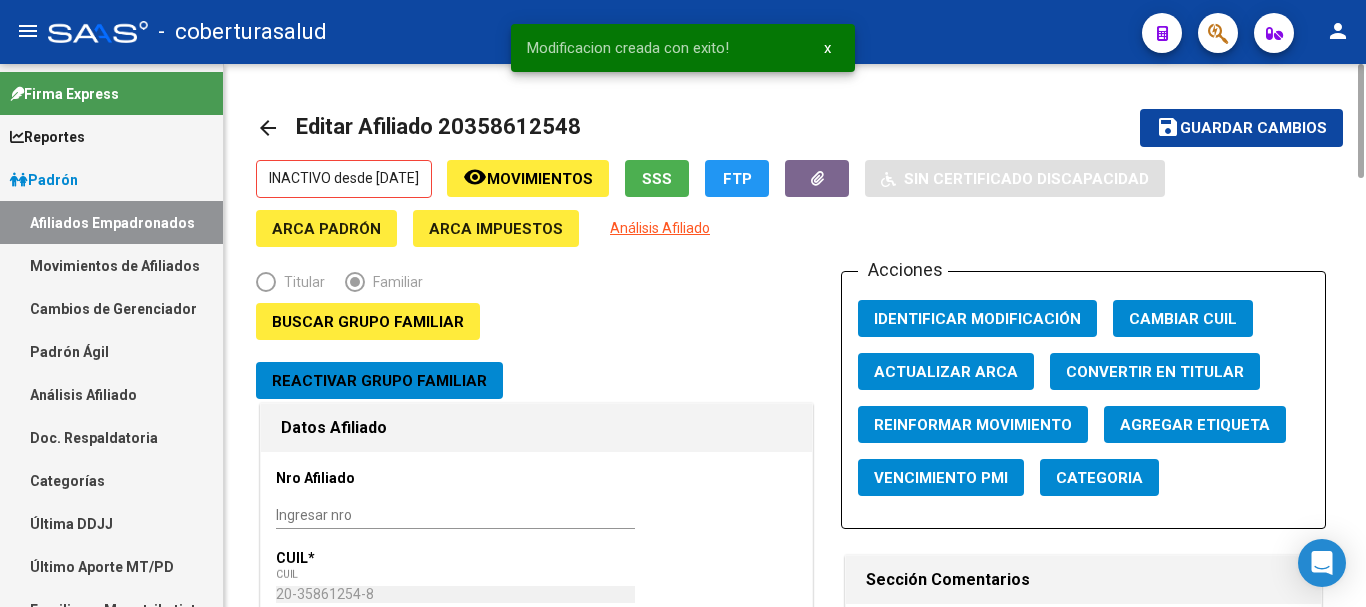 type 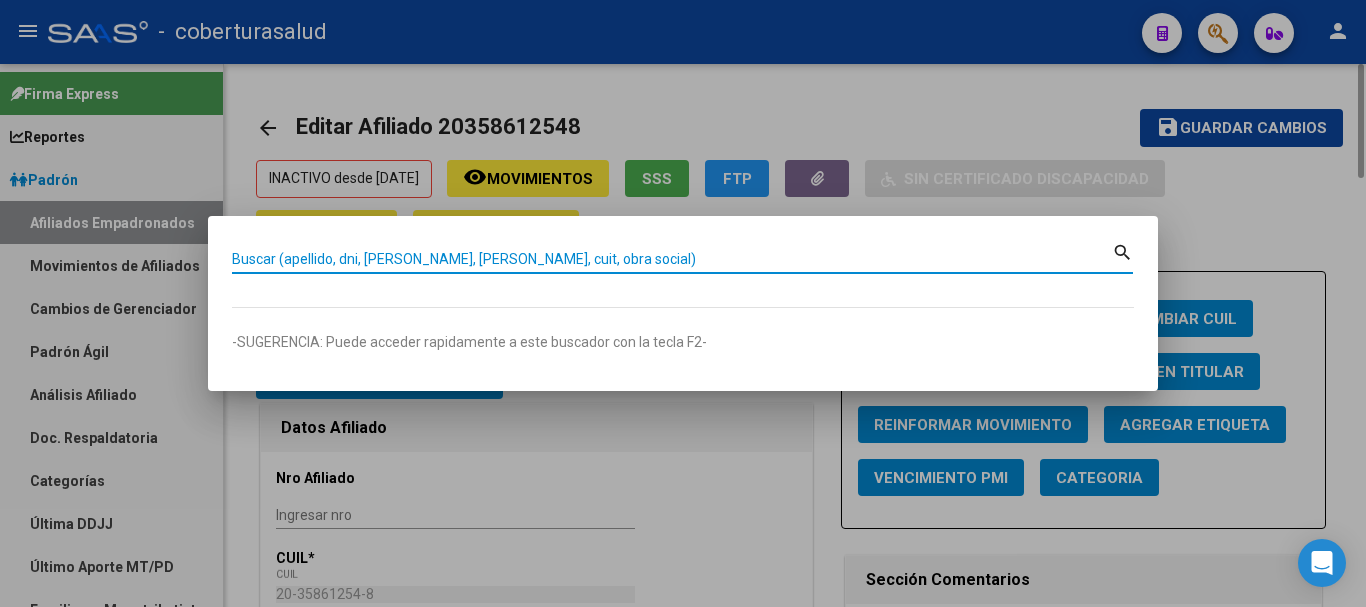 paste on "27175138175" 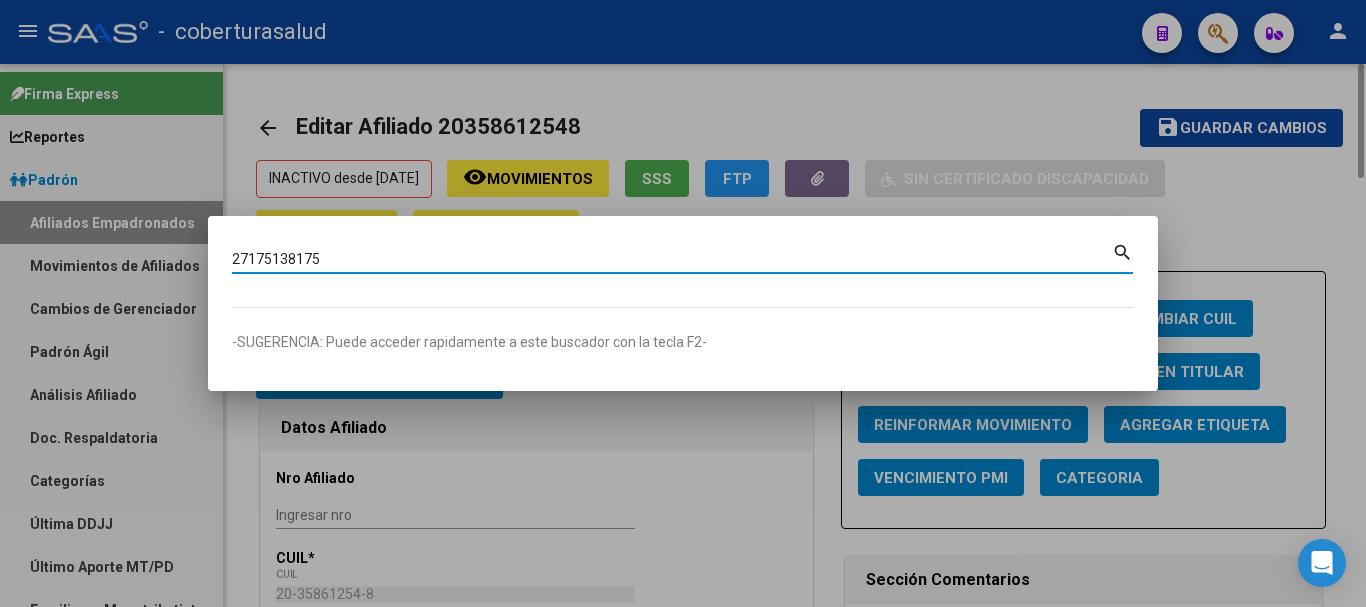 type on "27175138175" 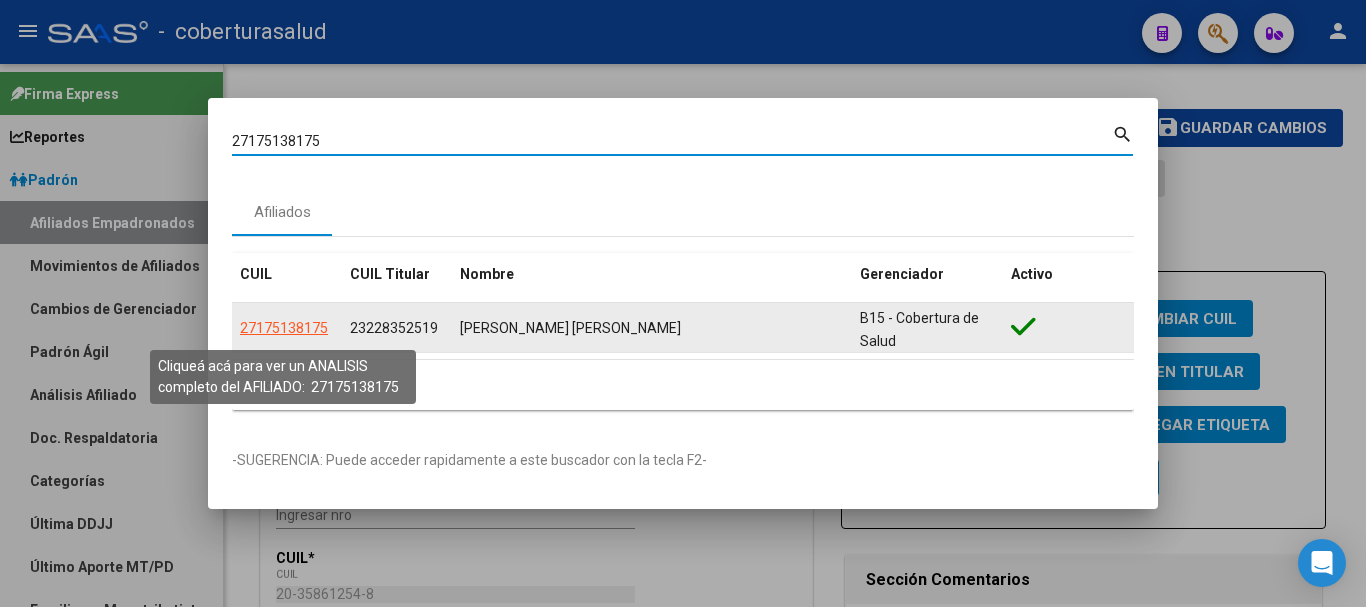 click on "27175138175" 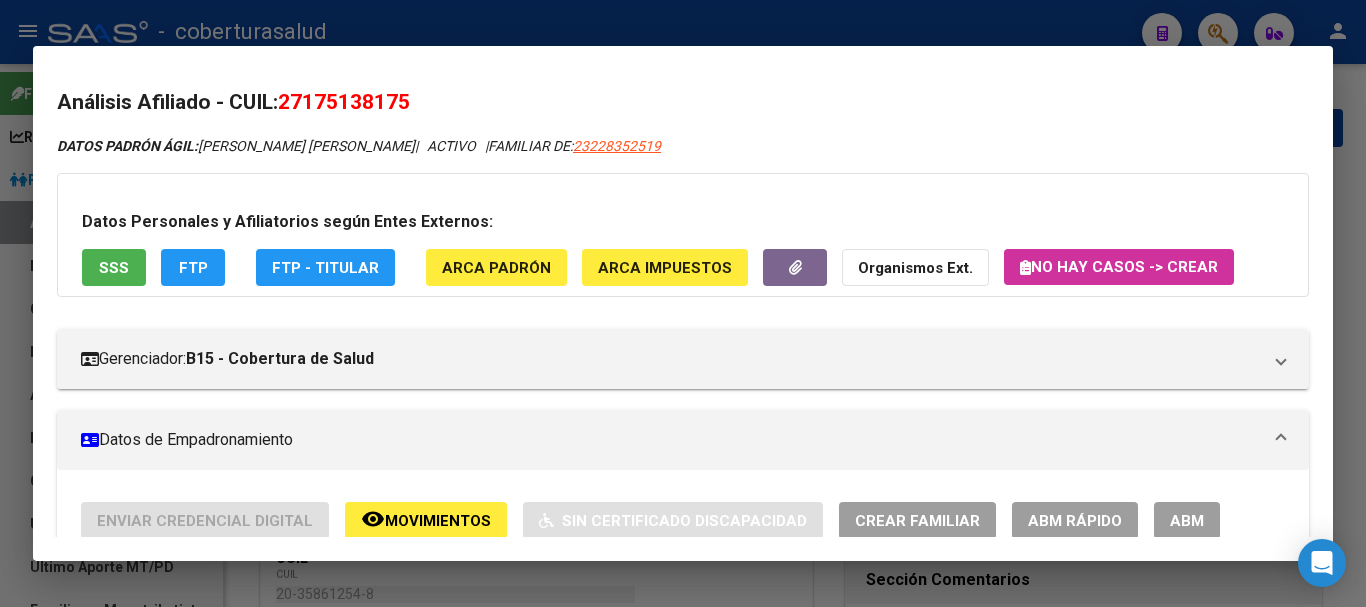 click on "ABM" at bounding box center [1187, 521] 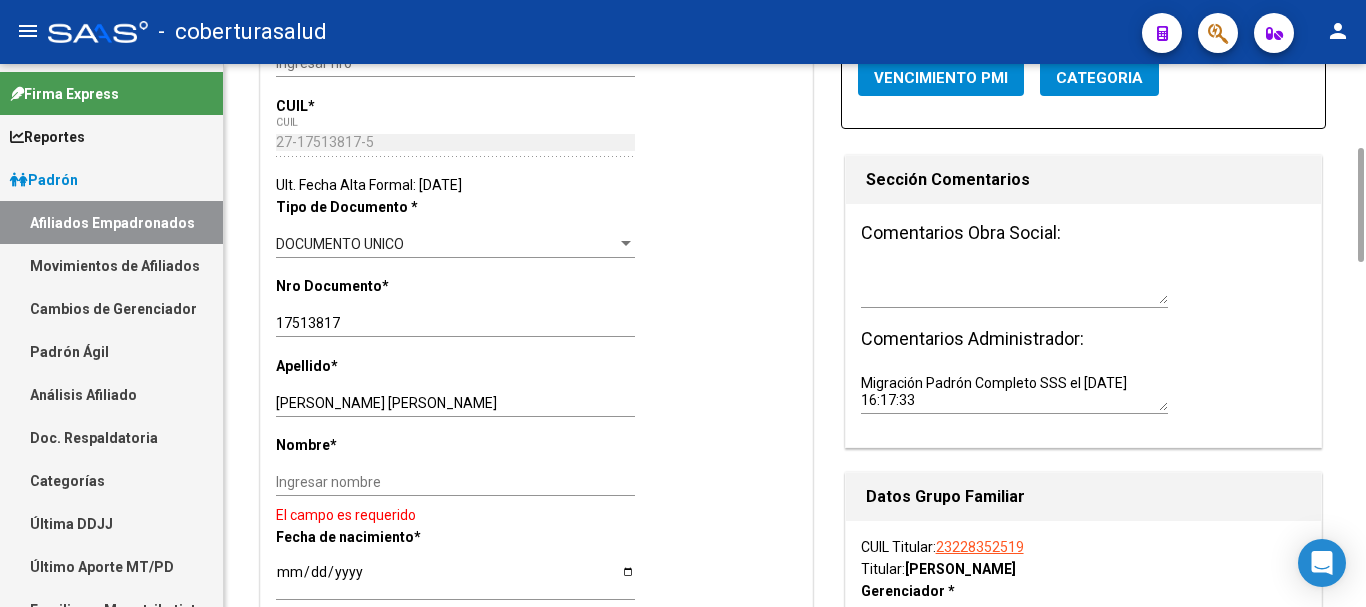 scroll, scrollTop: 600, scrollLeft: 0, axis: vertical 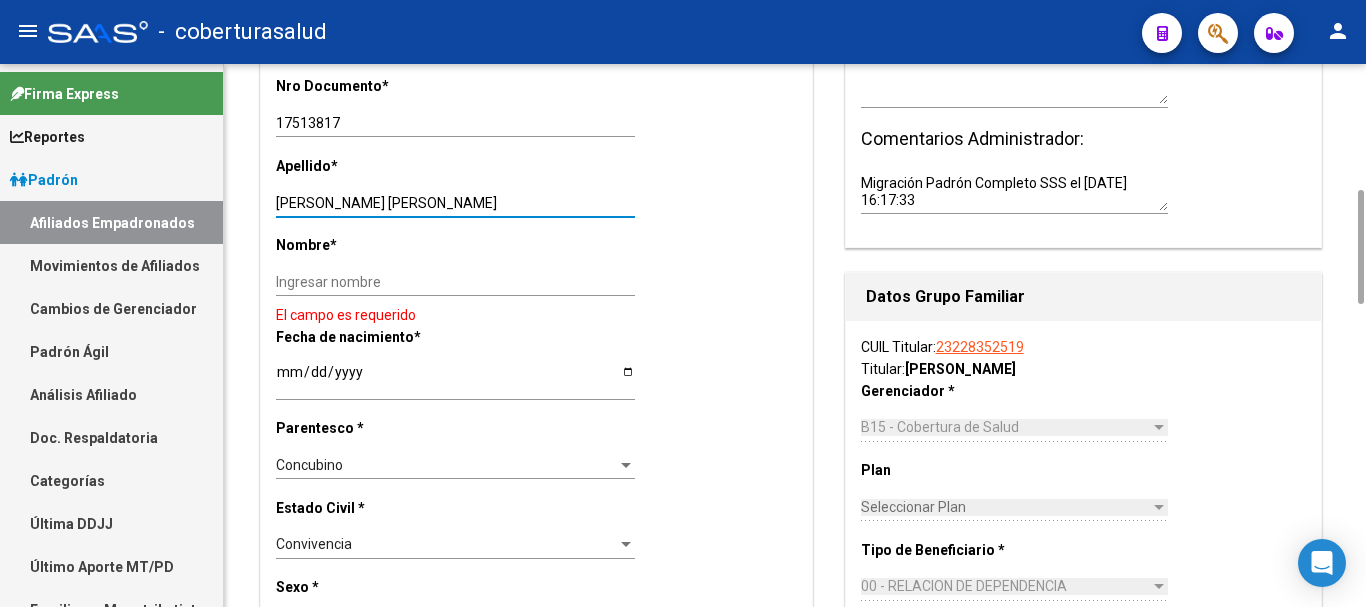 drag, startPoint x: 359, startPoint y: 210, endPoint x: 454, endPoint y: 210, distance: 95 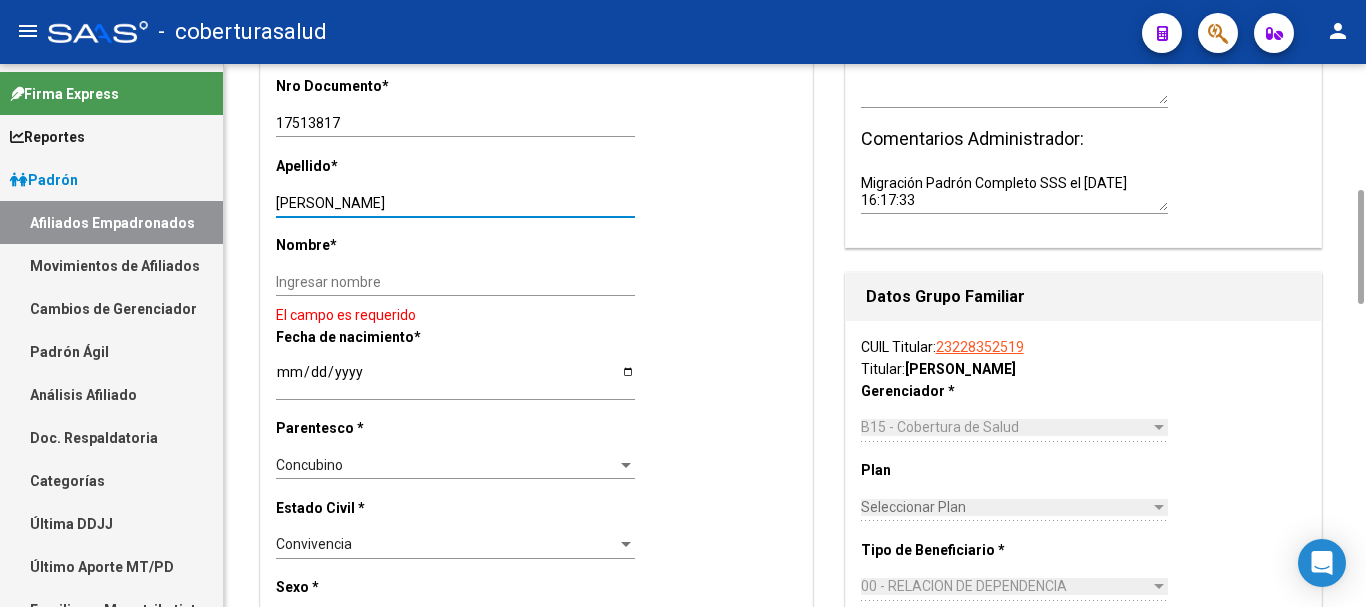 type on "[PERSON_NAME]" 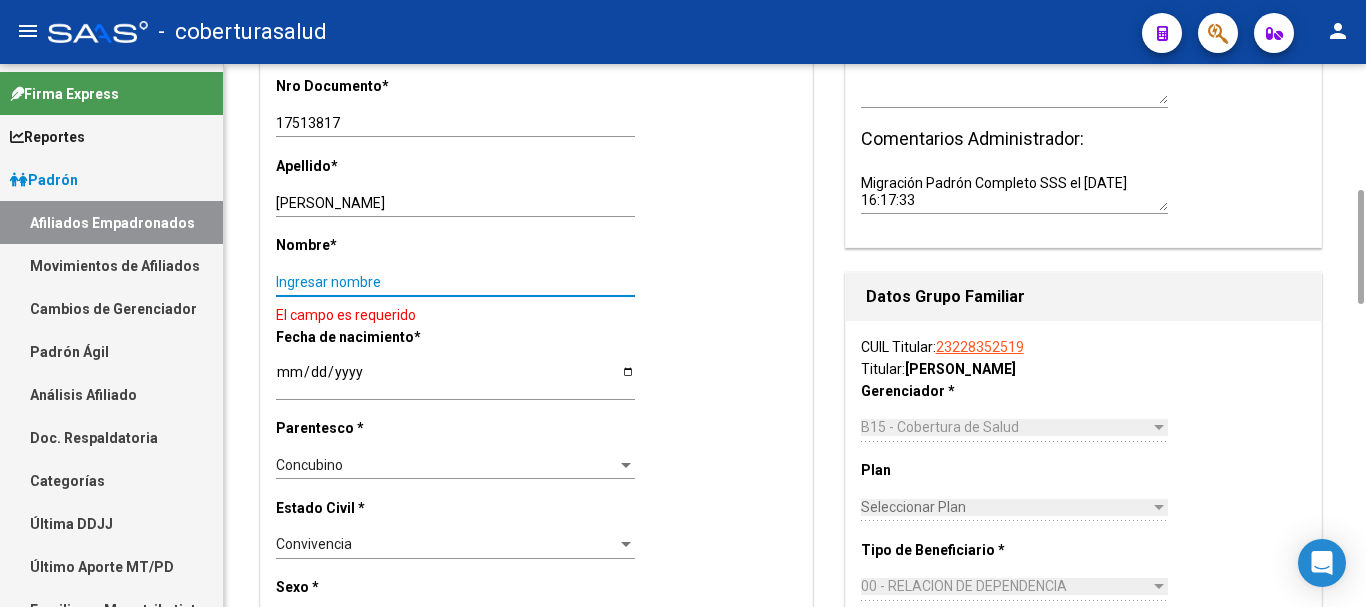 paste on "[PERSON_NAME]" 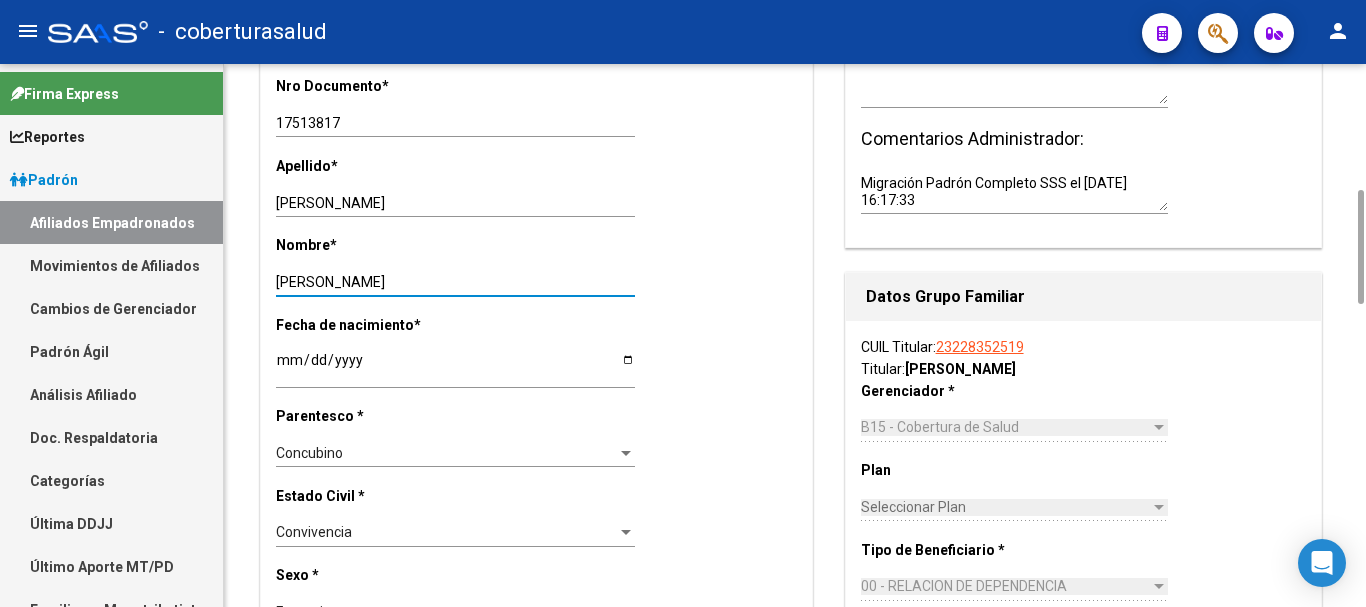 type on "[PERSON_NAME]" 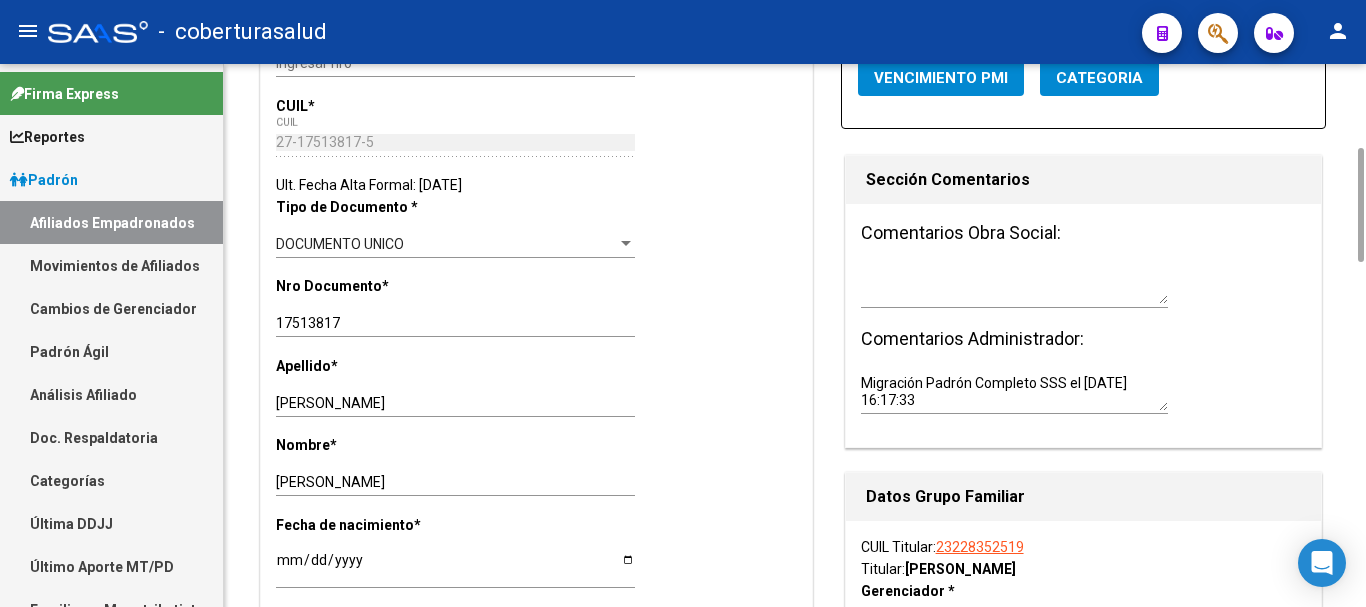 scroll, scrollTop: 0, scrollLeft: 0, axis: both 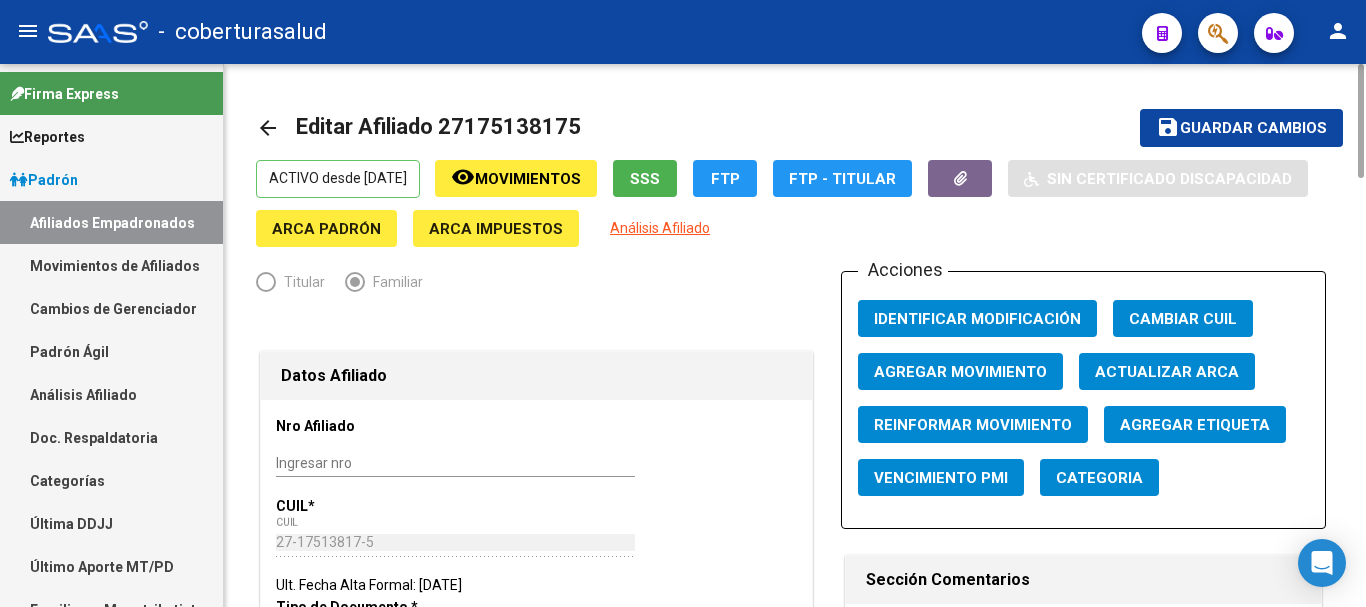 click on "Agregar Movimiento" 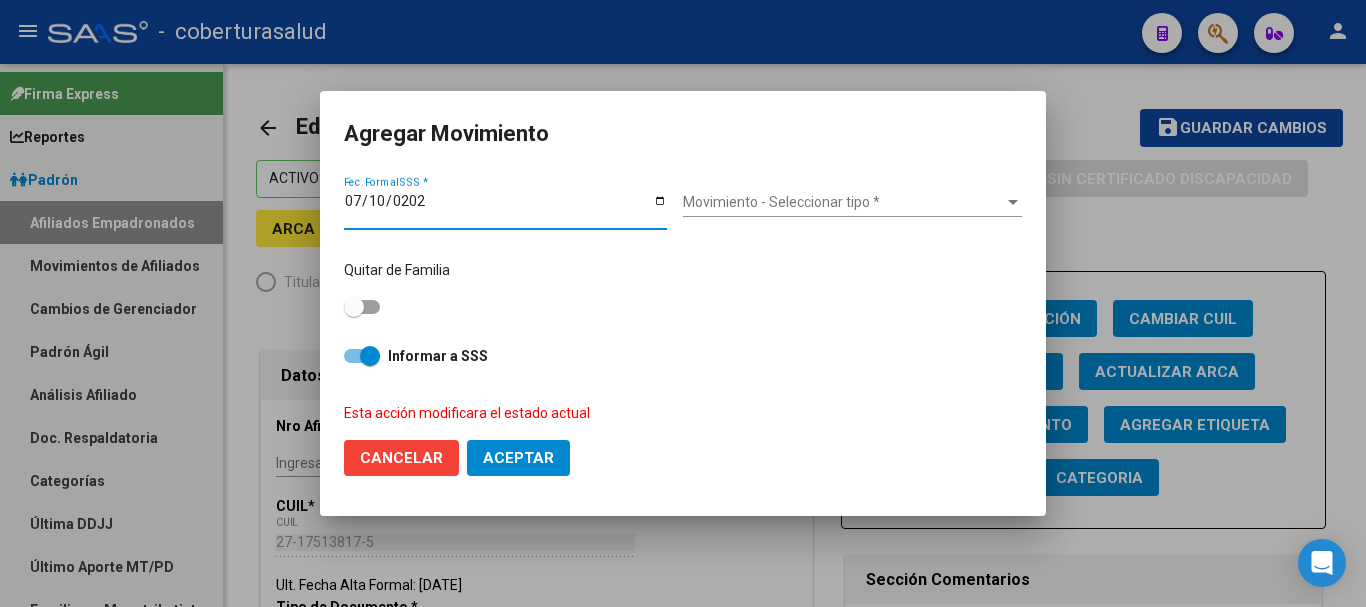 type on "[DATE]" 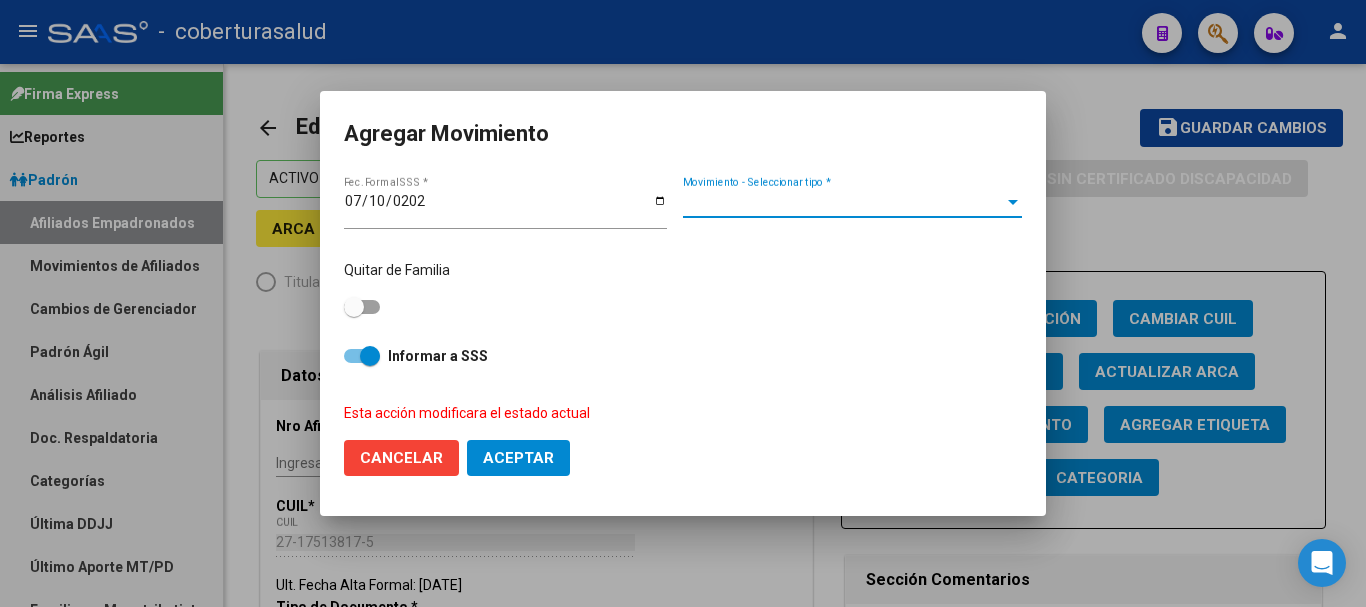 click on "Movimiento - Seleccionar tipo *" at bounding box center (843, 202) 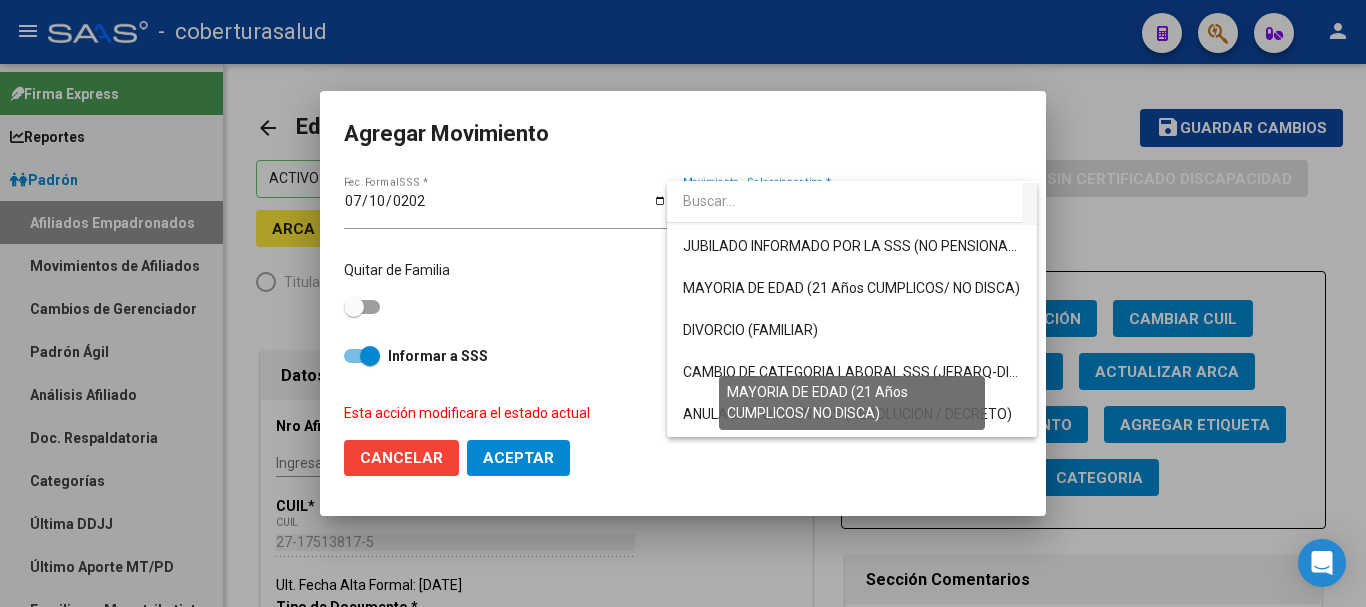scroll, scrollTop: 200, scrollLeft: 0, axis: vertical 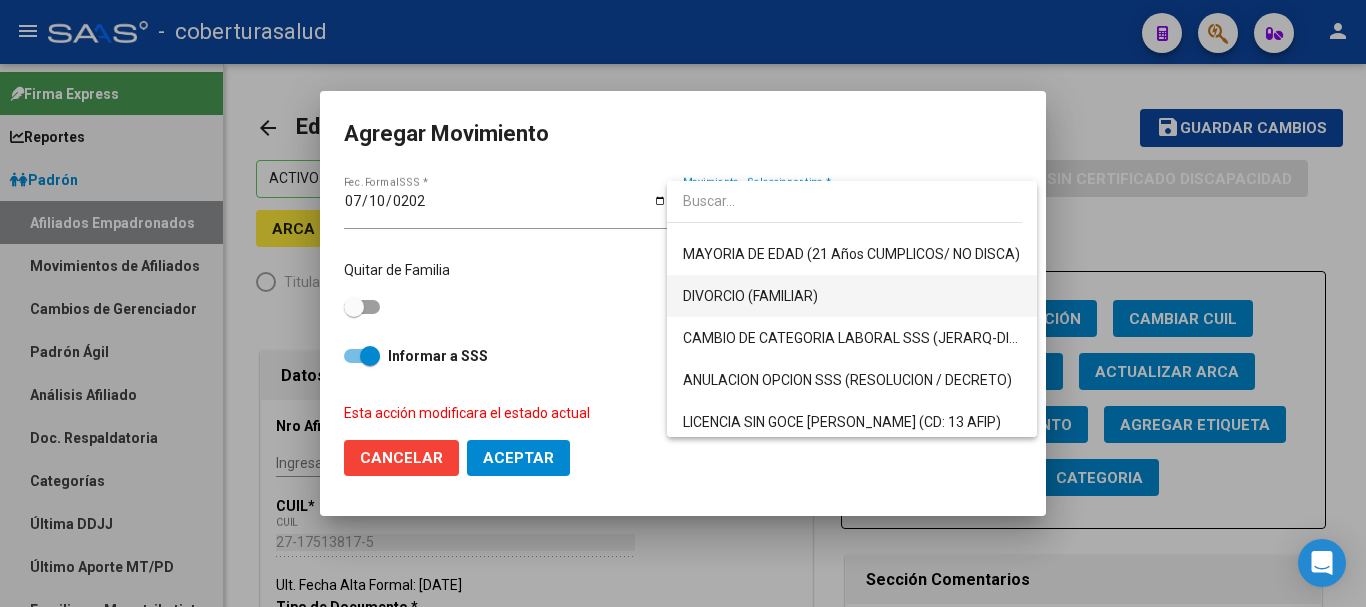 click on "DIVORCIO (FAMILIAR)" at bounding box center [750, 296] 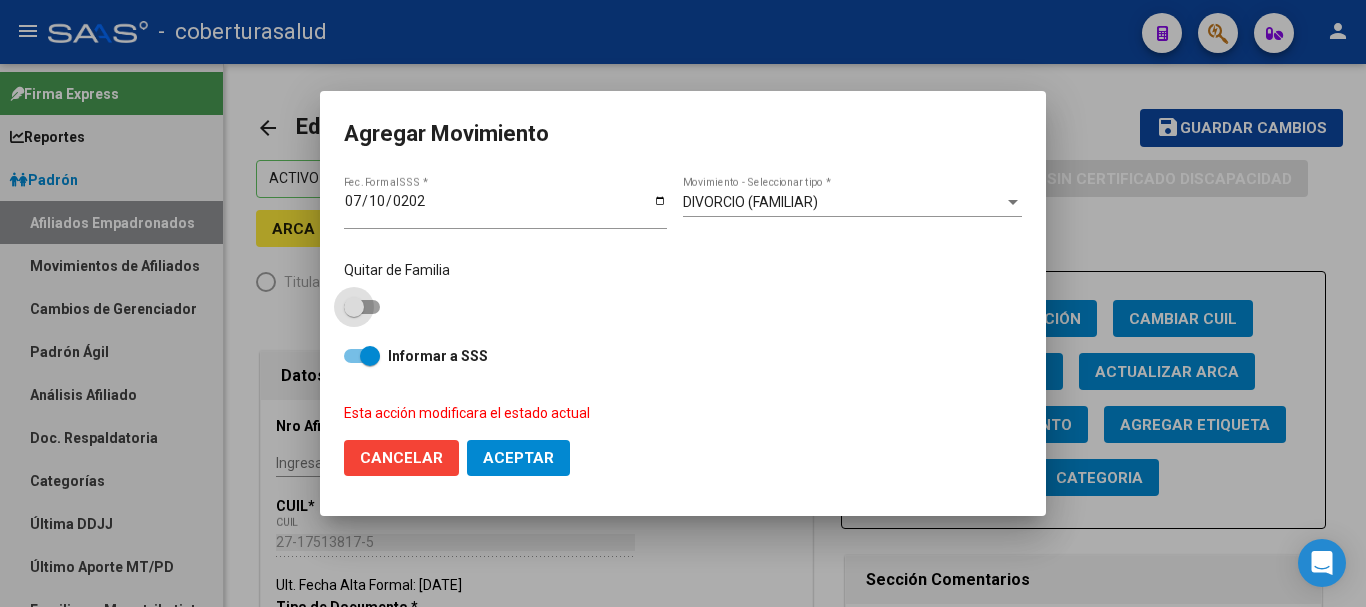 click at bounding box center [362, 307] 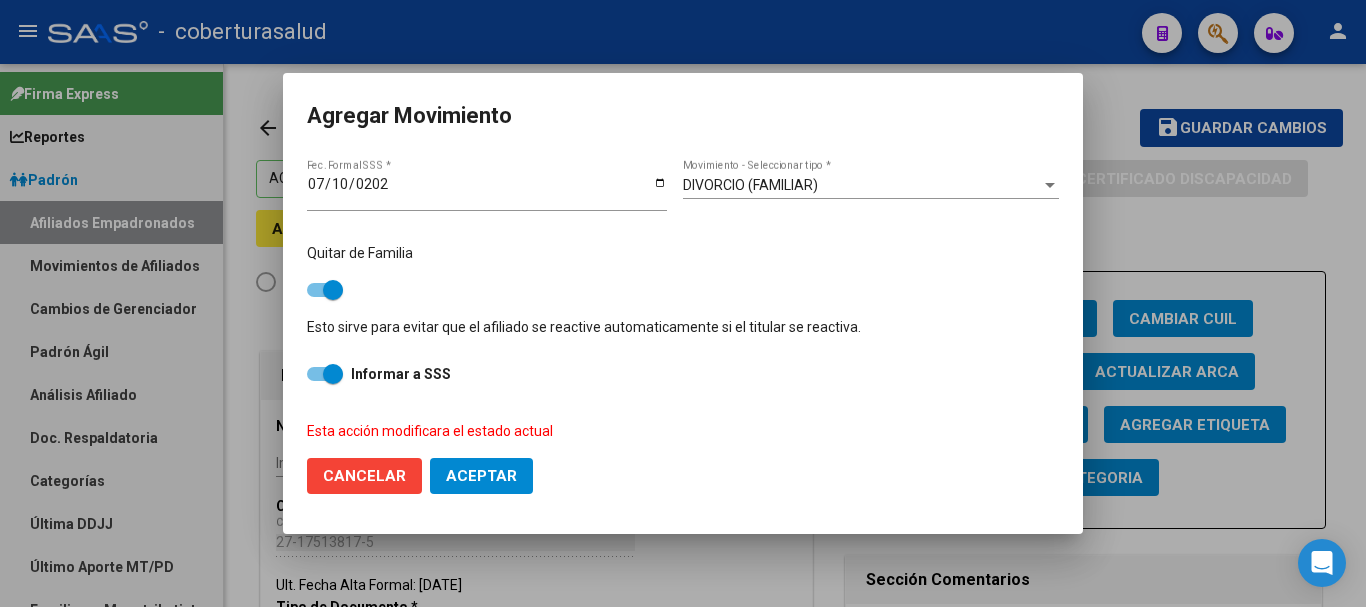 click on "Aceptar" 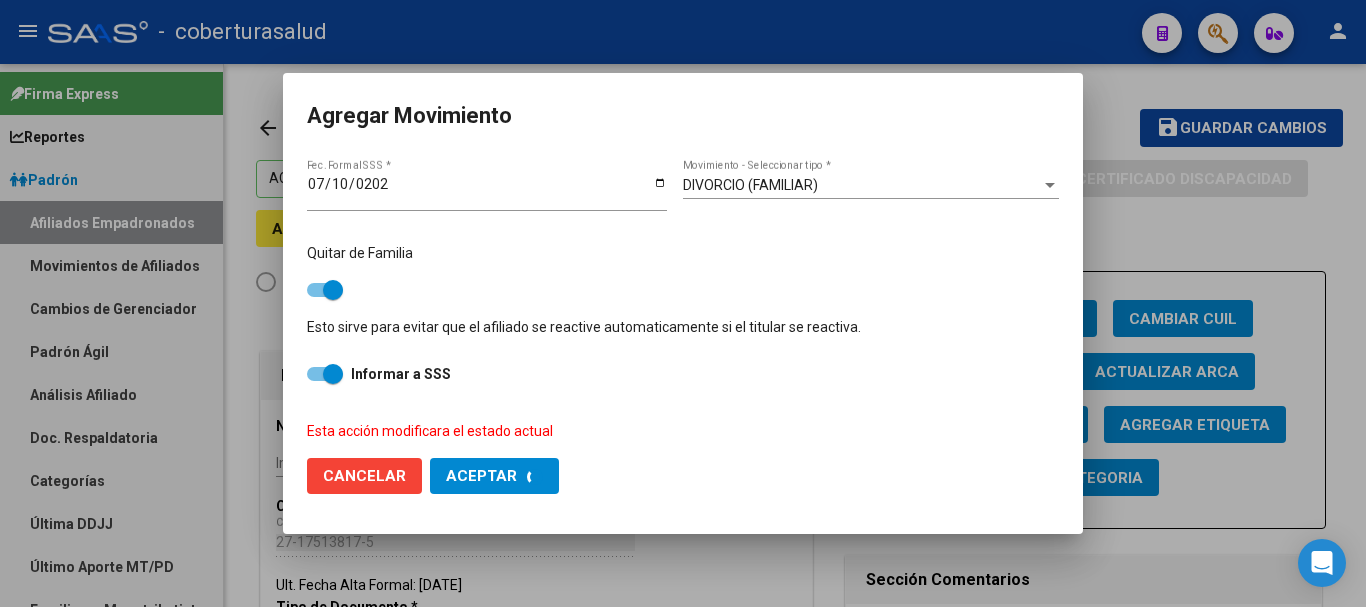 checkbox on "false" 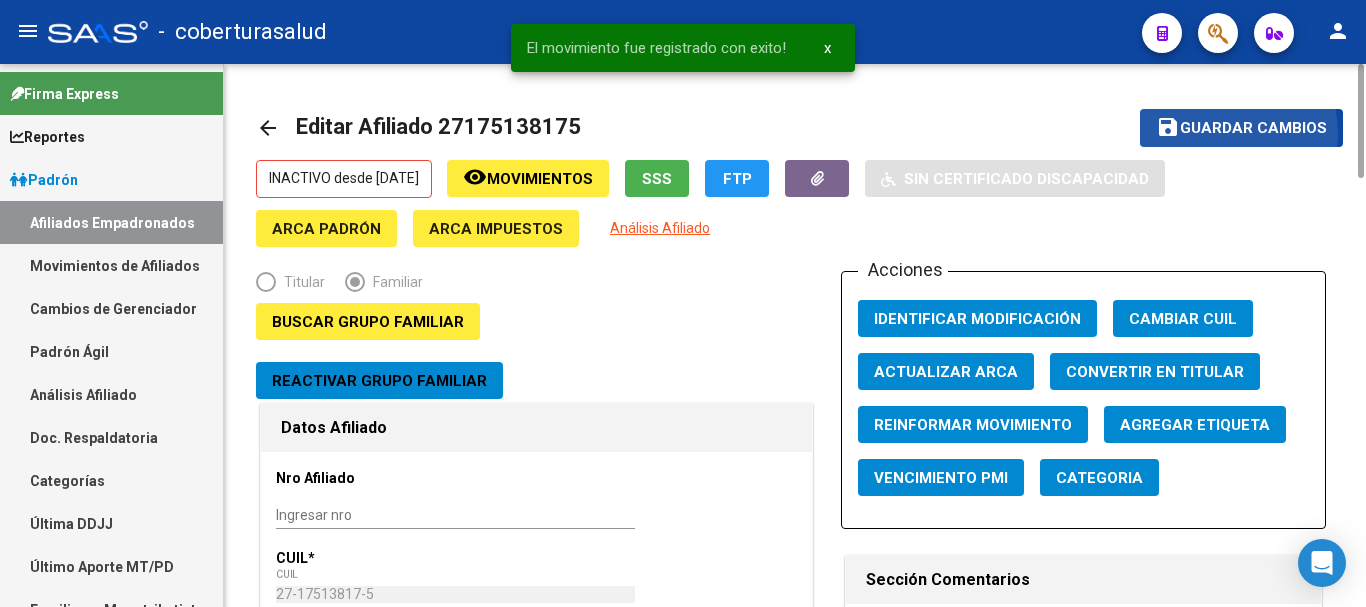 click on "Guardar cambios" 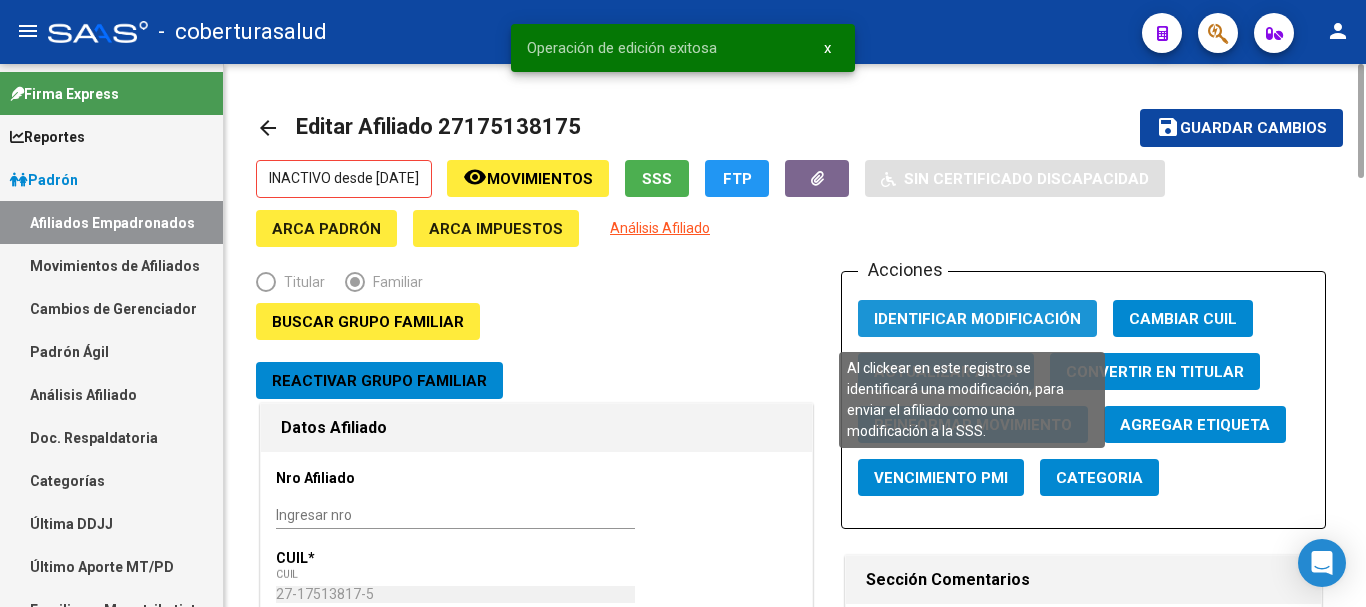 click on "Identificar Modificación" 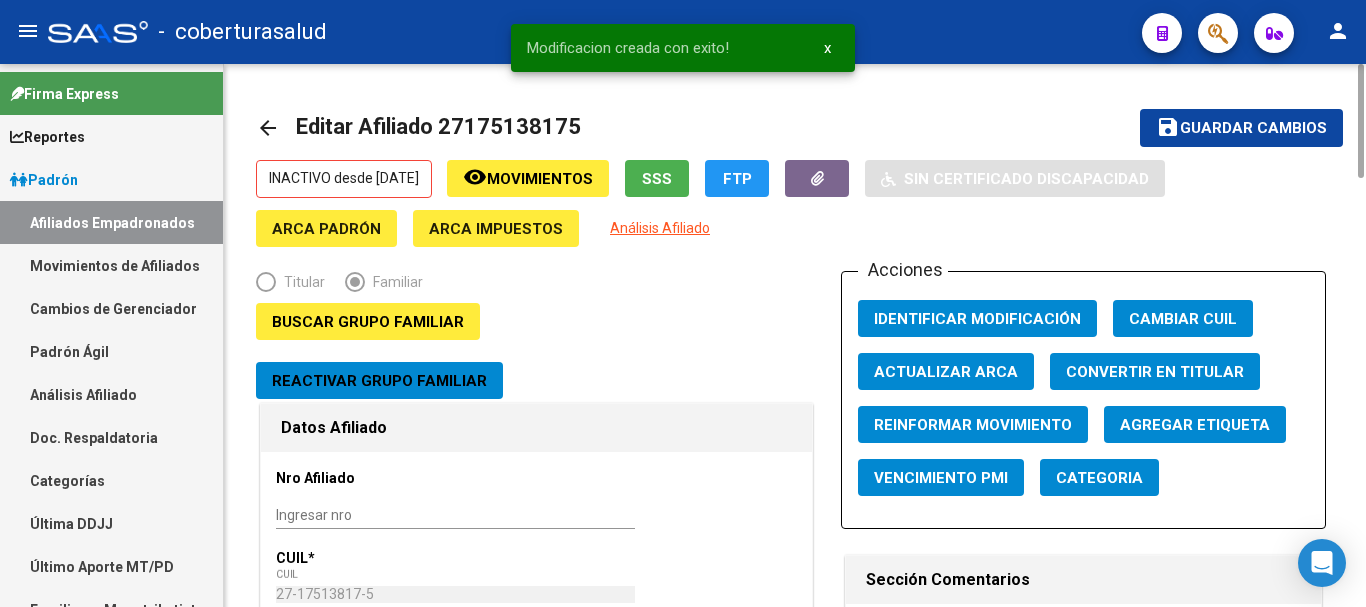 type 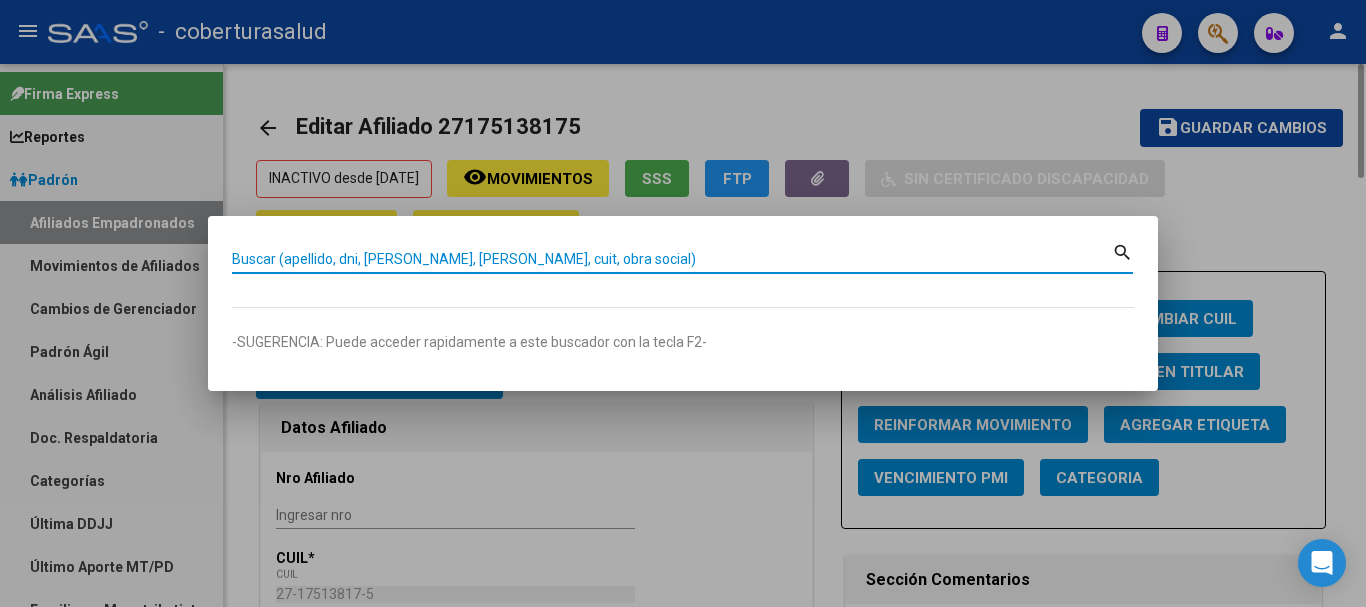 paste on "20458001201" 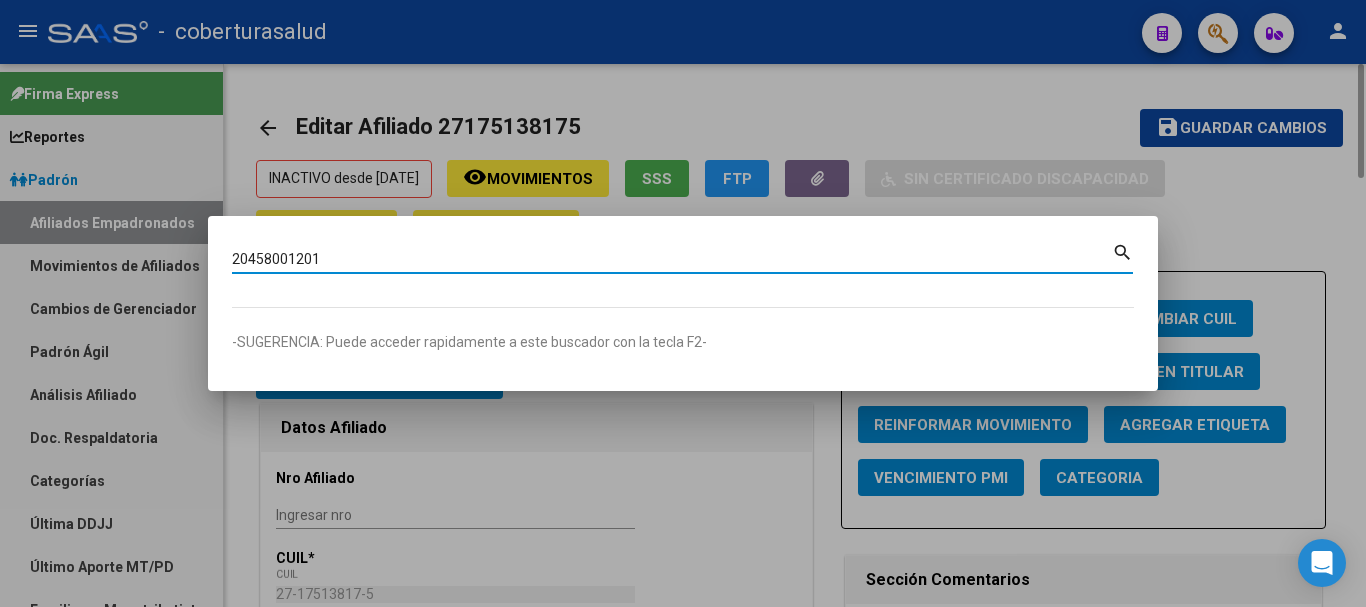 click on "20458001201" at bounding box center (672, 259) 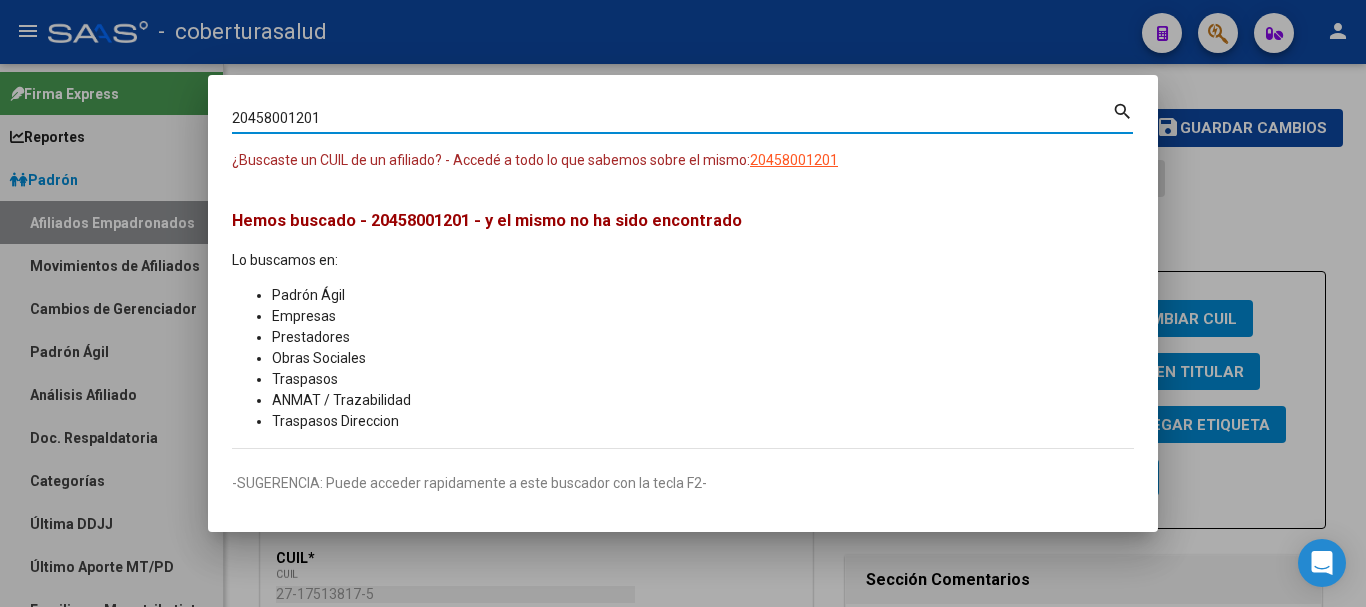 click on "20458001201" at bounding box center [672, 118] 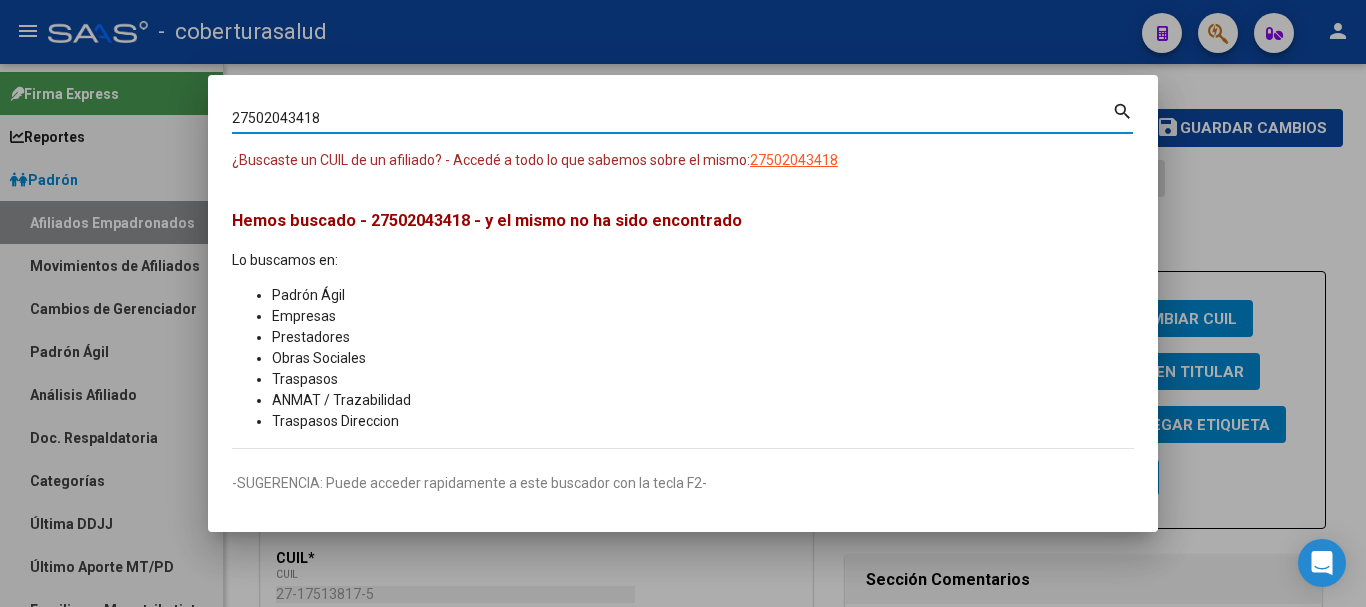click on "27502043418" at bounding box center (672, 118) 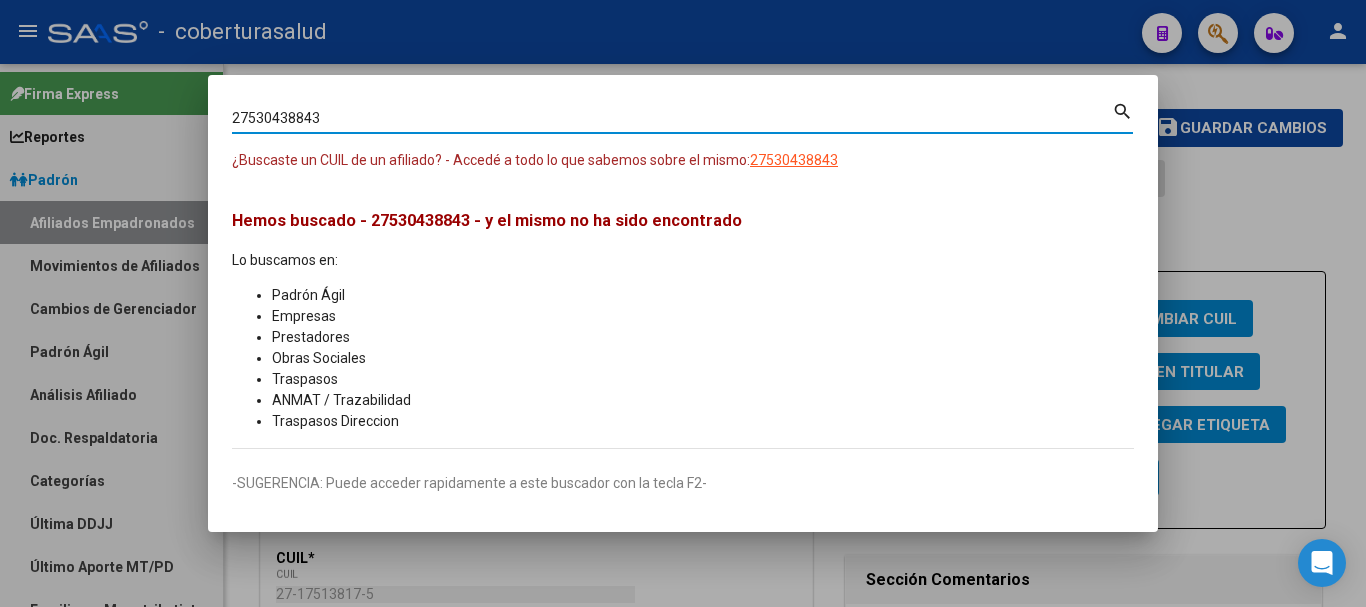 type on "27530438843" 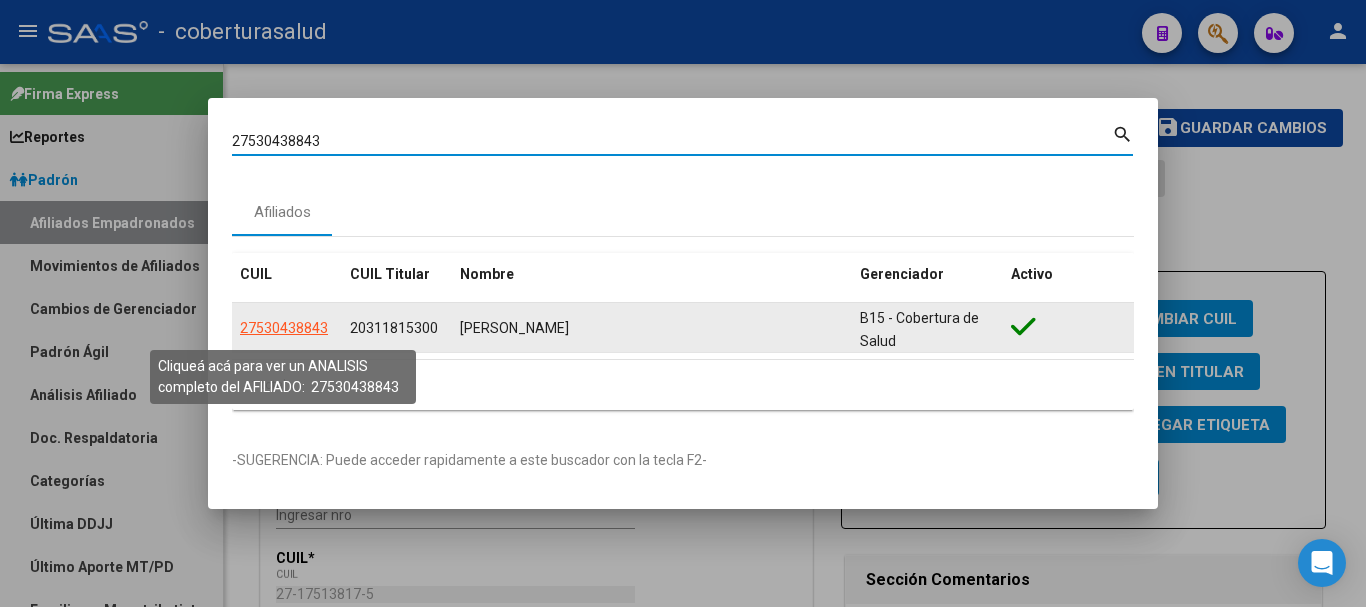 click on "27530438843" 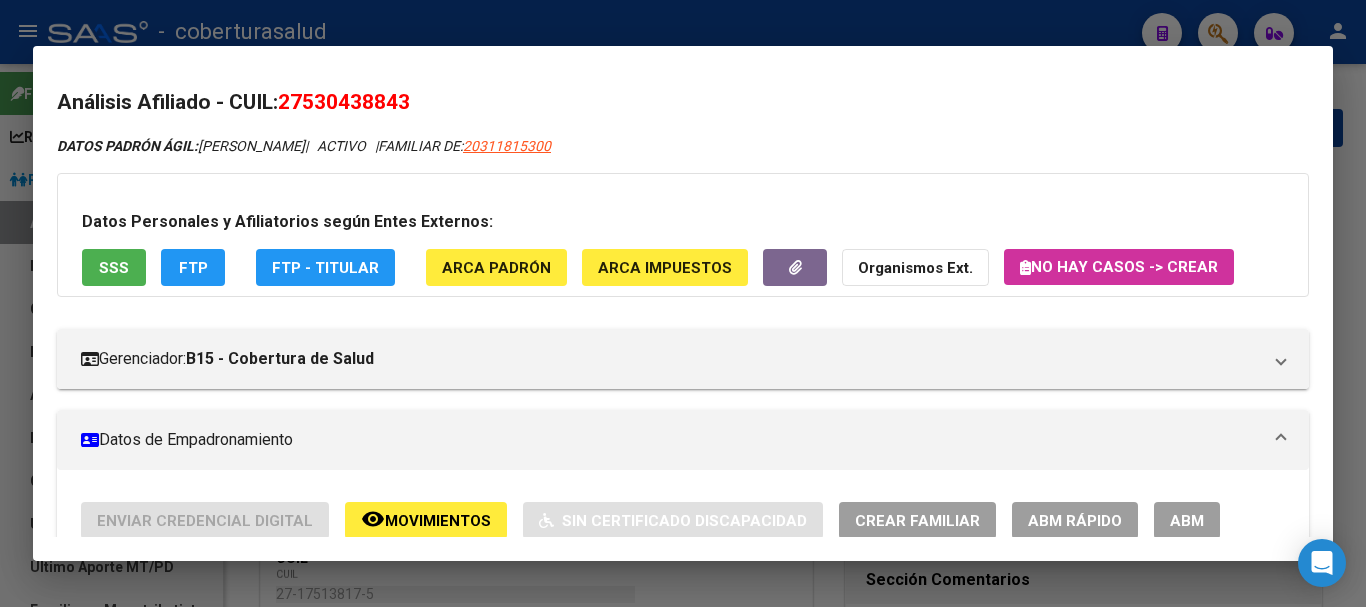 scroll, scrollTop: 100, scrollLeft: 0, axis: vertical 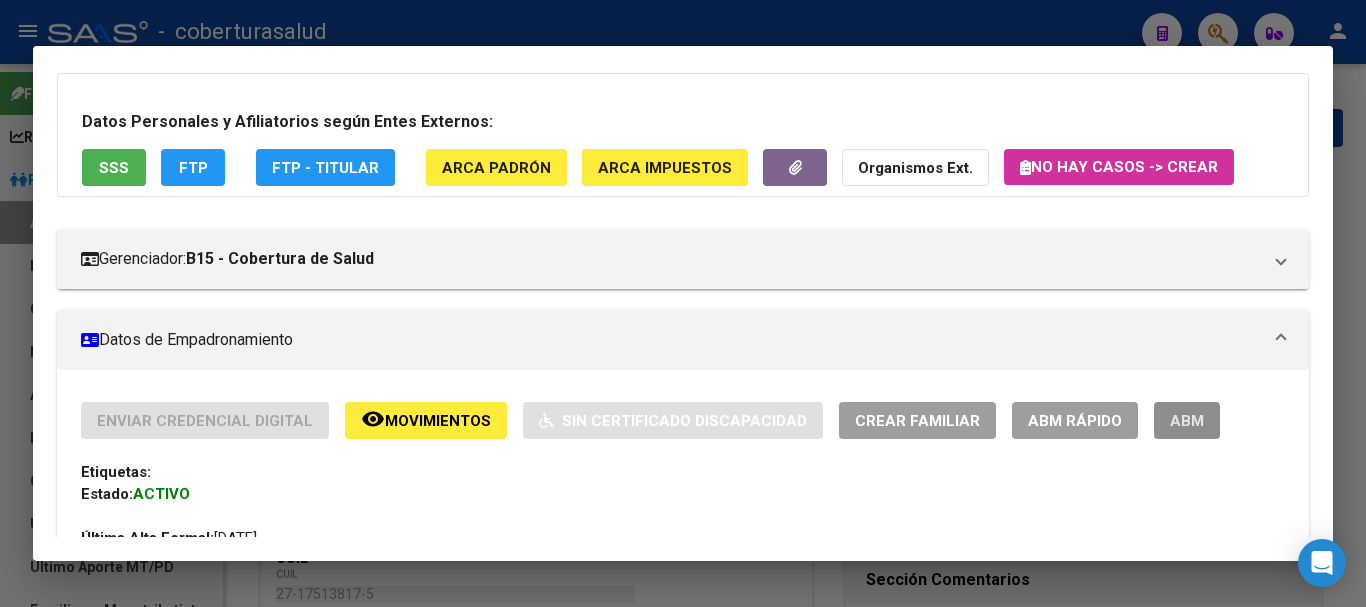 click on "ABM" at bounding box center (1187, 421) 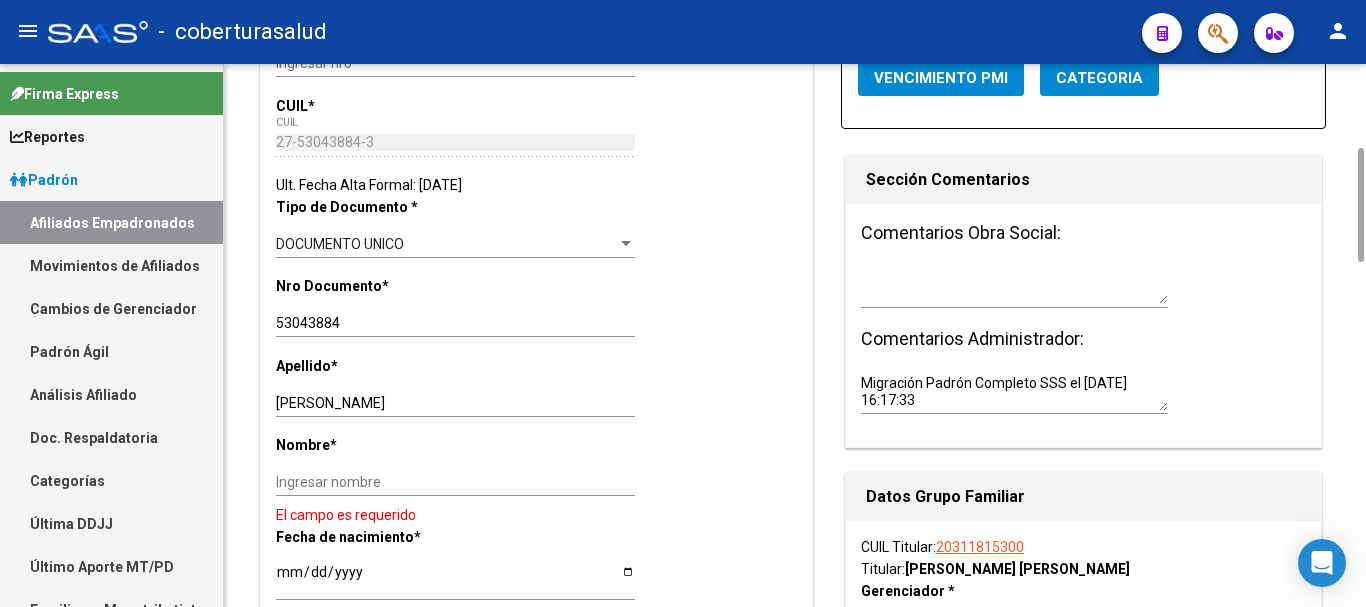 scroll, scrollTop: 600, scrollLeft: 0, axis: vertical 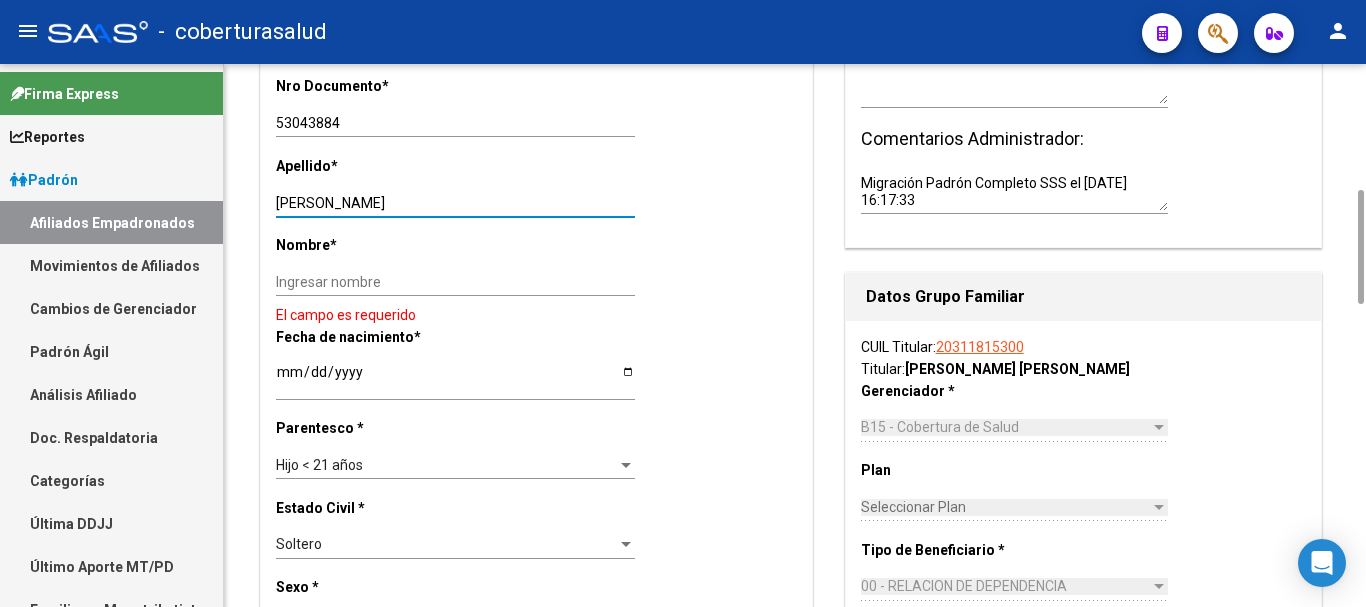 drag, startPoint x: 402, startPoint y: 202, endPoint x: 497, endPoint y: 207, distance: 95.131485 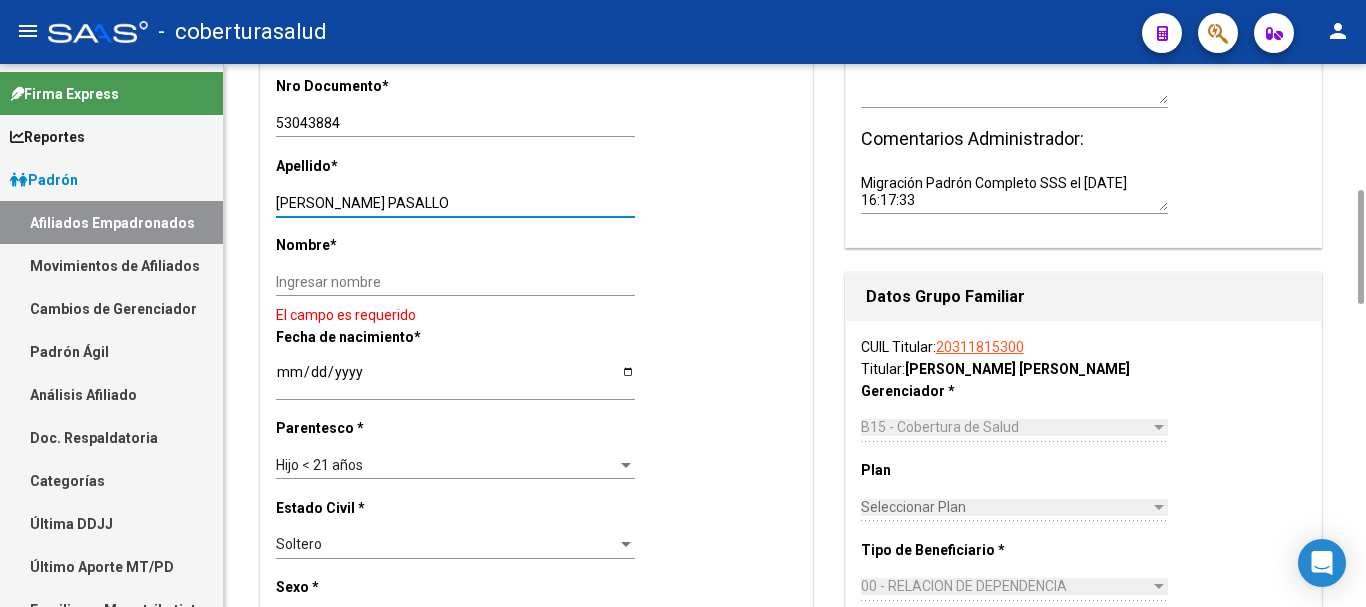 type on "[PERSON_NAME] PASALLO" 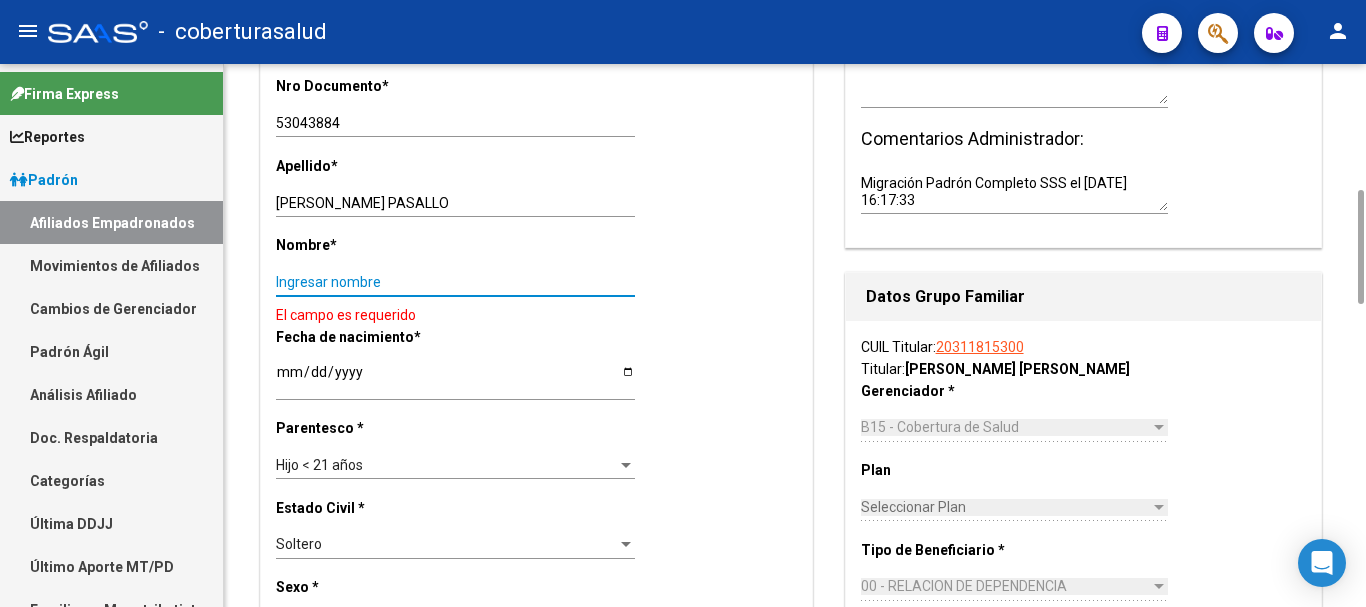 paste on "[PERSON_NAME]" 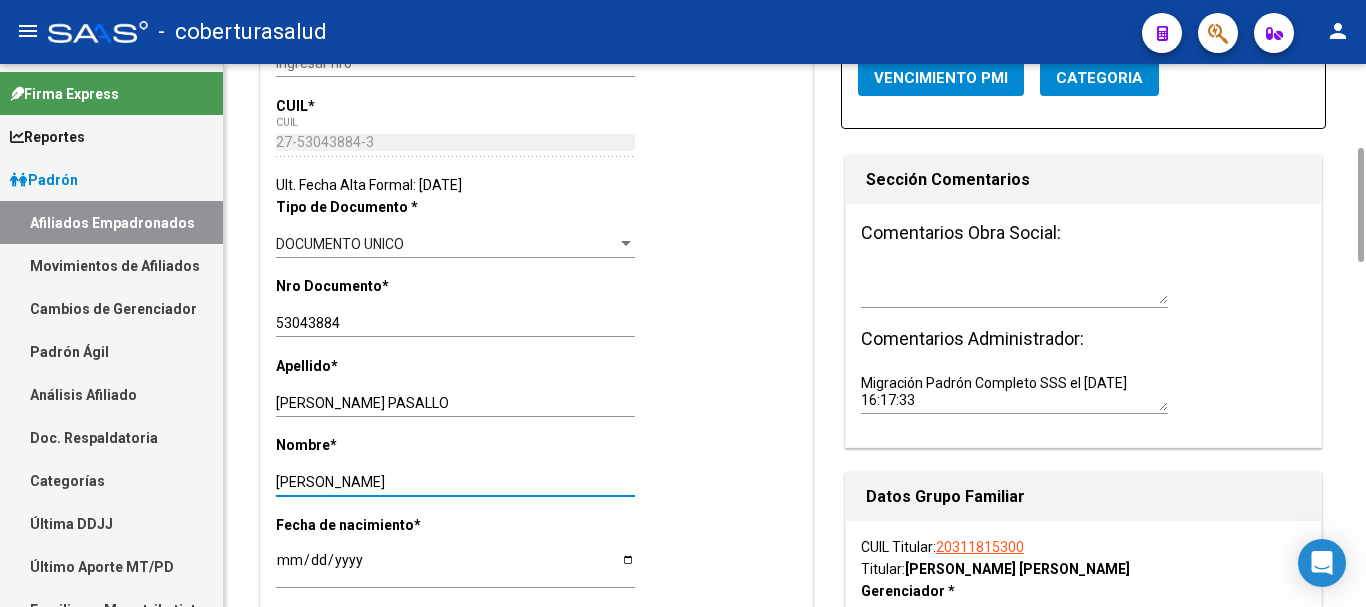 scroll, scrollTop: 0, scrollLeft: 0, axis: both 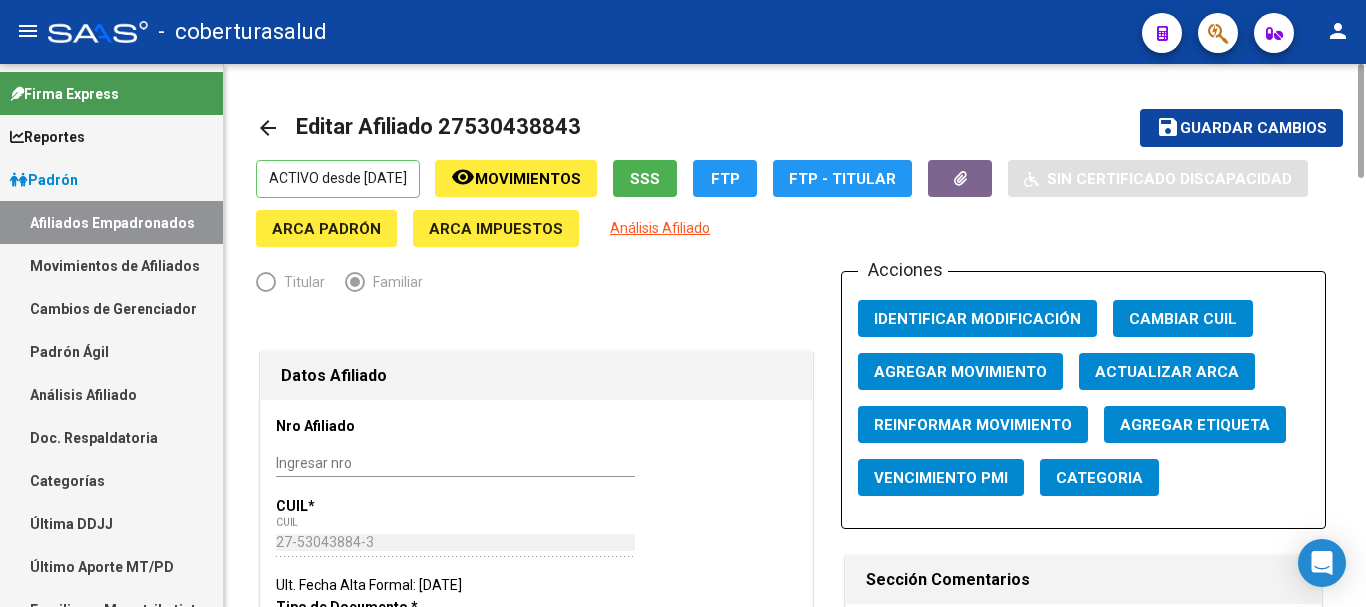 type on "[PERSON_NAME]" 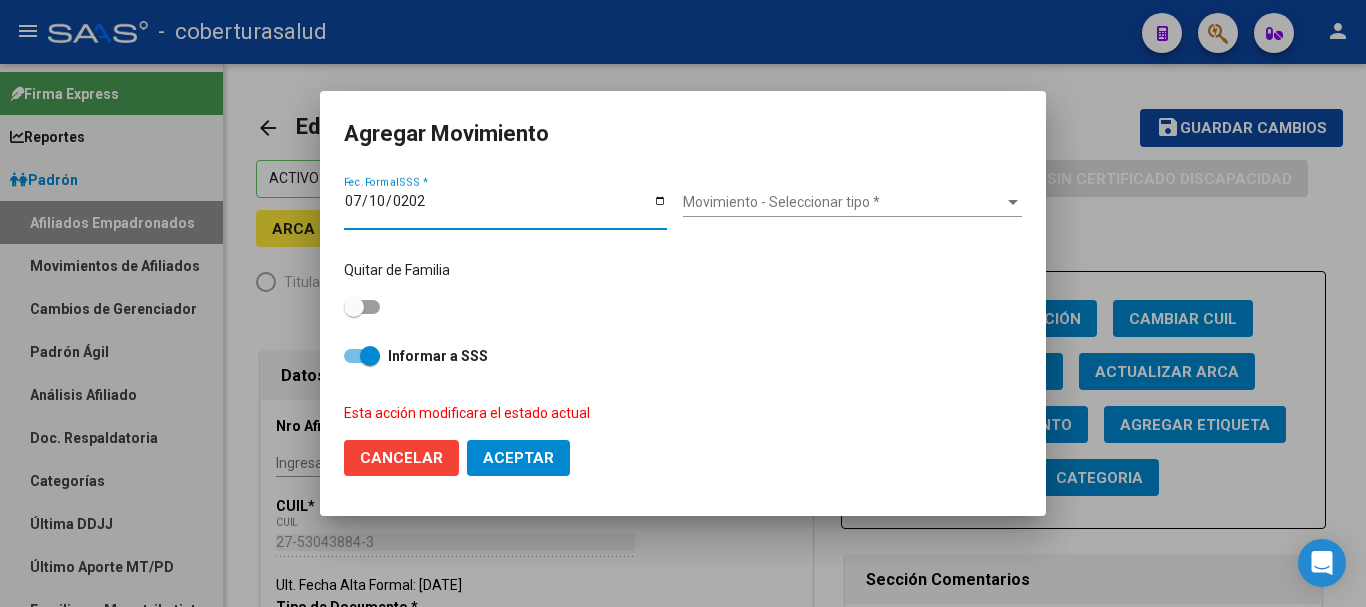 type on "[DATE]" 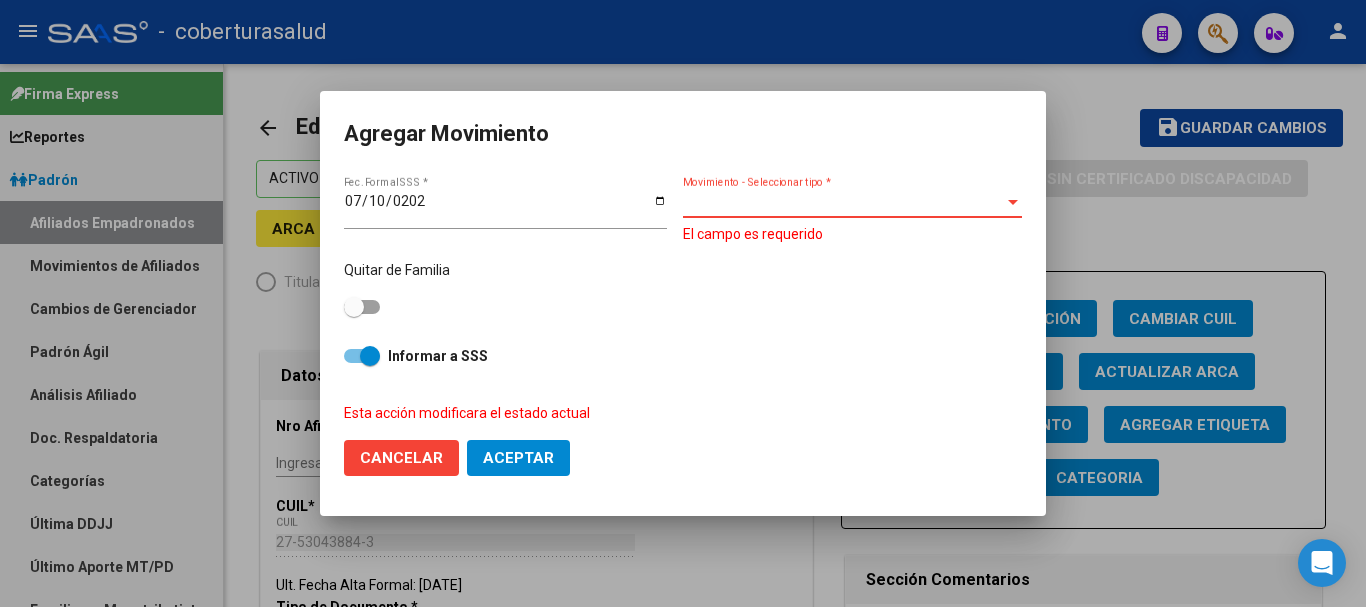 click on "Movimiento - Seleccionar tipo * Movimiento - Seleccionar tipo *" at bounding box center [852, 211] 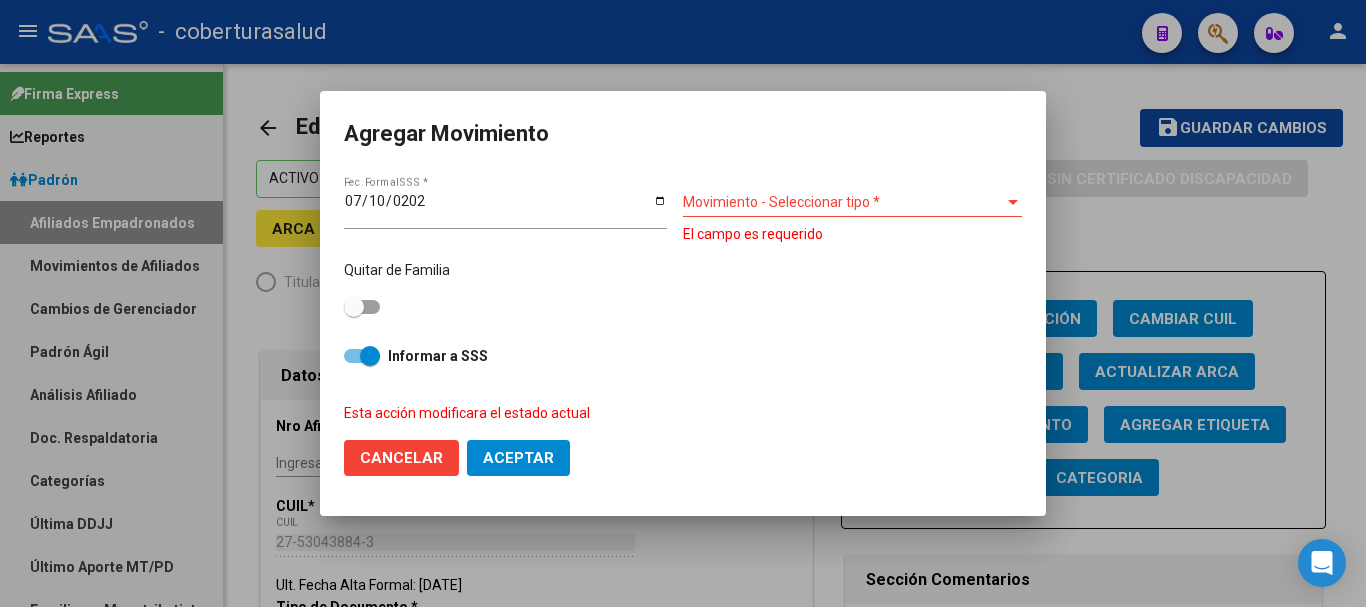 click on "Movimiento - Seleccionar tipo * Movimiento - Seleccionar tipo *" at bounding box center (852, 203) 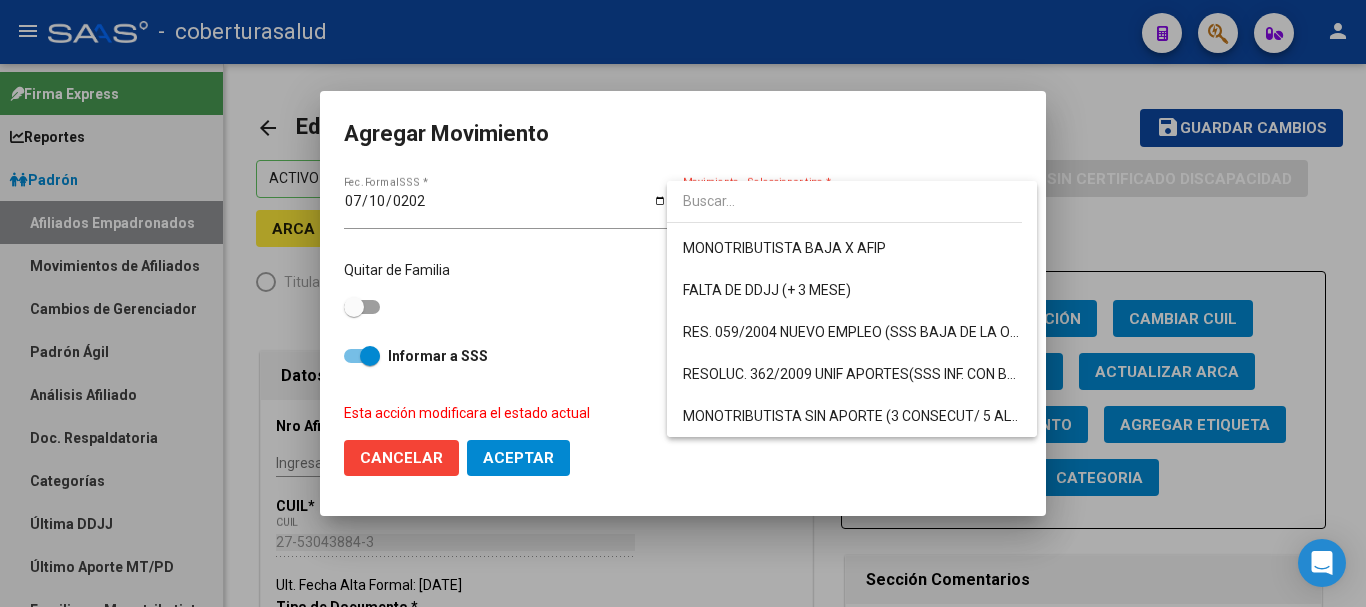 scroll, scrollTop: 600, scrollLeft: 0, axis: vertical 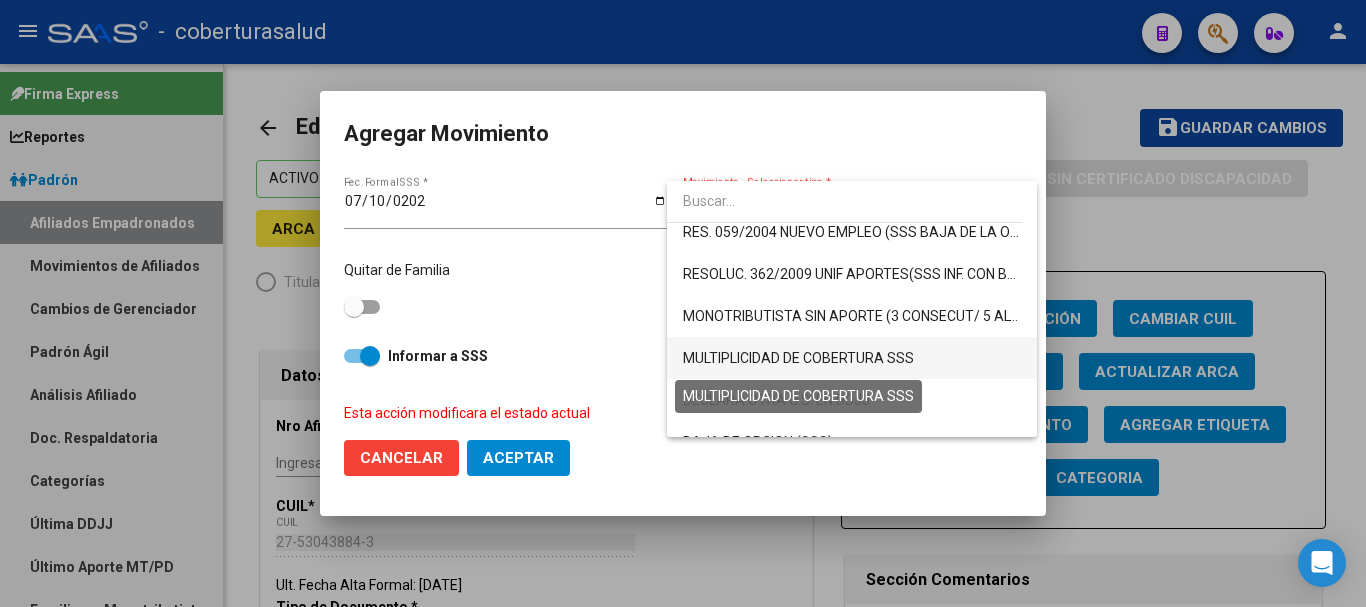 click on "MULTIPLICIDAD DE COBERTURA SSS" at bounding box center (798, 358) 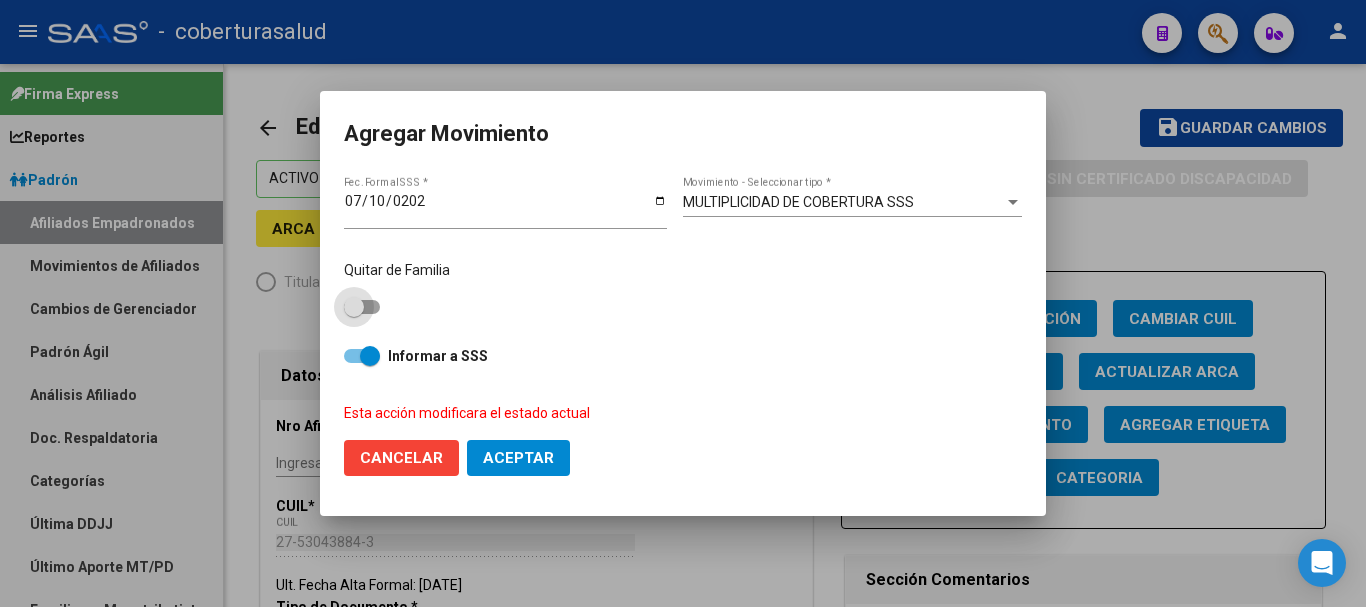 click at bounding box center (354, 307) 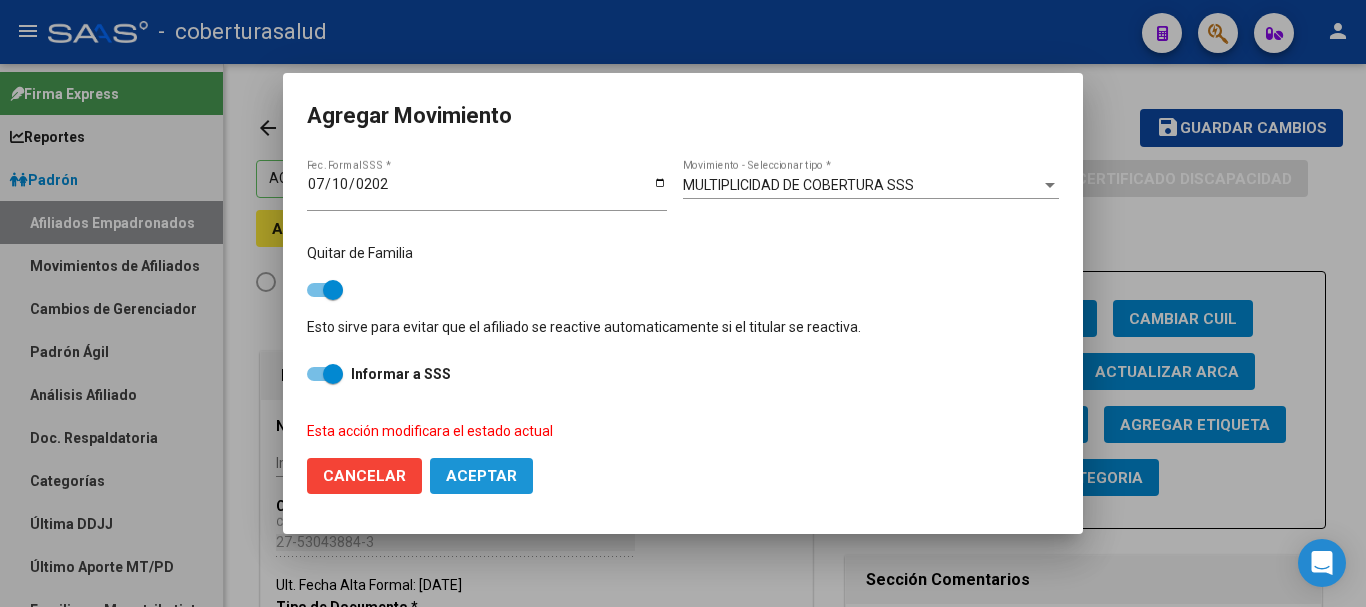click on "Aceptar" 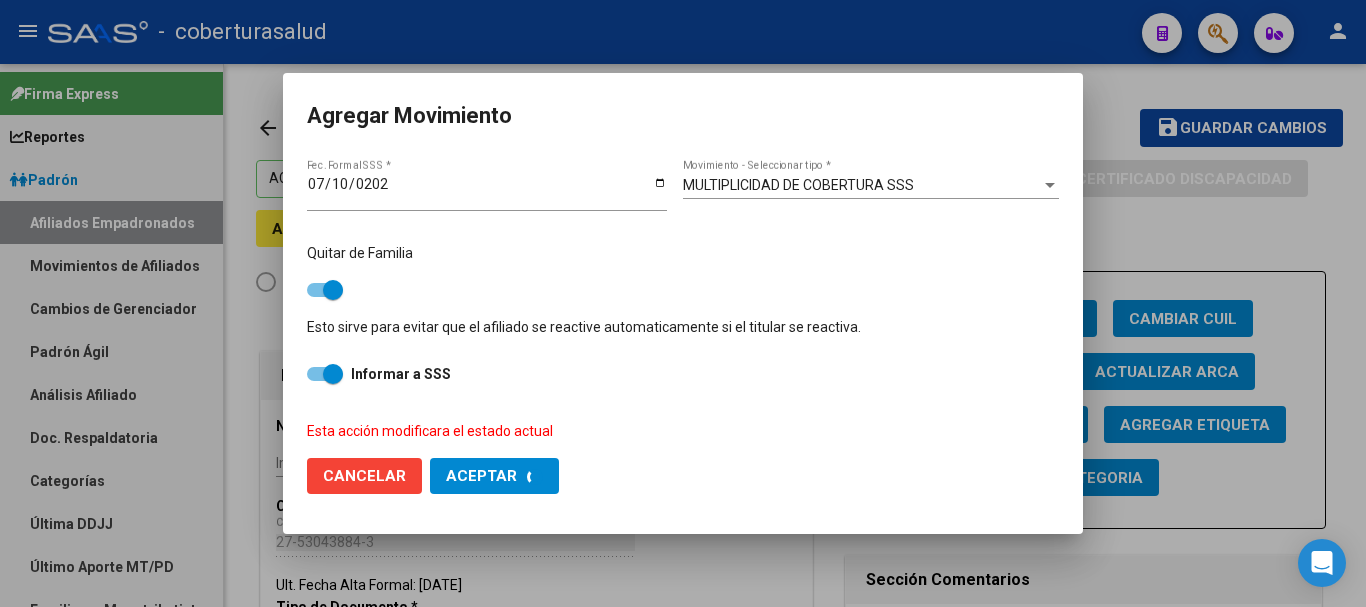 checkbox on "false" 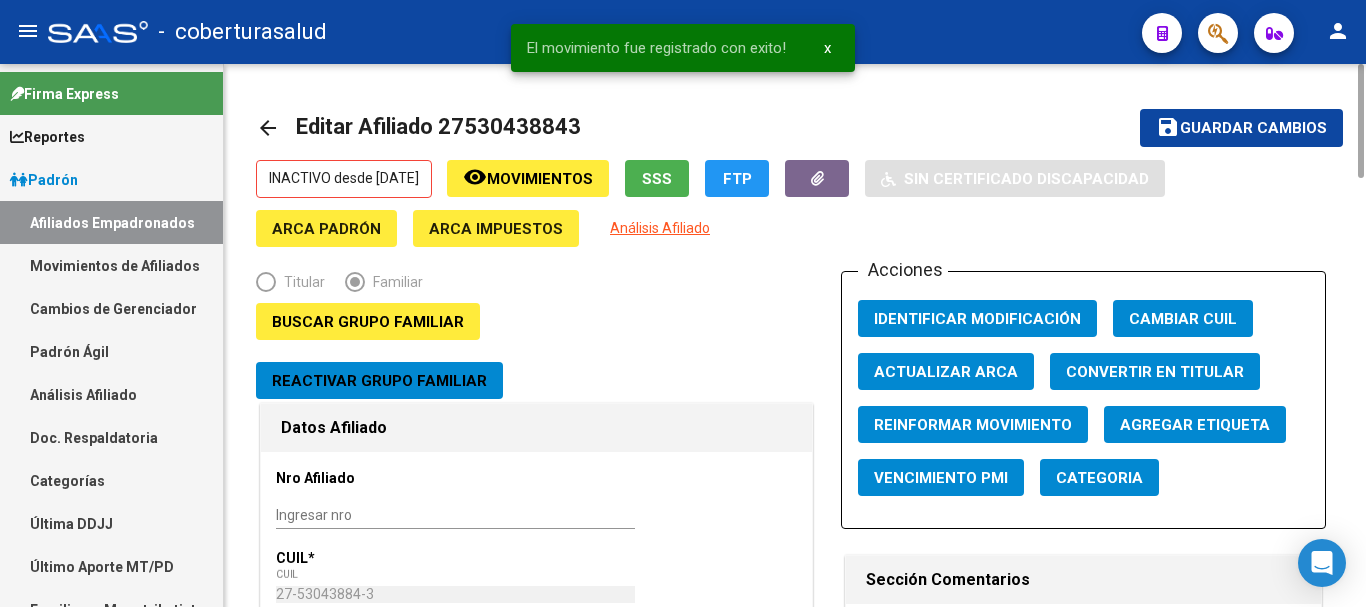 click on "Guardar cambios" 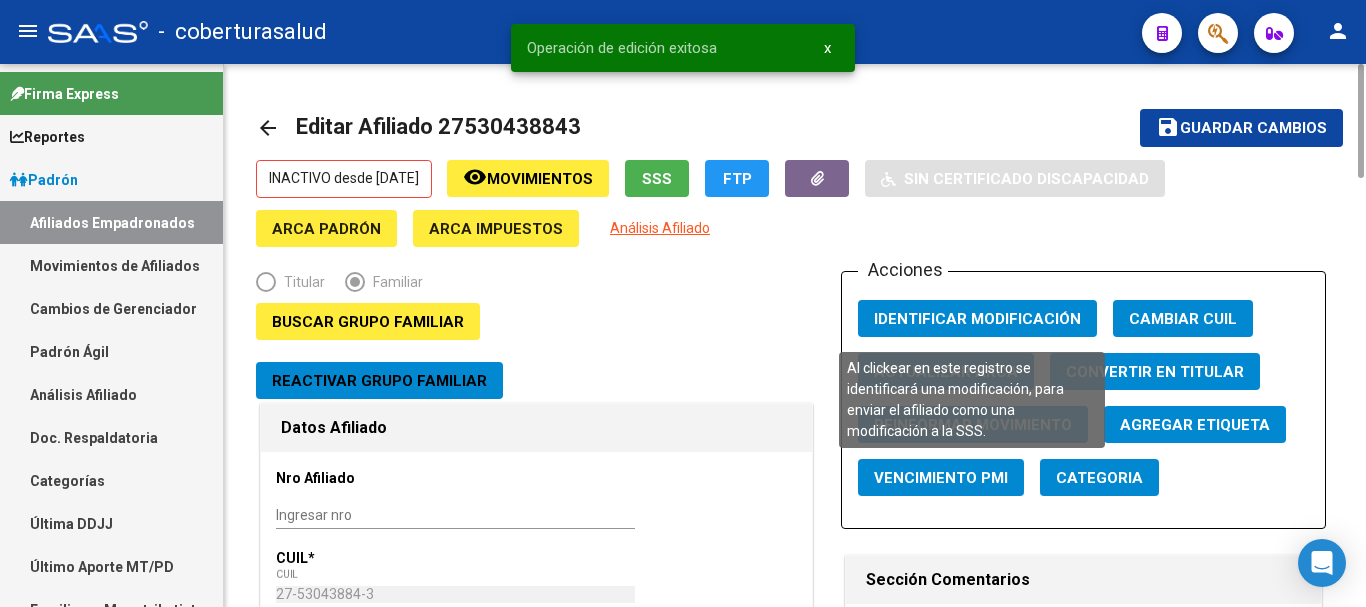 click on "Identificar Modificación" 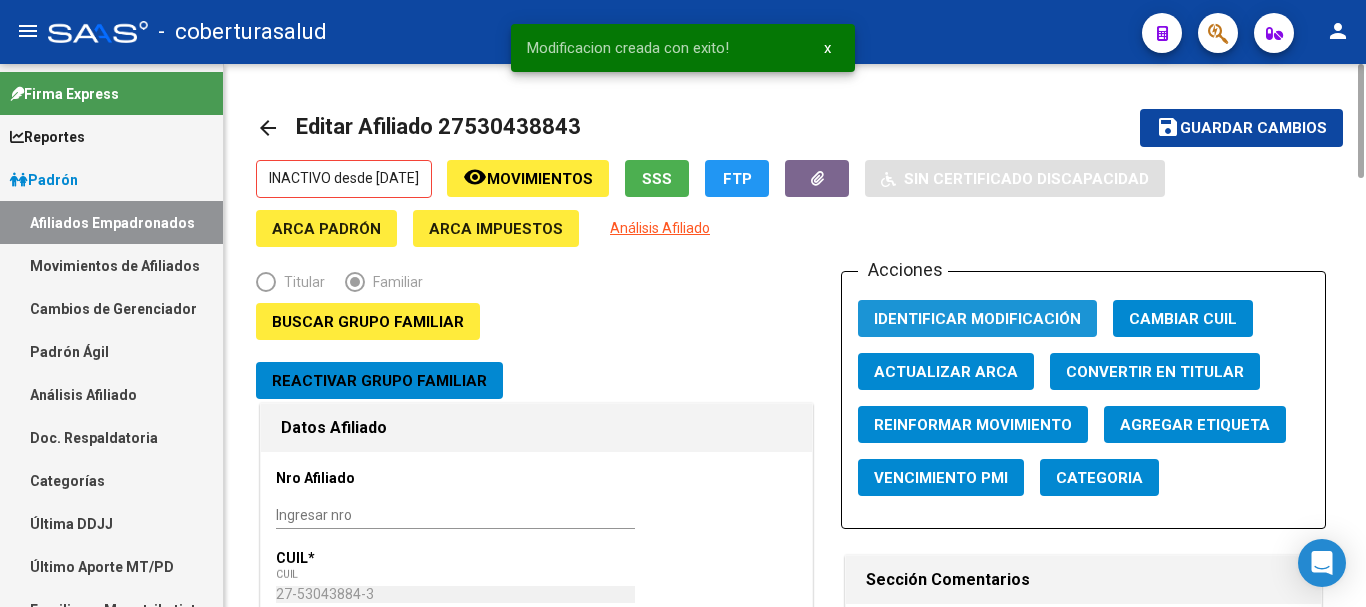 click on "Identificar Modificación" 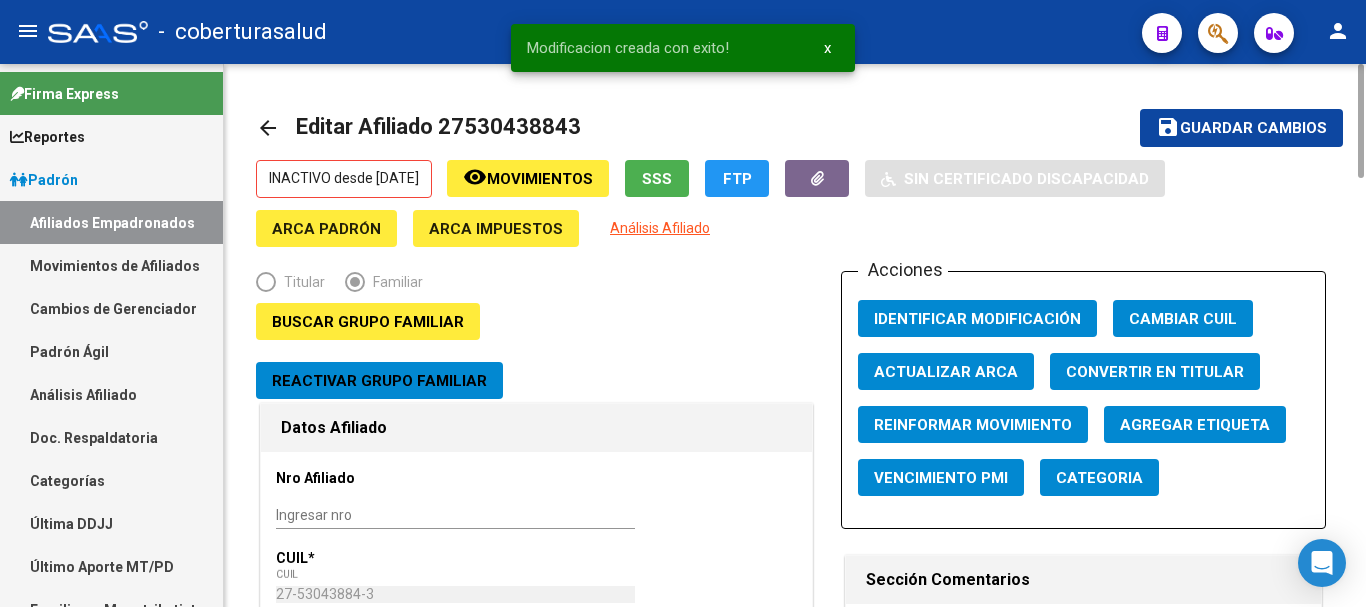 type 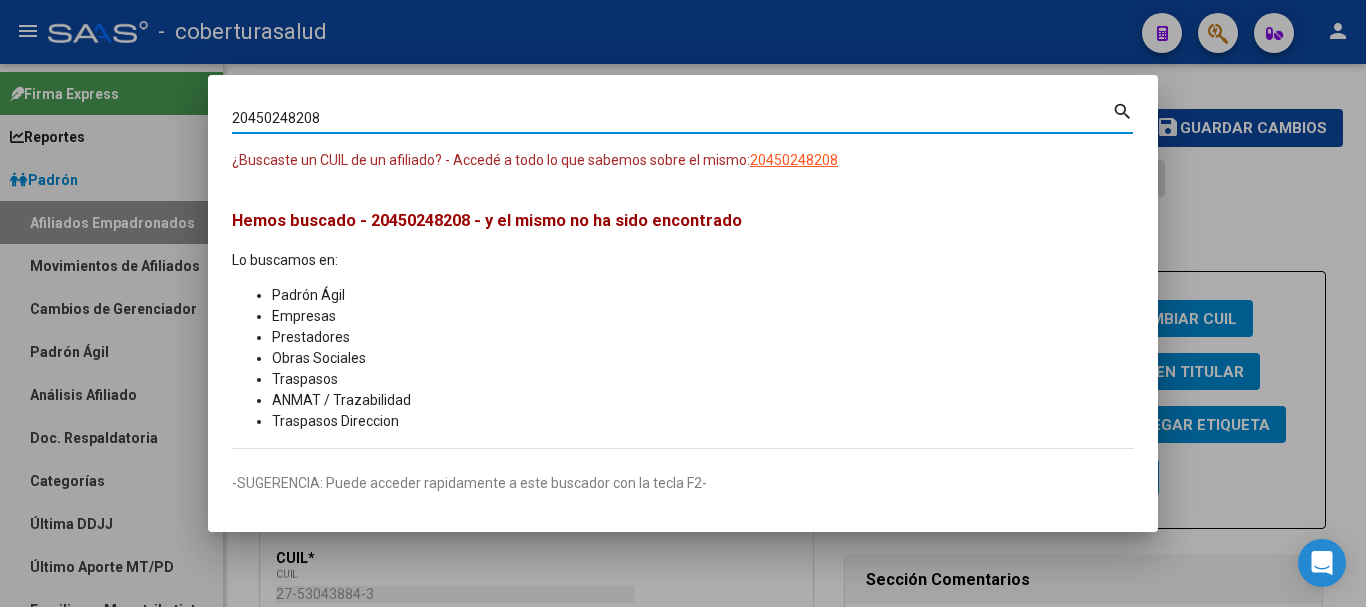 click on "20450248208" at bounding box center [672, 118] 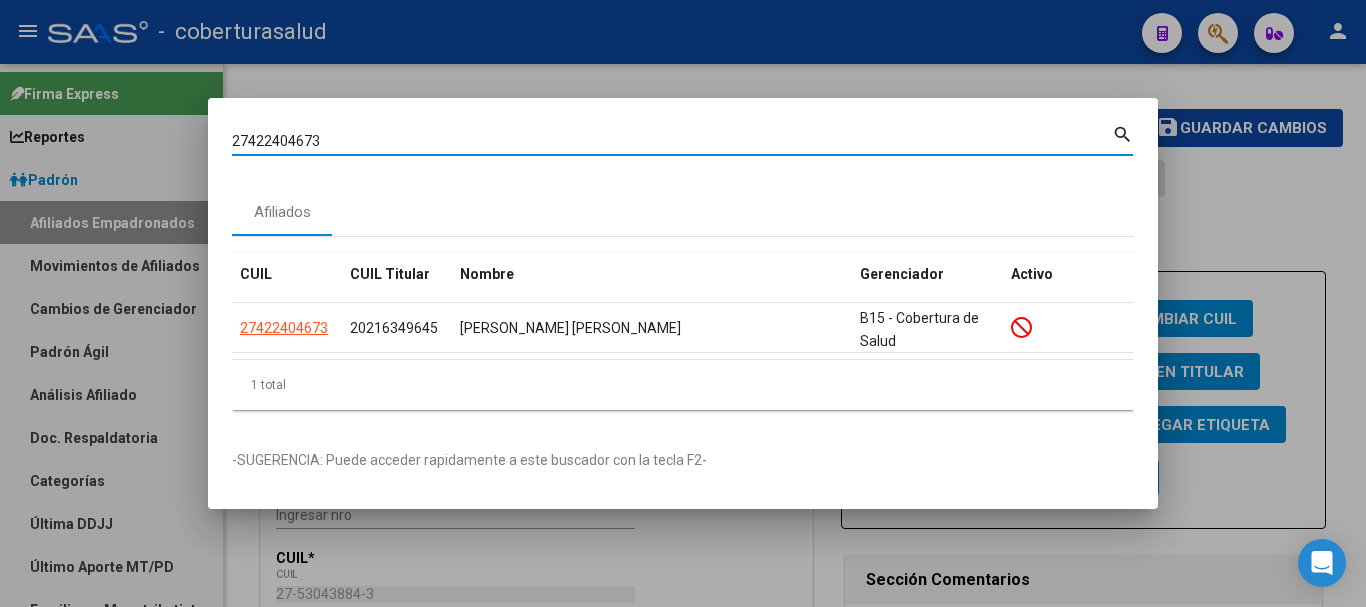 click on "27422404673 Buscar (apellido, dni, [PERSON_NAME], [PERSON_NAME], cuit, obra social)" at bounding box center (672, 141) 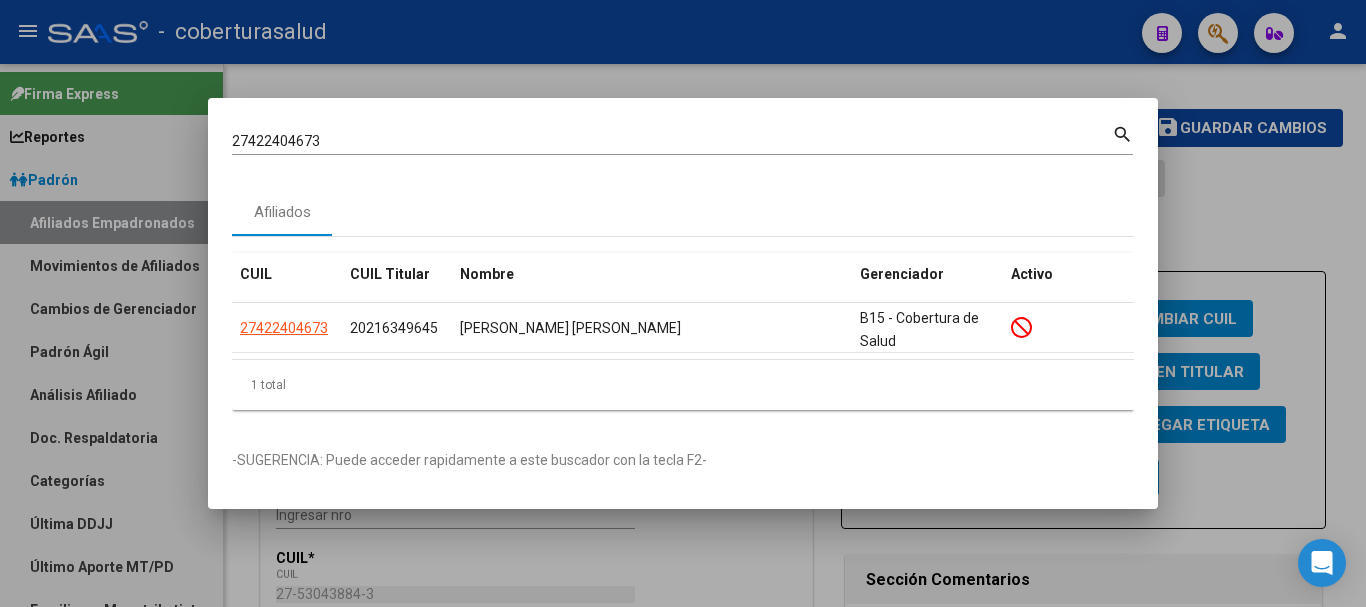 click on "27422404673 Buscar (apellido, dni, [PERSON_NAME], [PERSON_NAME], cuit, obra social)" at bounding box center (672, 141) 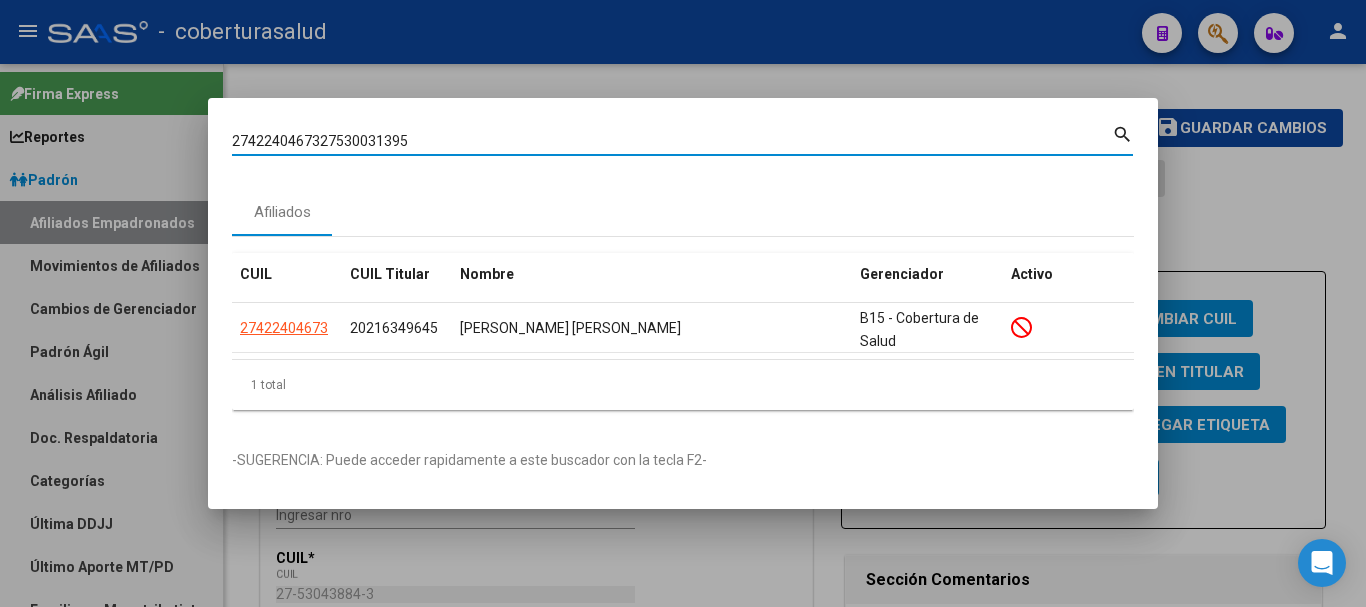 click on "2742240467327530031395" at bounding box center [672, 141] 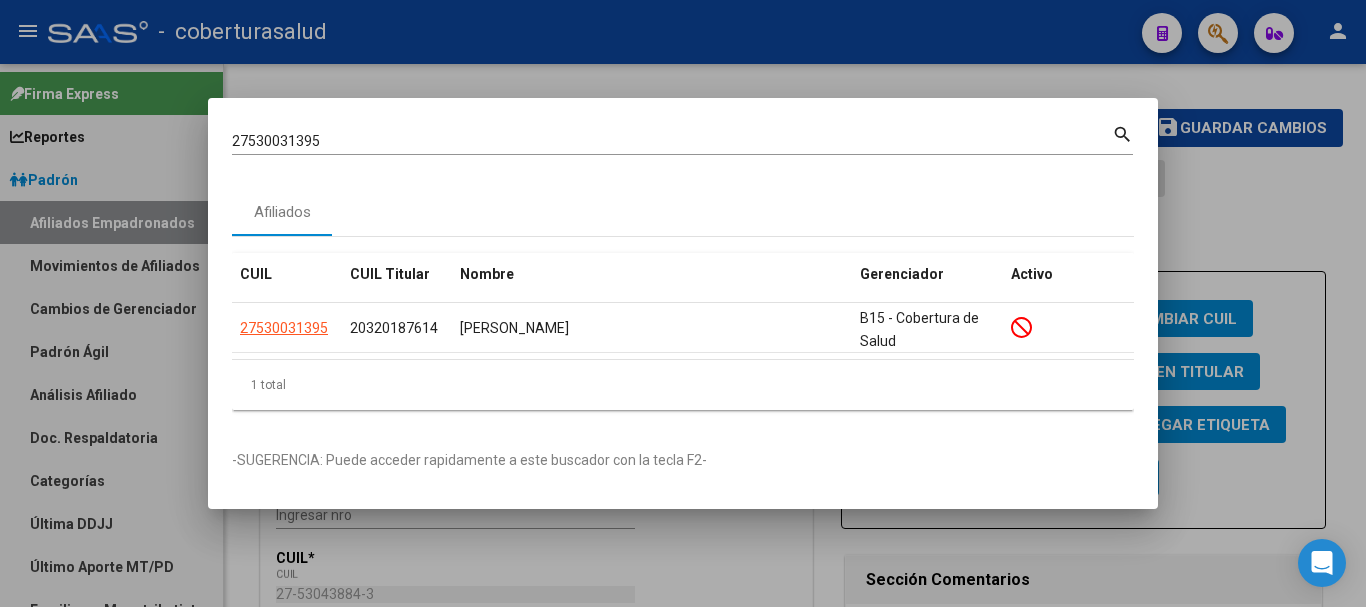 click on "27530031395 Buscar (apellido, dni, [PERSON_NAME], [PERSON_NAME], cuit, obra social) search" at bounding box center (682, 138) 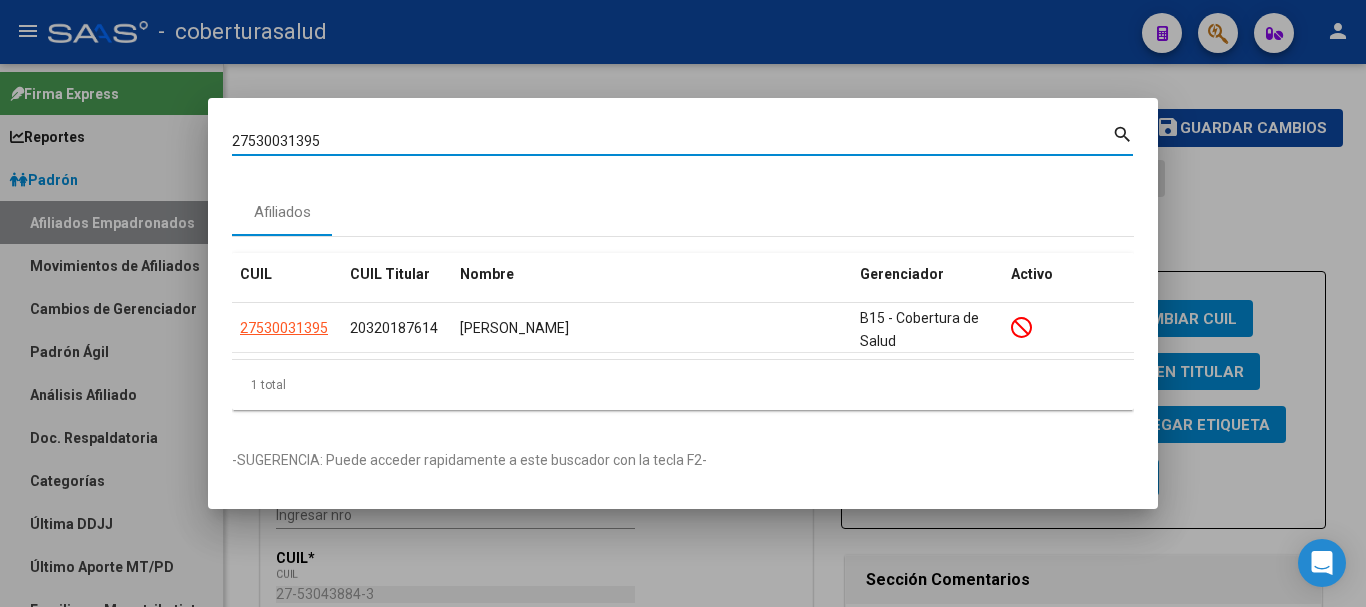 click on "27530031395" at bounding box center (672, 141) 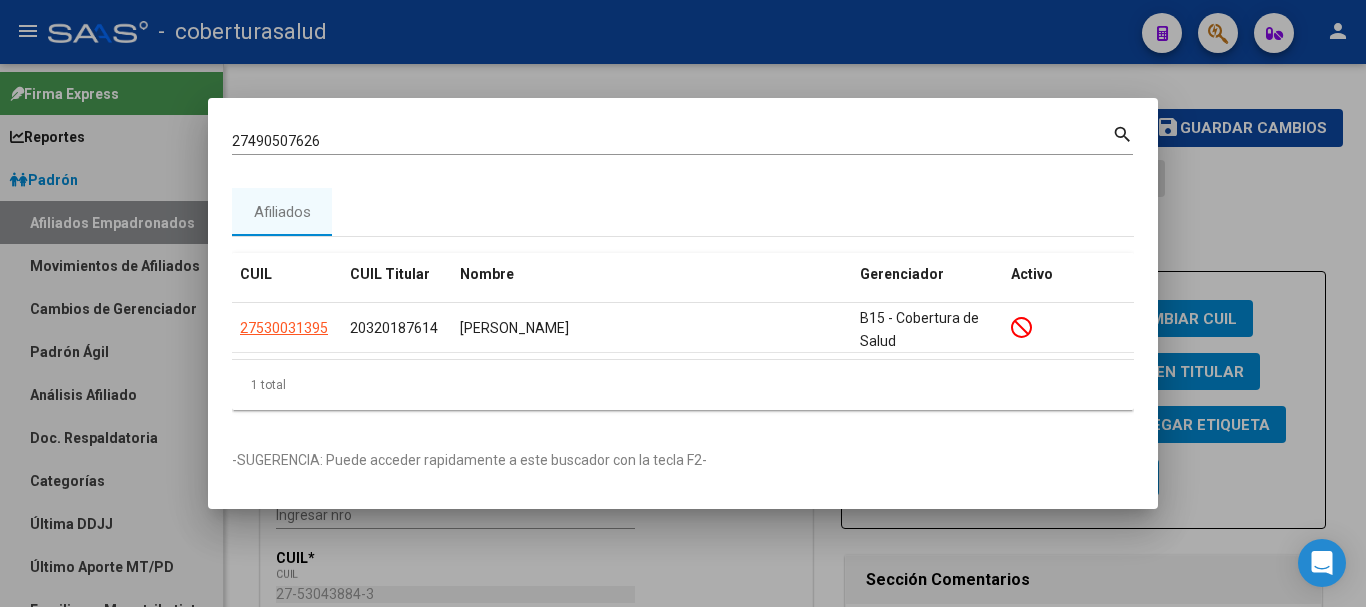 click on "27490507626" at bounding box center (672, 141) 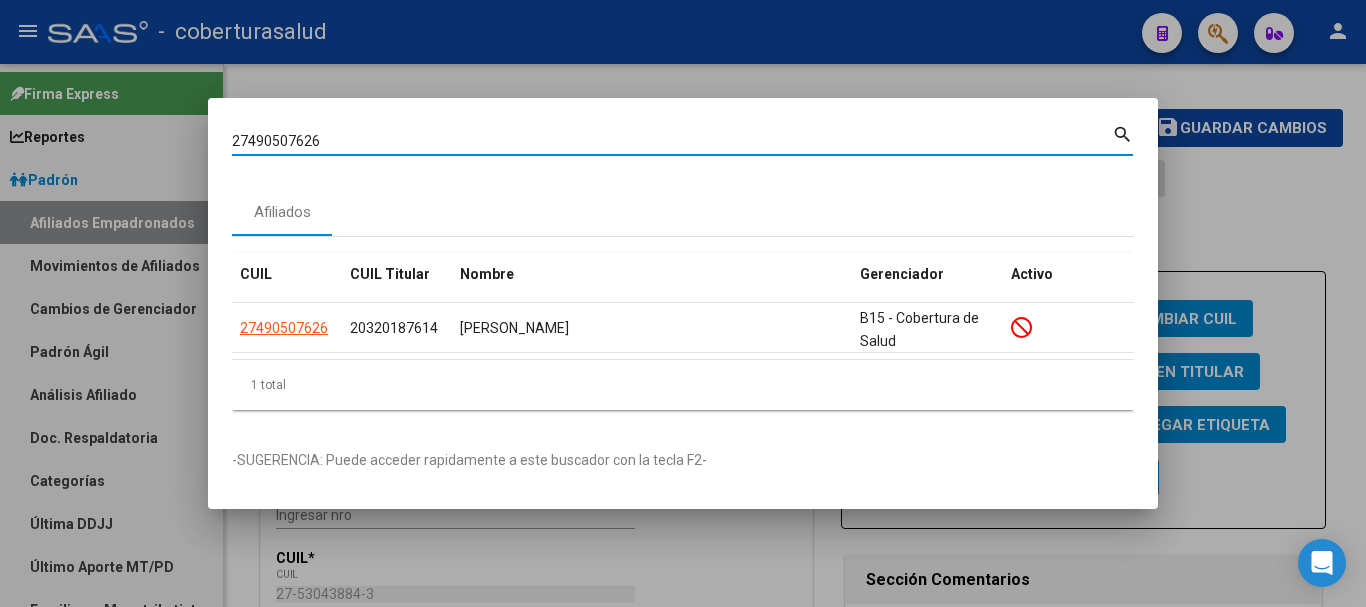 click on "27490507626 Buscar (apellido, dni, cuil, [PERSON_NAME], cuit, obra social)" at bounding box center (672, 141) 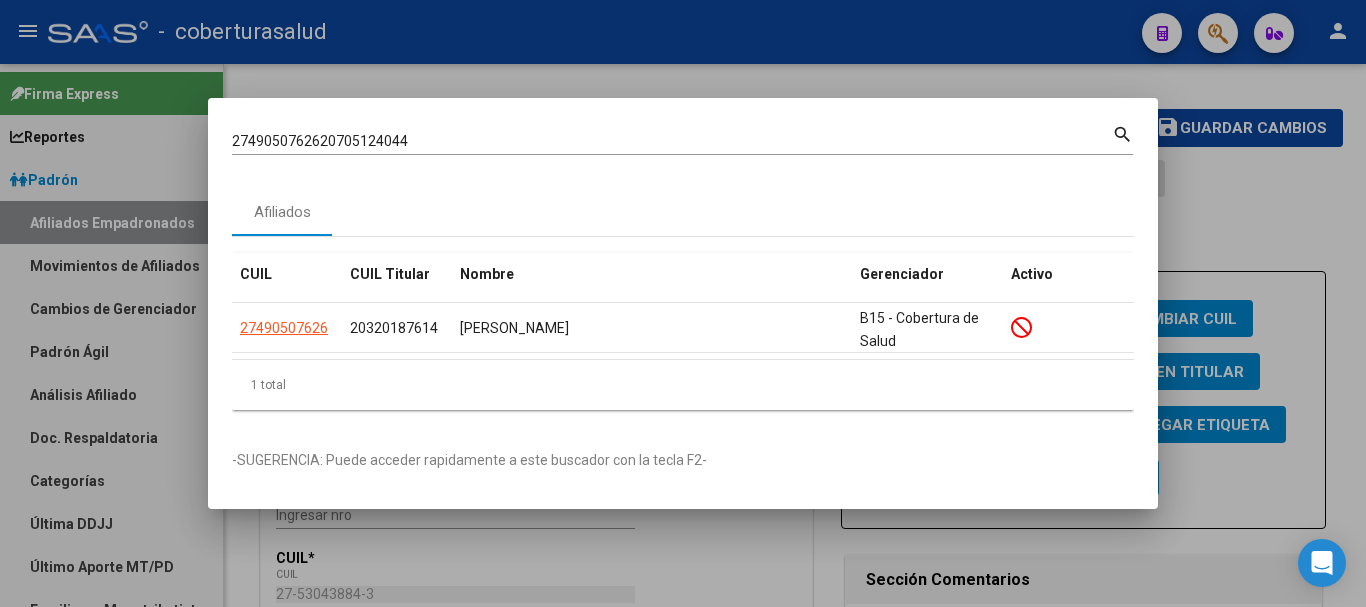 click on "2749050762620705124044 Buscar (apellido, dni, [PERSON_NAME], nro traspaso, cuit, obra social)" at bounding box center (672, 141) 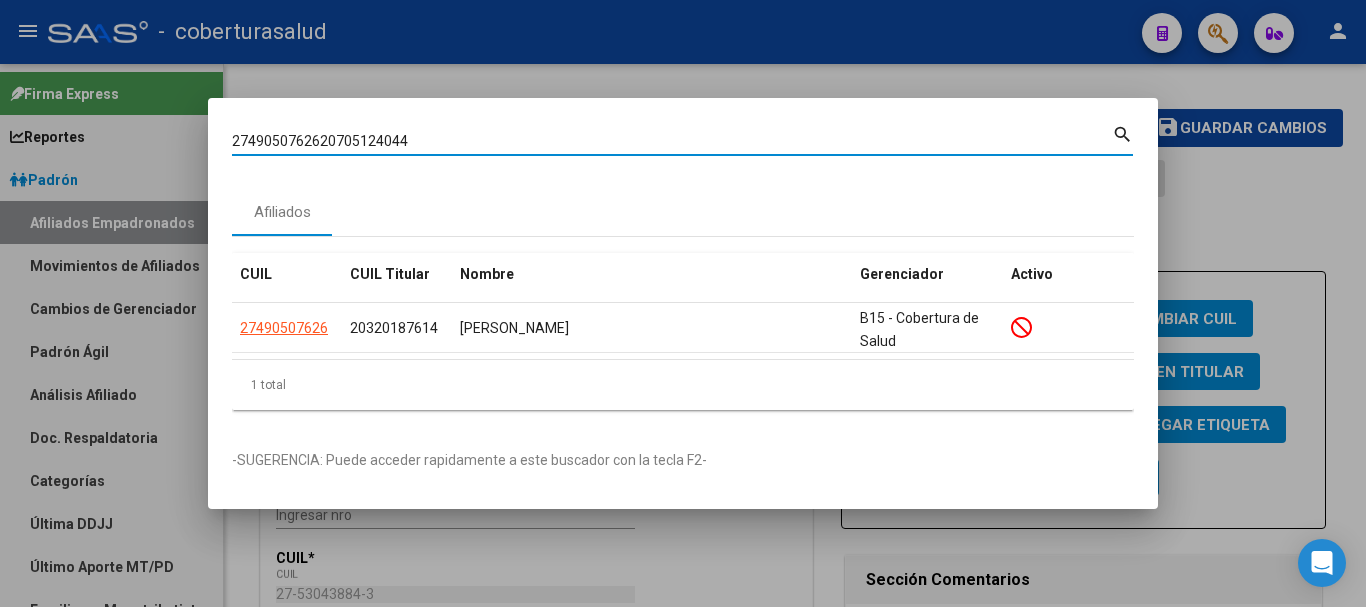 click on "2749050762620705124044 Buscar (apellido, dni, [PERSON_NAME], nro traspaso, cuit, obra social)" at bounding box center (672, 141) 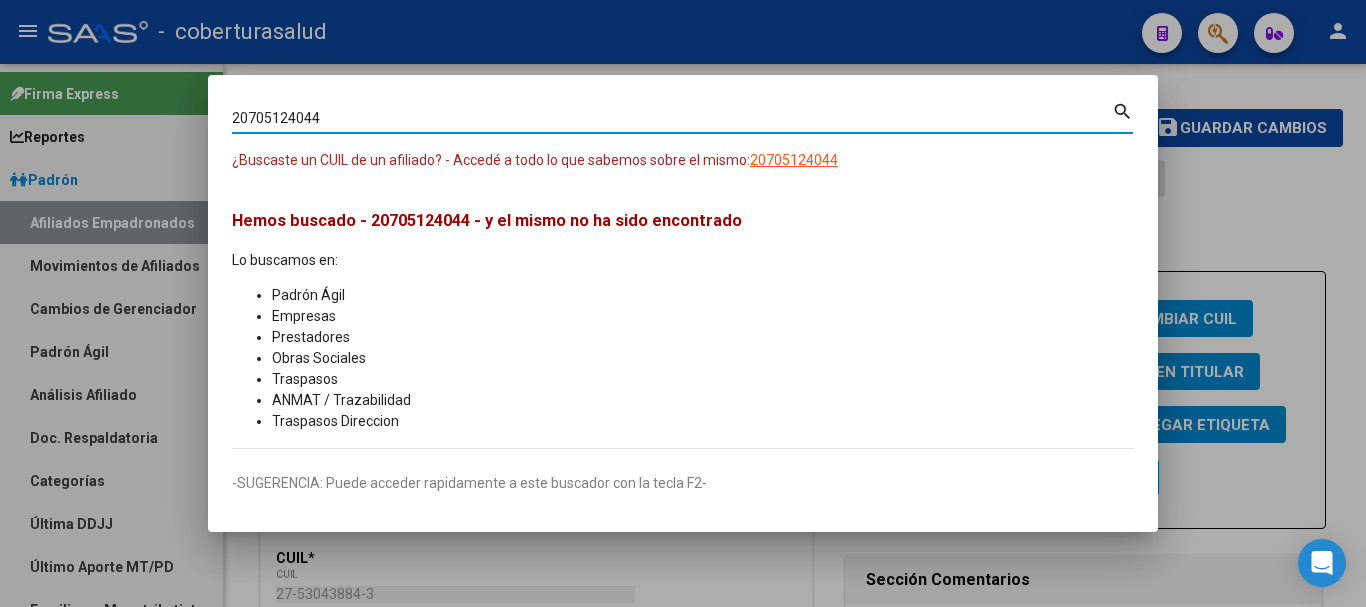 click on "20705124044" at bounding box center (672, 118) 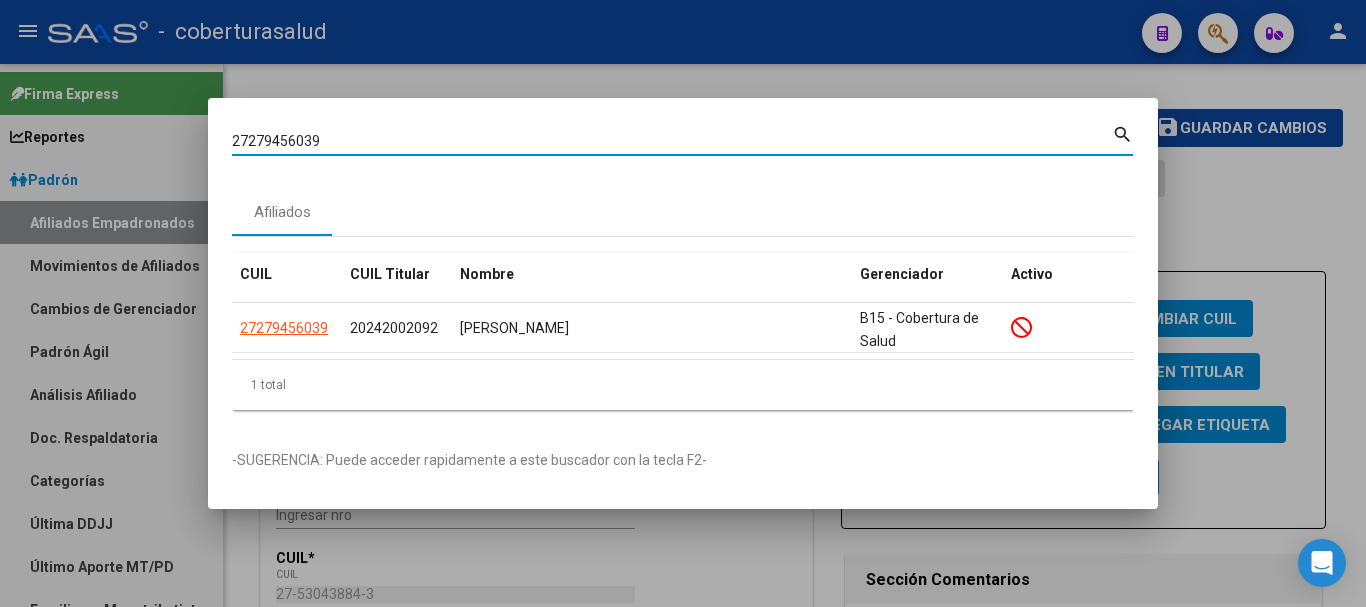 click on "27279456039" at bounding box center [672, 141] 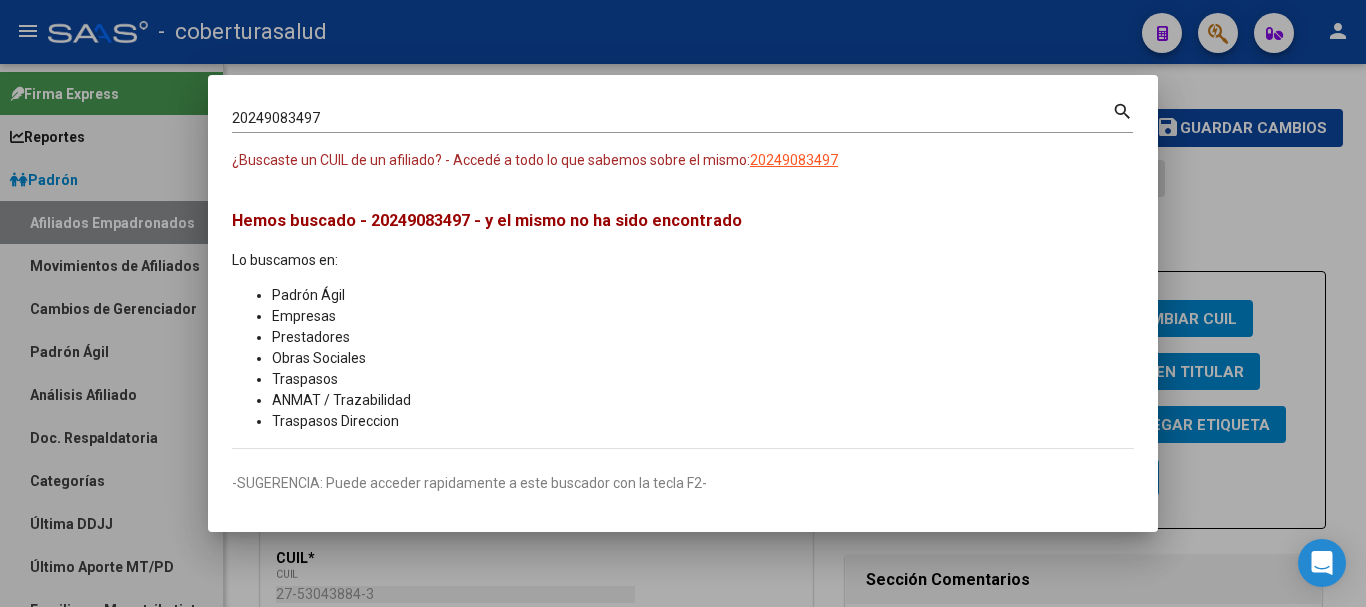 click on "20249083497 Buscar (apellido, dni, [PERSON_NAME], [PERSON_NAME], cuit, obra social)" at bounding box center (672, 119) 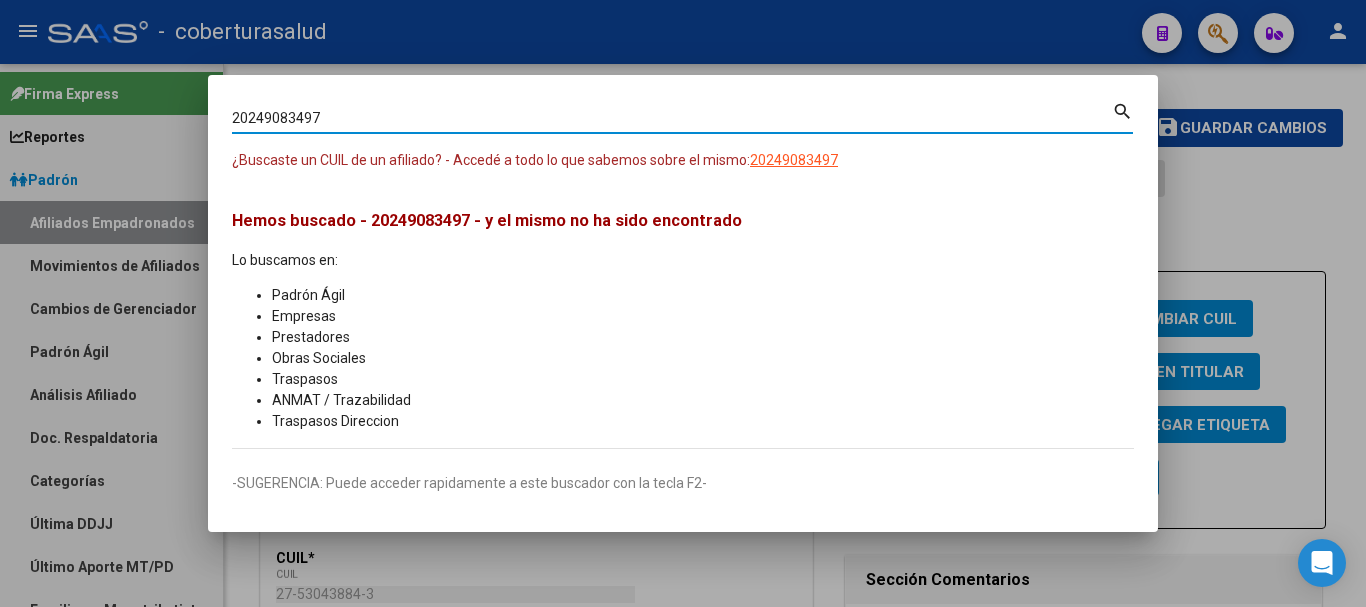 click on "20249083497" at bounding box center (672, 118) 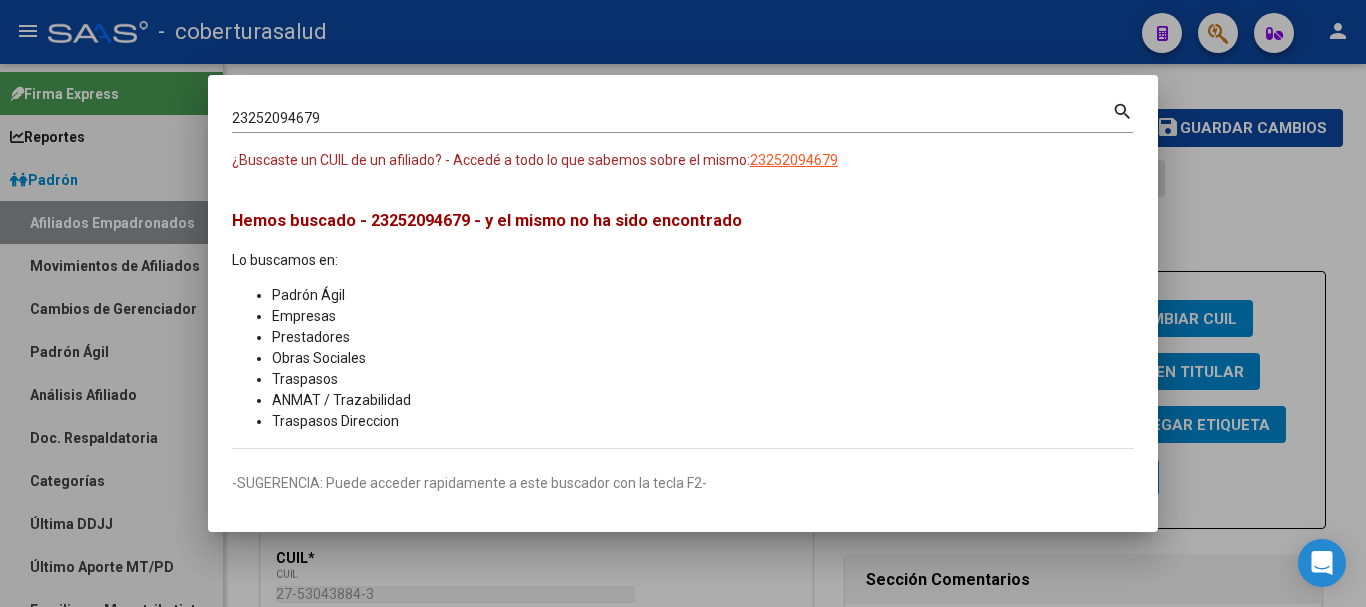 click on "23252094679 [PERSON_NAME] (apellido, dni, [PERSON_NAME], [PERSON_NAME], cuit, obra social)" at bounding box center [672, 119] 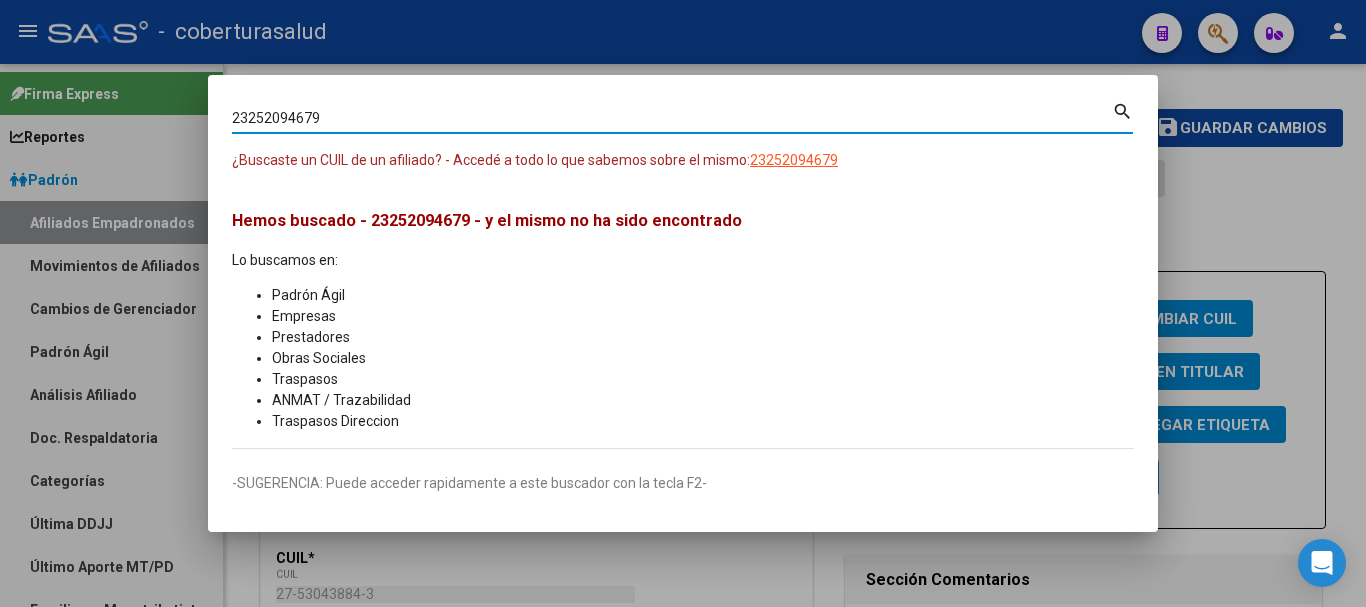 click on "23252094679 [PERSON_NAME] (apellido, dni, [PERSON_NAME], [PERSON_NAME], cuit, obra social)" at bounding box center [672, 119] 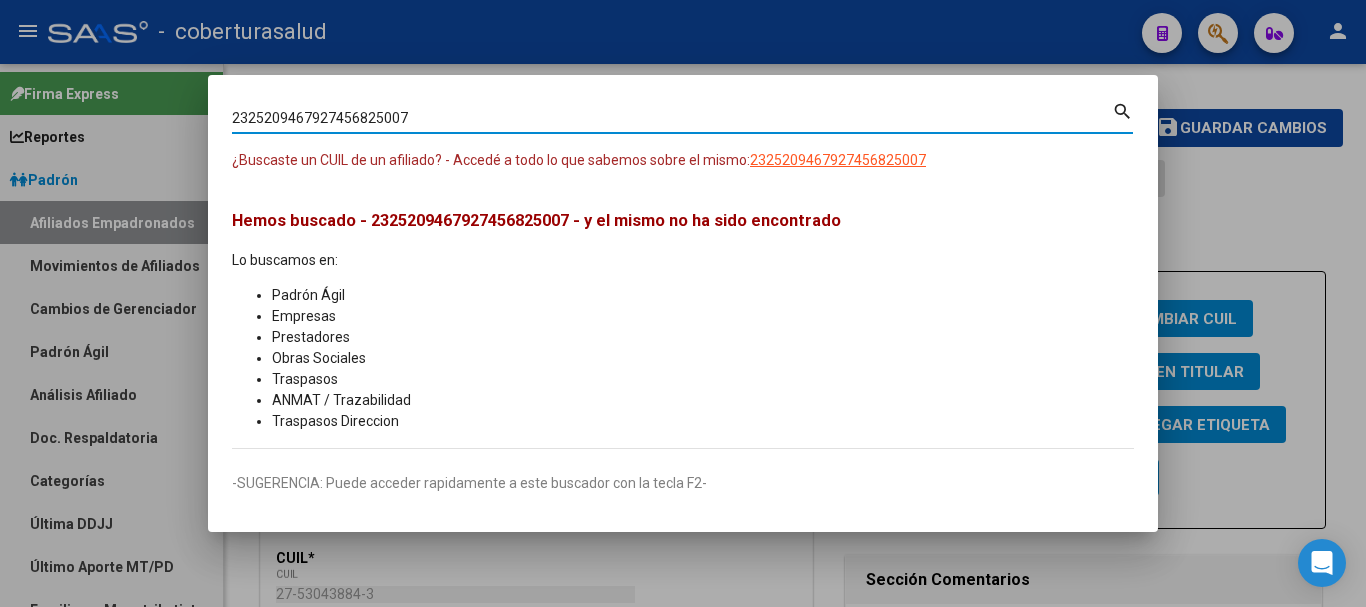 click on "2325209467927456825007" at bounding box center (672, 118) 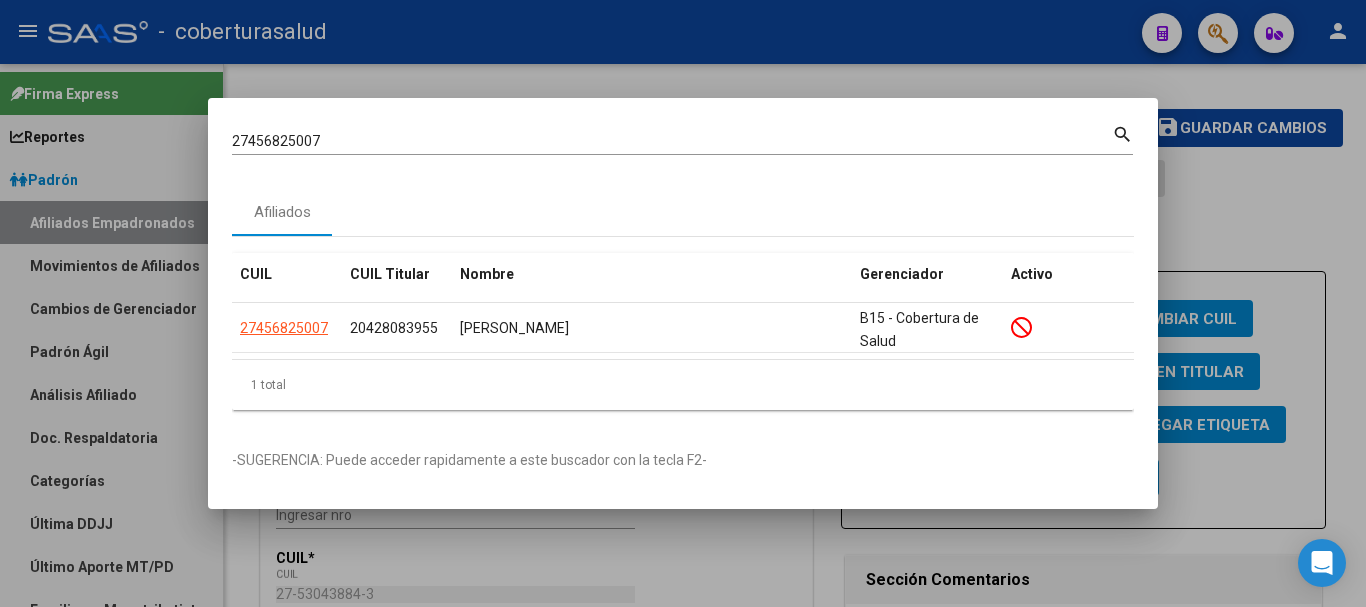 click on "27456825007" at bounding box center (672, 141) 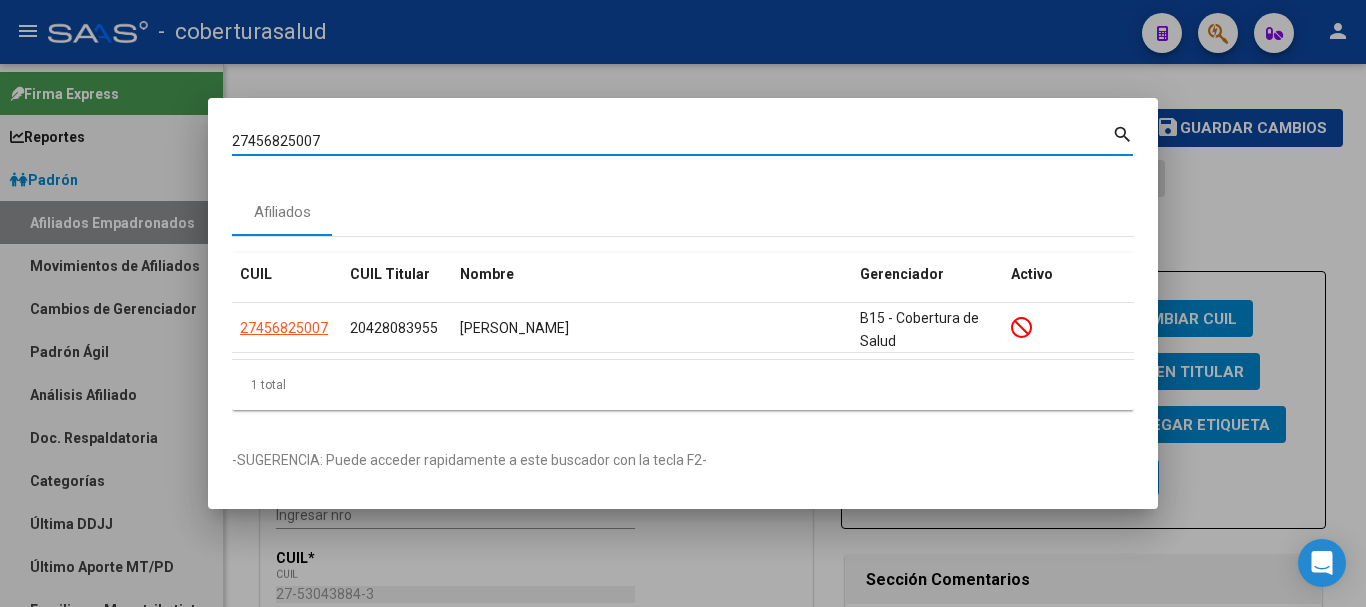 click on "27456825007" at bounding box center (672, 141) 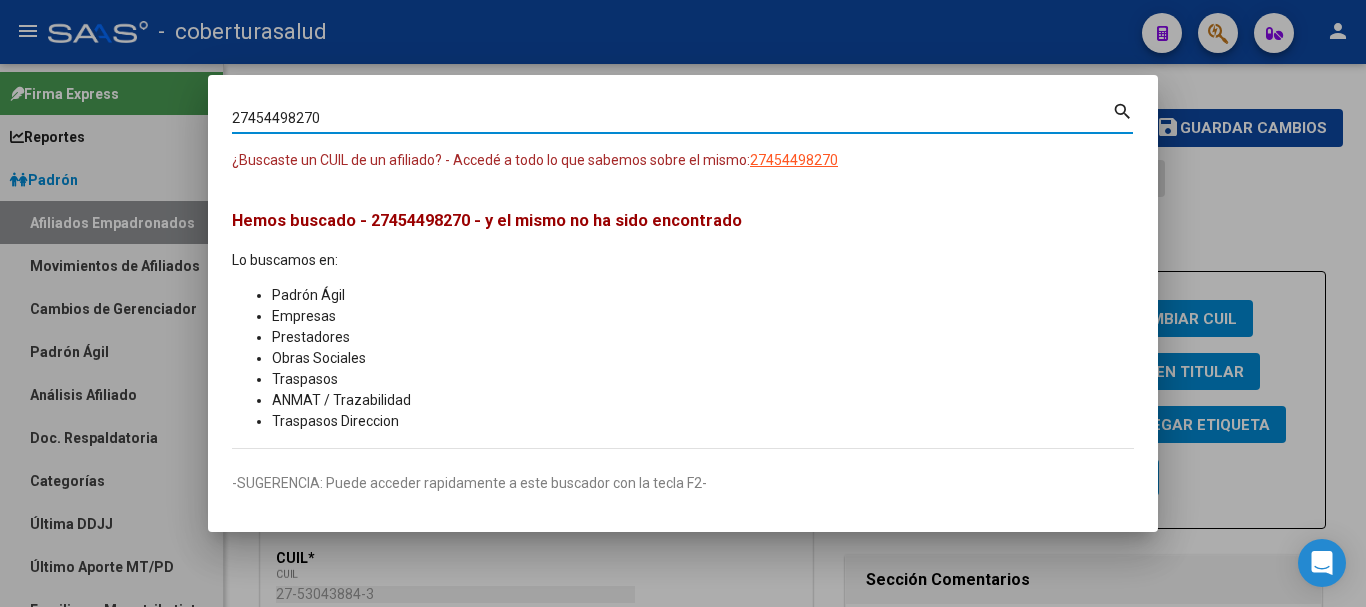 paste on "0252593757" 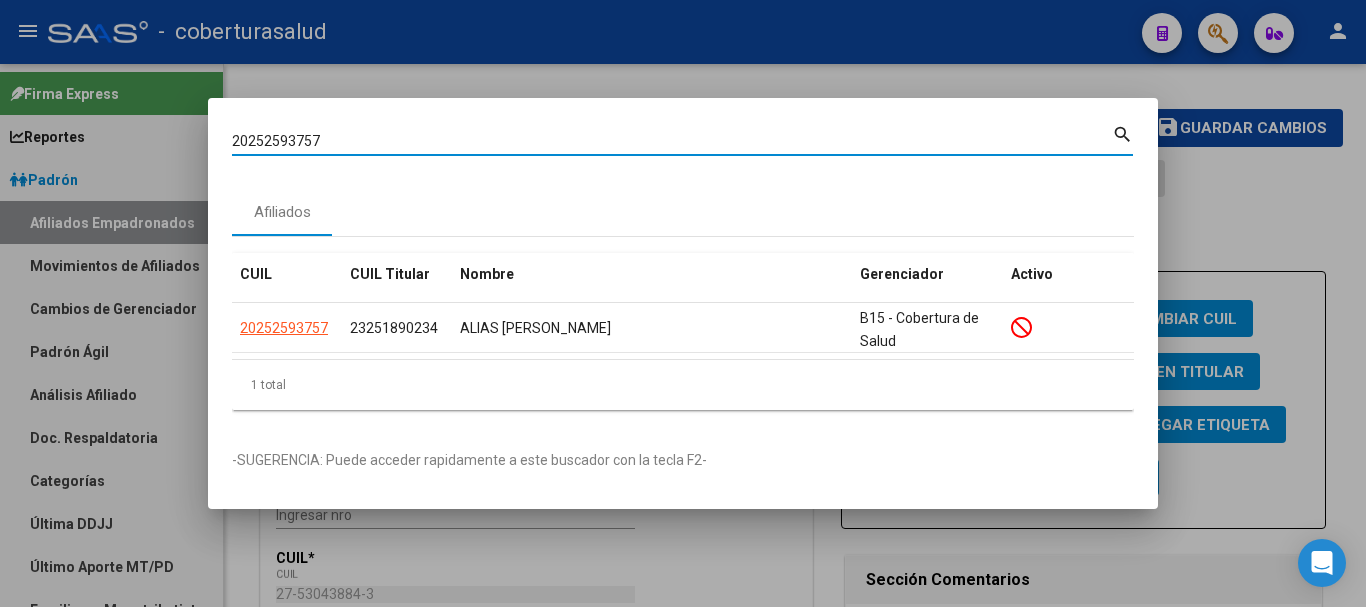 click on "20252593757" at bounding box center [672, 141] 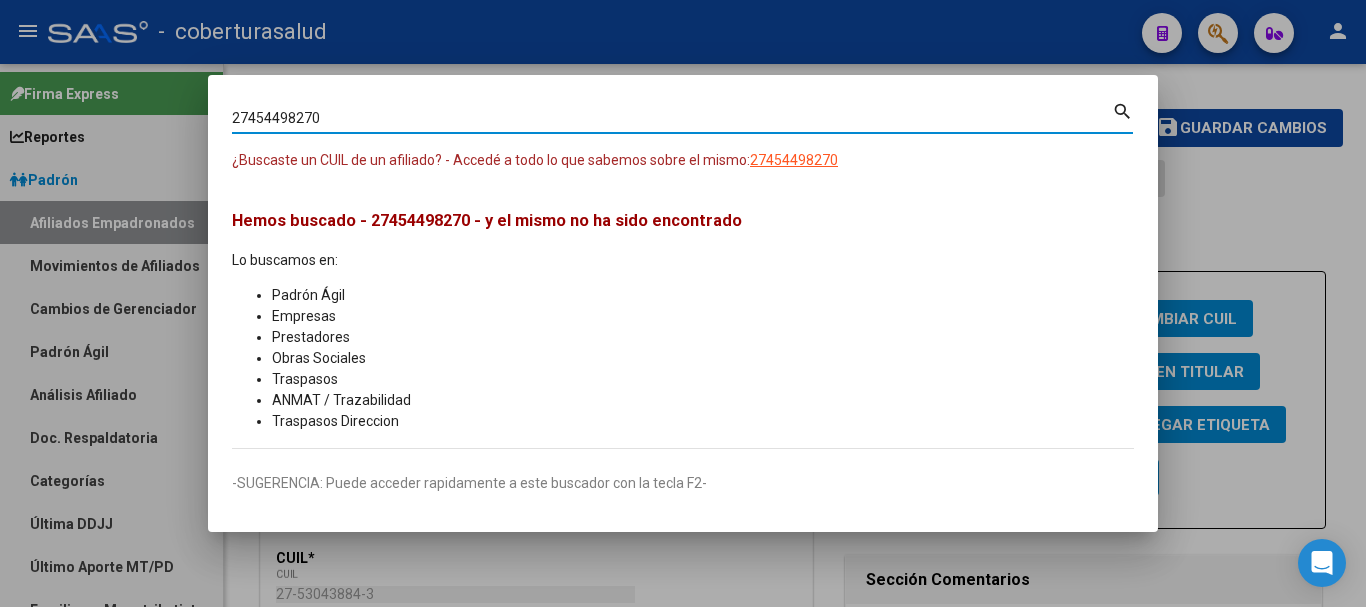 click on "27454498270" at bounding box center [672, 118] 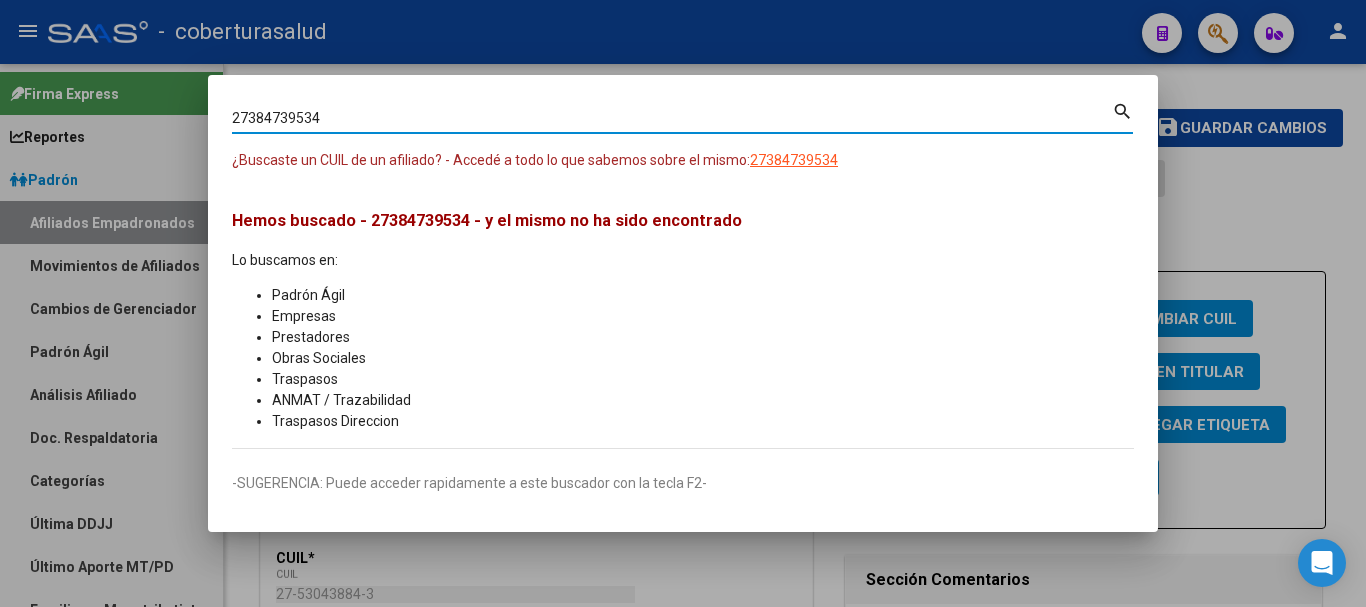 type on "27384739534" 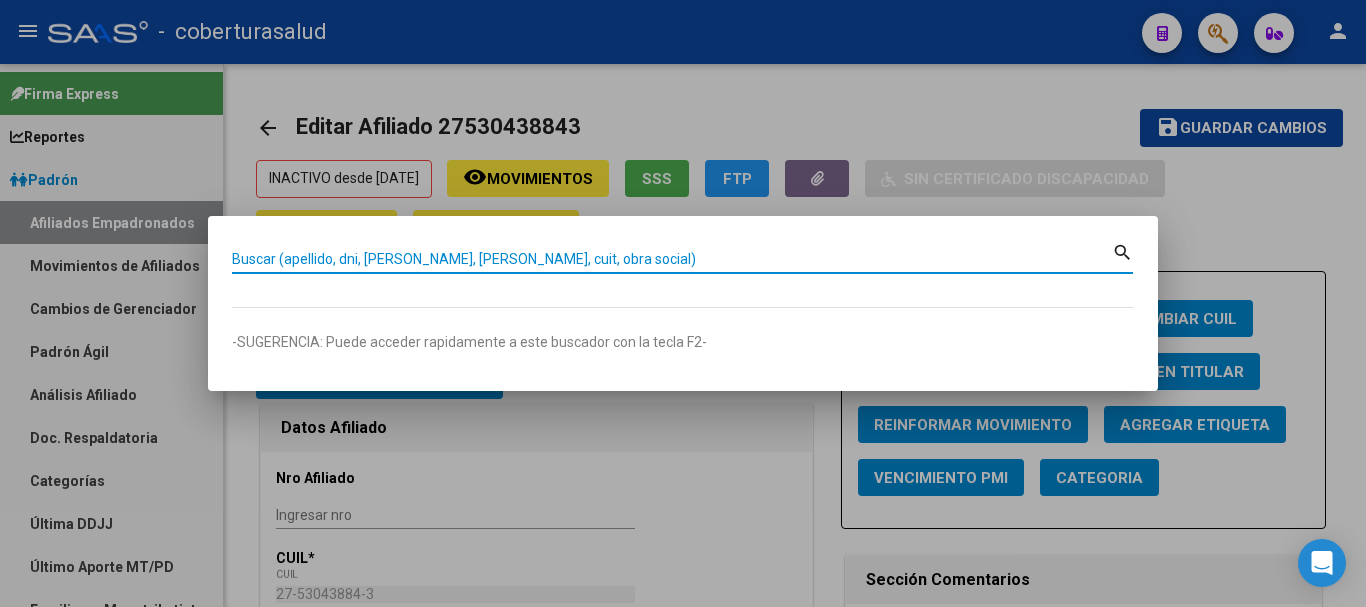 paste on "27429171410" 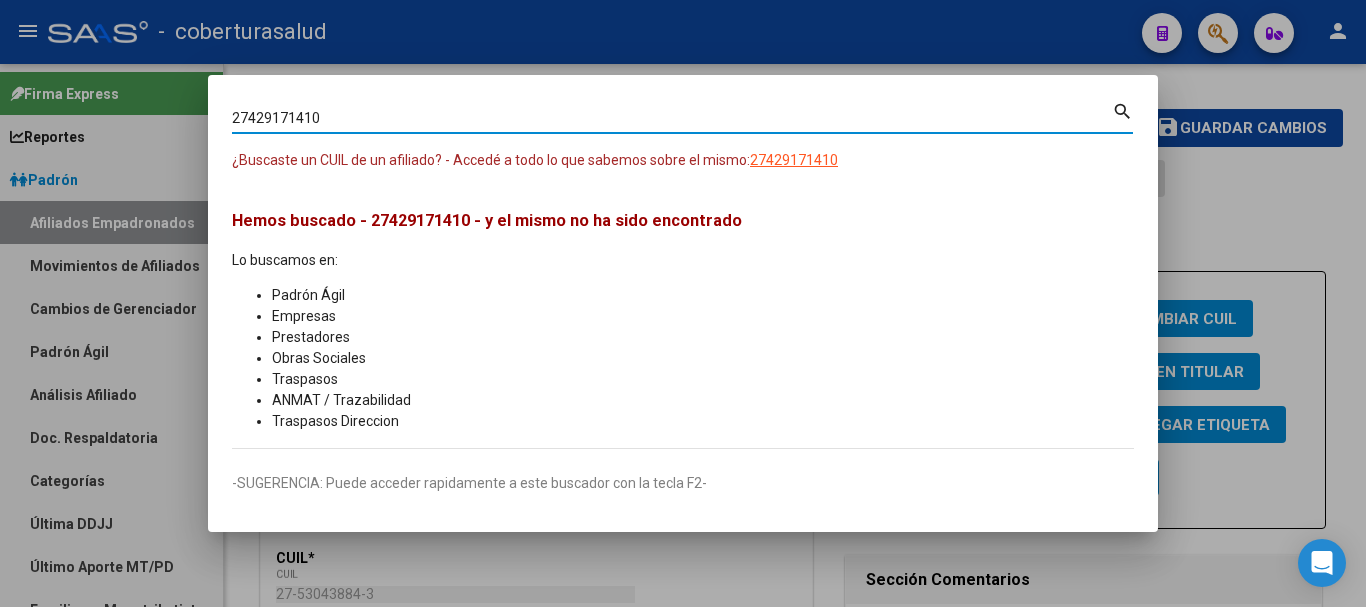 click on "27429171410" at bounding box center [672, 118] 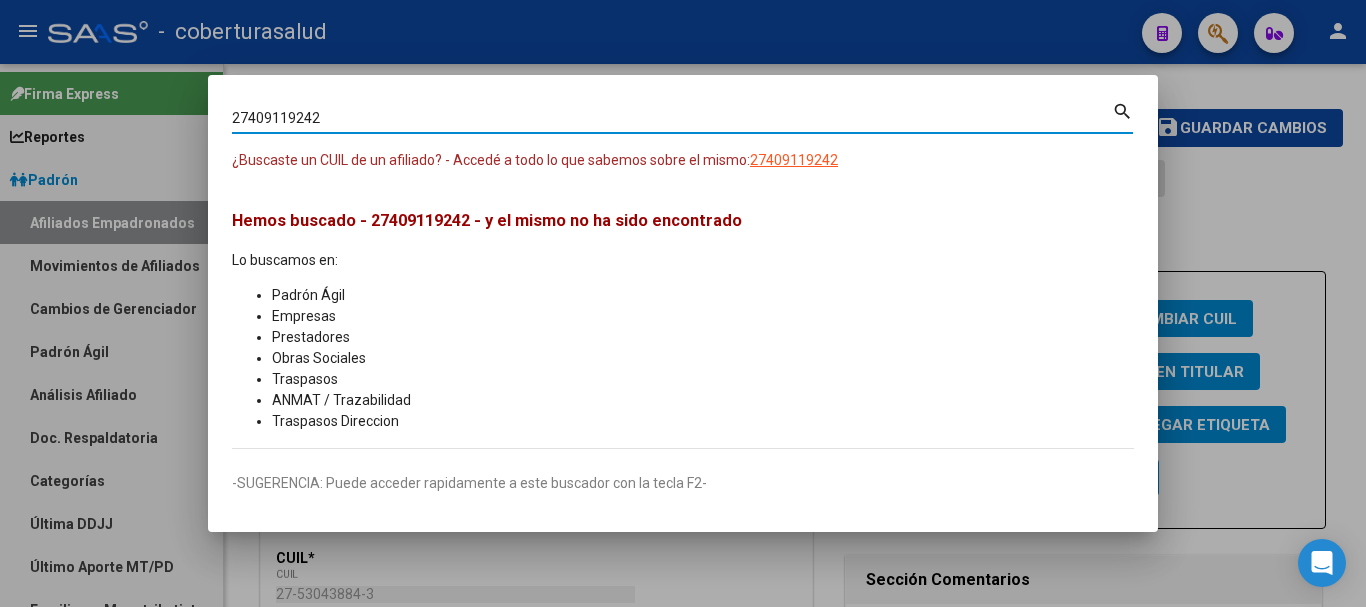click on "27409119242" at bounding box center [672, 118] 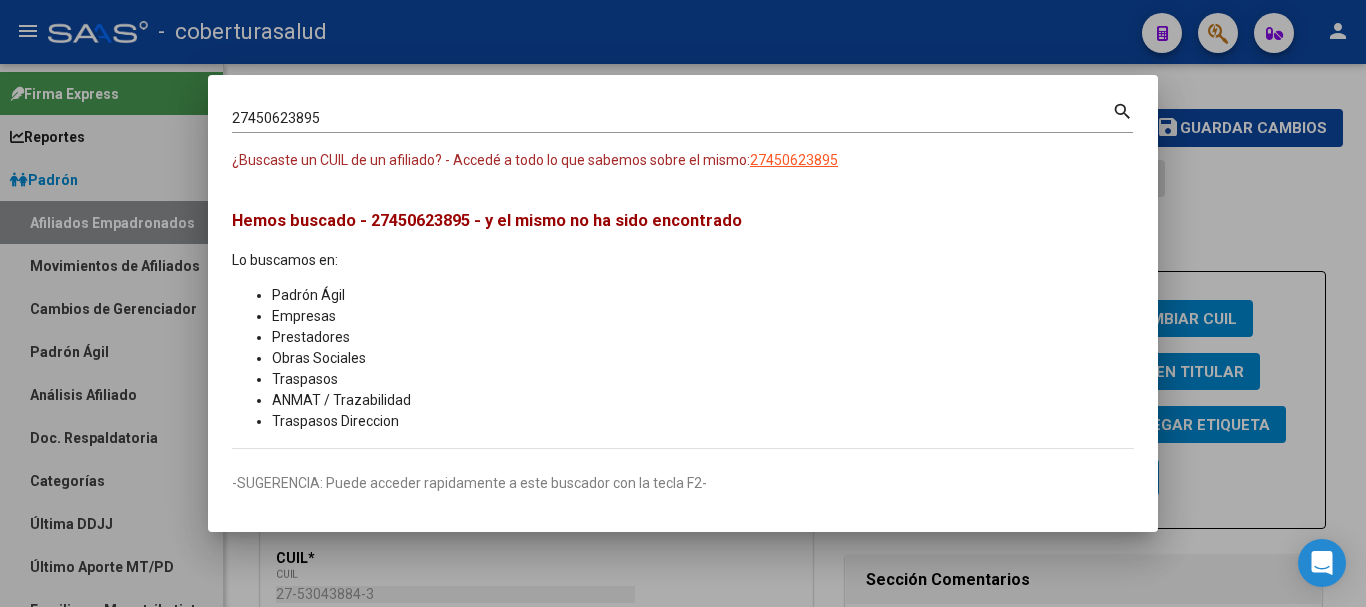 click on "27450623895 [PERSON_NAME] (apellido, dni, cuil, [PERSON_NAME], cuit, obra social) search" at bounding box center [682, 115] 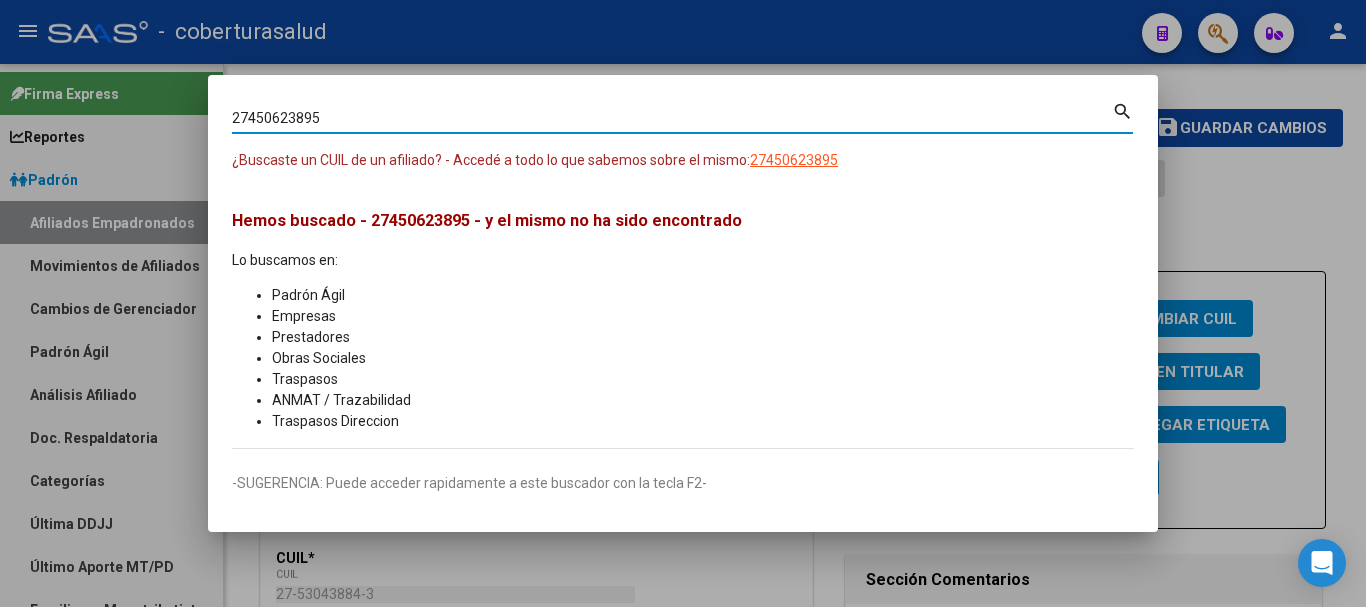 click on "27450623895 Buscar (apellido, dni, cuil, [PERSON_NAME], cuit, obra social)" at bounding box center [672, 119] 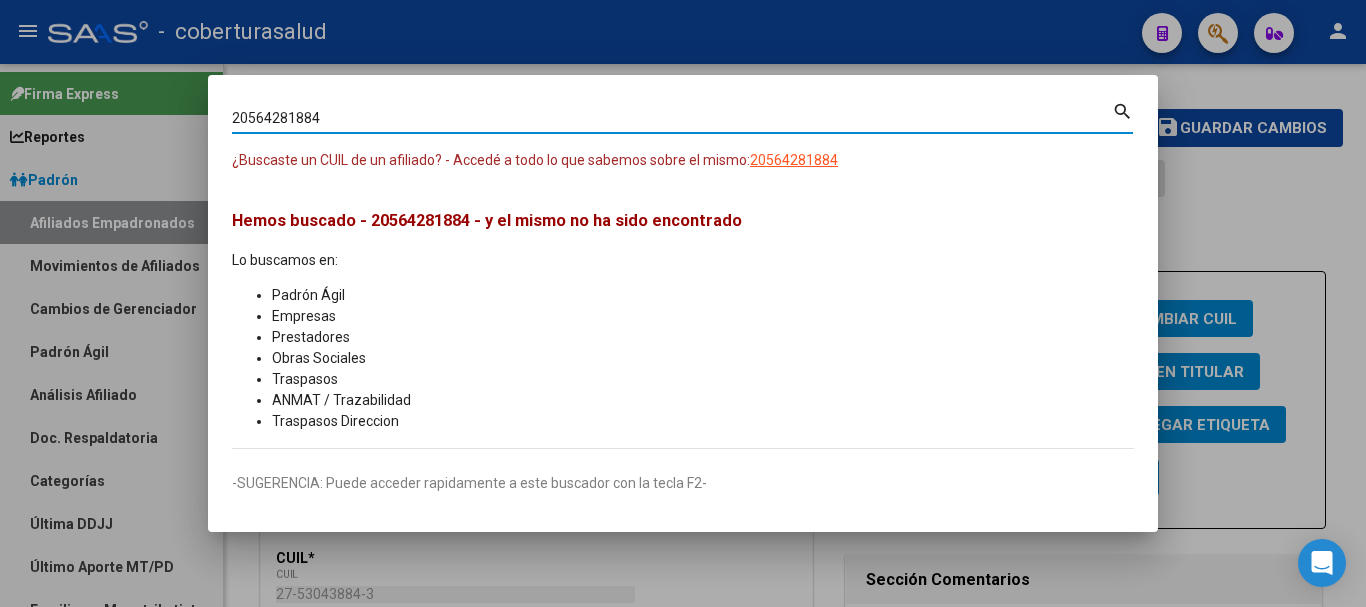 click on "20564281884" at bounding box center [672, 118] 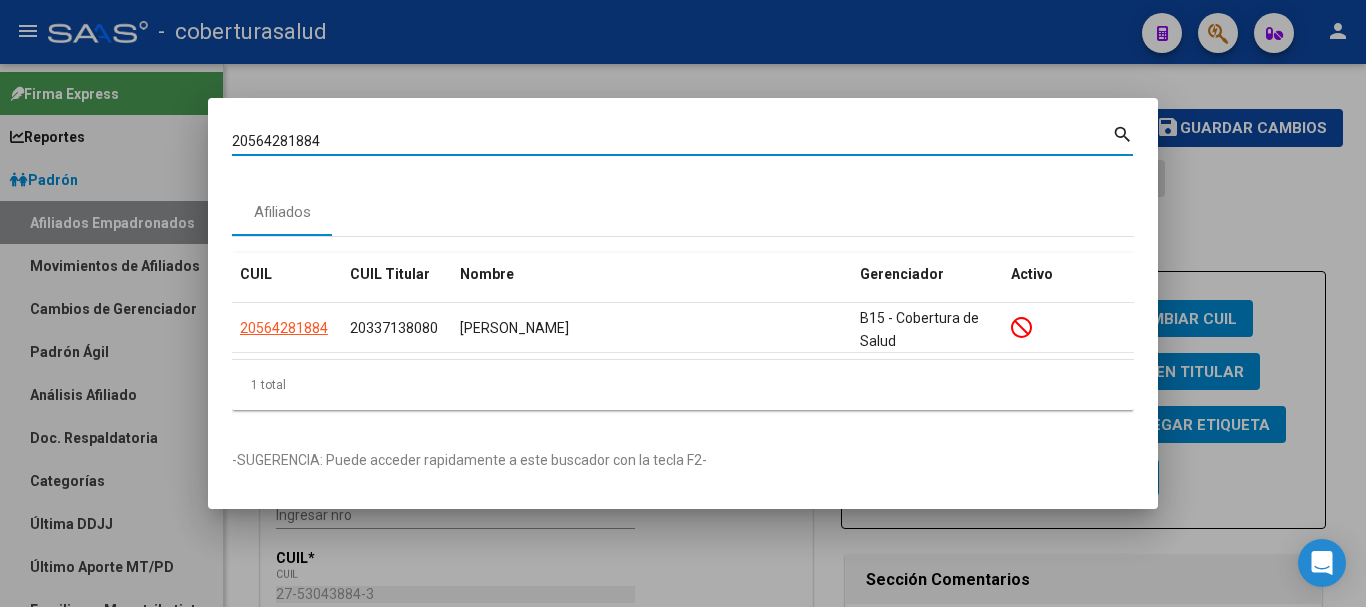 click on "20564281884 Buscar (apellido, dni, [PERSON_NAME], [PERSON_NAME], cuit, obra social)" at bounding box center (672, 141) 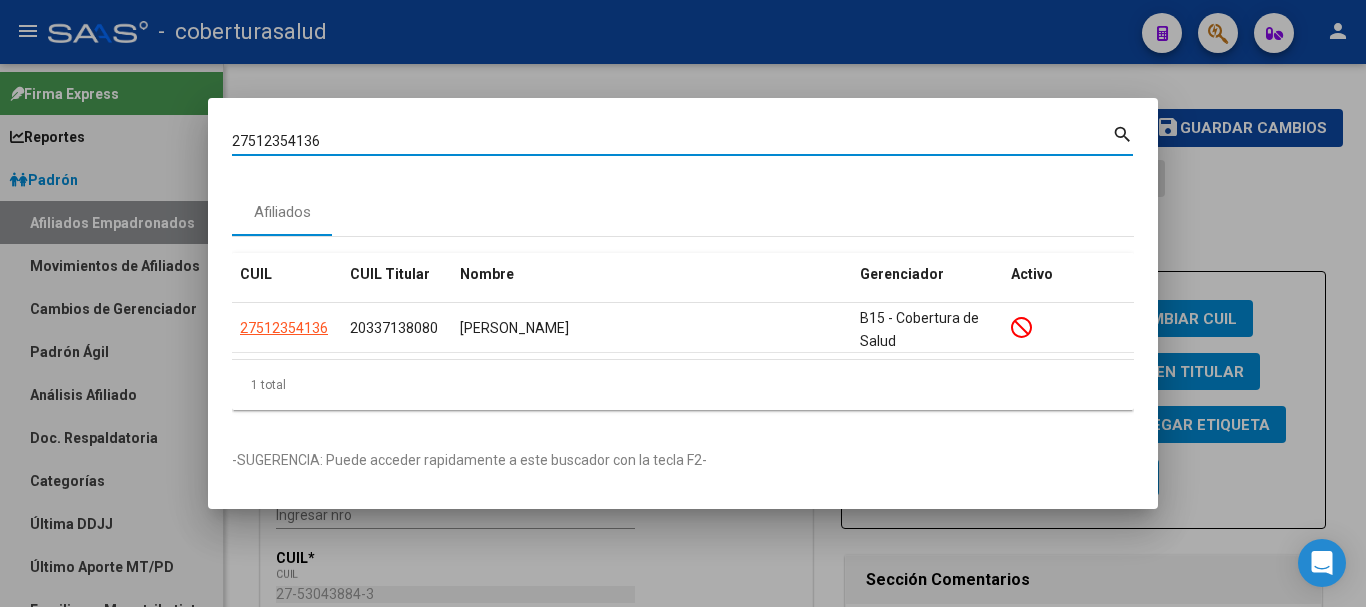 click on "27512354136" at bounding box center (672, 141) 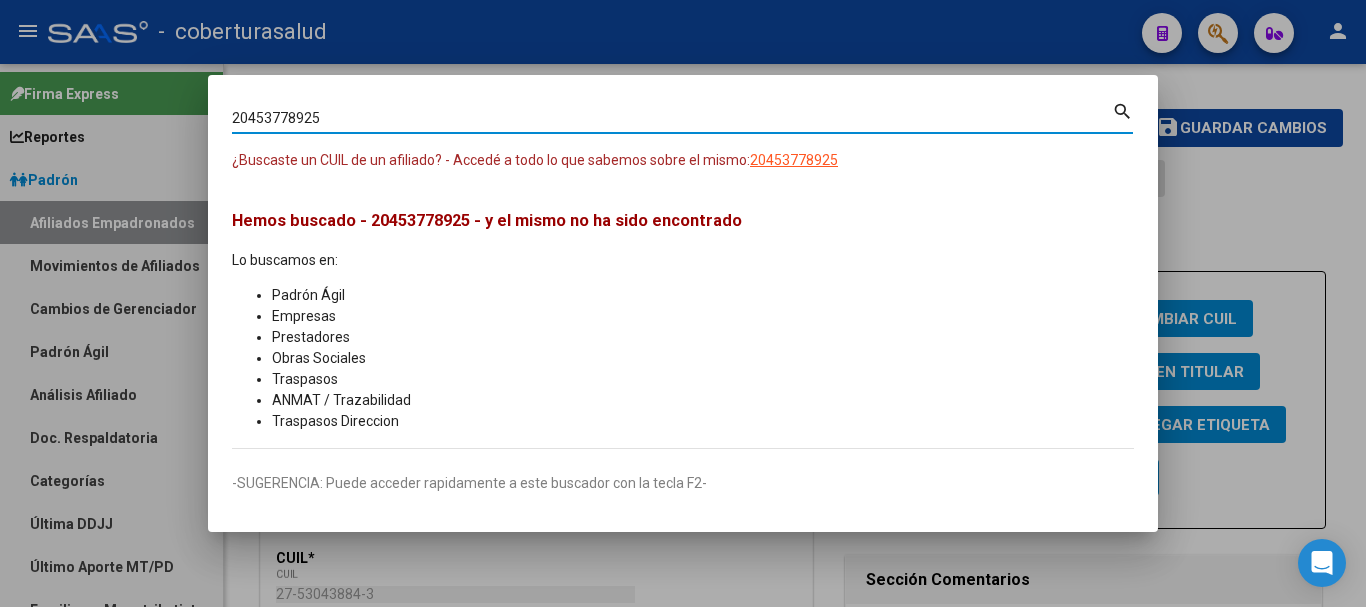 click on "20453778925 Buscar (apellido, dni, [PERSON_NAME], [PERSON_NAME], cuit, obra social)" at bounding box center (672, 119) 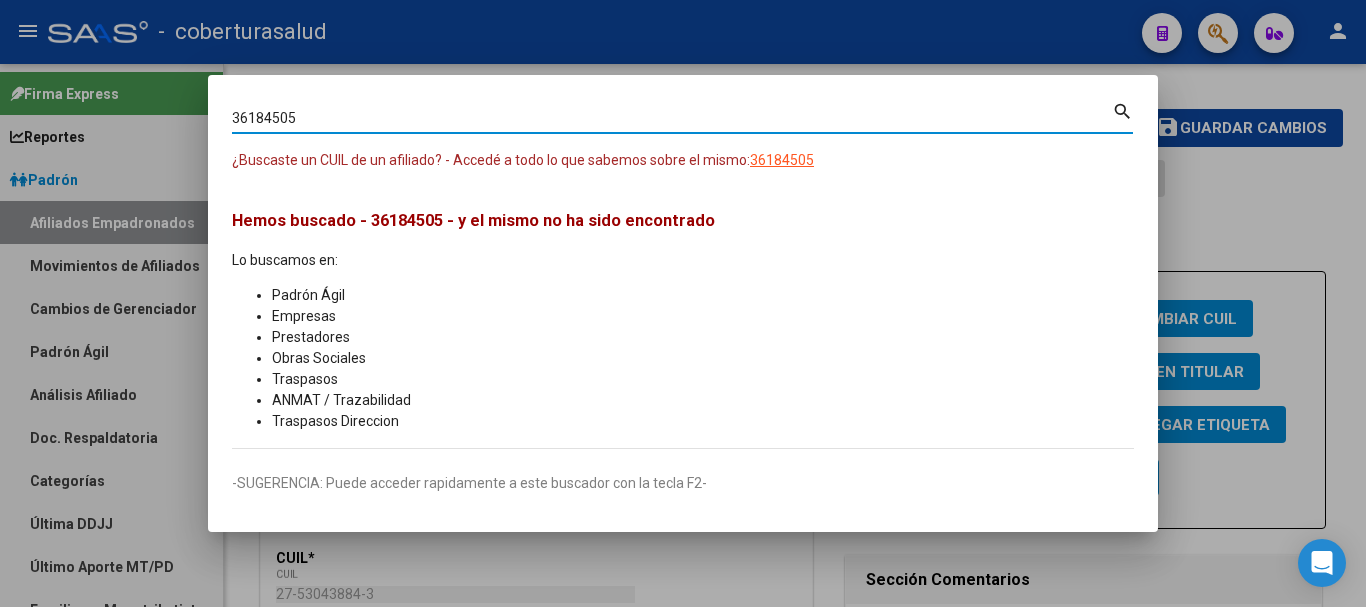 click on "36184505" at bounding box center [672, 118] 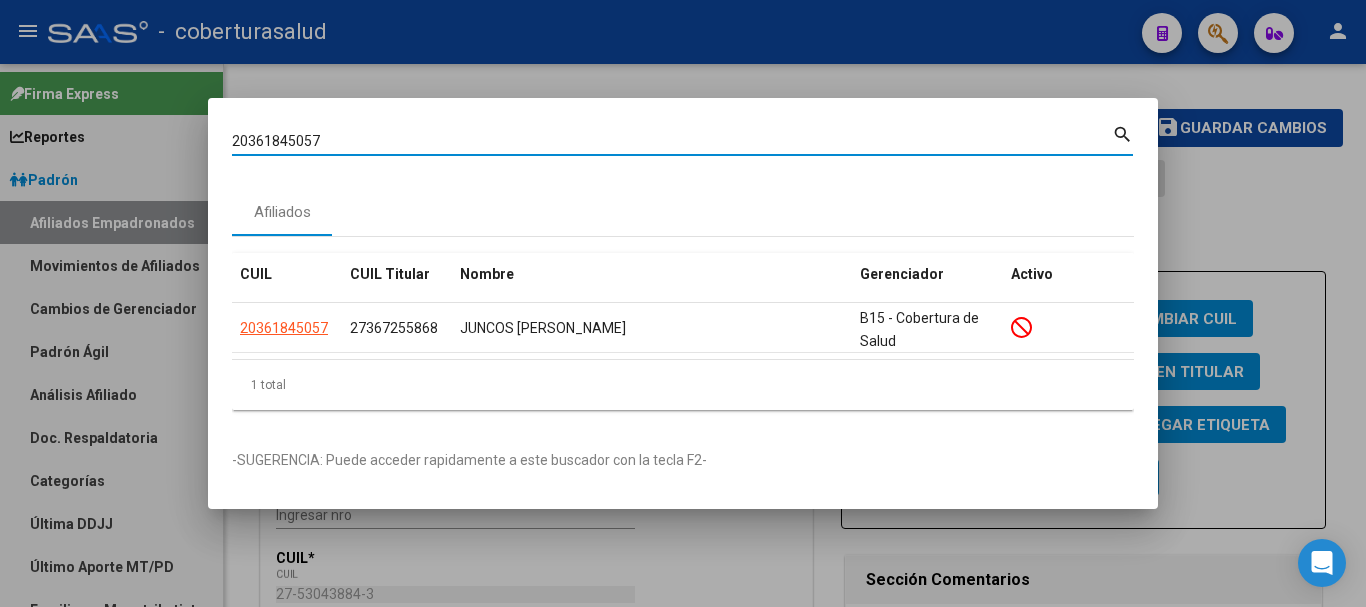 click on "20361845057" at bounding box center (672, 141) 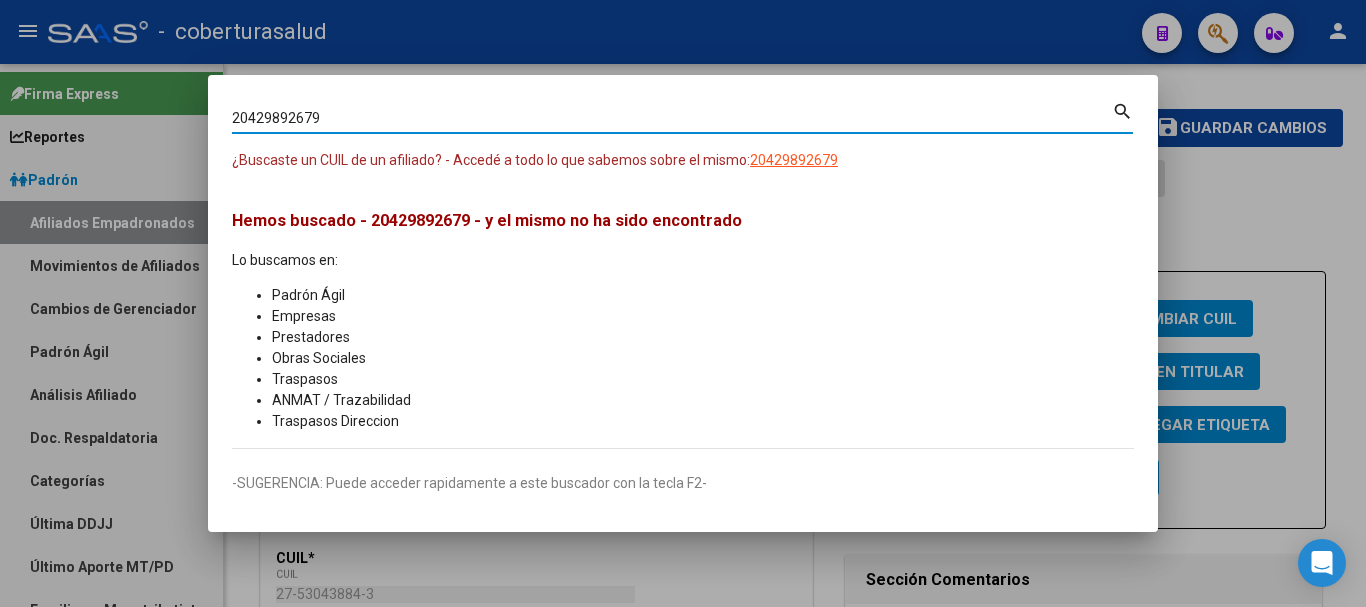 click on "20429892679 [PERSON_NAME] (apellido, dni, [PERSON_NAME], [PERSON_NAME], cuit, obra social)" at bounding box center [672, 119] 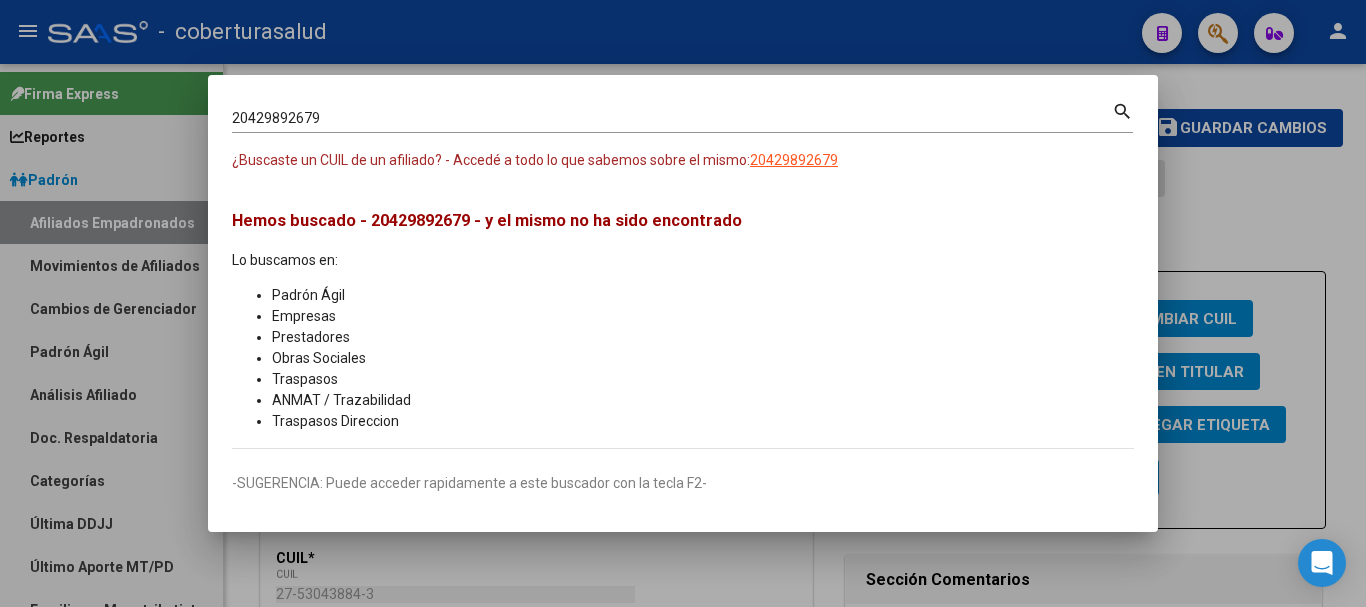 click on "20429892679 [PERSON_NAME] (apellido, dni, [PERSON_NAME], [PERSON_NAME], cuit, obra social)" at bounding box center [672, 119] 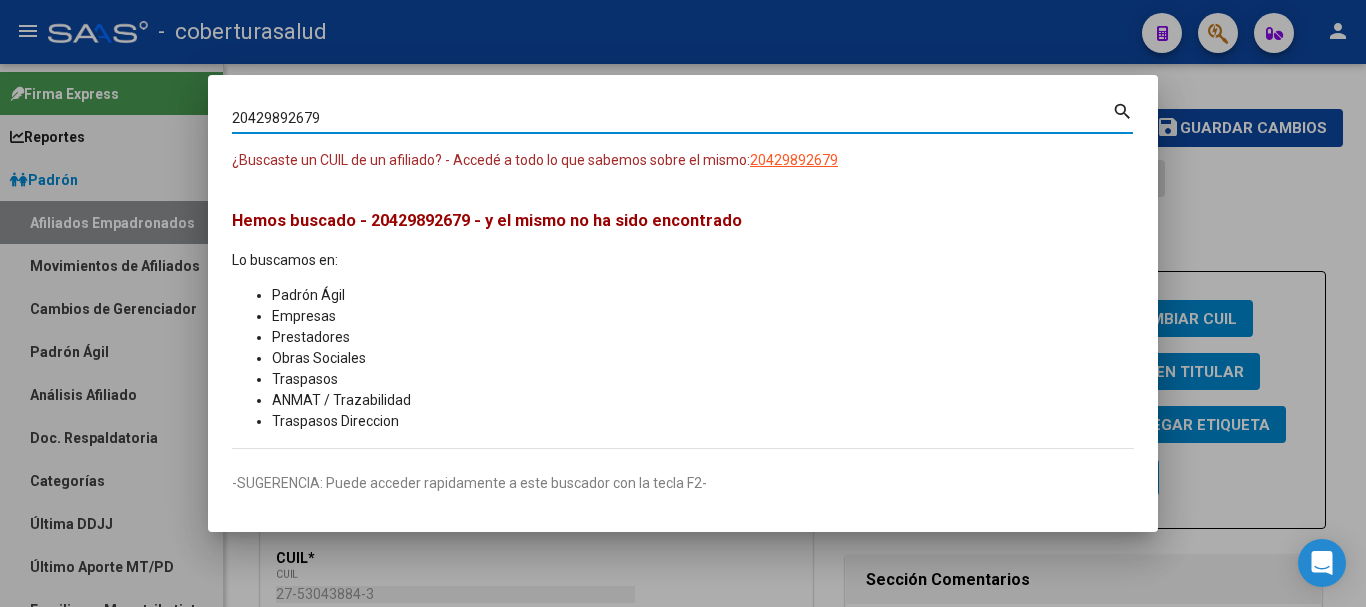paste on "20425520459" 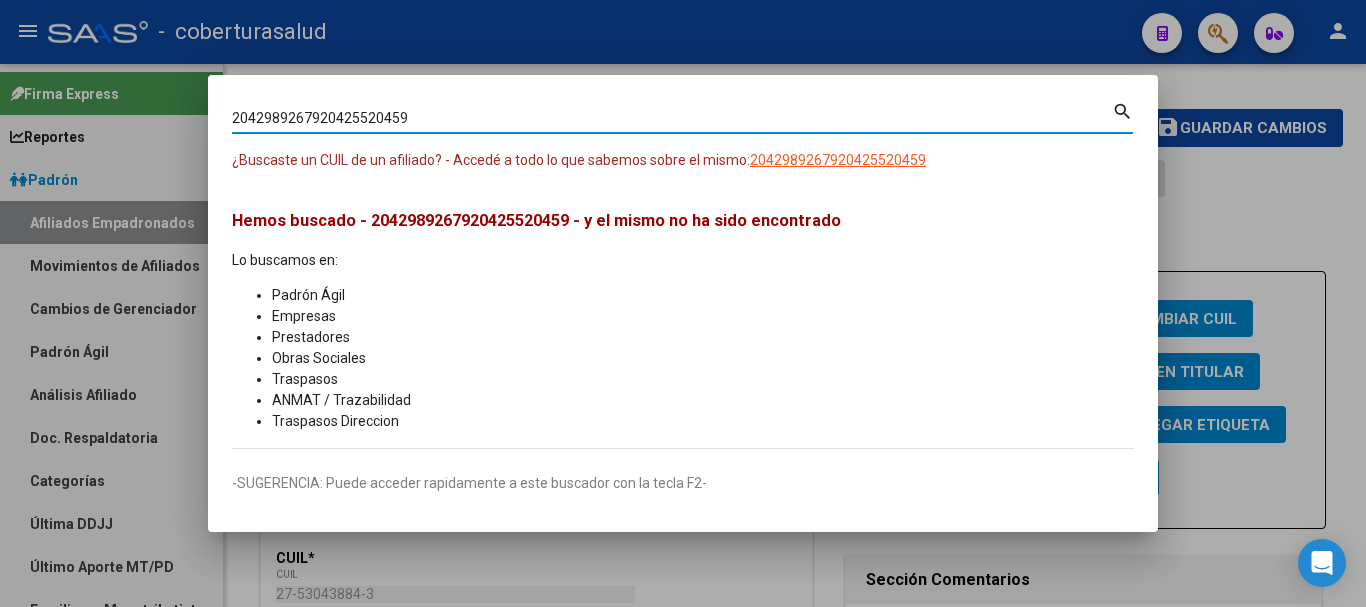 click on "2042989267920425520459" at bounding box center [672, 118] 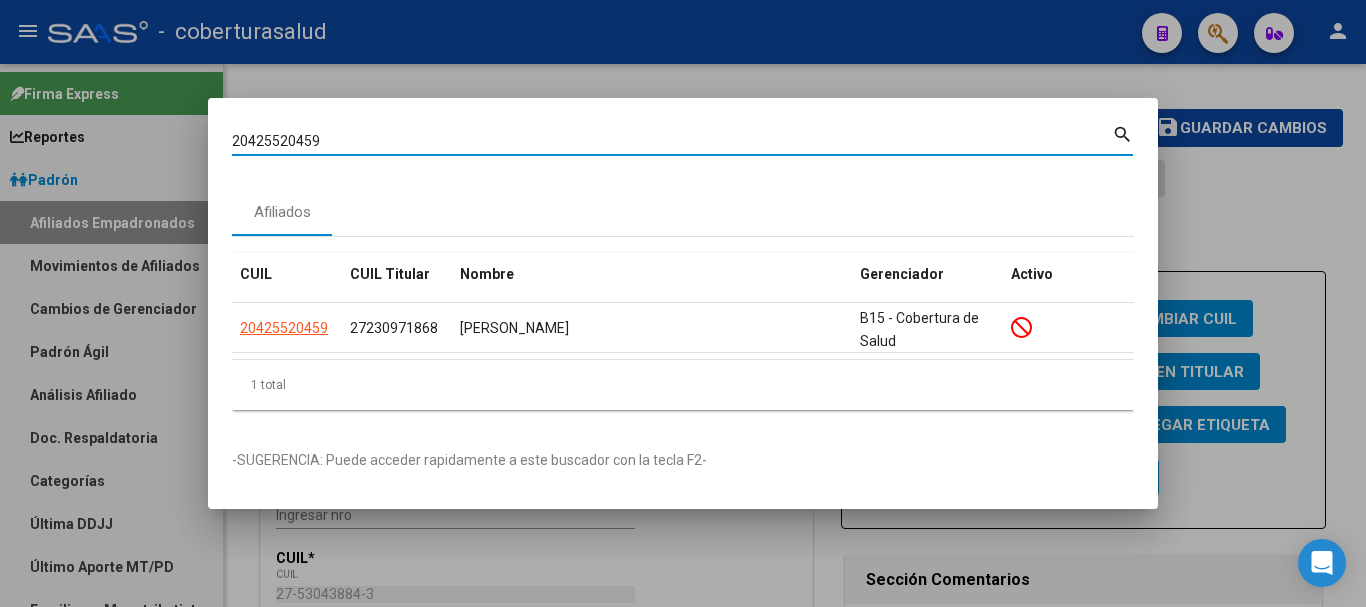 click on "20425520459" at bounding box center (672, 141) 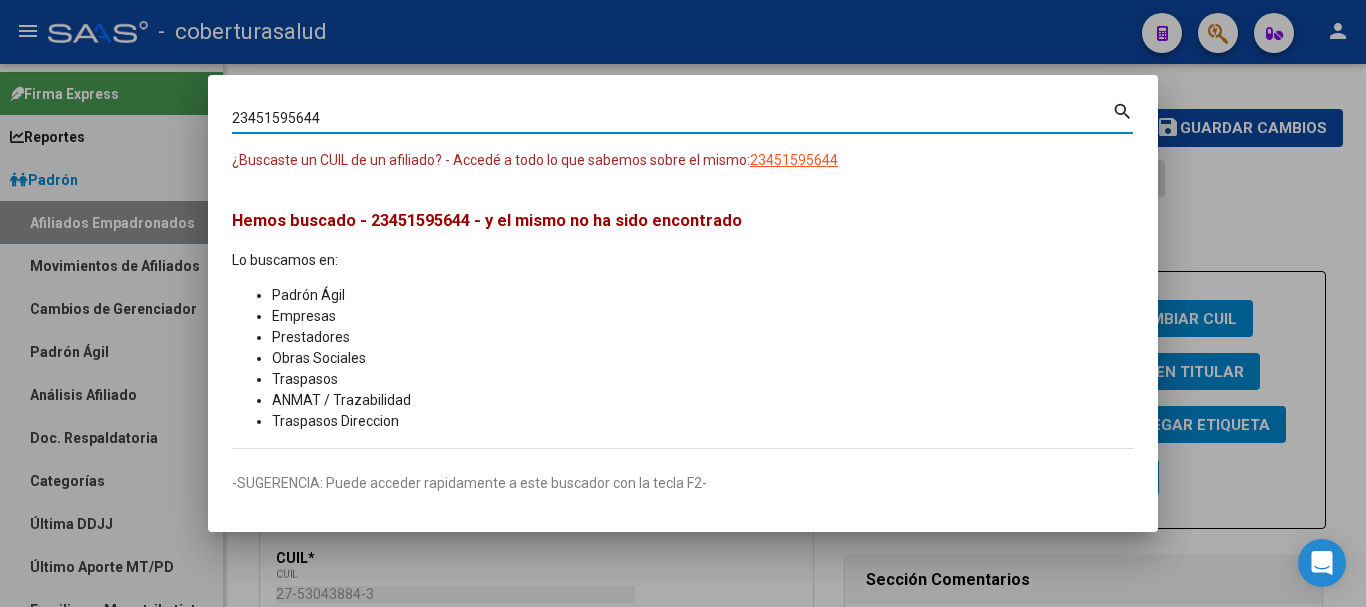 click on "23451595644" at bounding box center [672, 118] 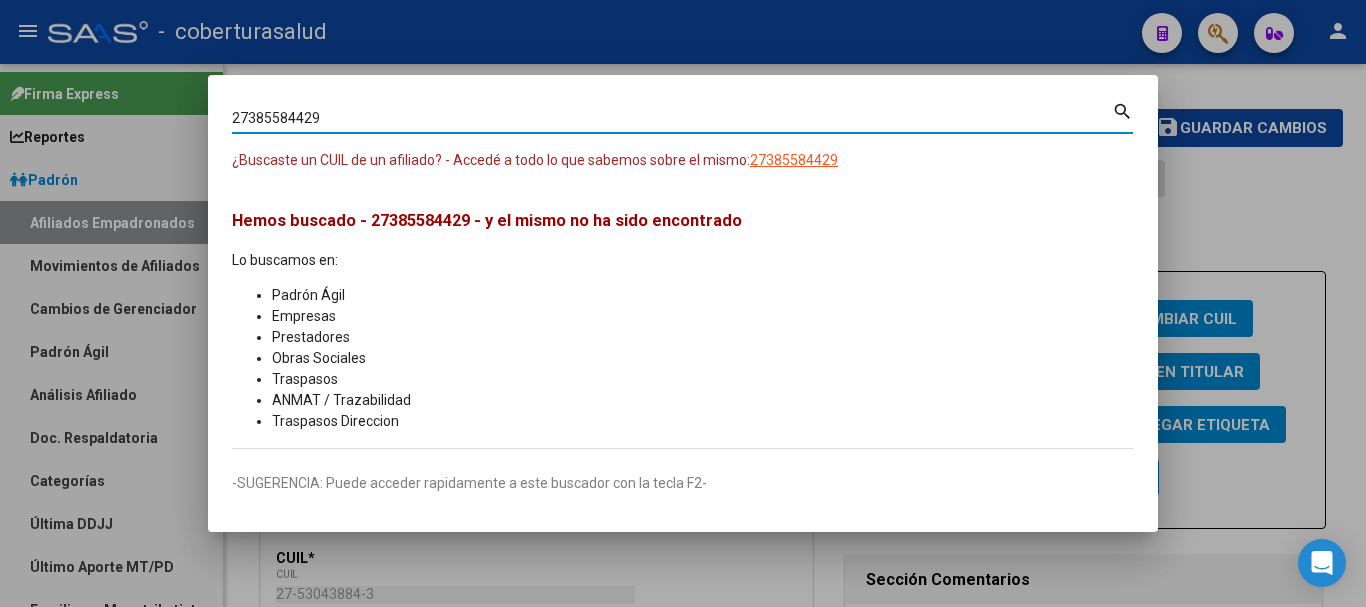 click on "27385584429" at bounding box center [672, 118] 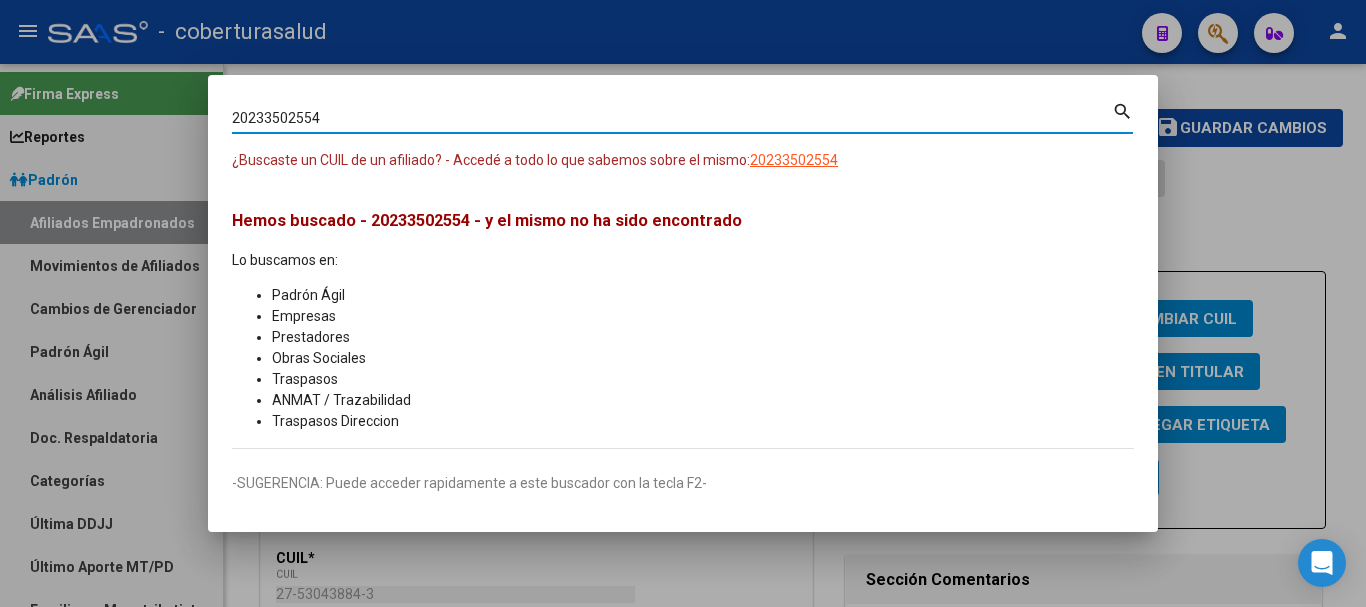 click on "20233502554" at bounding box center [672, 118] 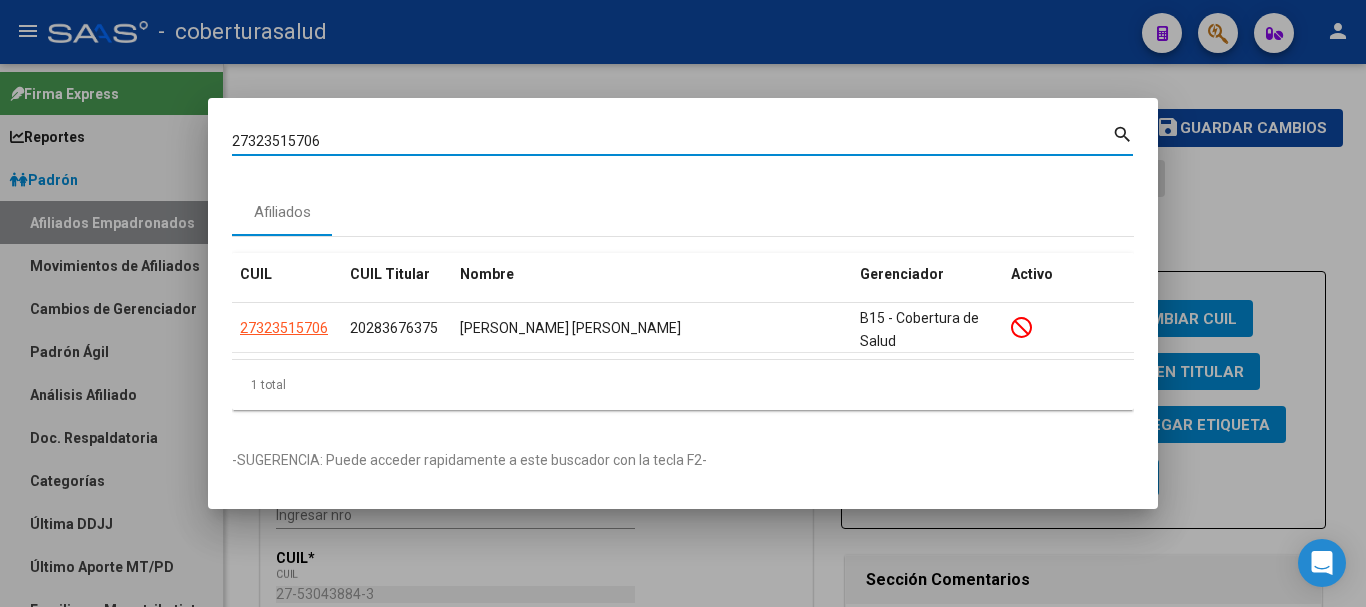 click on "27323515706" at bounding box center [672, 141] 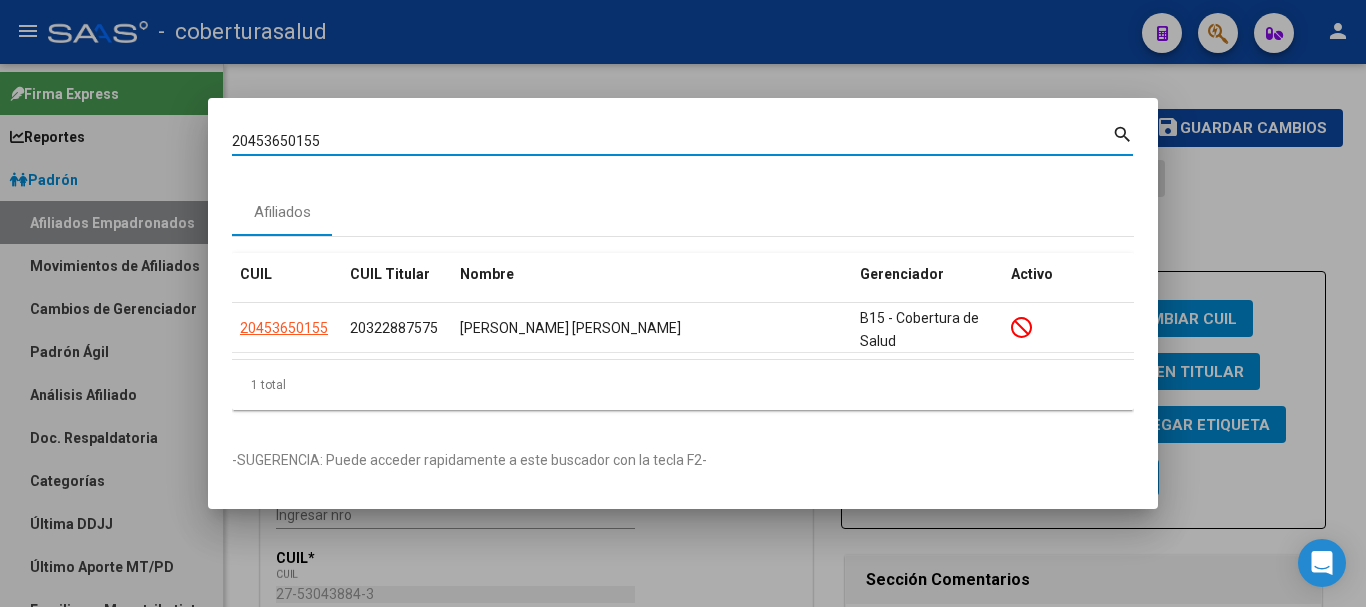click on "20453650155 Buscar (apellido, dni, [PERSON_NAME], [PERSON_NAME], cuit, obra social) search" at bounding box center [682, 147] 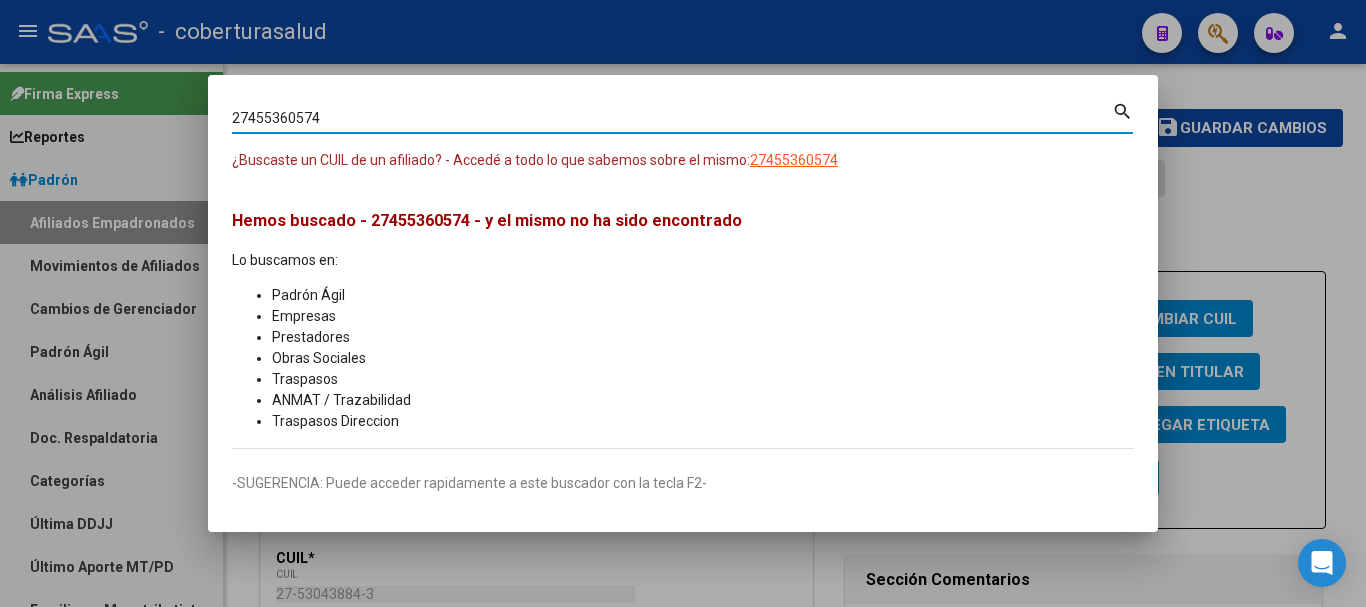 click on "27455360574" at bounding box center (672, 118) 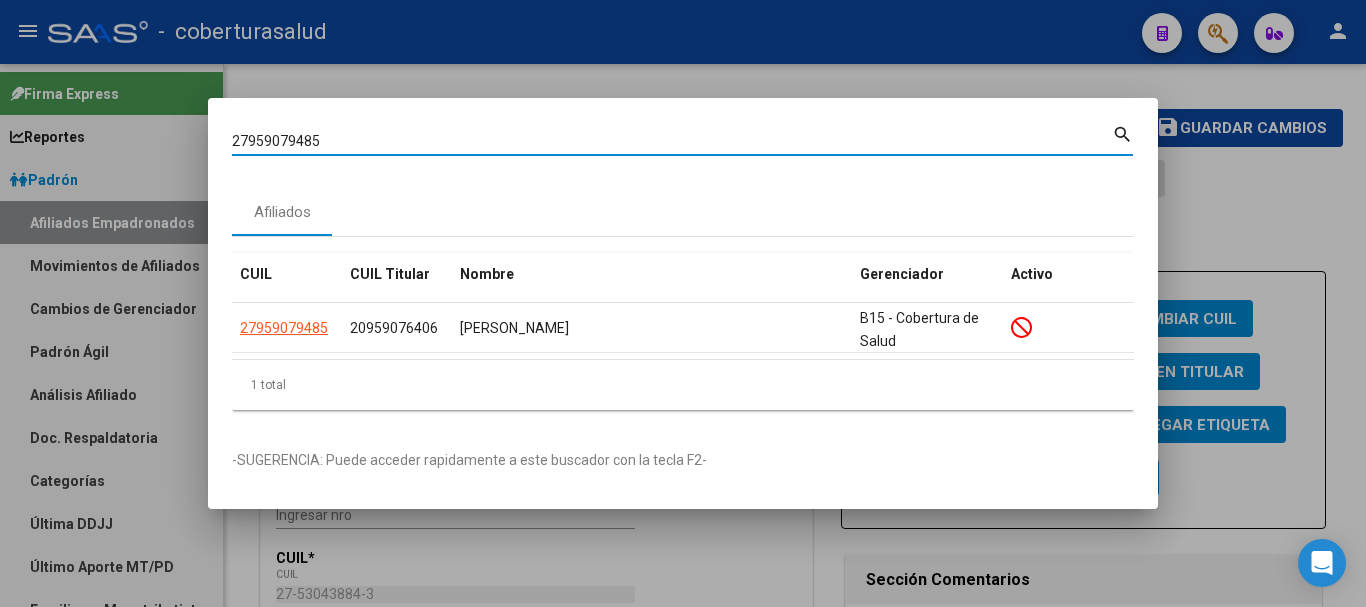 click on "27959079485" at bounding box center [672, 141] 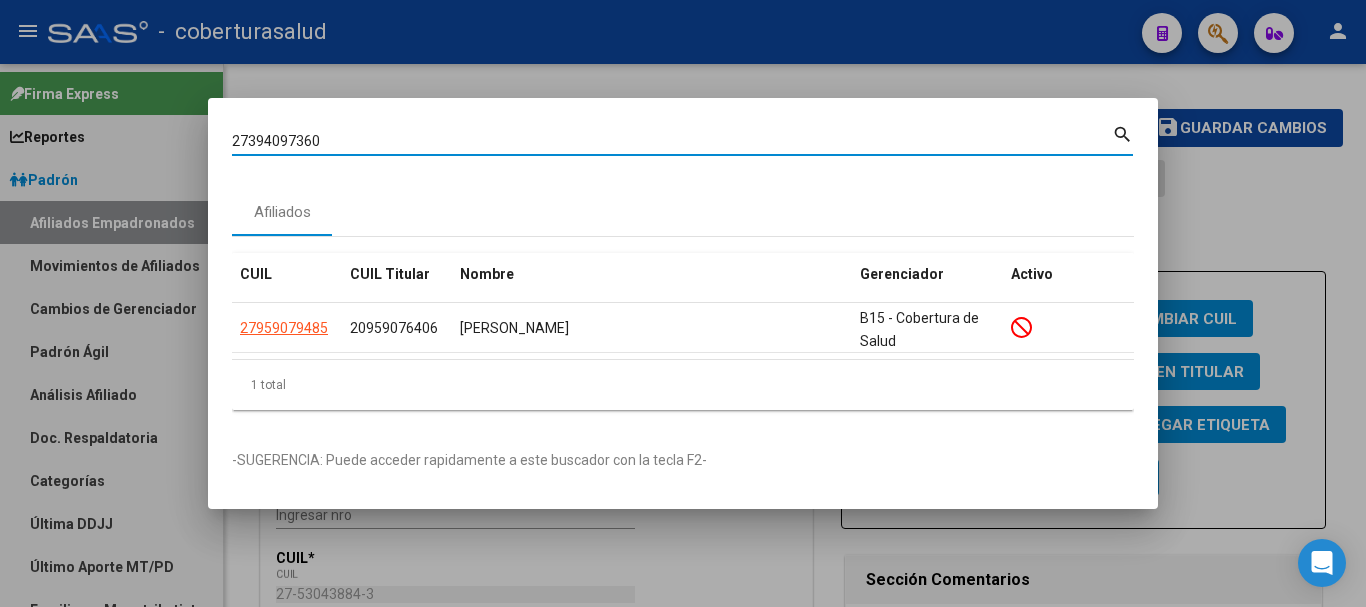 click on "27394097360" at bounding box center (672, 141) 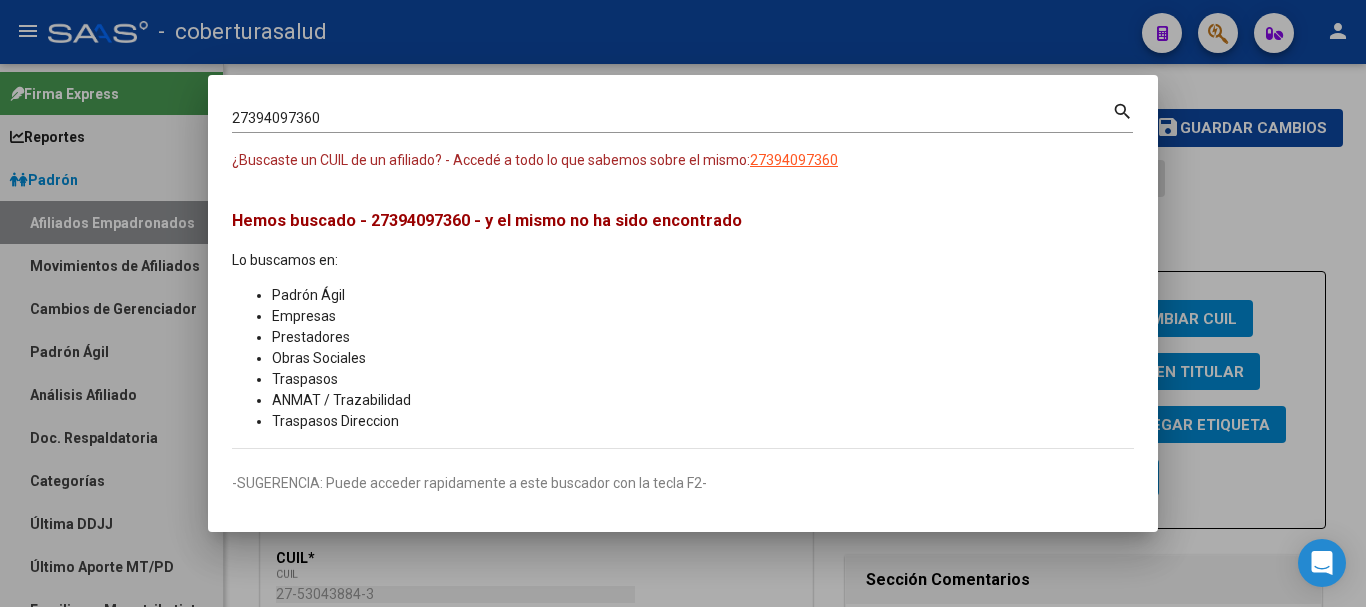 click on "27394097360 Buscar (apellido, dni, cuil, [PERSON_NAME], cuit, obra social)" at bounding box center [672, 119] 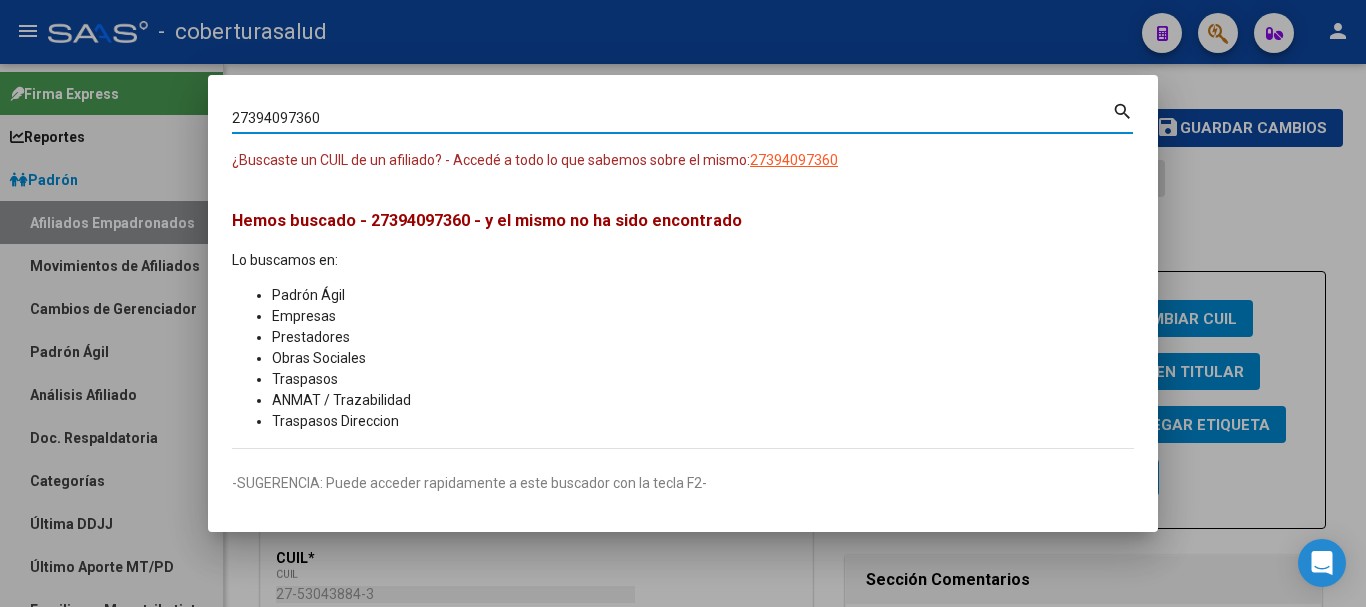 click on "27394097360 Buscar (apellido, dni, cuil, [PERSON_NAME], cuit, obra social)" at bounding box center [672, 119] 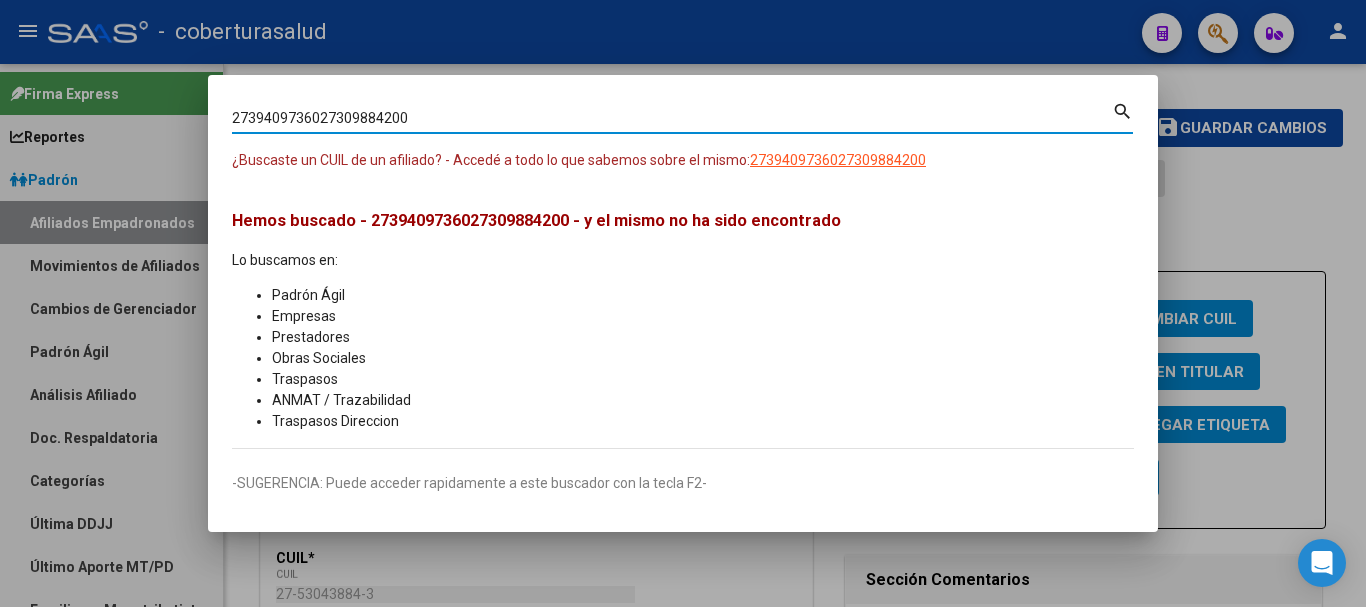 click on "2739409736027309884200 Buscar (apellido, dni, [PERSON_NAME], [PERSON_NAME], cuit, obra social)" at bounding box center [672, 119] 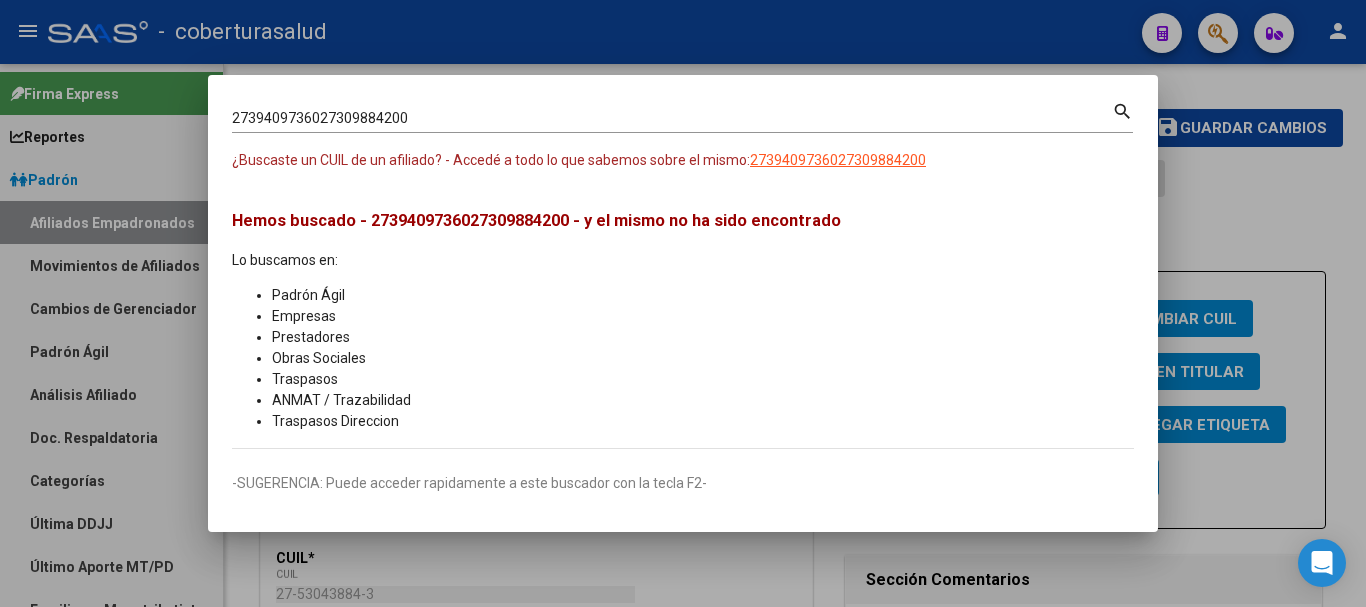 click on "2739409736027309884200 Buscar (apellido, dni, [PERSON_NAME], [PERSON_NAME], cuit, obra social)" at bounding box center [672, 119] 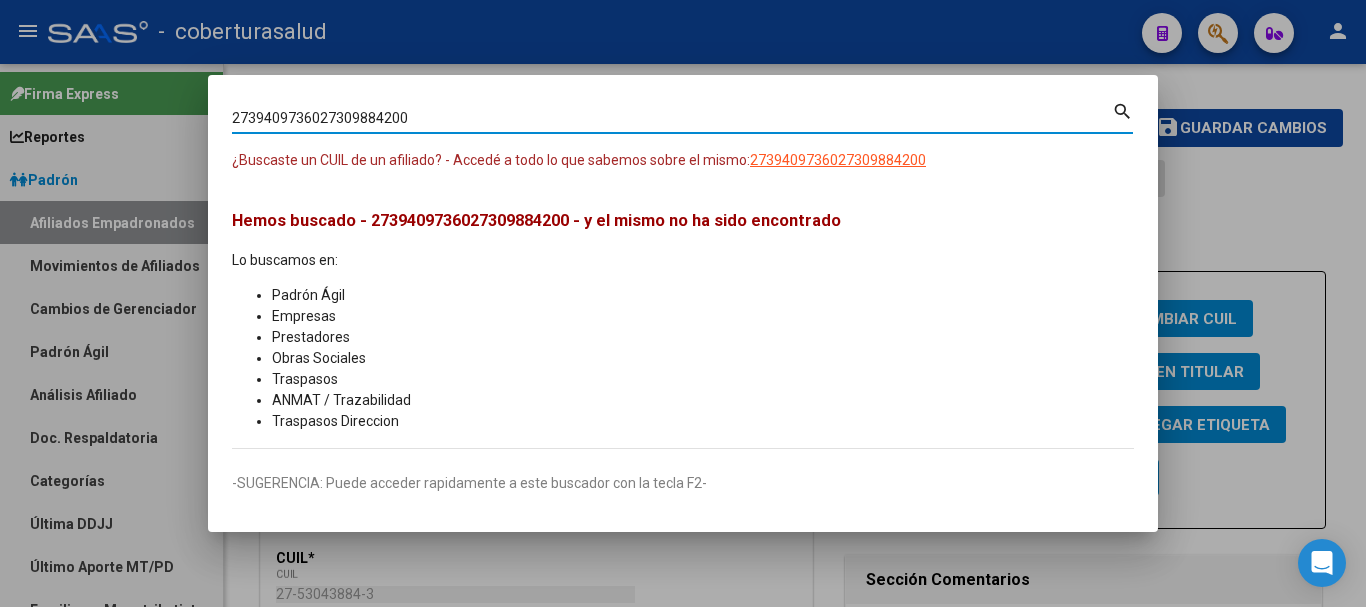 click on "2739409736027309884200" at bounding box center (672, 118) 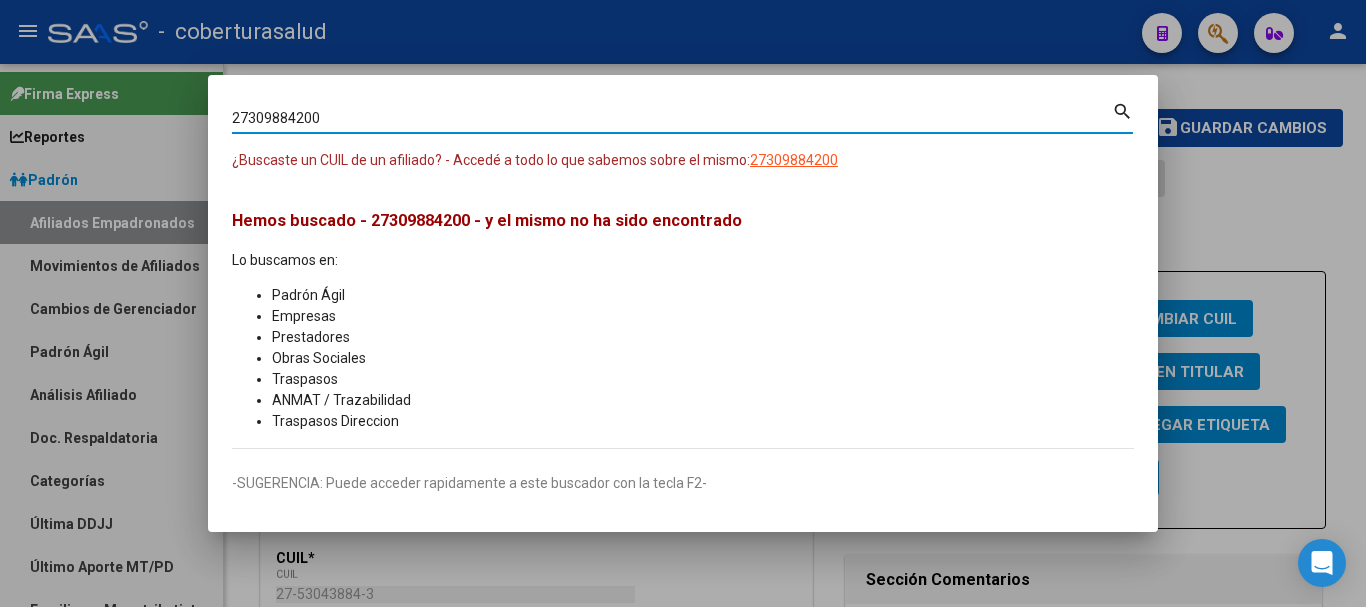 type on "27309884200" 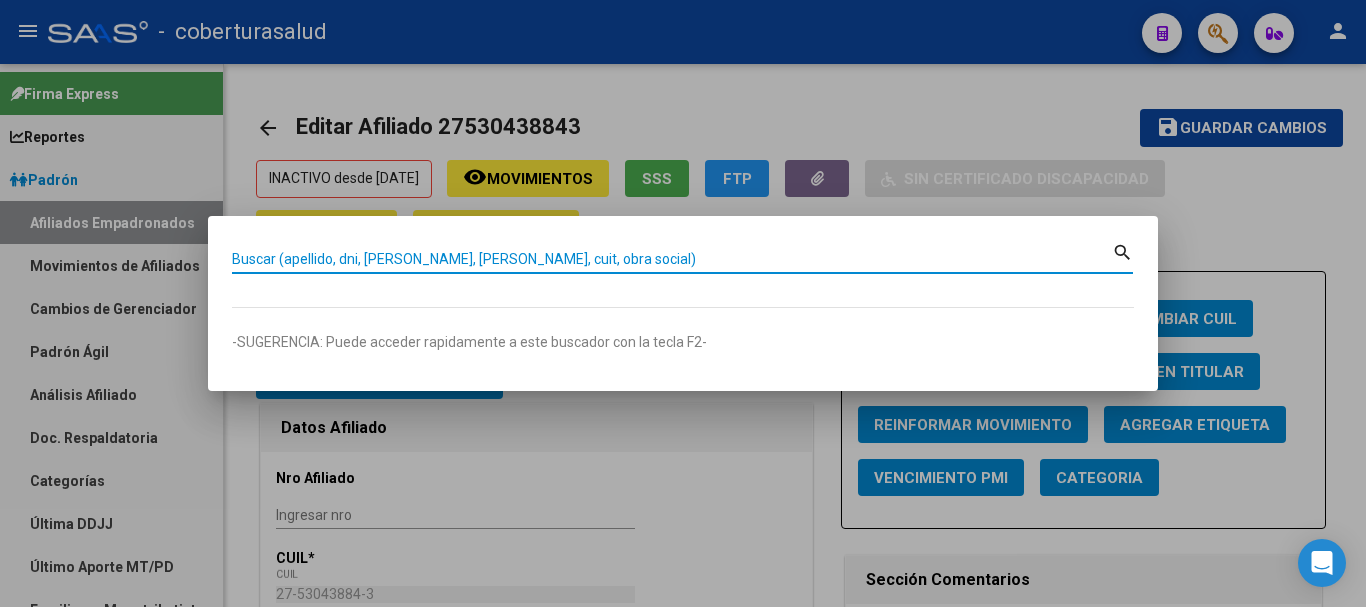 paste on "56677401" 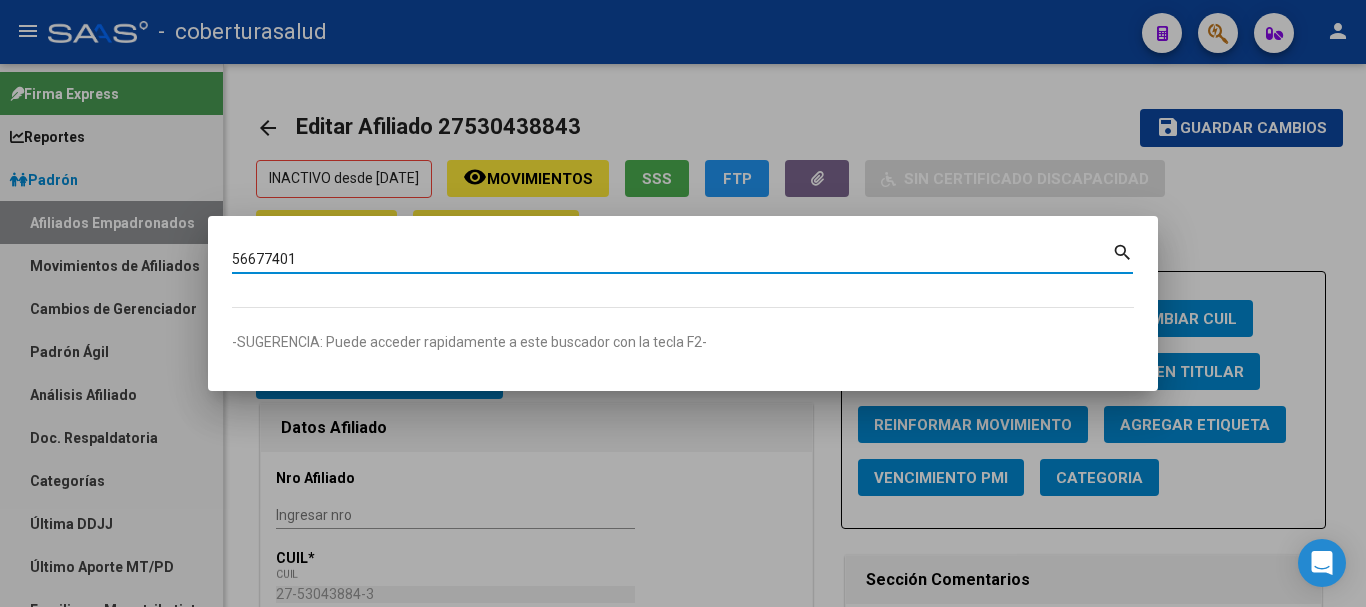 type on "56677401" 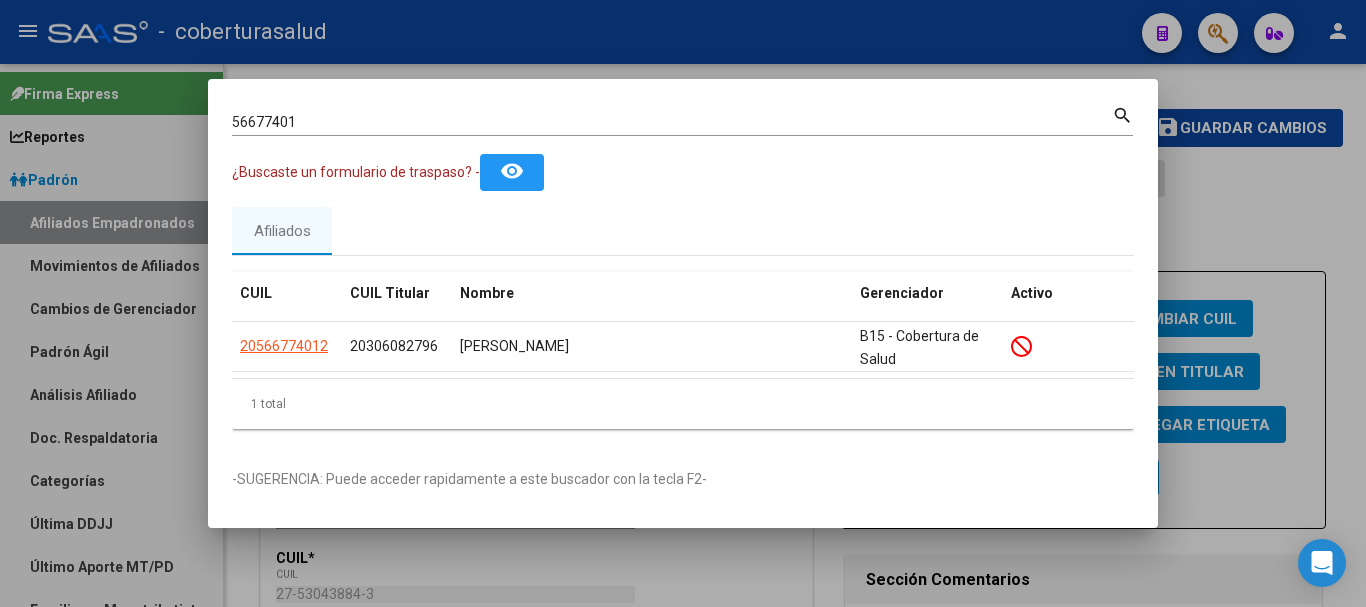 type 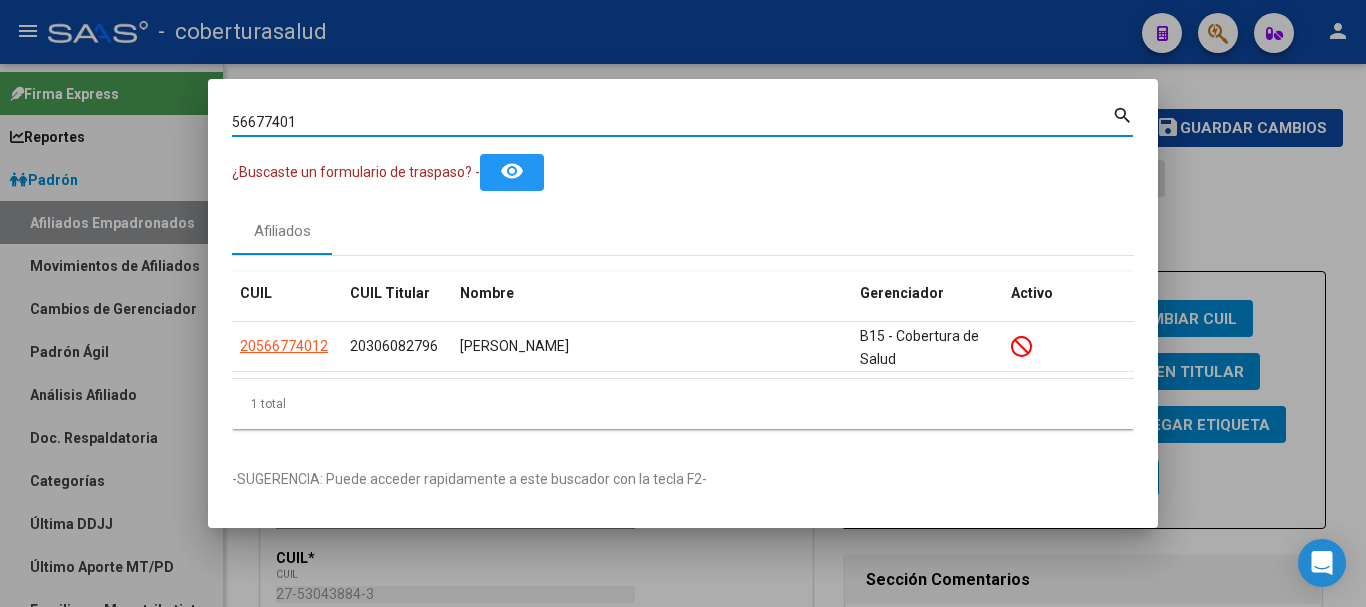 paste on "42240467" 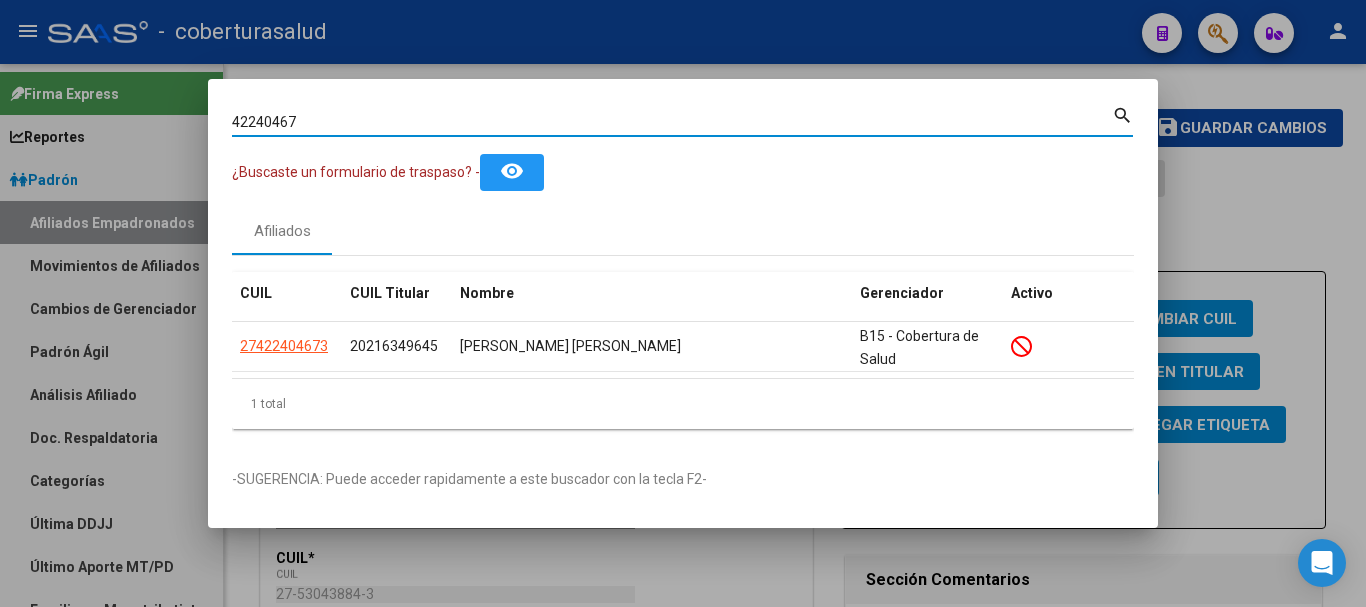 paste on "53003139" 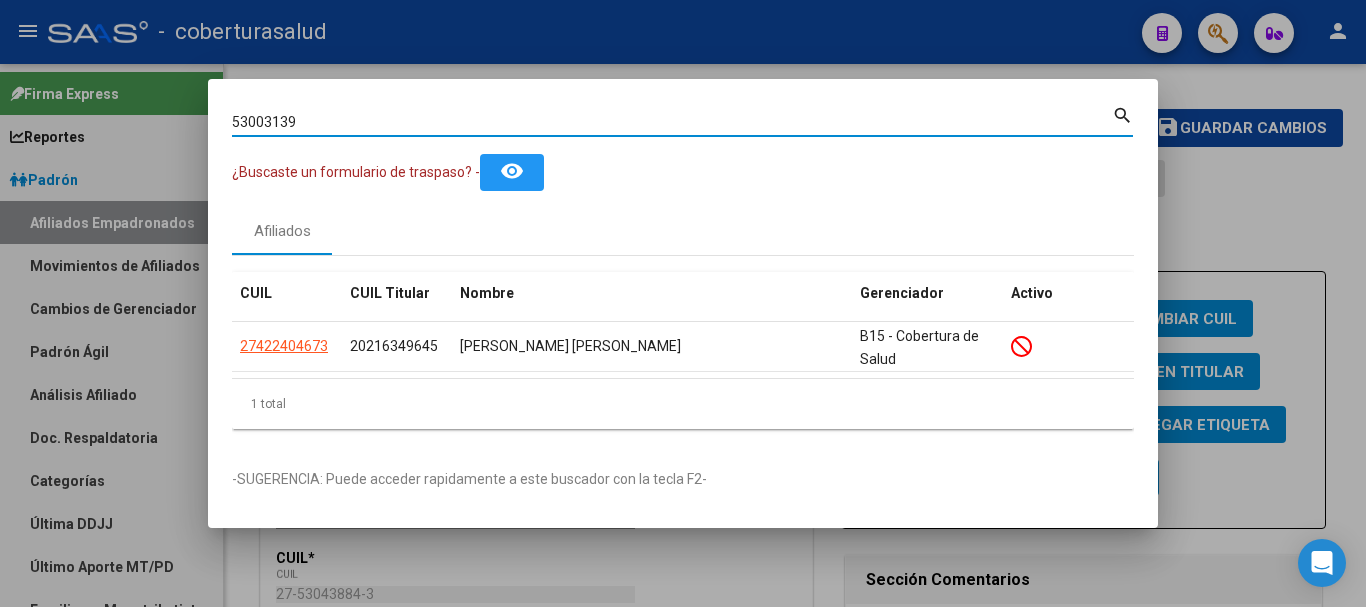 paste on "49050762" 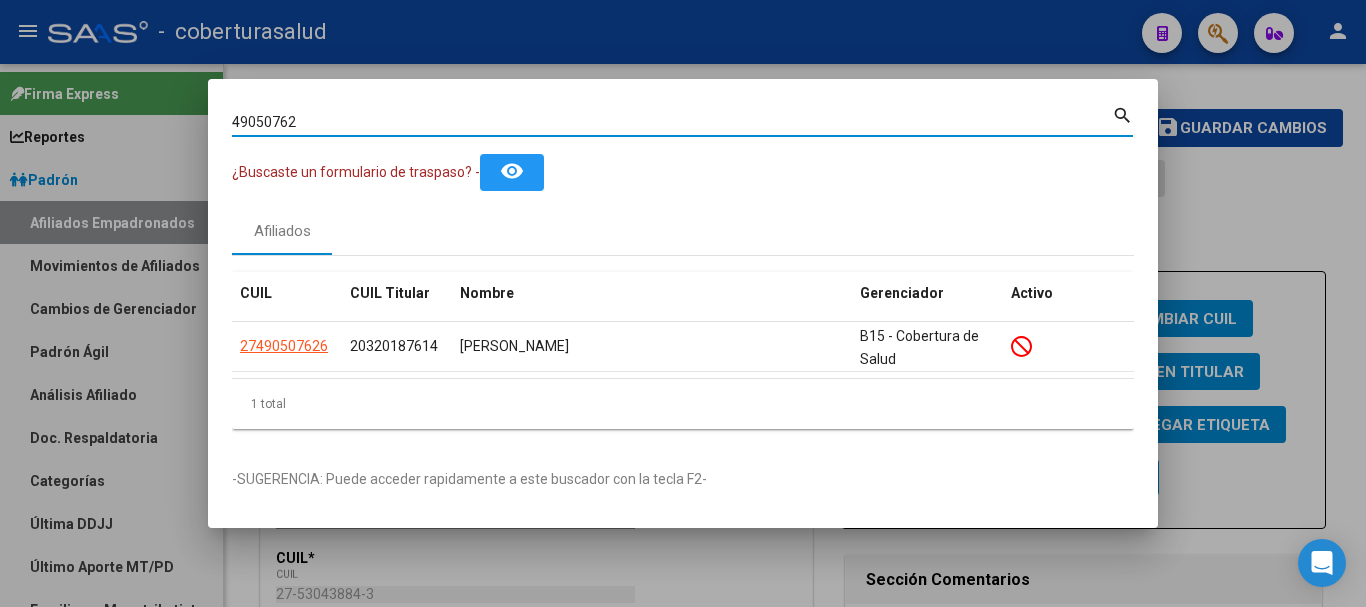 paste on "27945603" 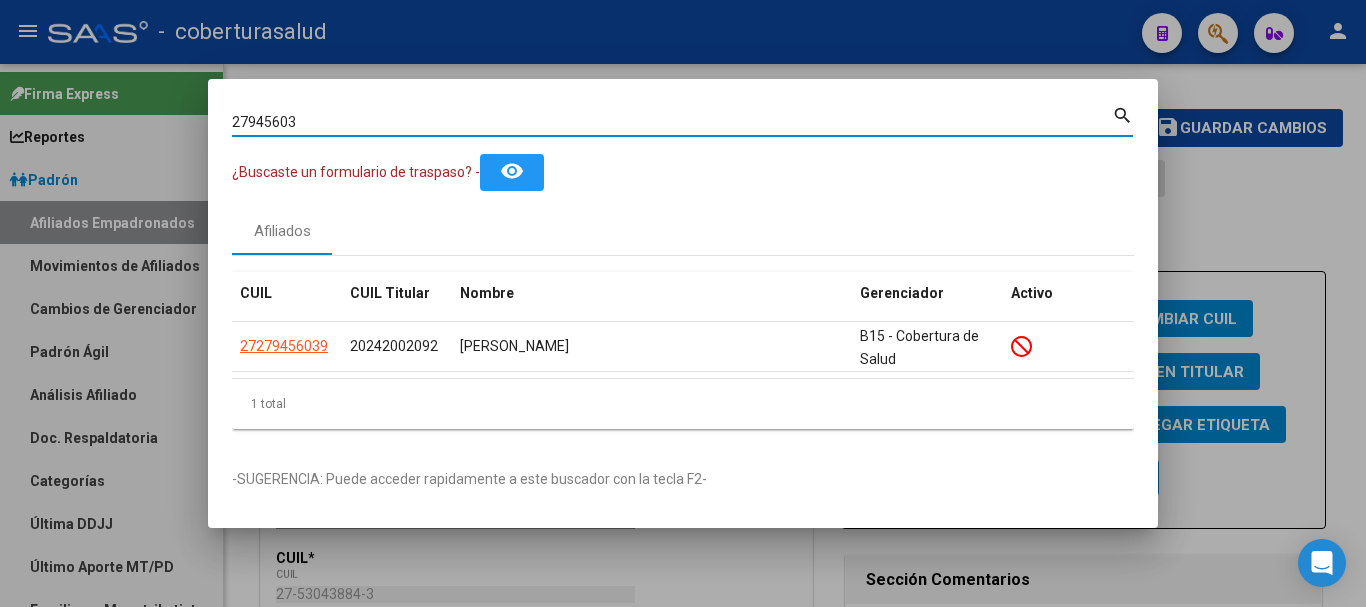 paste on "45682500" 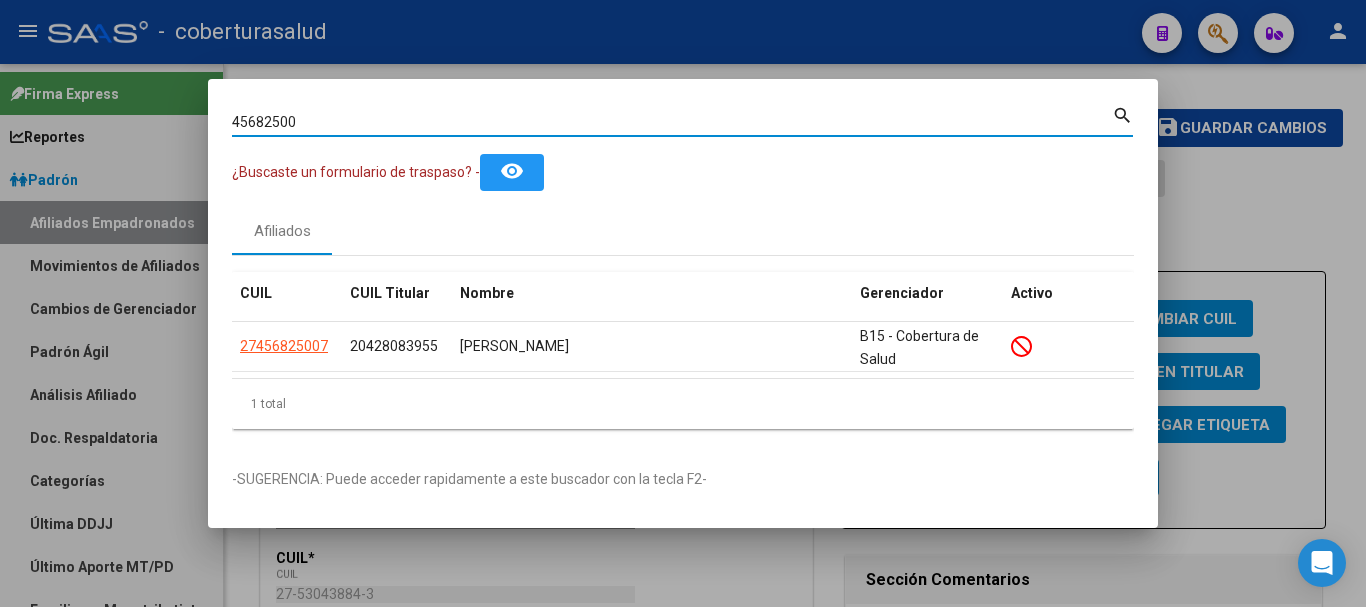 paste on "25259375" 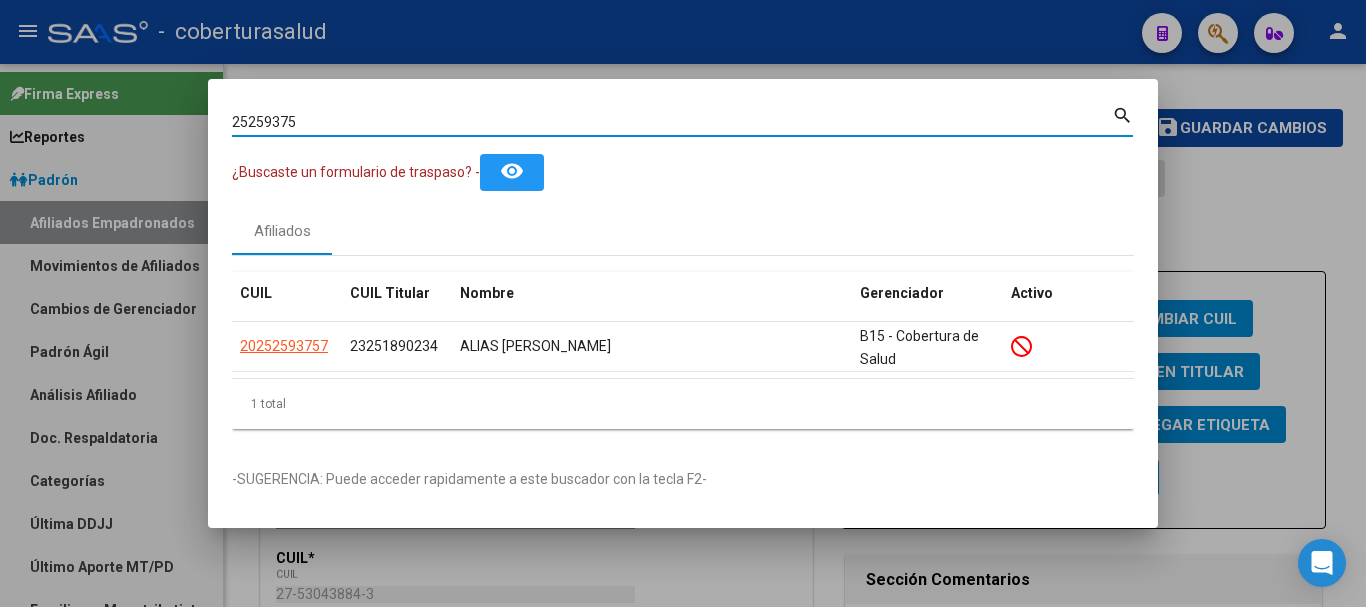 paste on "45449827" 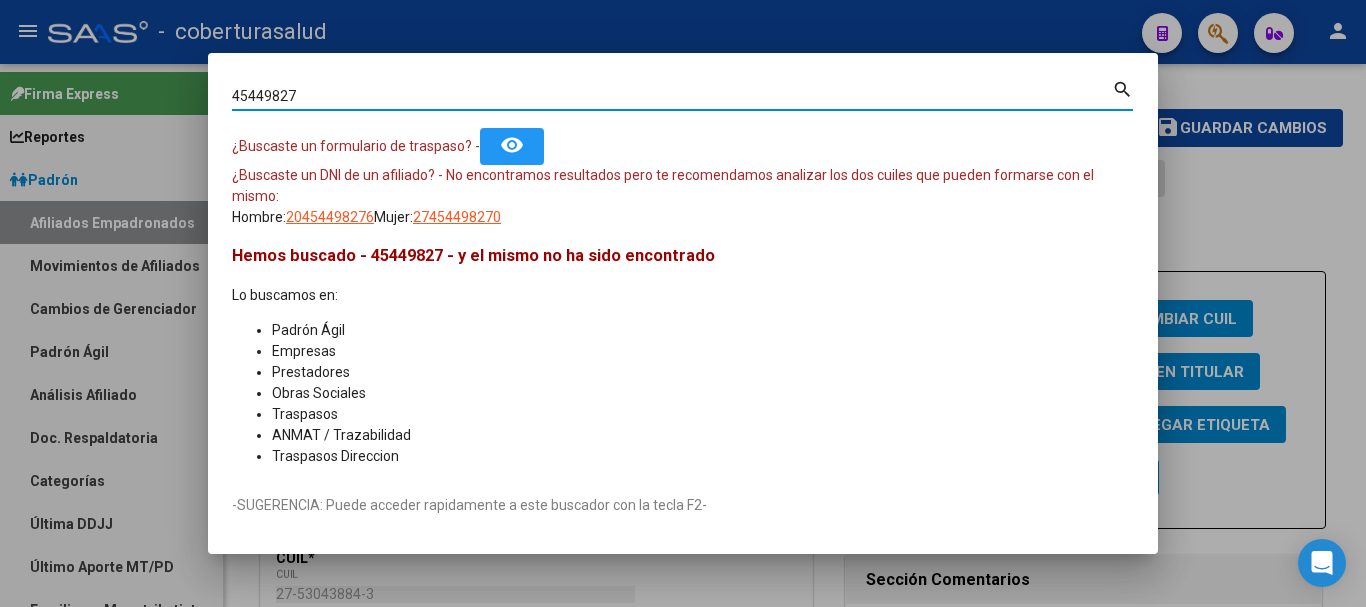 paste on "2917141" 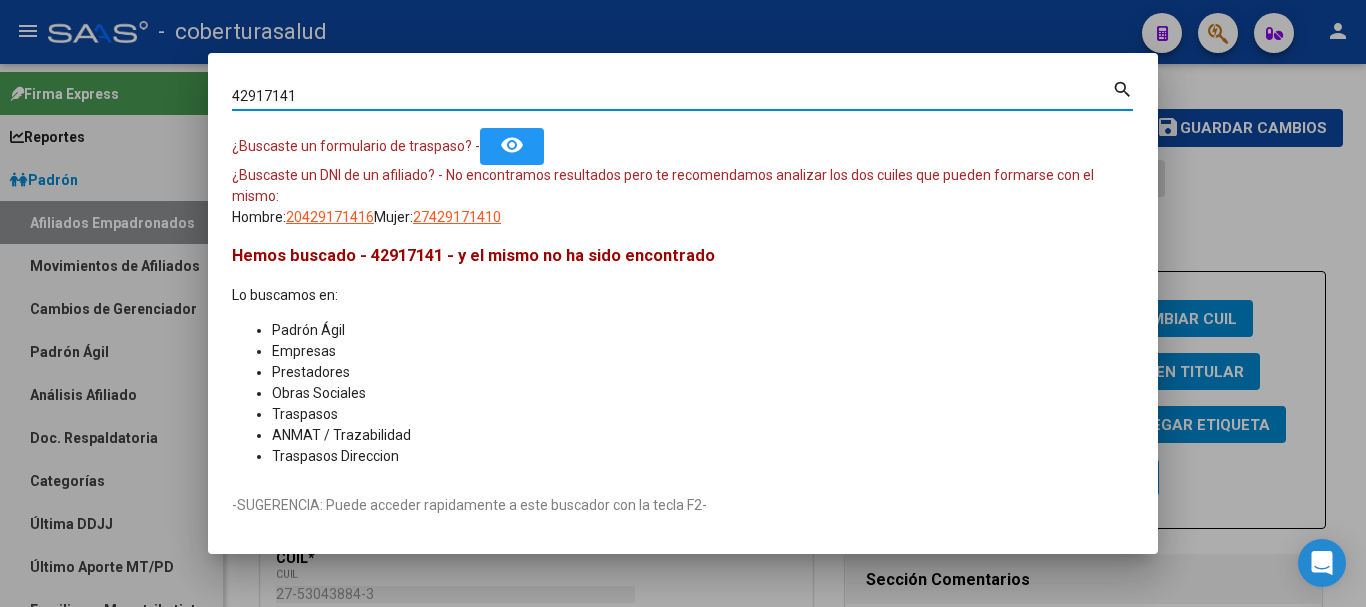 paste on "5062389" 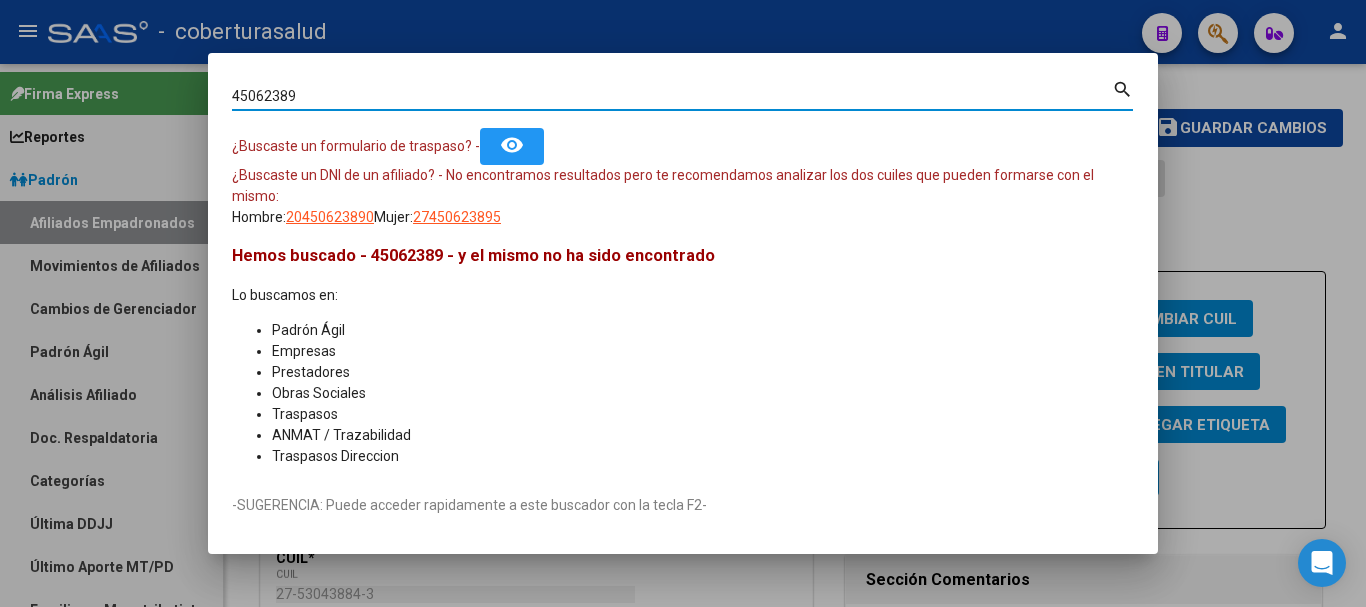 paste on "56428188" 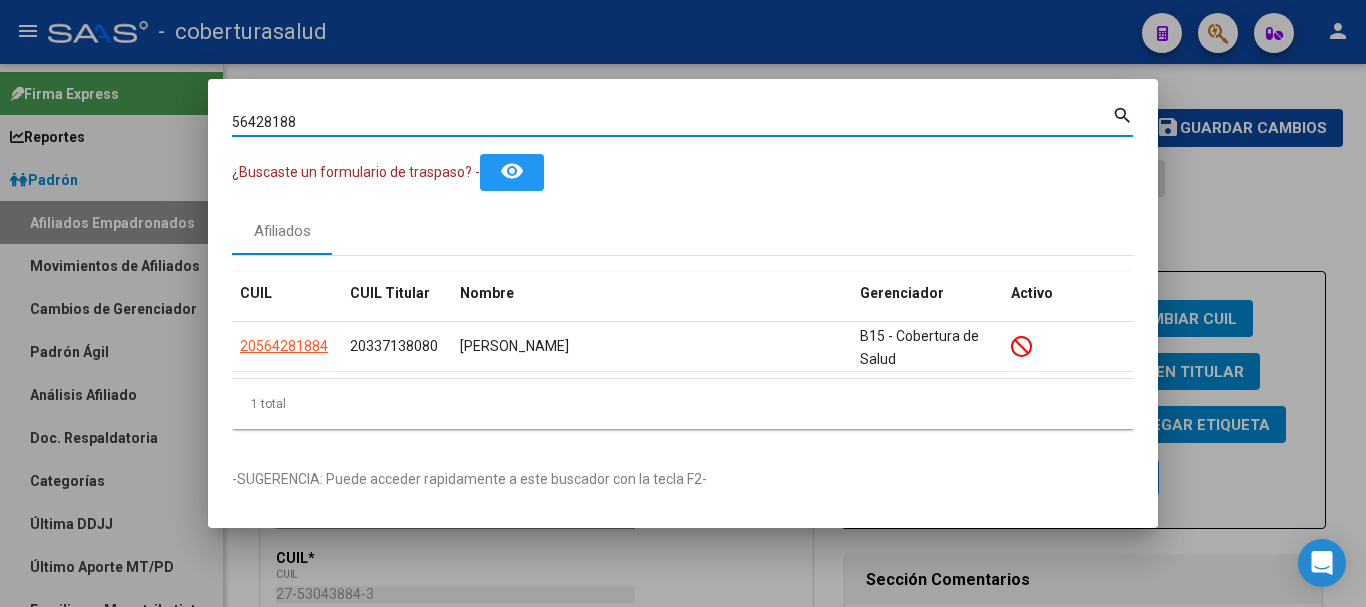 paste on "1235413" 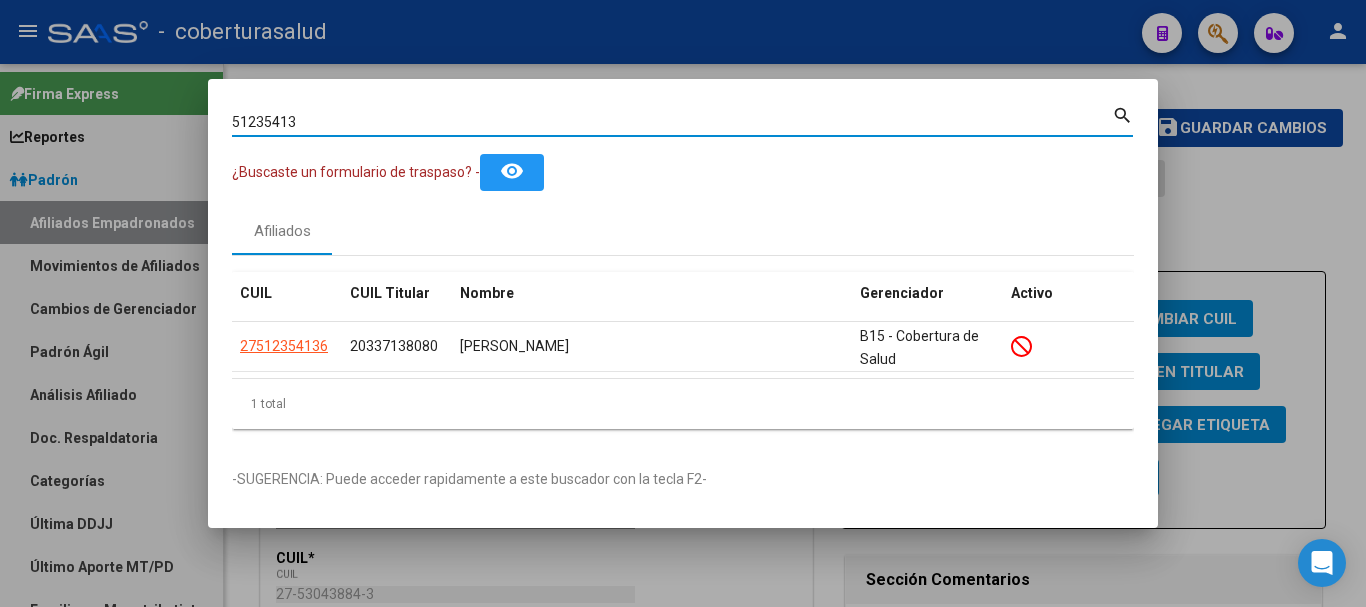 paste on "36184505" 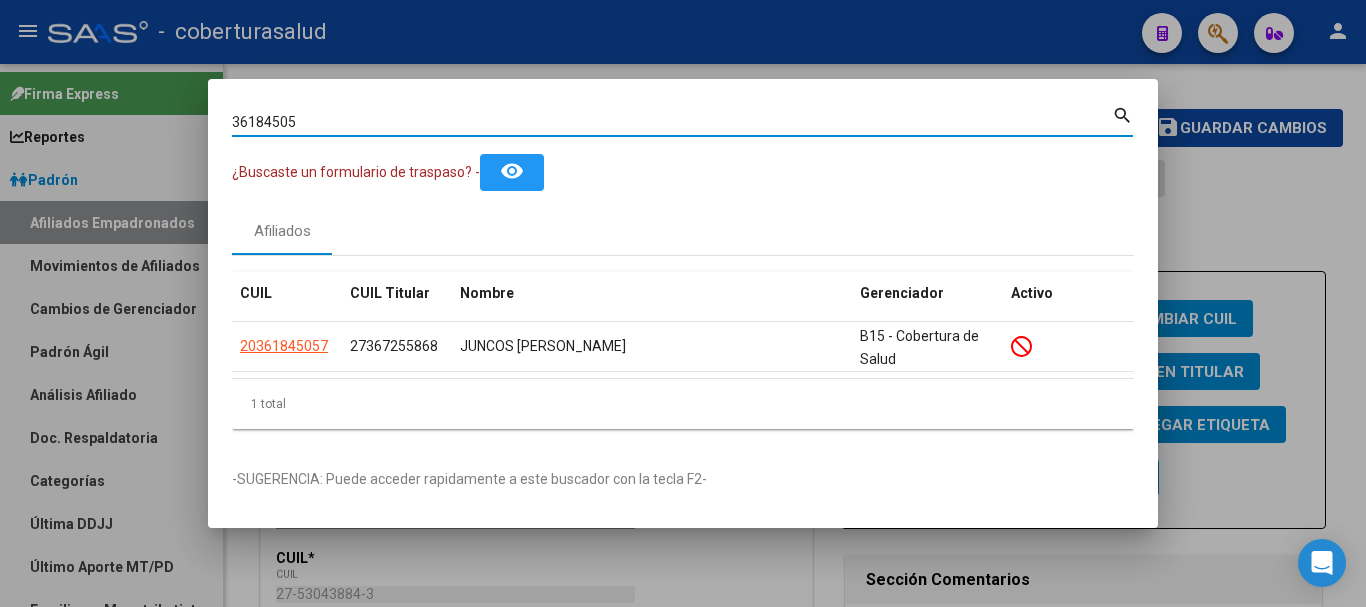 paste on "42989267" 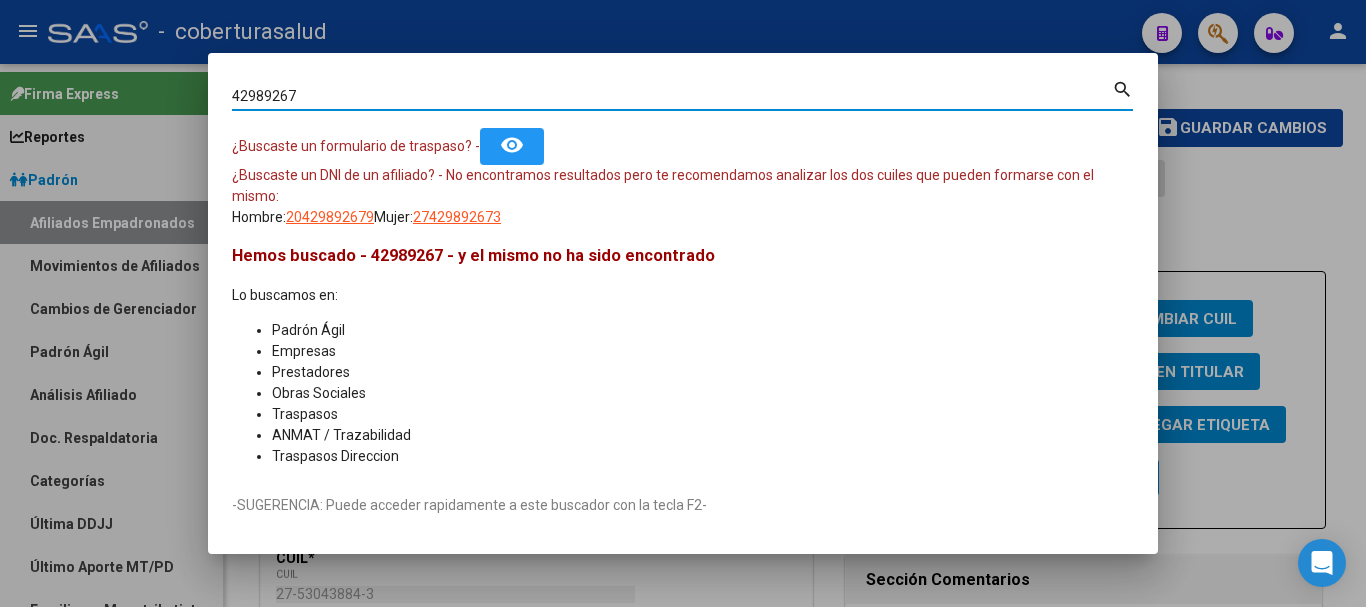 paste on "552045" 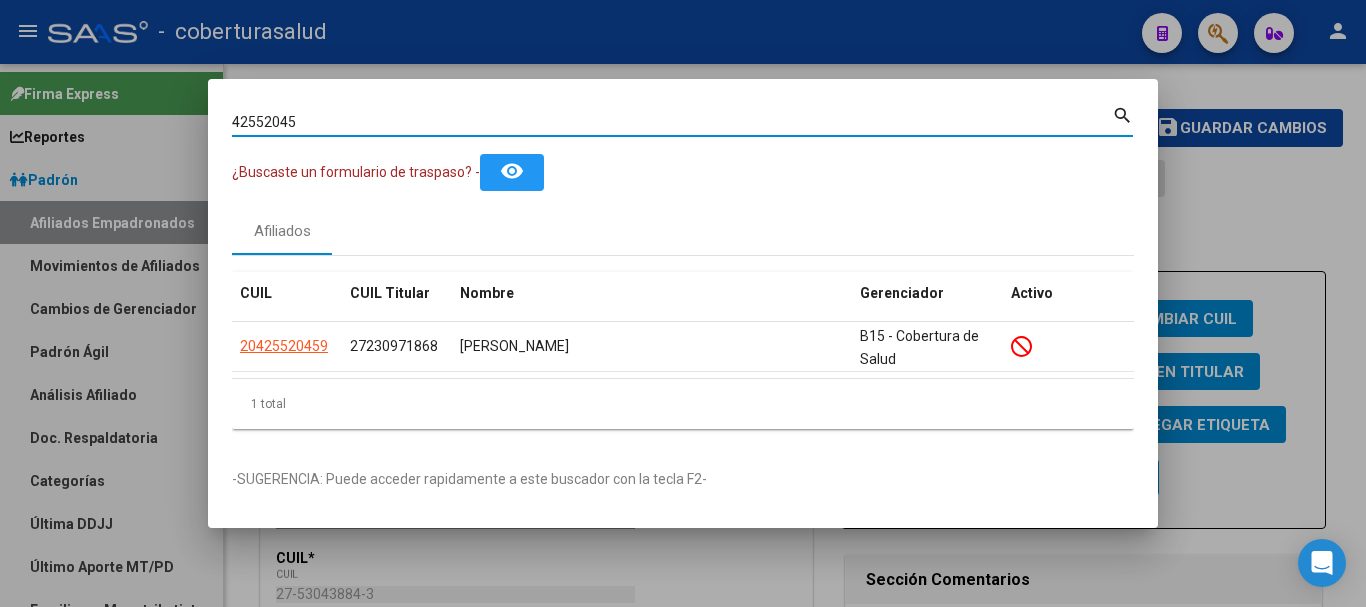 paste on "5159564" 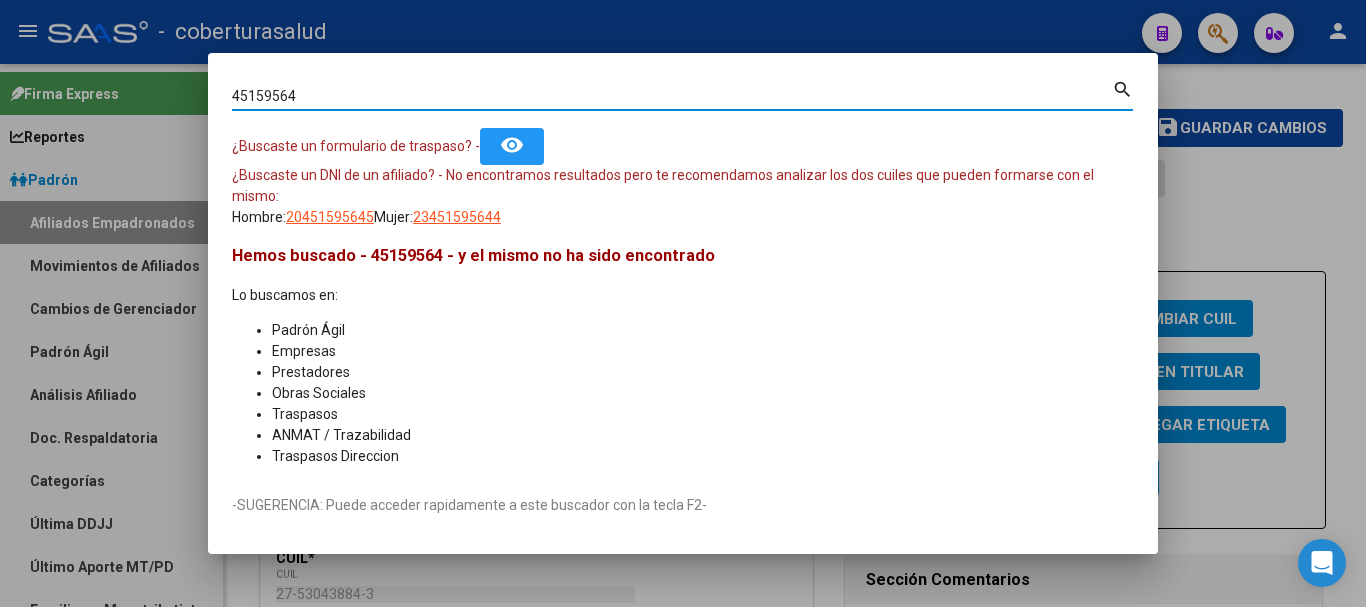 paste on "32351570" 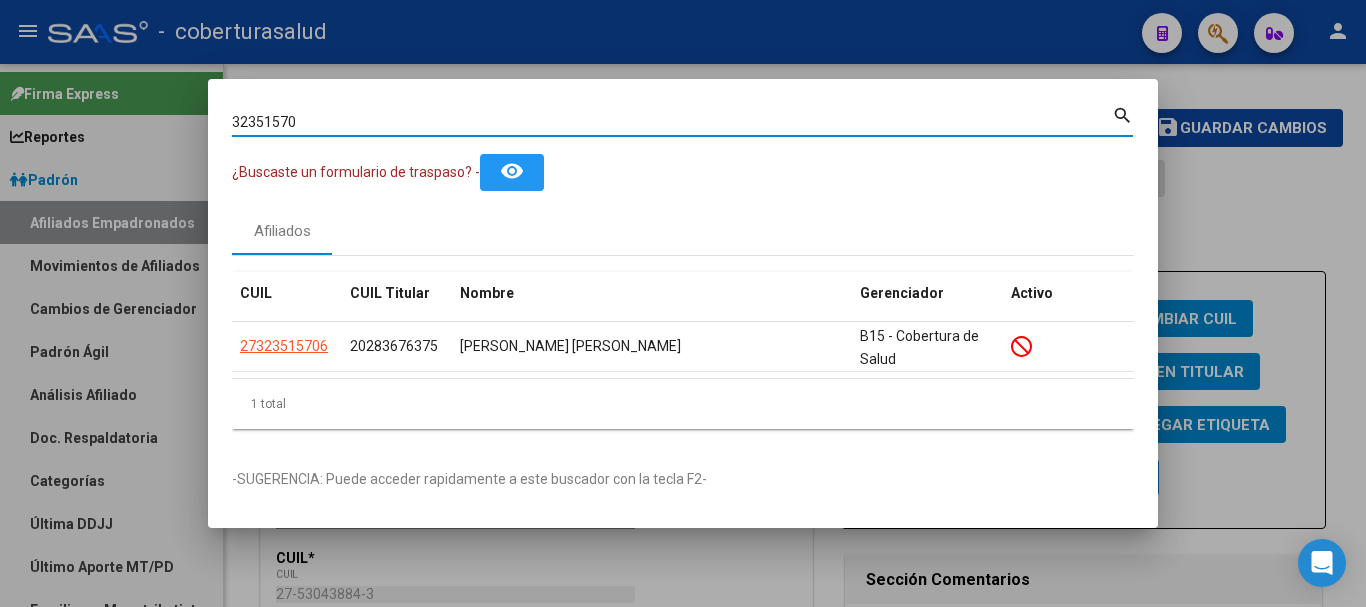paste on "45365015" 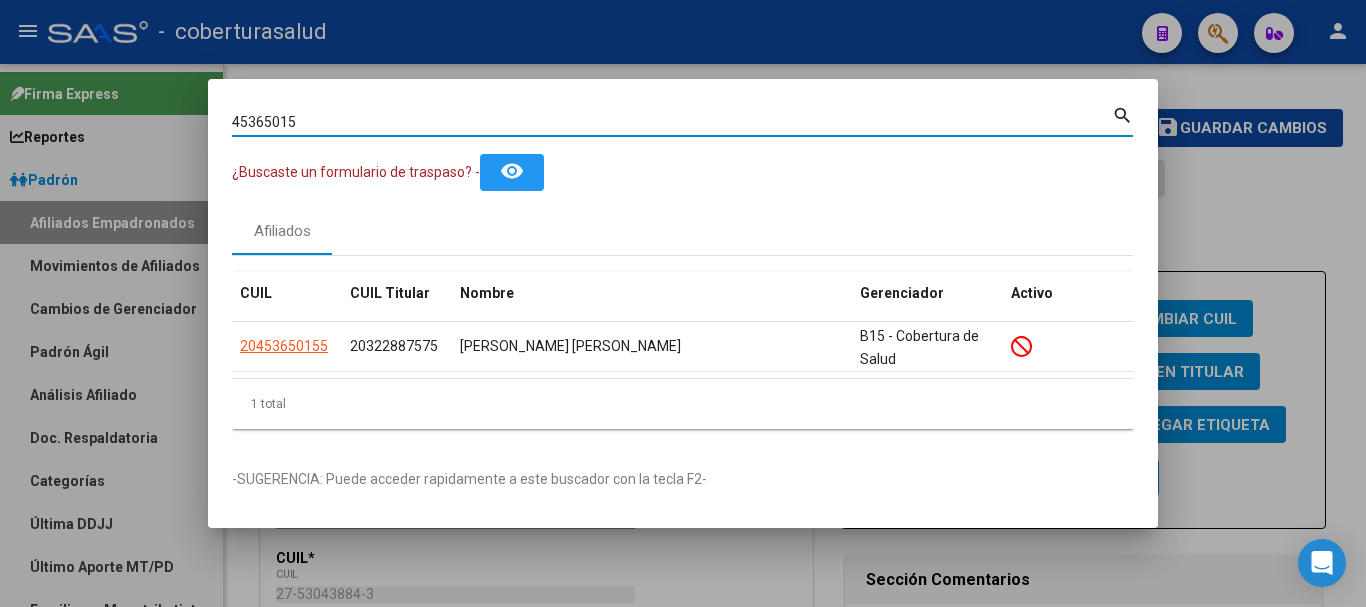 paste on "95907948" 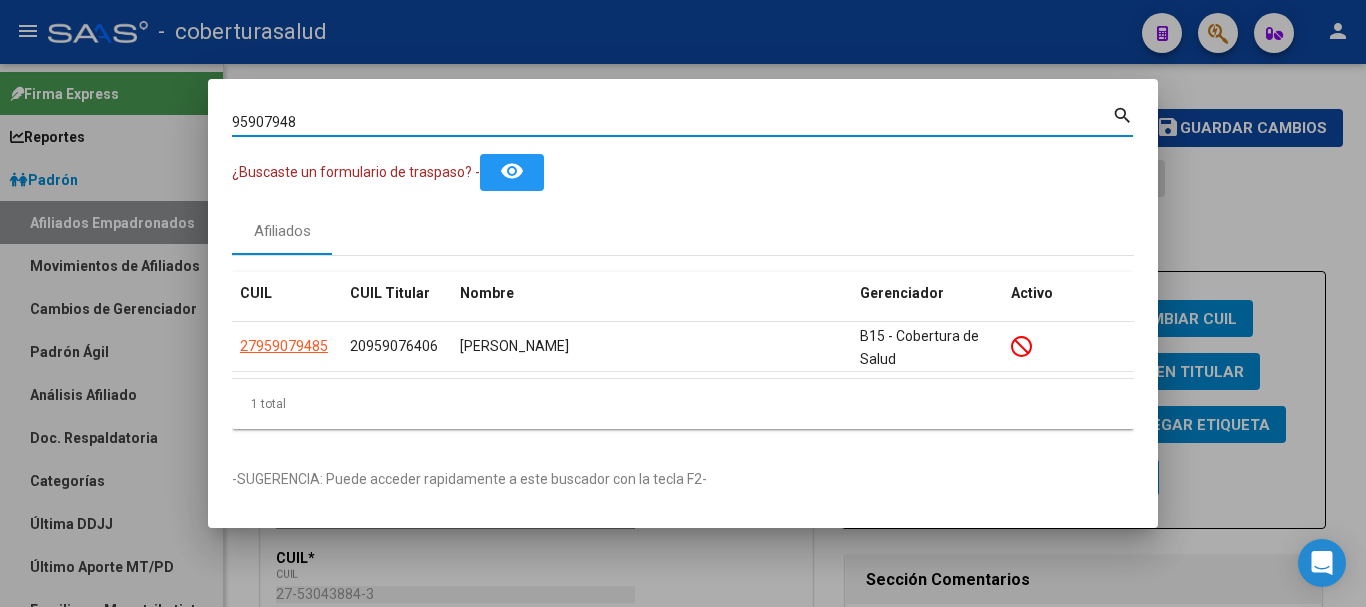 paste on "42693032" 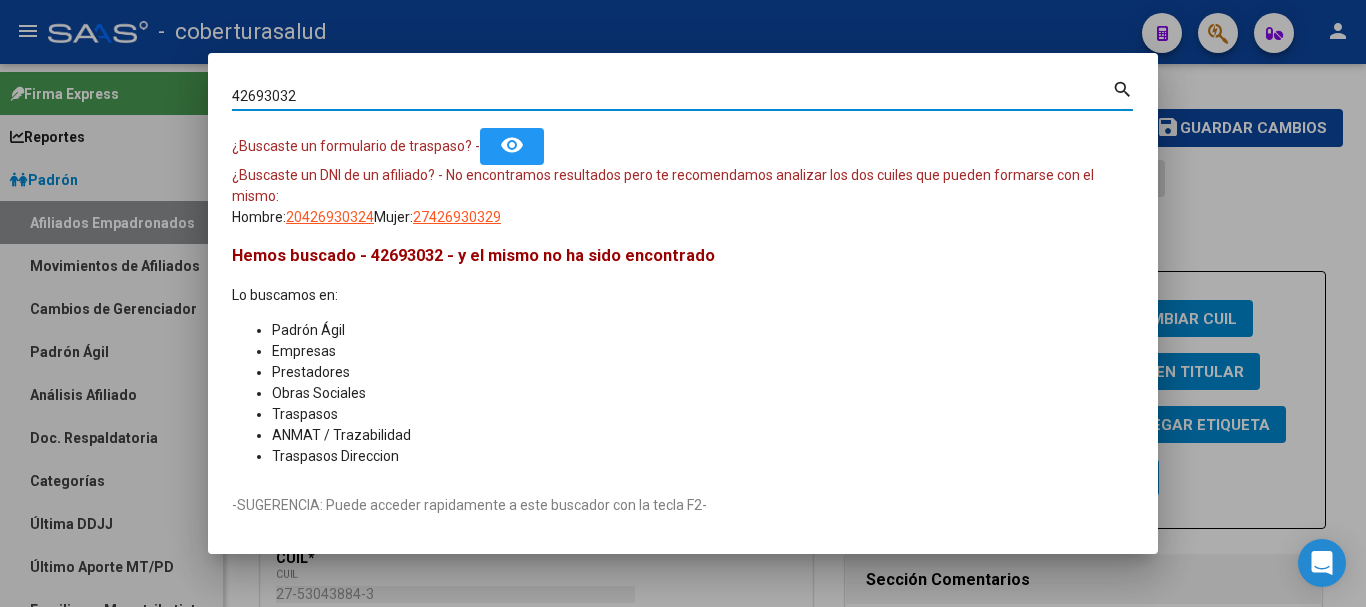 paste on "172790" 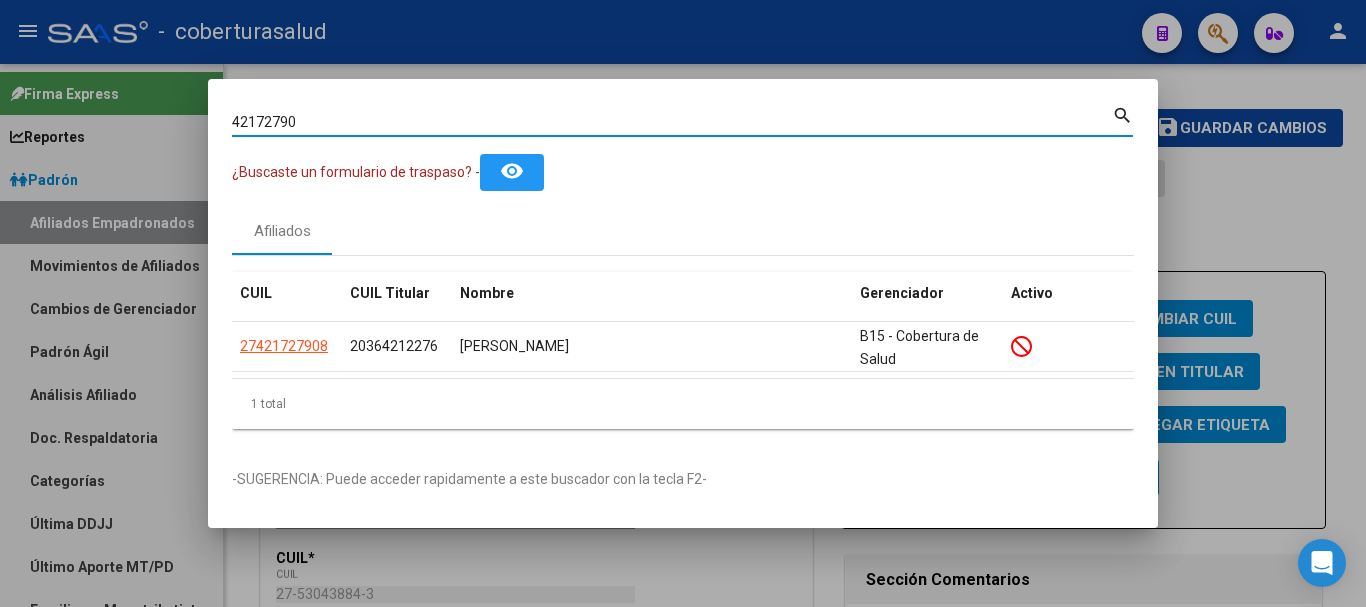 paste on "4104732" 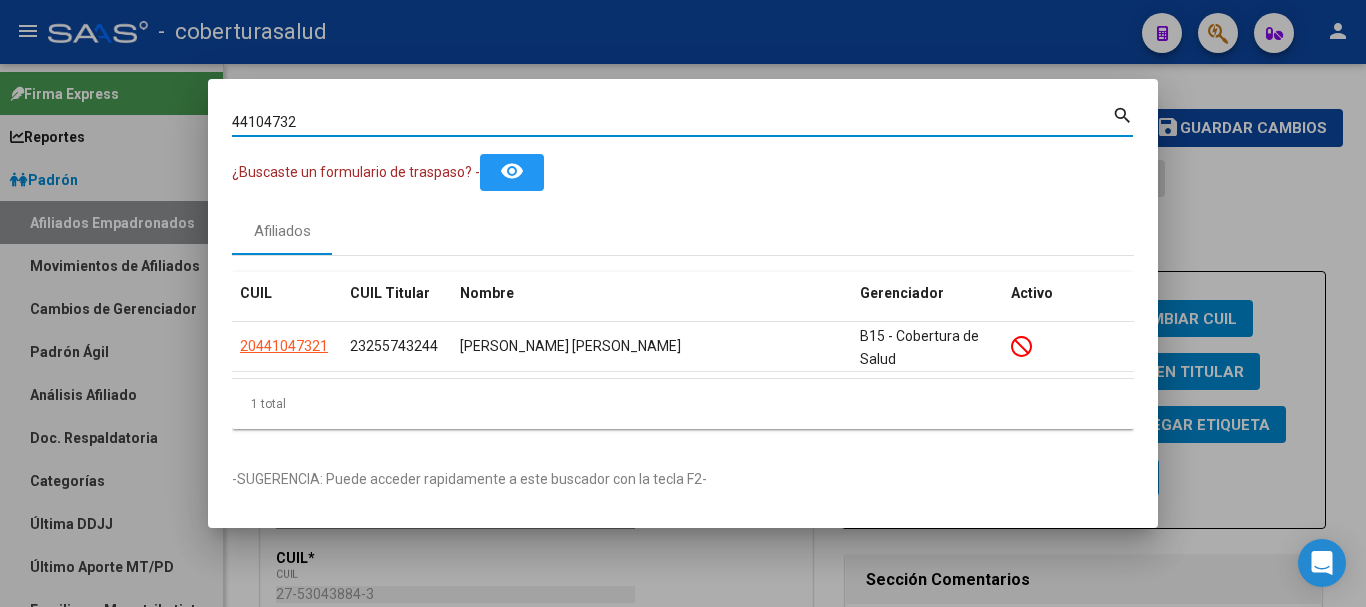 paste on "7078514" 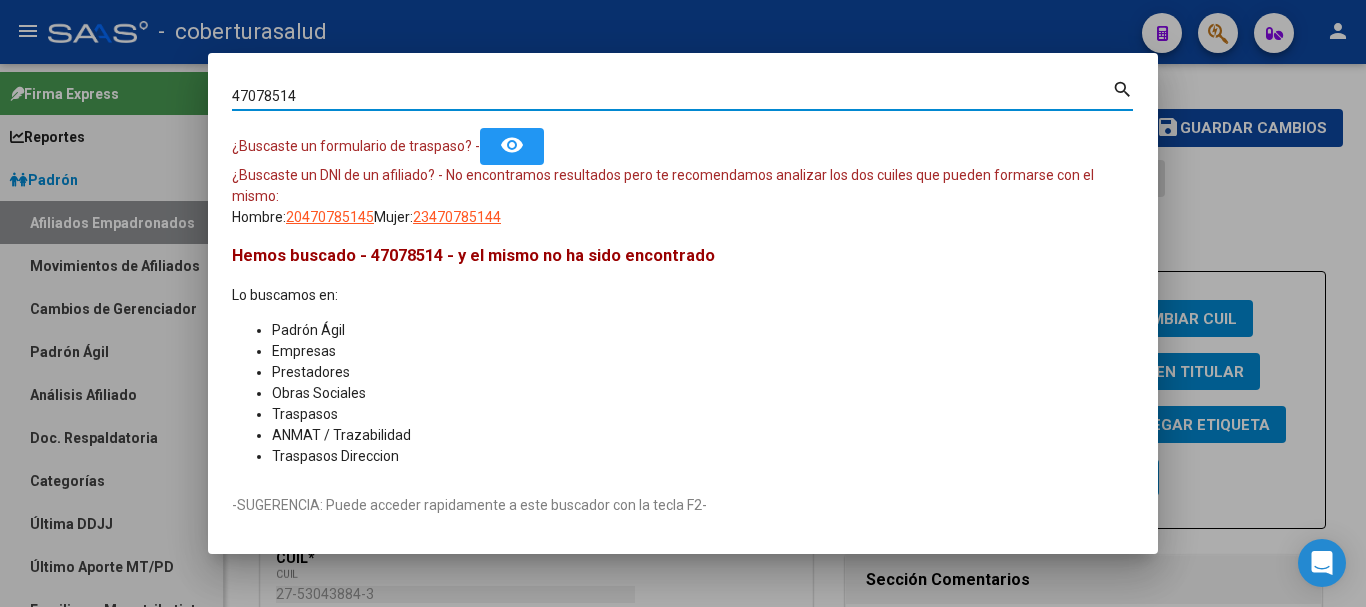 paste on "4501893" 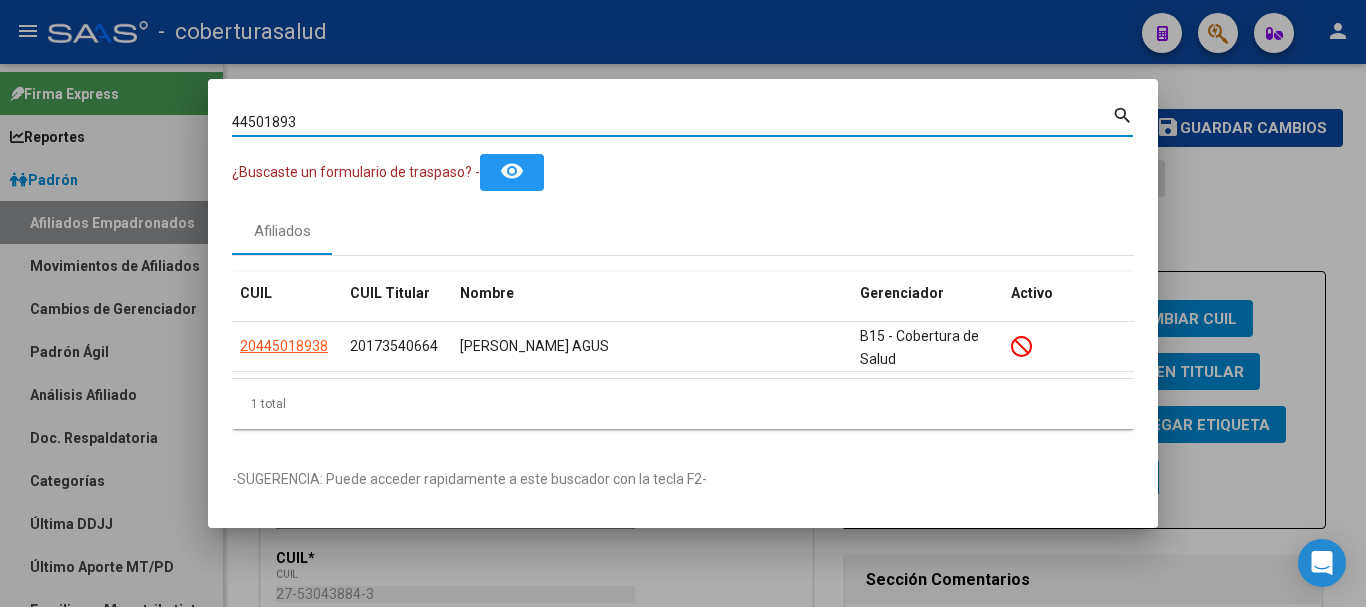 paste on "38007908" 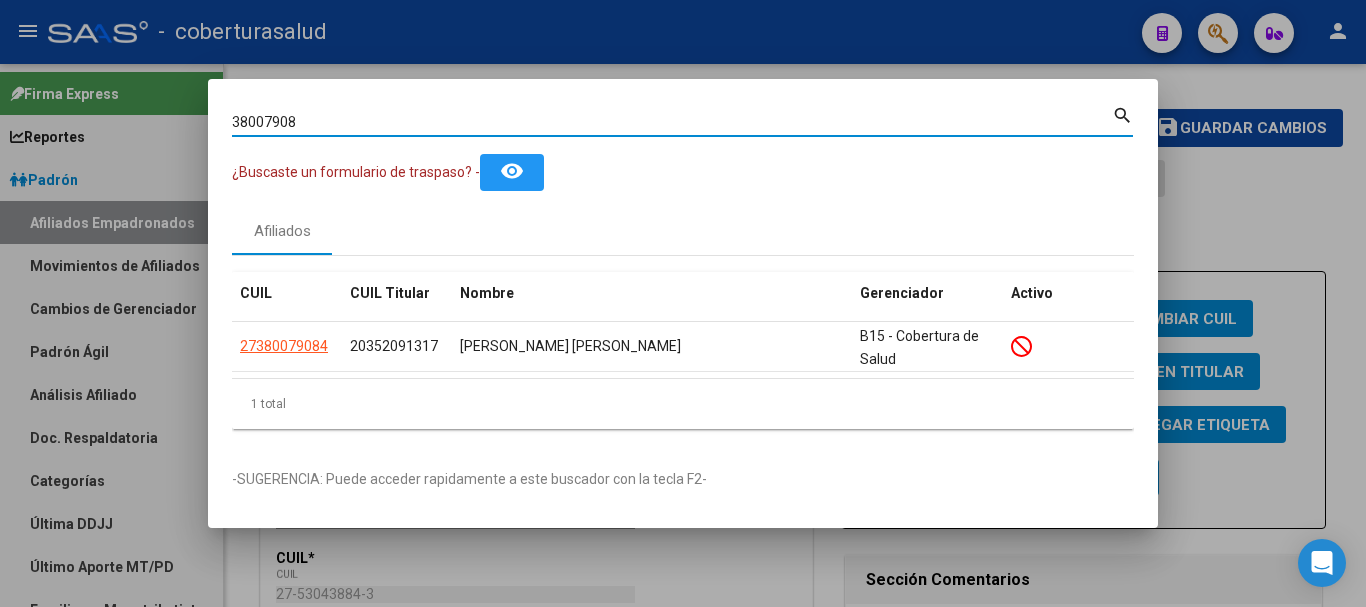 paste 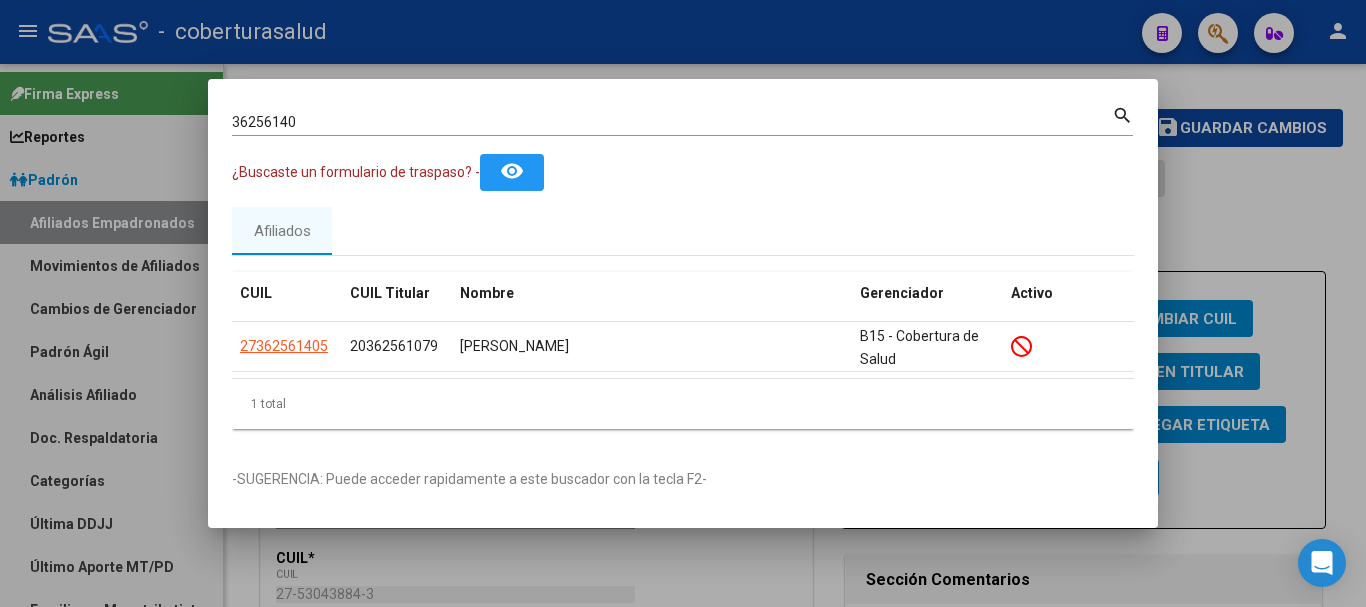 click on "36256140" at bounding box center [672, 122] 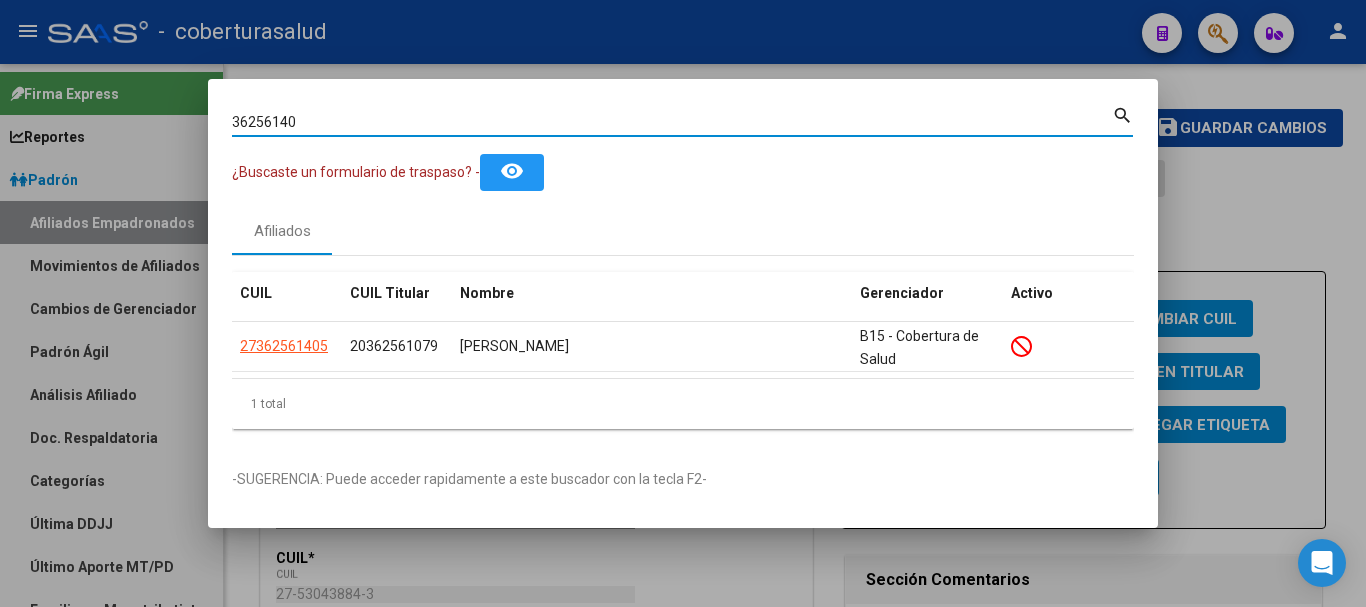 click on "36256140" at bounding box center [672, 122] 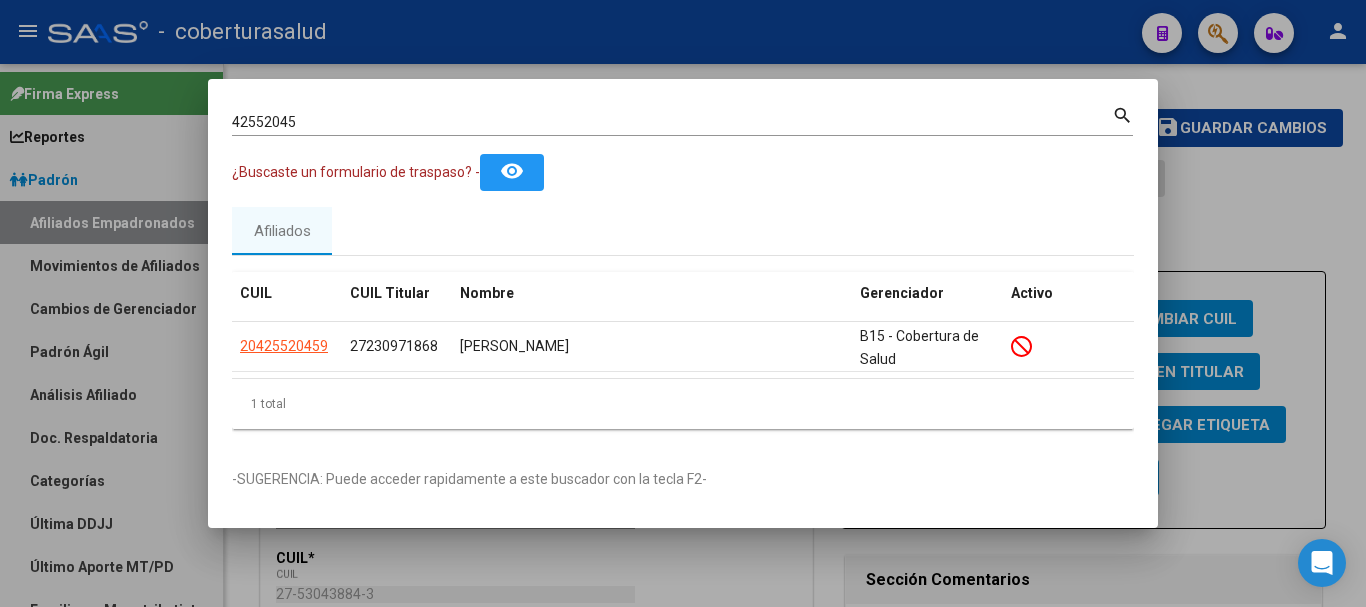 click on "42552045" at bounding box center [672, 122] 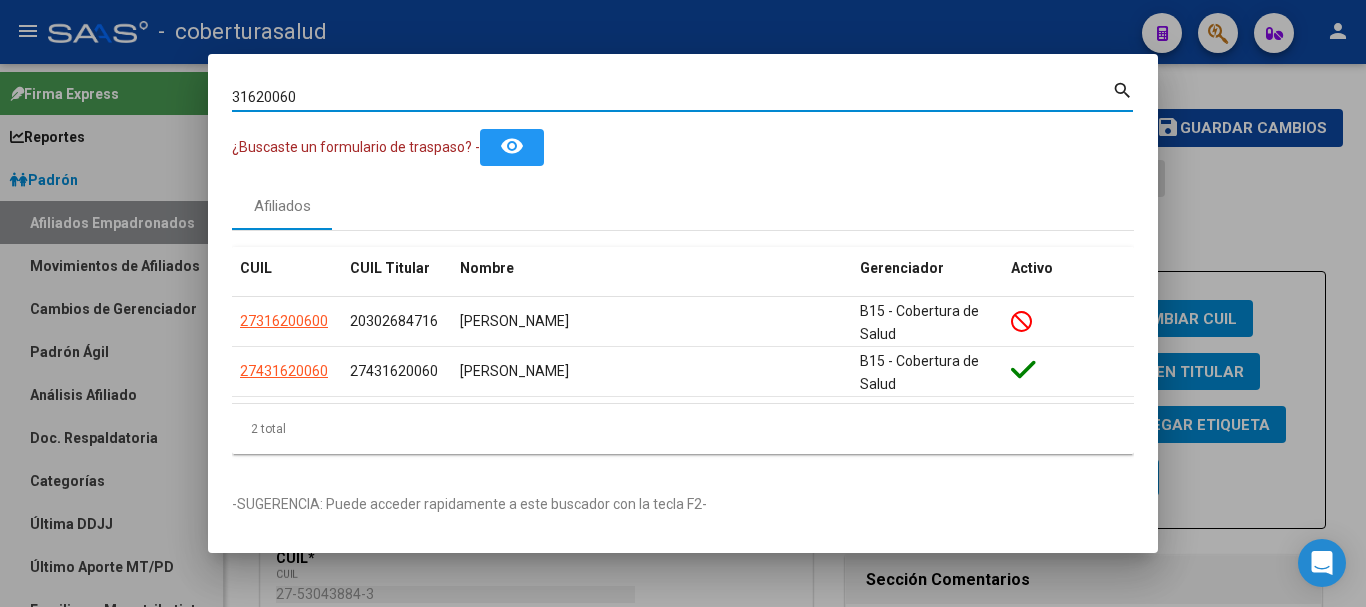 click on "31620060" at bounding box center [672, 97] 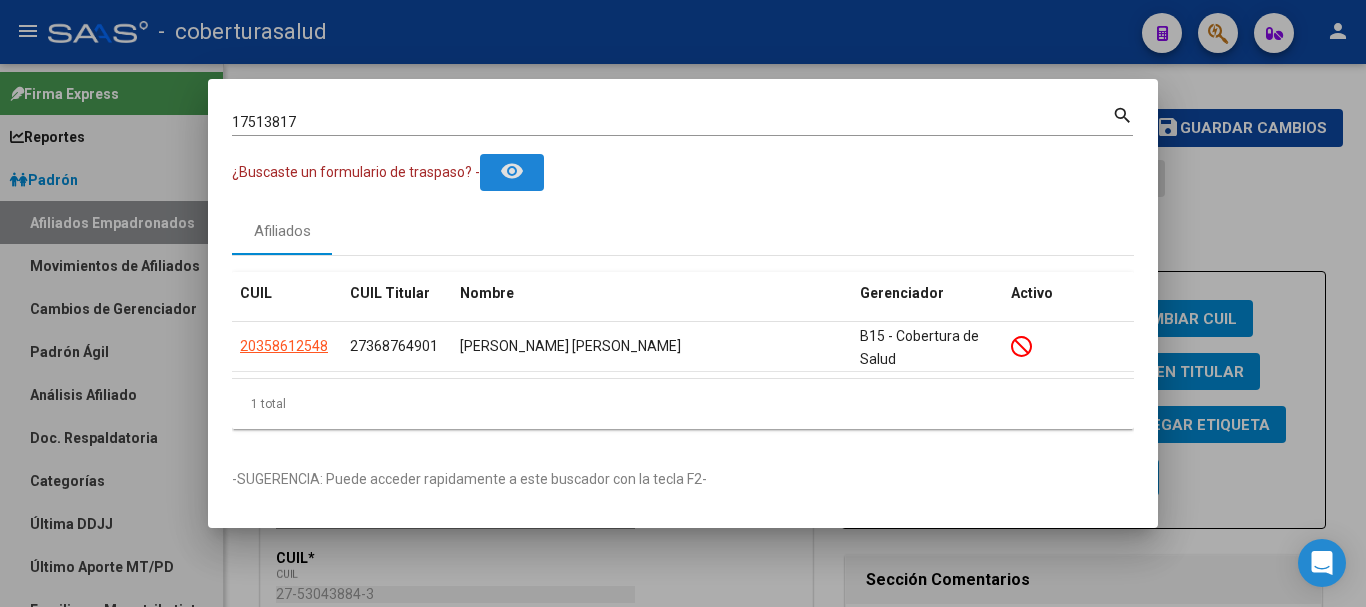 click on "remove_red_eye" at bounding box center [512, 172] 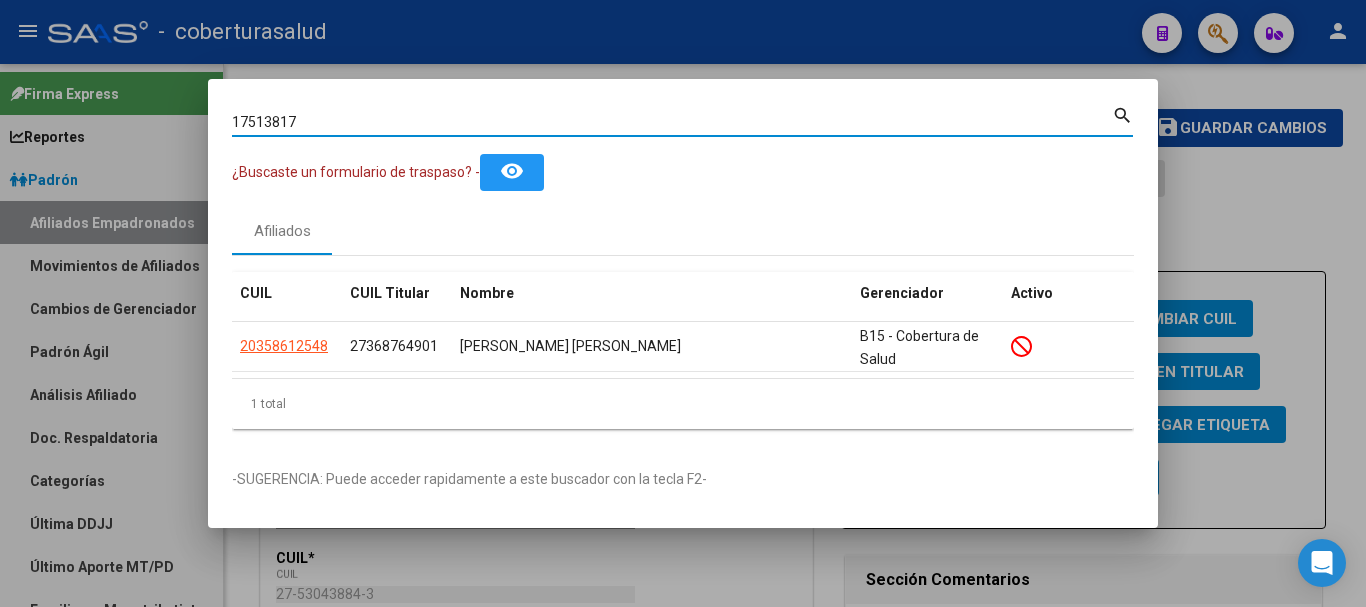 click on "17513817" at bounding box center [672, 122] 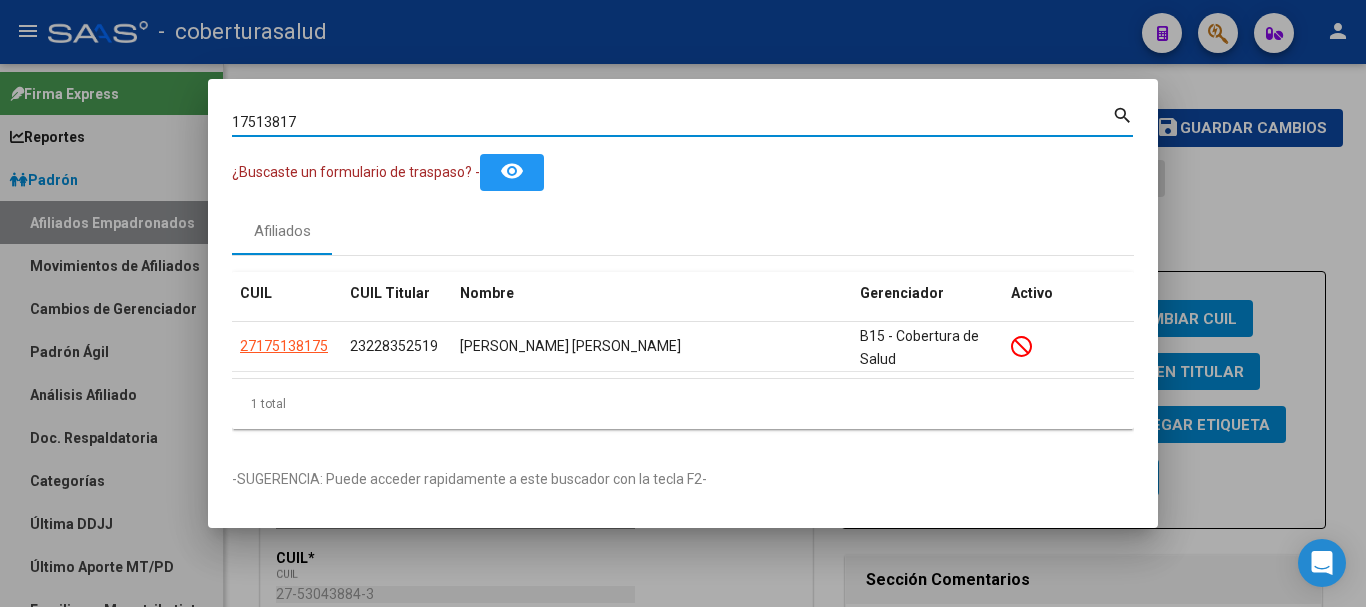 click on "17513817" at bounding box center (672, 122) 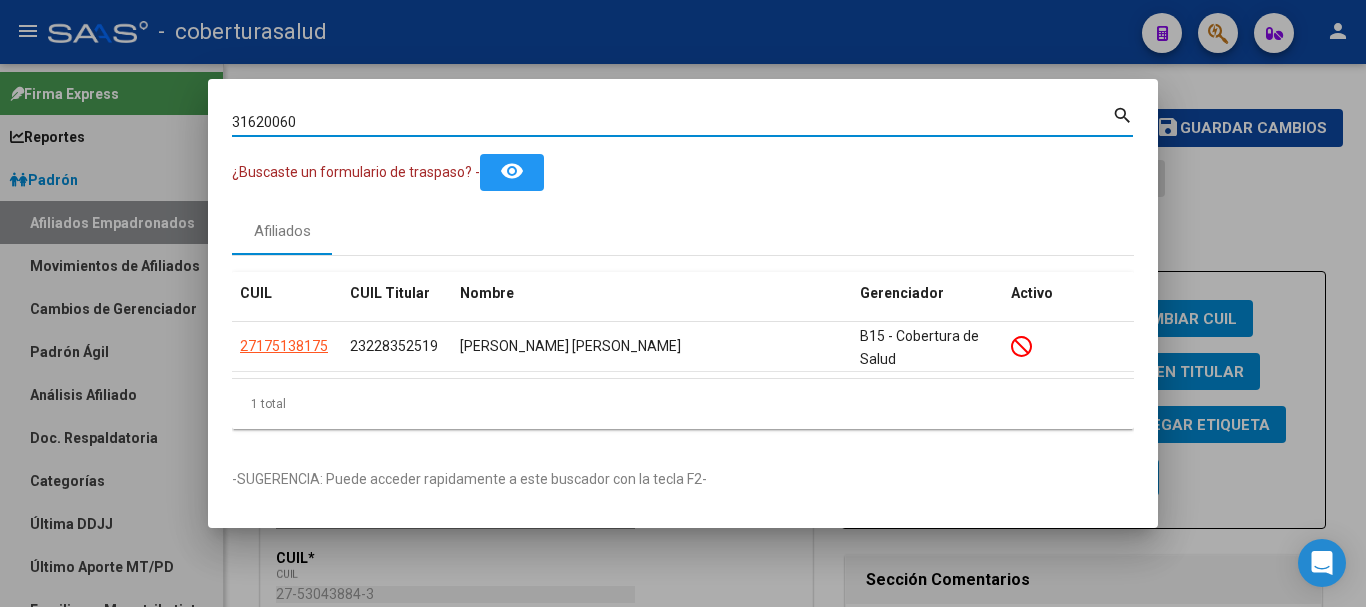 type on "31620060" 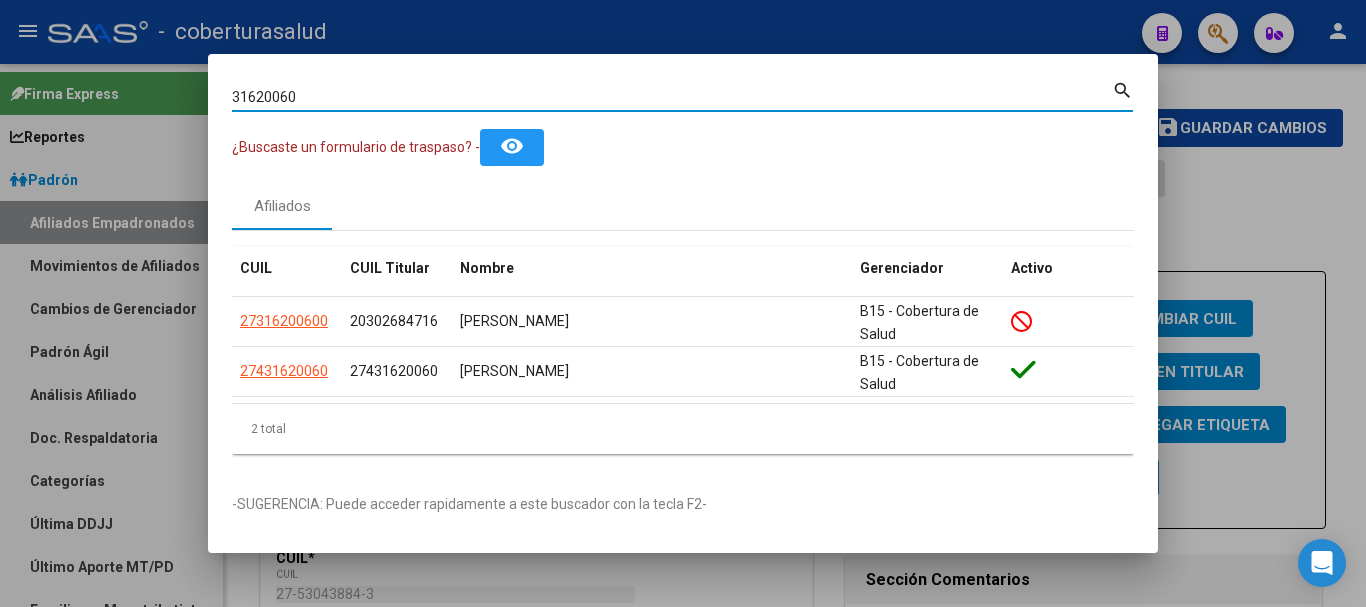 type 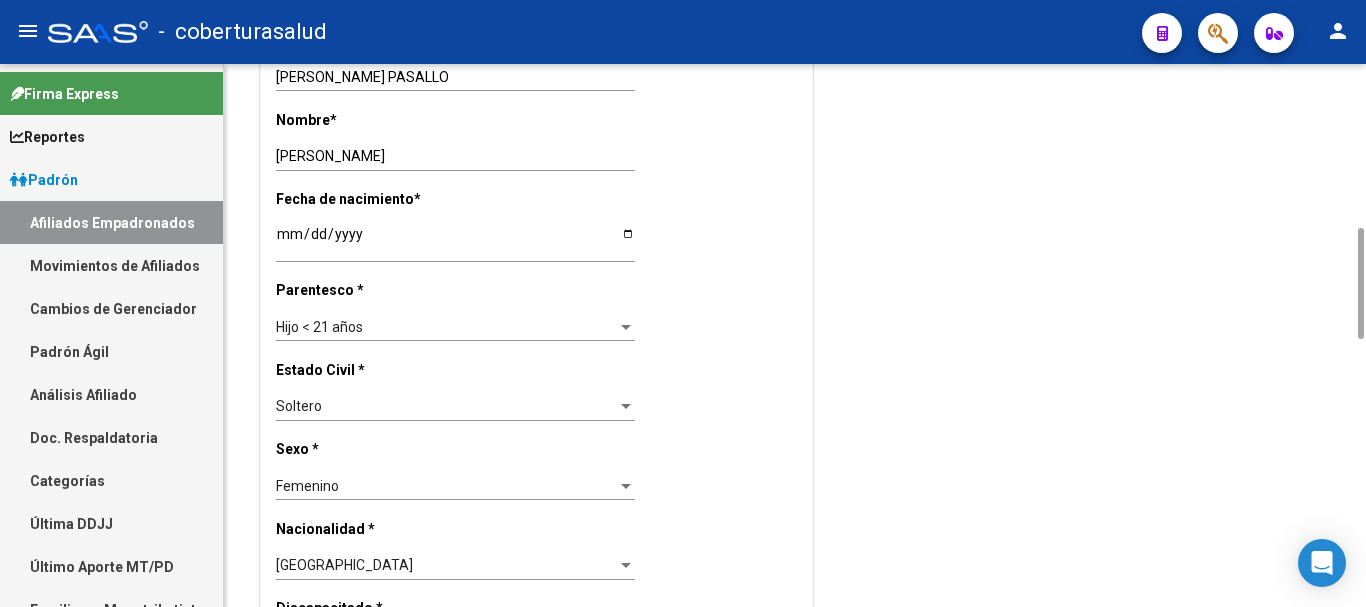 scroll, scrollTop: 1000, scrollLeft: 0, axis: vertical 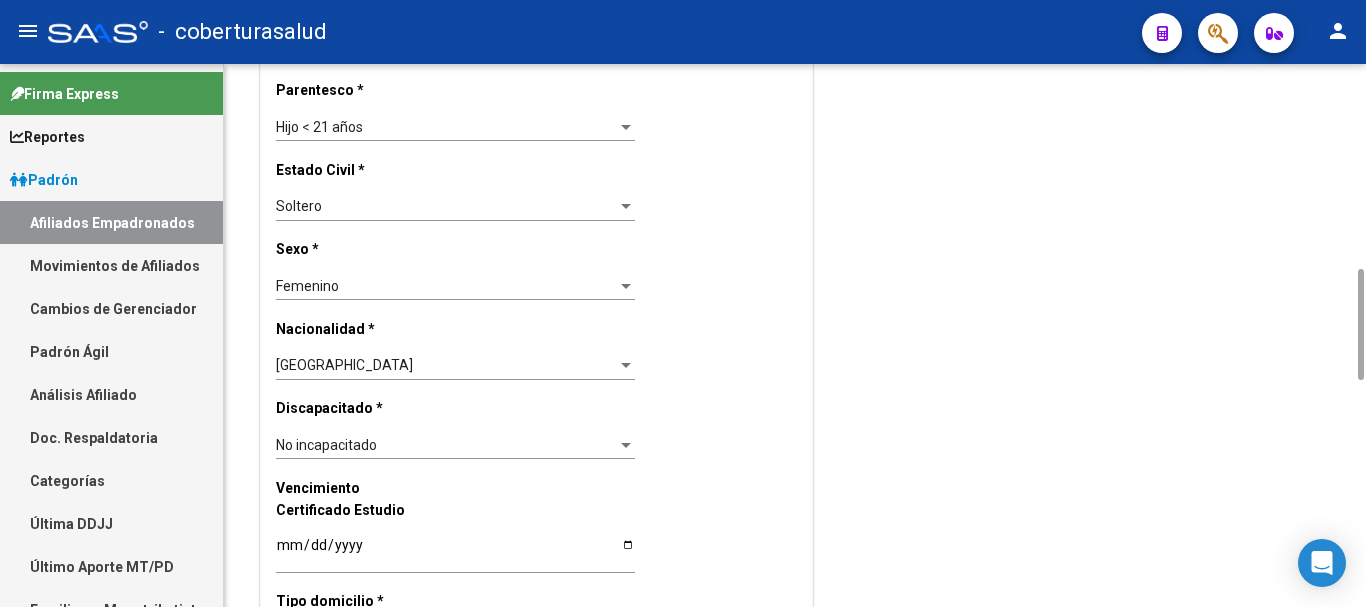 click on "Hijo < 21 años" at bounding box center (446, 127) 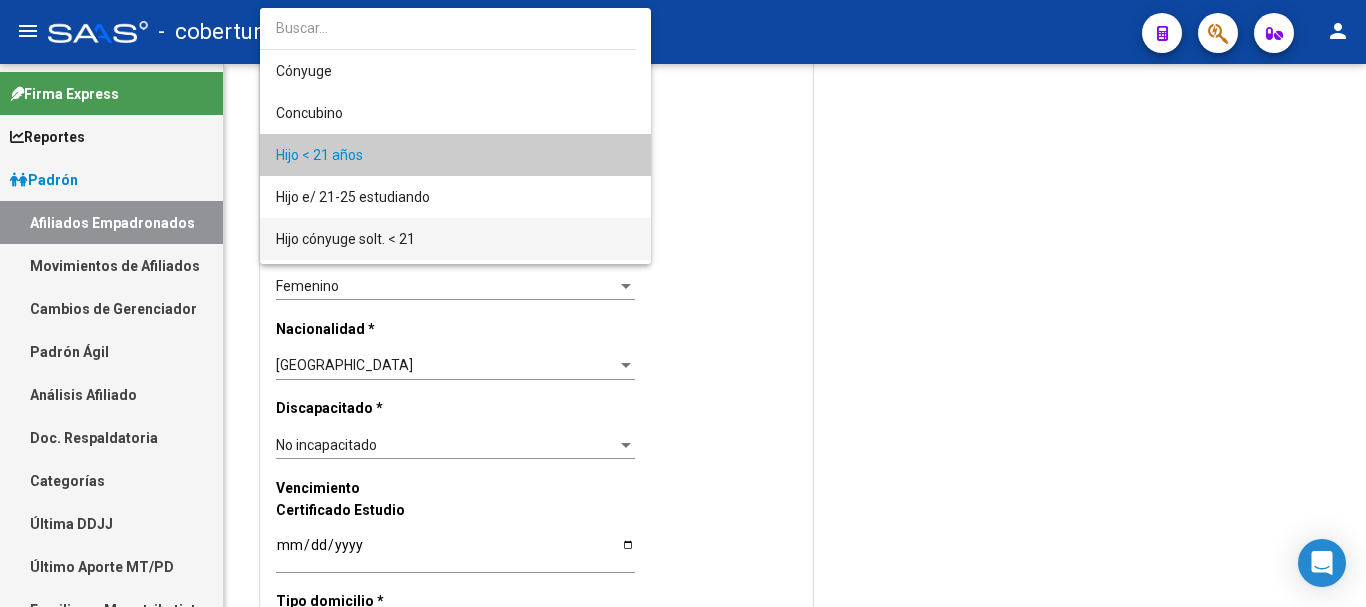scroll, scrollTop: 100, scrollLeft: 0, axis: vertical 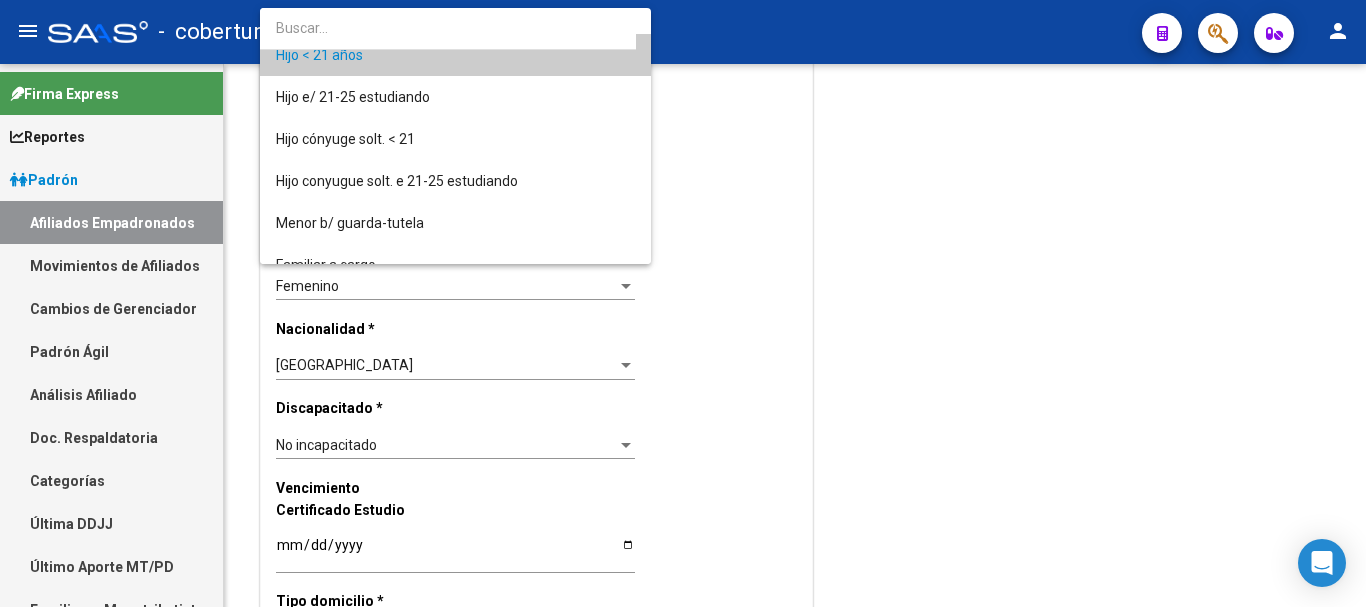 click at bounding box center [683, 303] 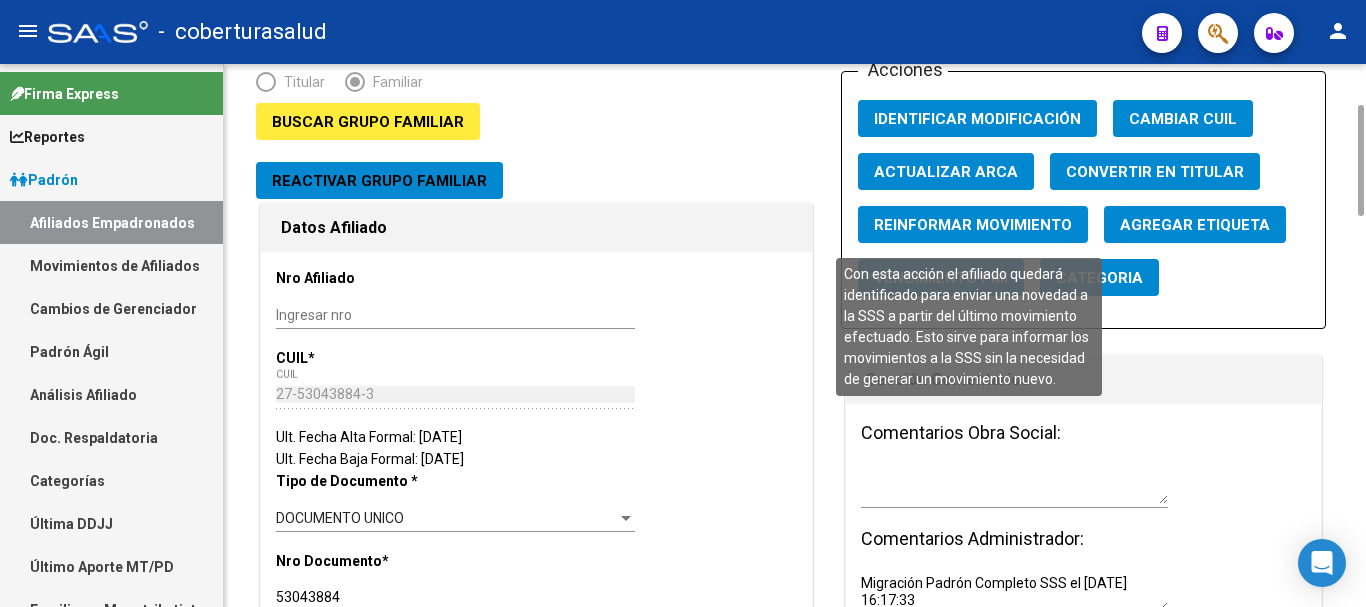 scroll, scrollTop: 0, scrollLeft: 0, axis: both 